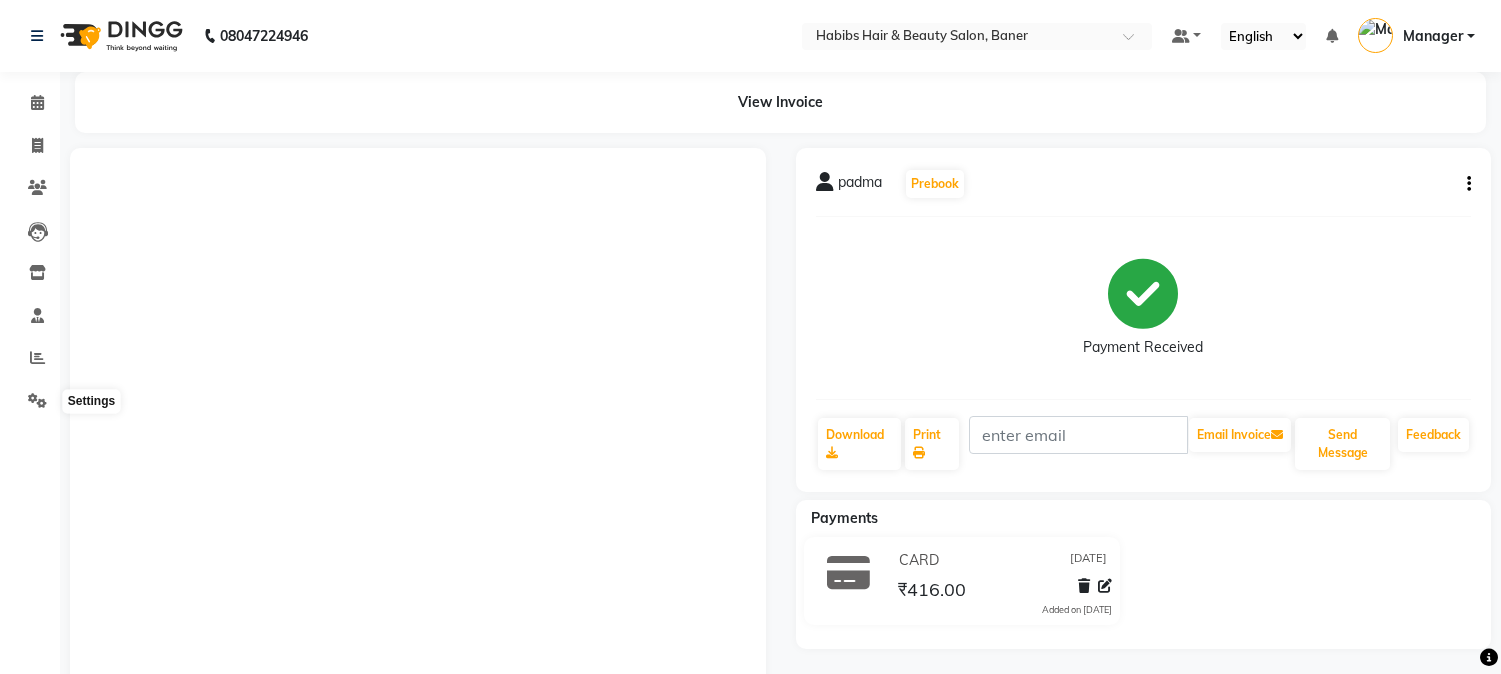 scroll, scrollTop: 0, scrollLeft: 0, axis: both 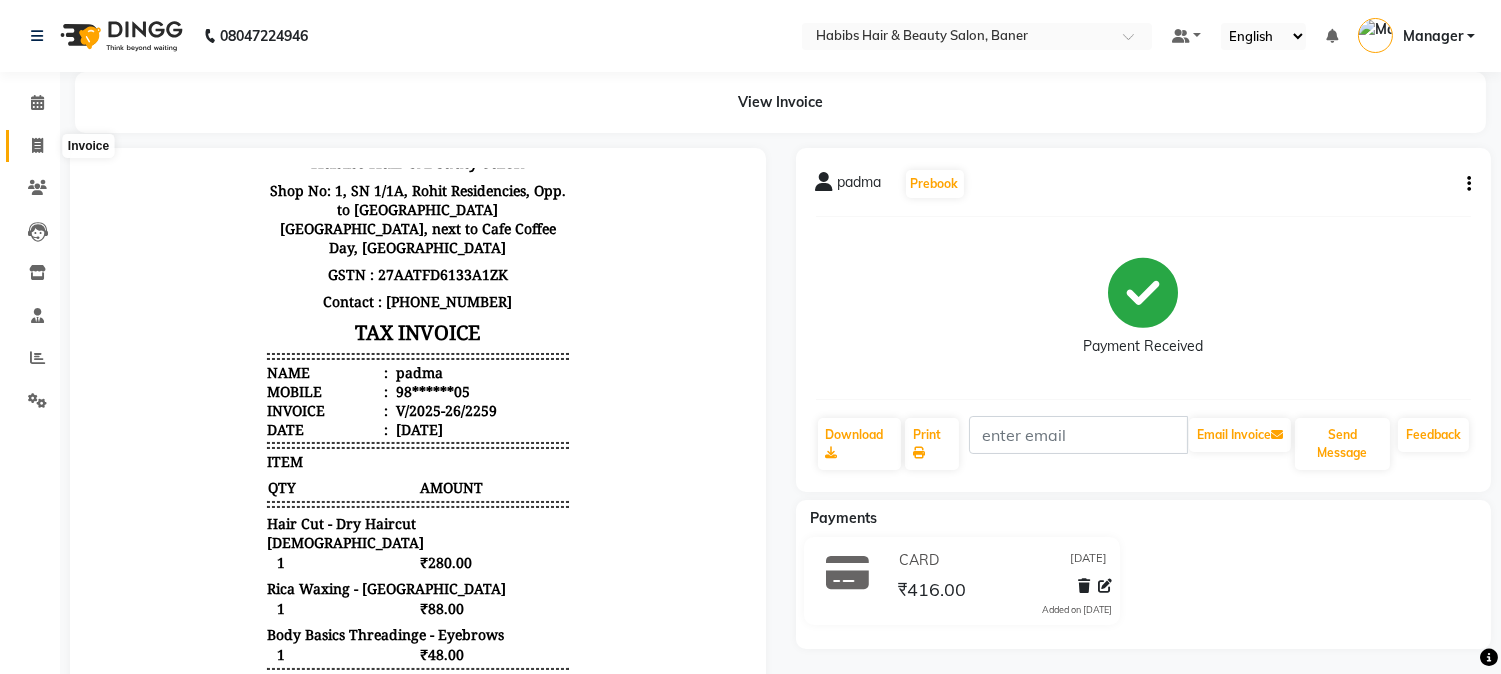 click 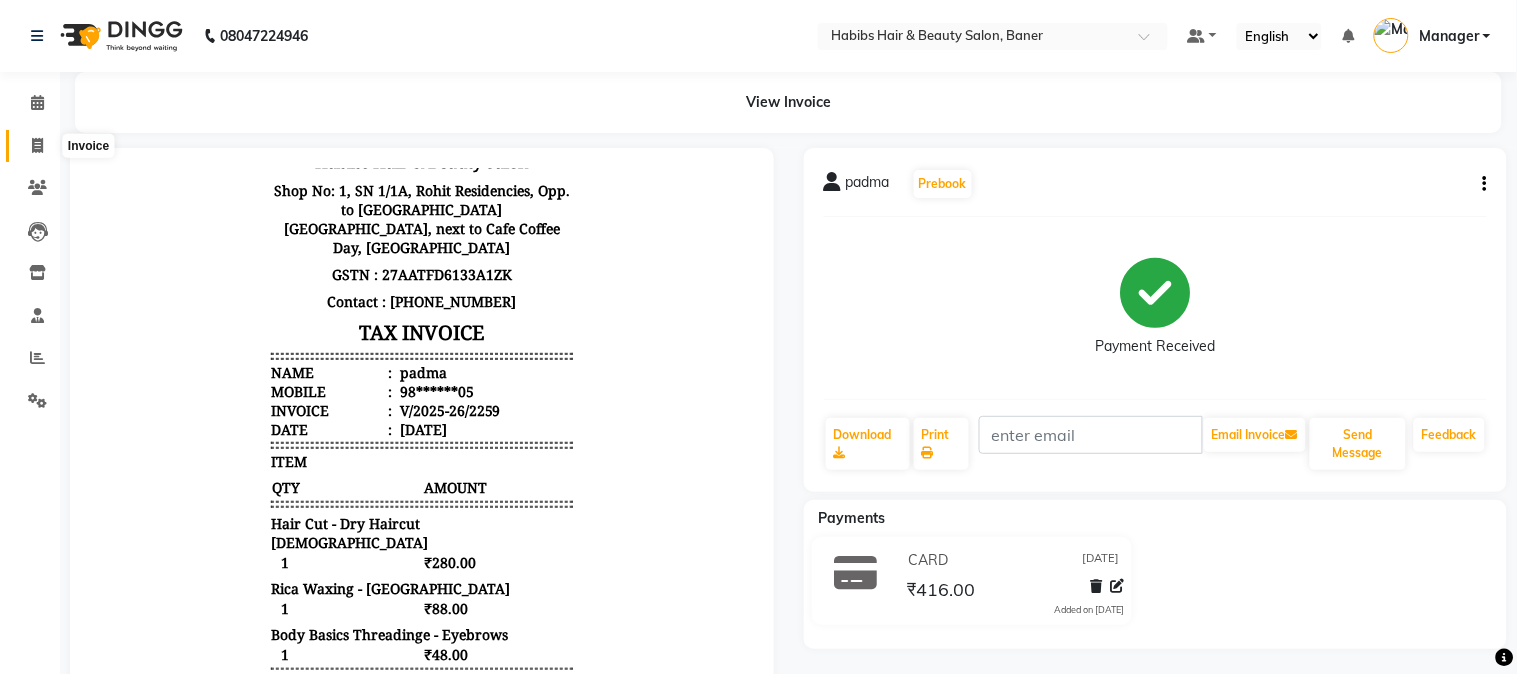 select on "5356" 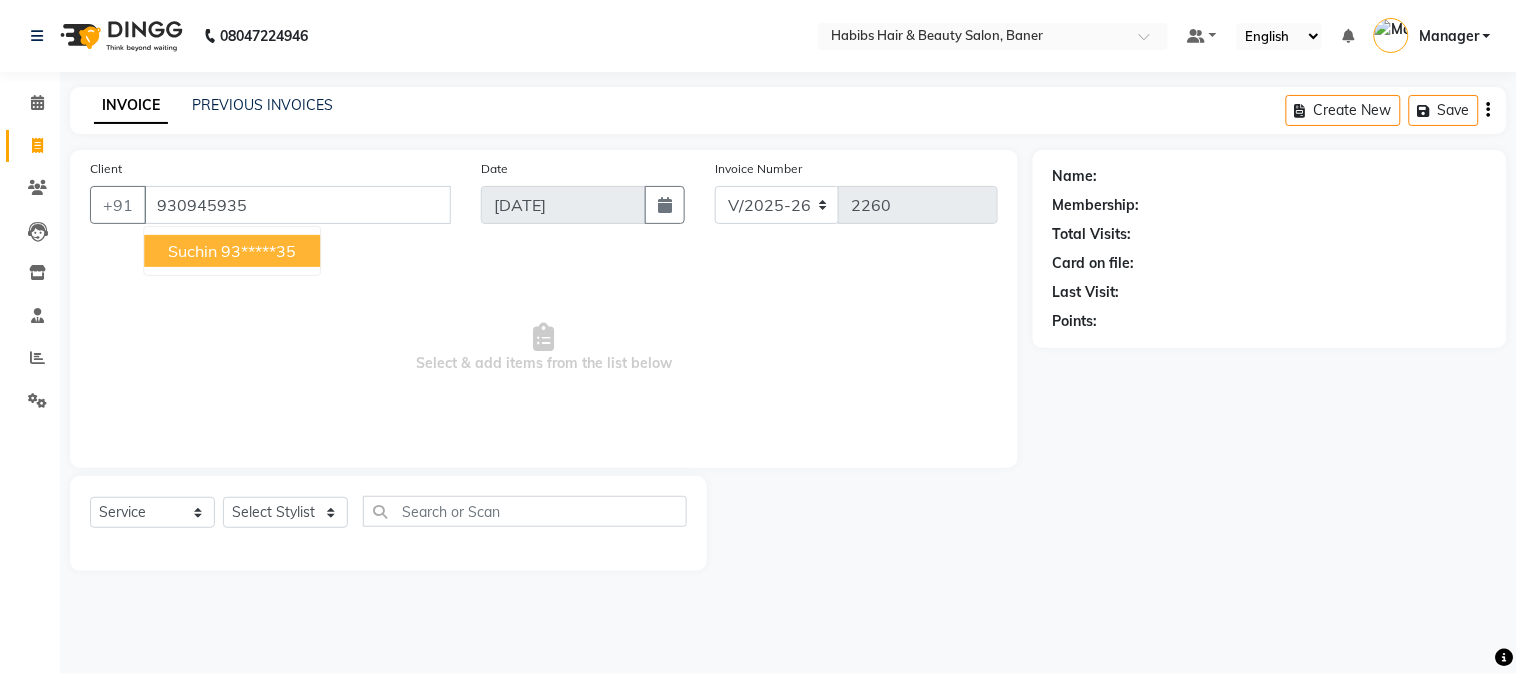 type on "930945935" 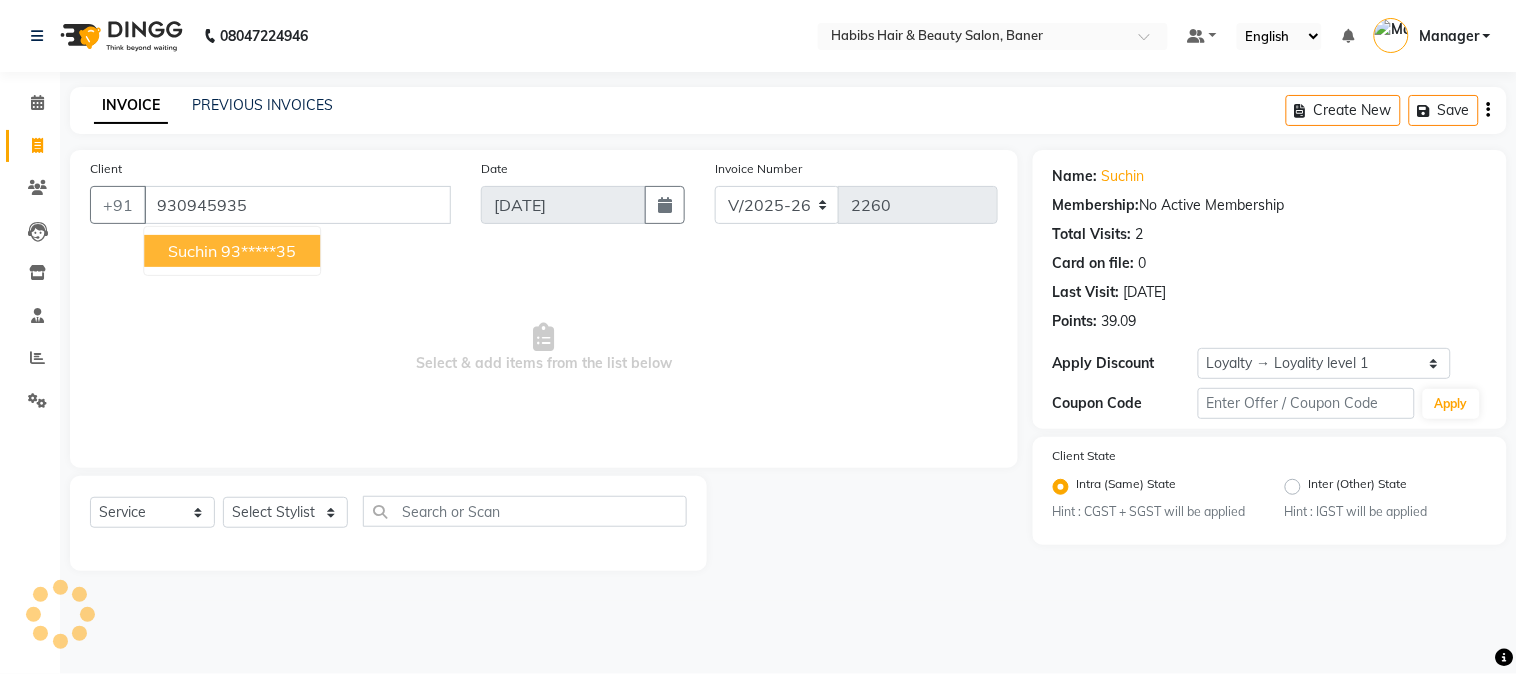 click on "suchin" at bounding box center [192, 251] 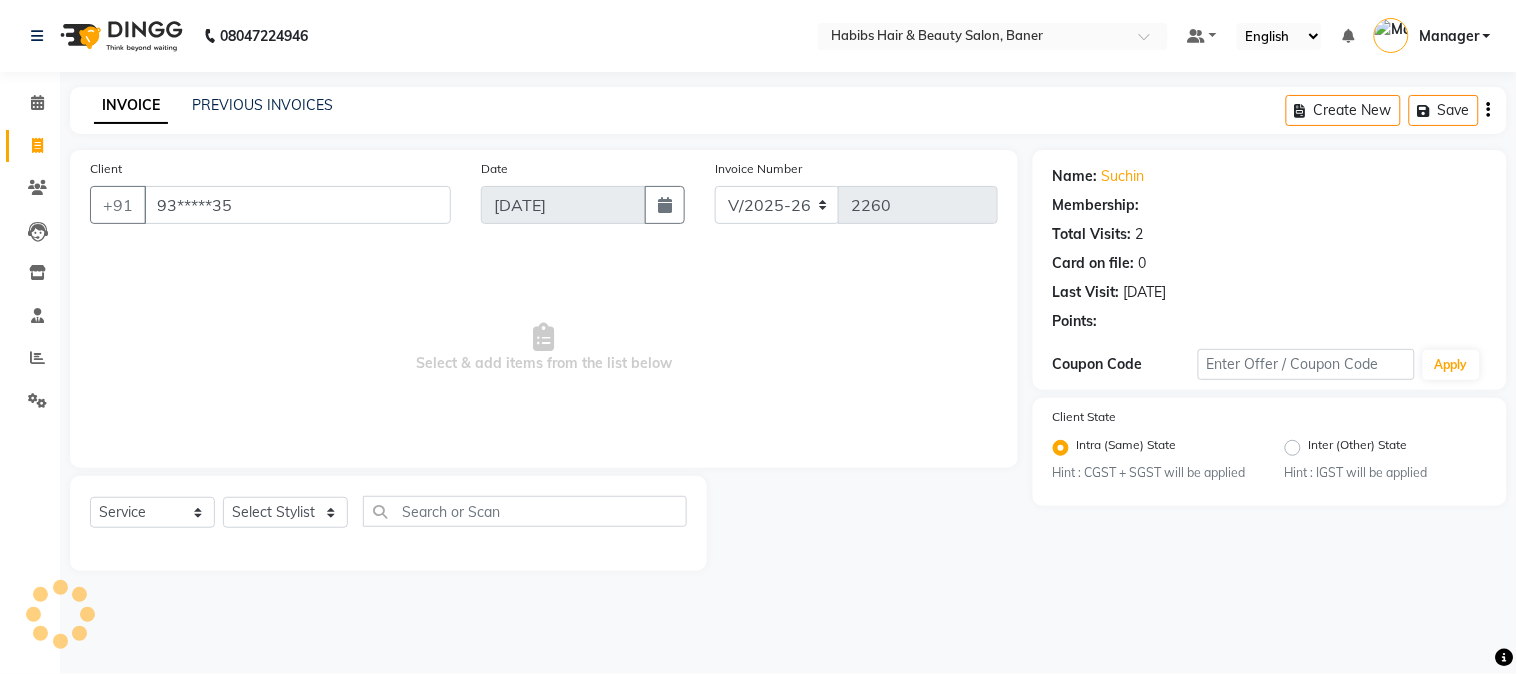 select on "1: Object" 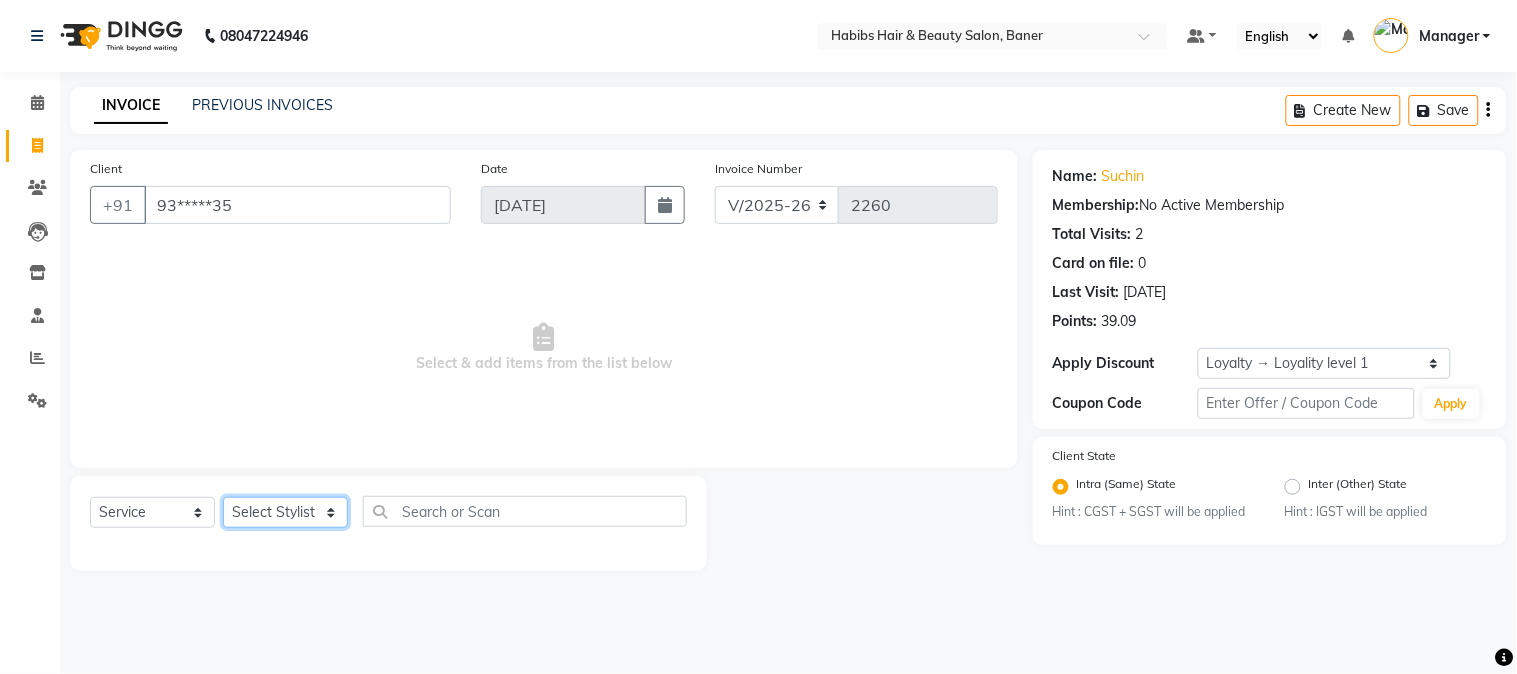 click on "Select Stylist Admin [PERSON_NAME] [PERSON_NAME]  Manager [PERSON_NAME] [PERSON_NAME] [PERSON_NAME] [PERSON_NAME]" 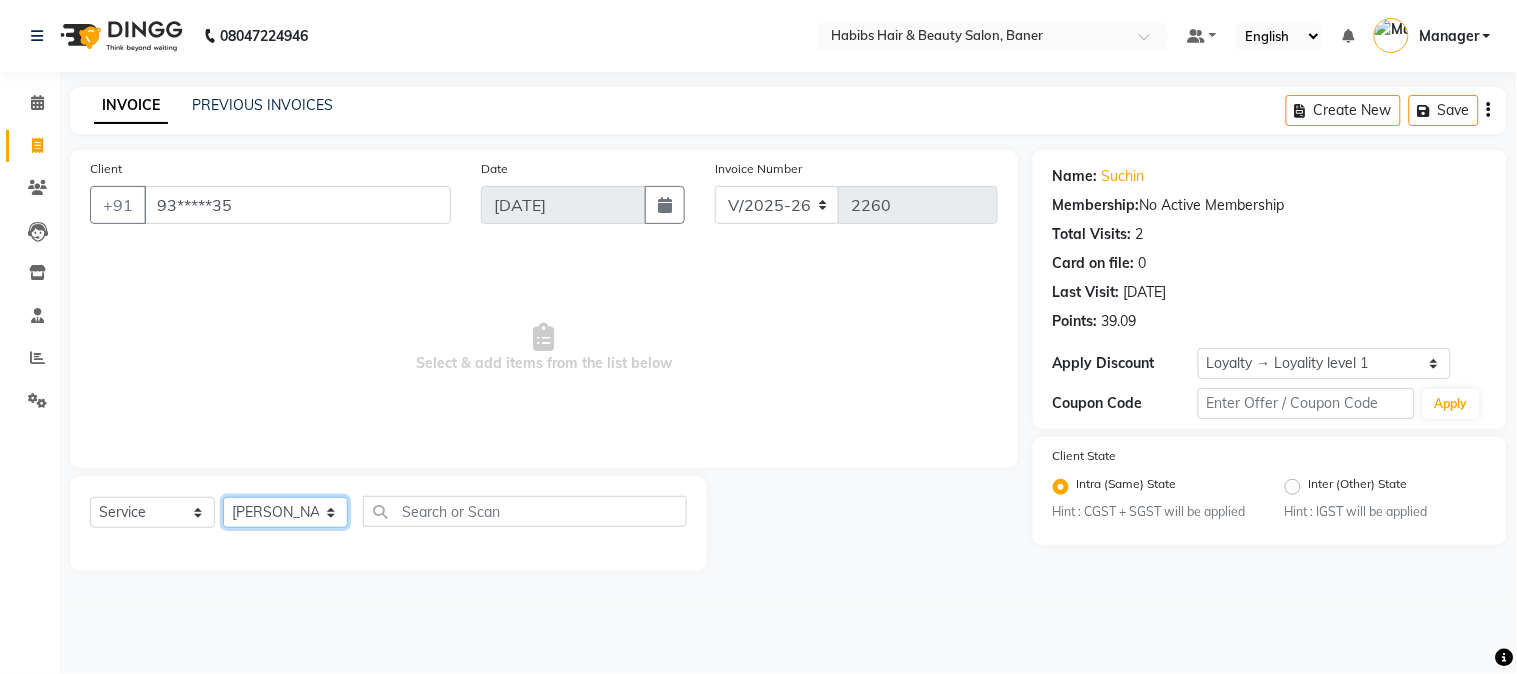 click on "Select Stylist Admin [PERSON_NAME] [PERSON_NAME]  Manager [PERSON_NAME] [PERSON_NAME] [PERSON_NAME] [PERSON_NAME]" 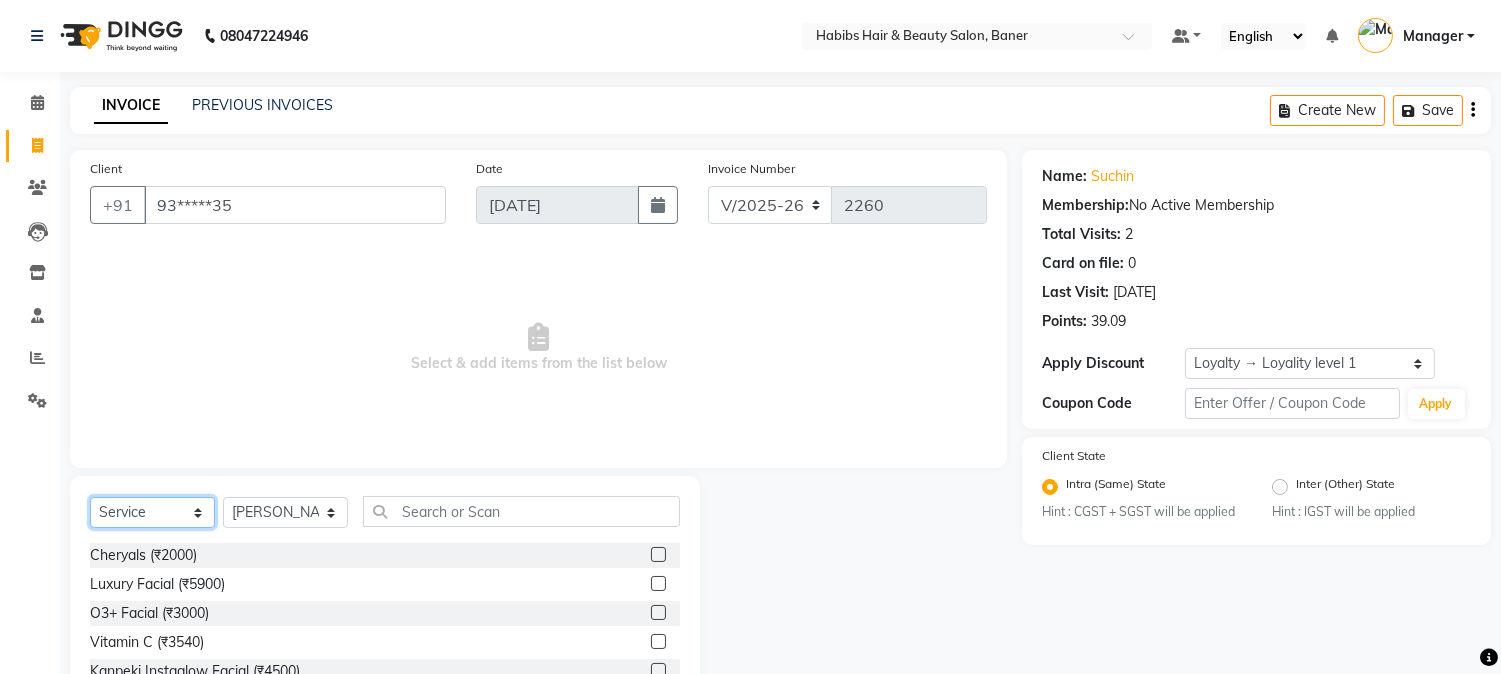 click on "Select  Service  Product  Membership  Package Voucher Prepaid Gift Card" 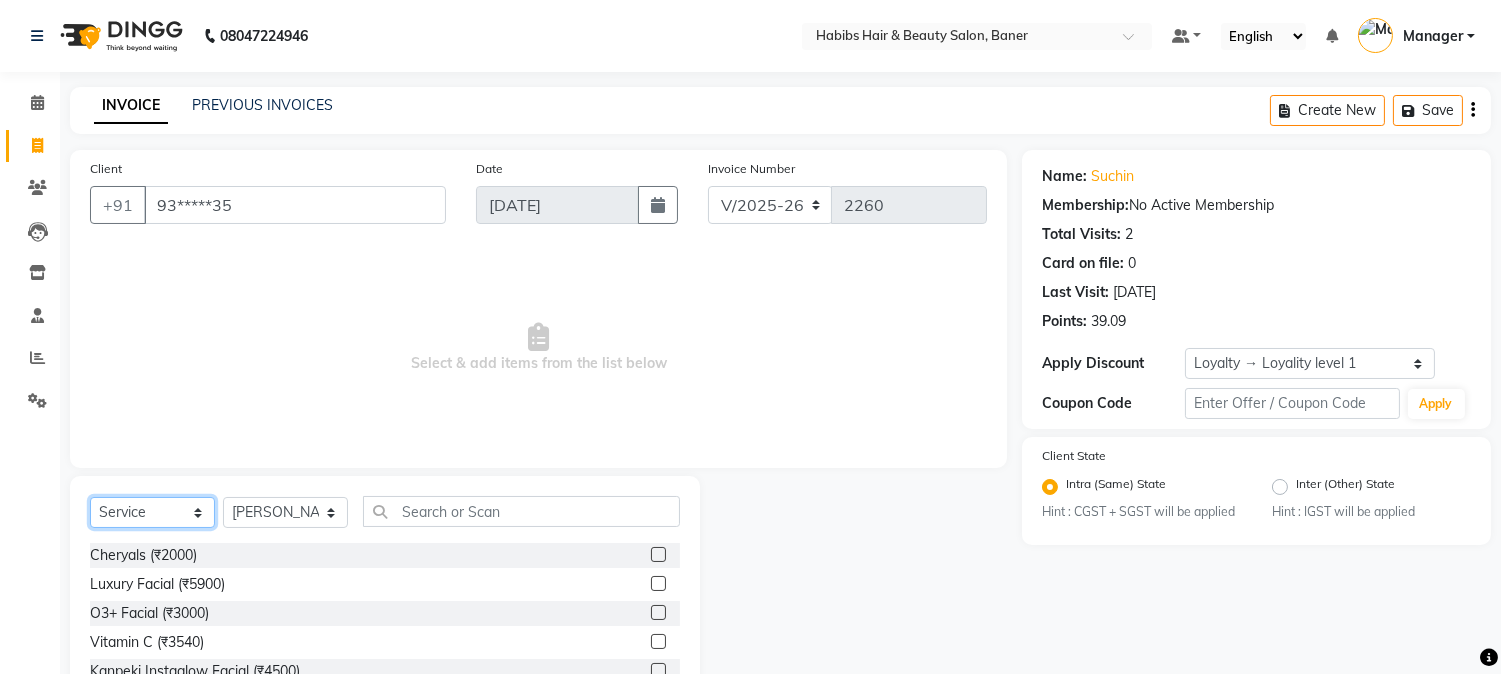select on "package" 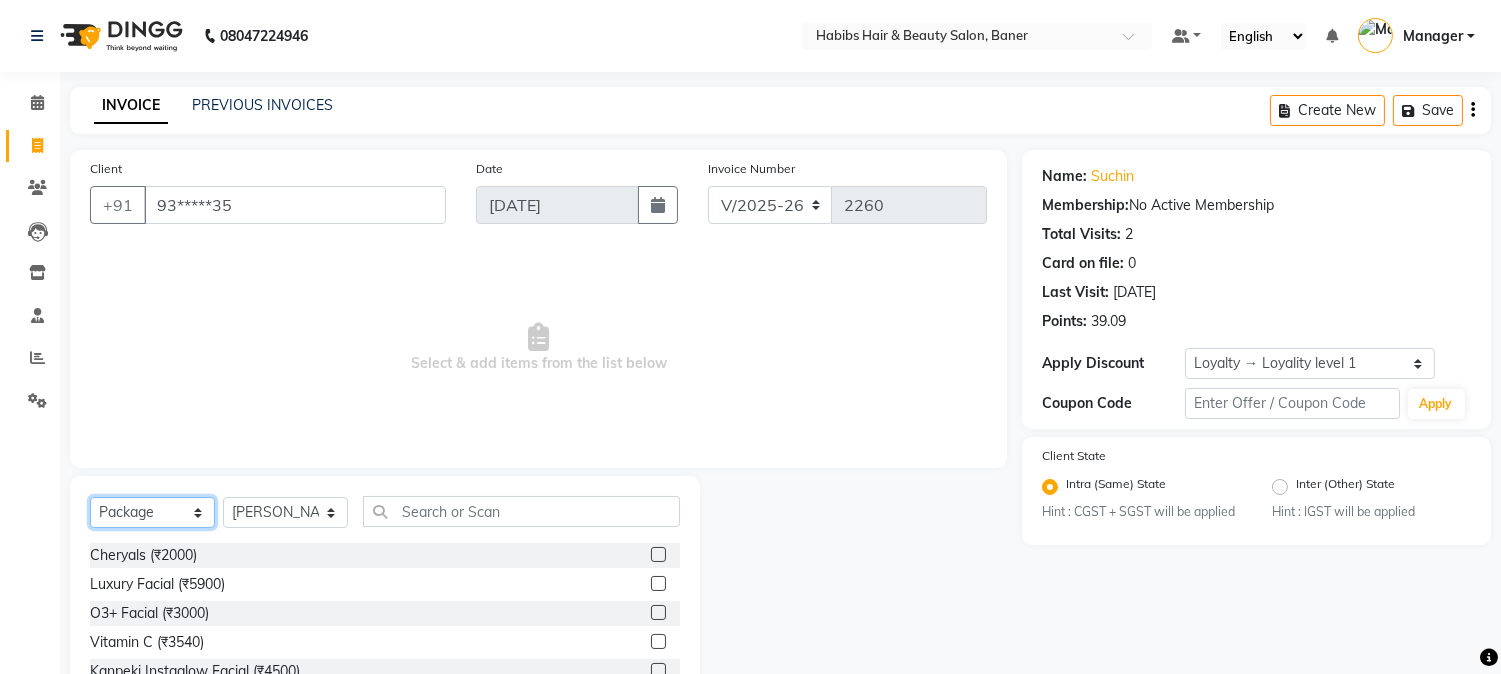 click on "Select  Service  Product  Membership  Package Voucher Prepaid Gift Card" 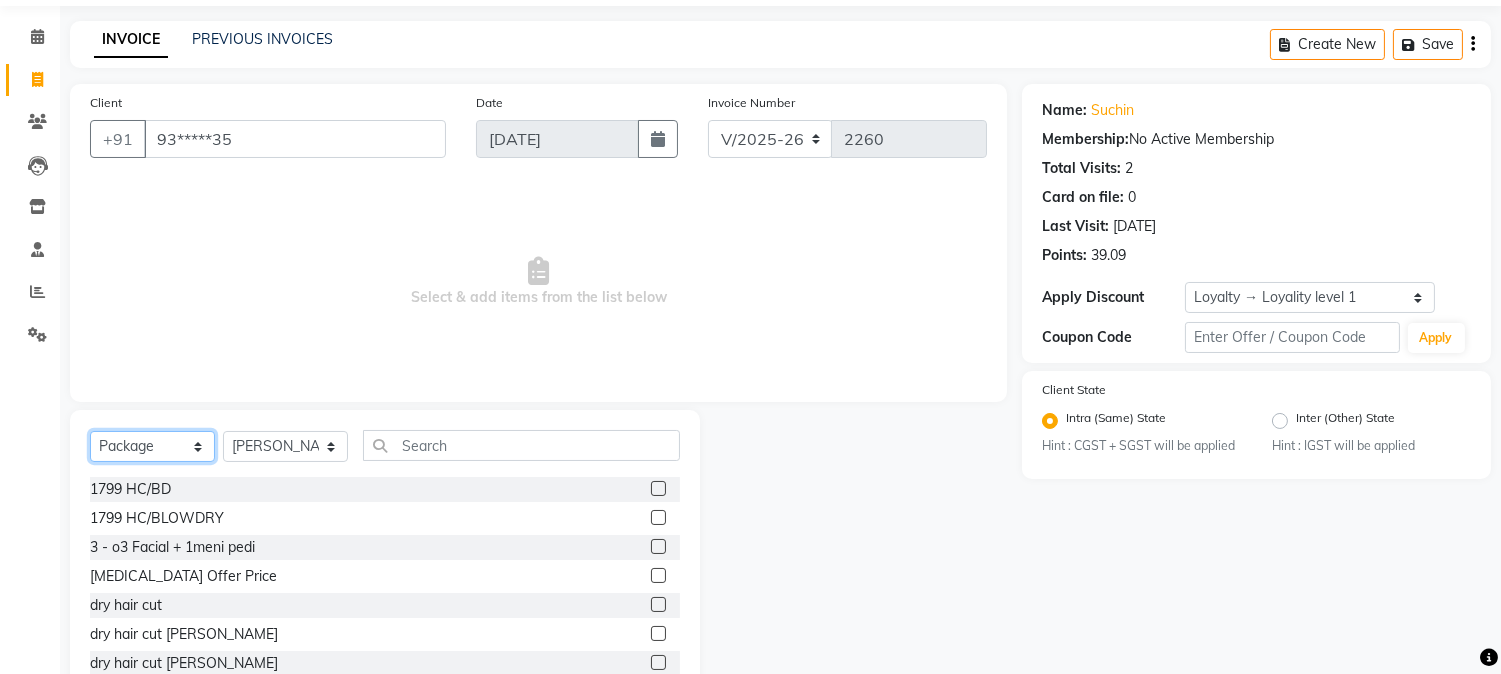 scroll, scrollTop: 126, scrollLeft: 0, axis: vertical 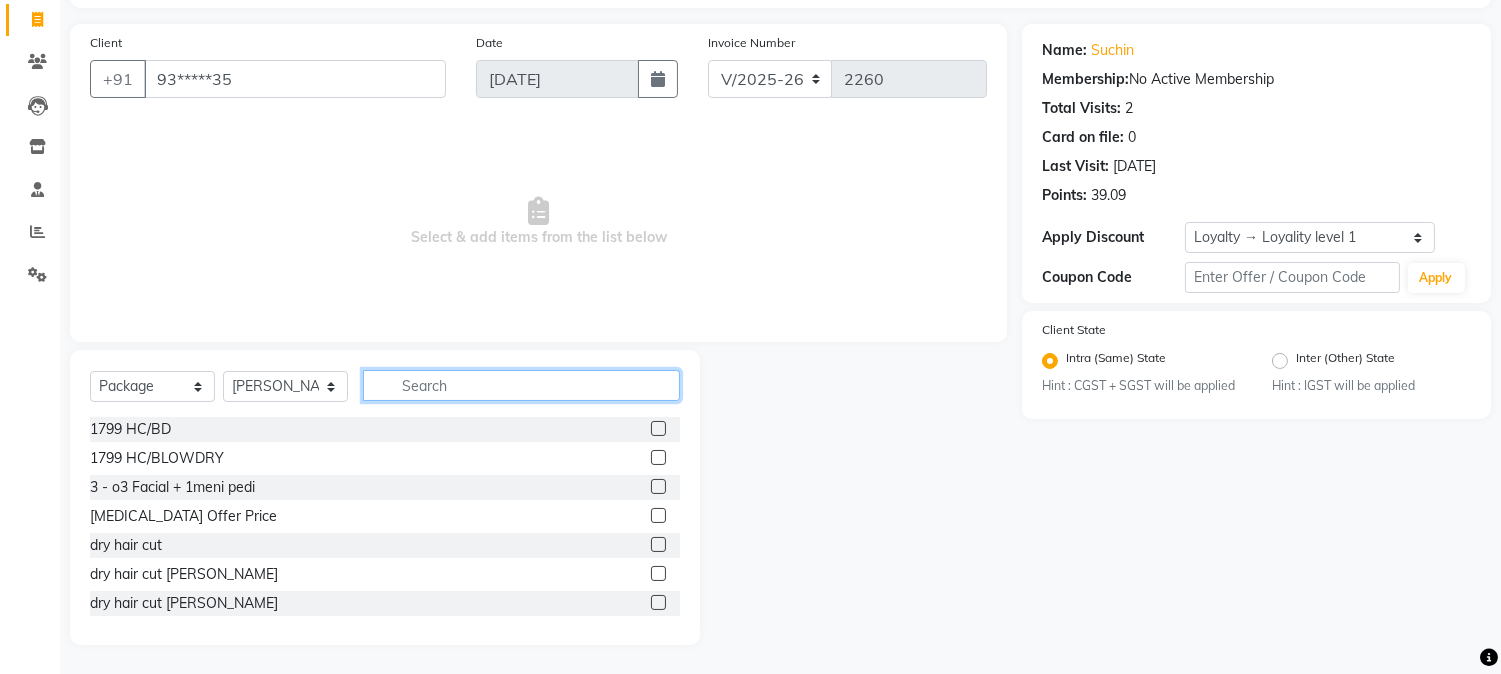 click 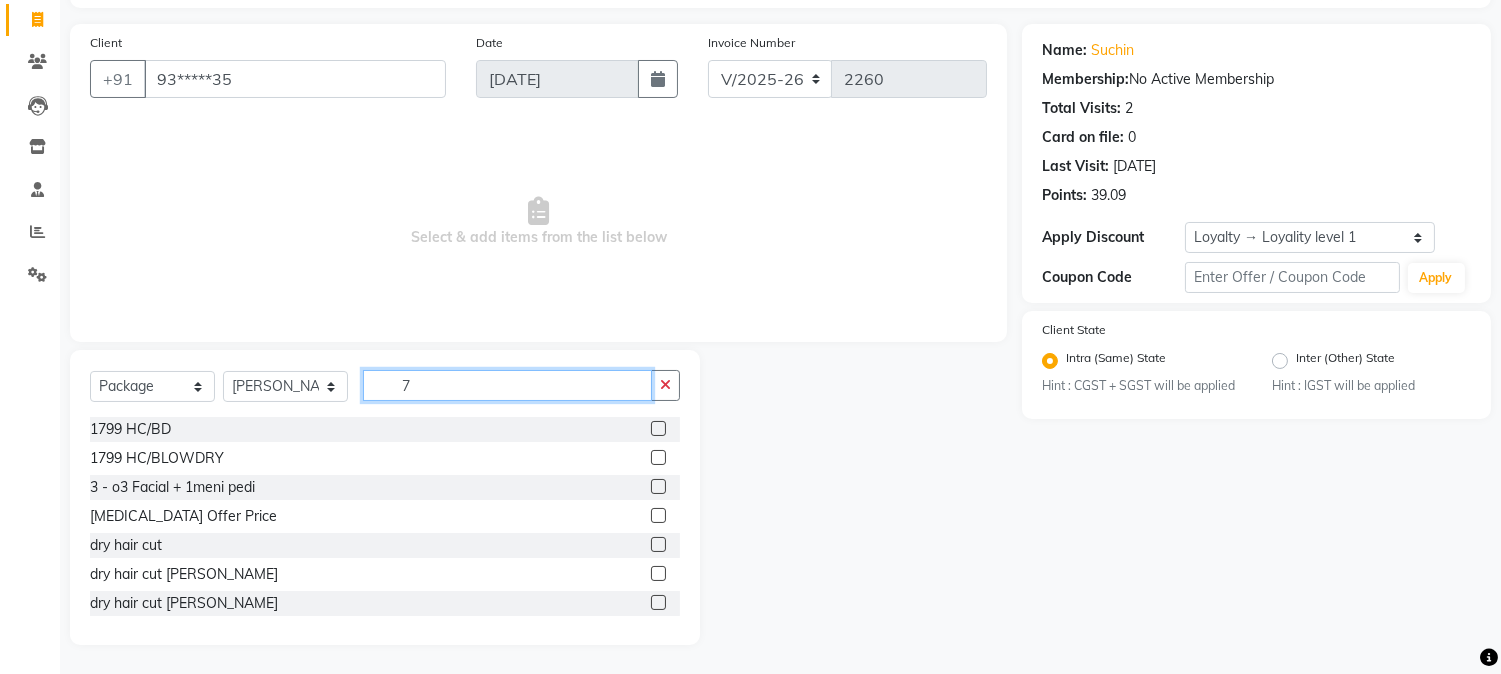 scroll, scrollTop: 43, scrollLeft: 0, axis: vertical 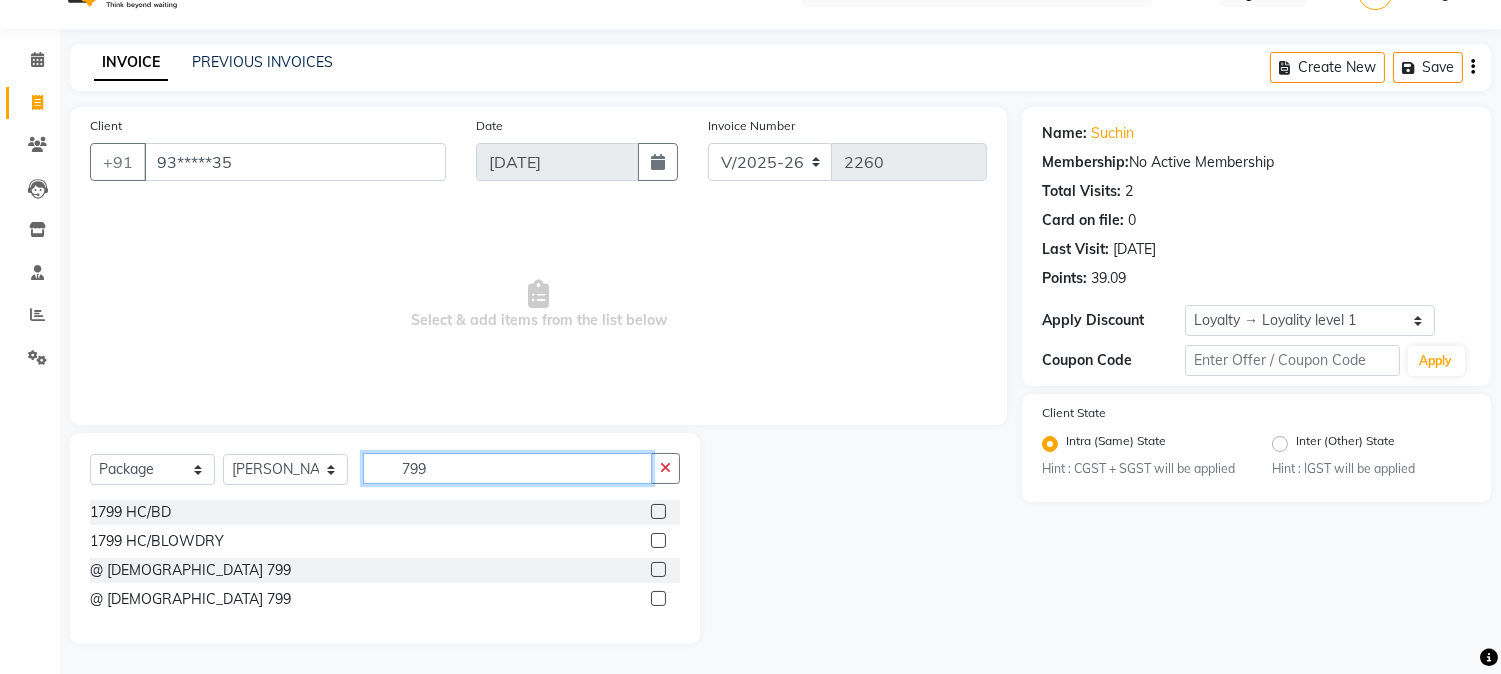 type on "799" 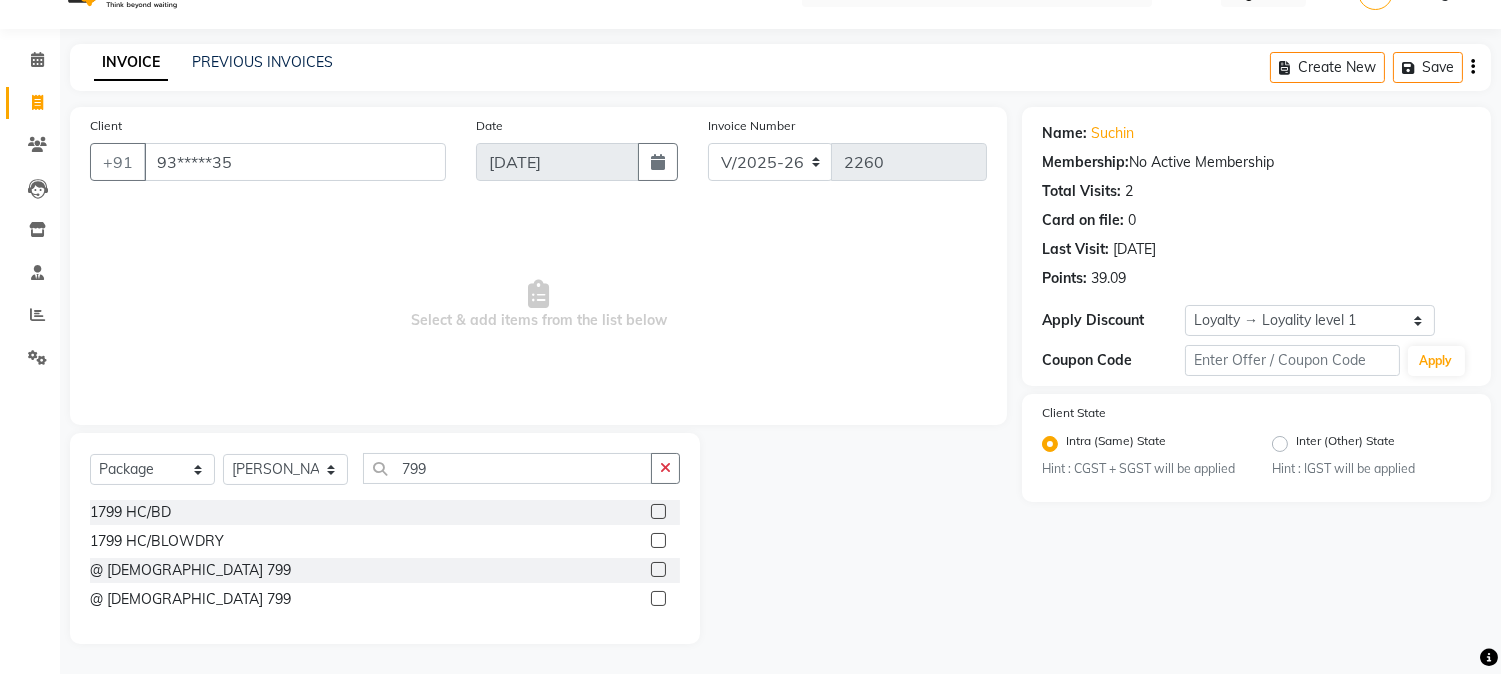 click 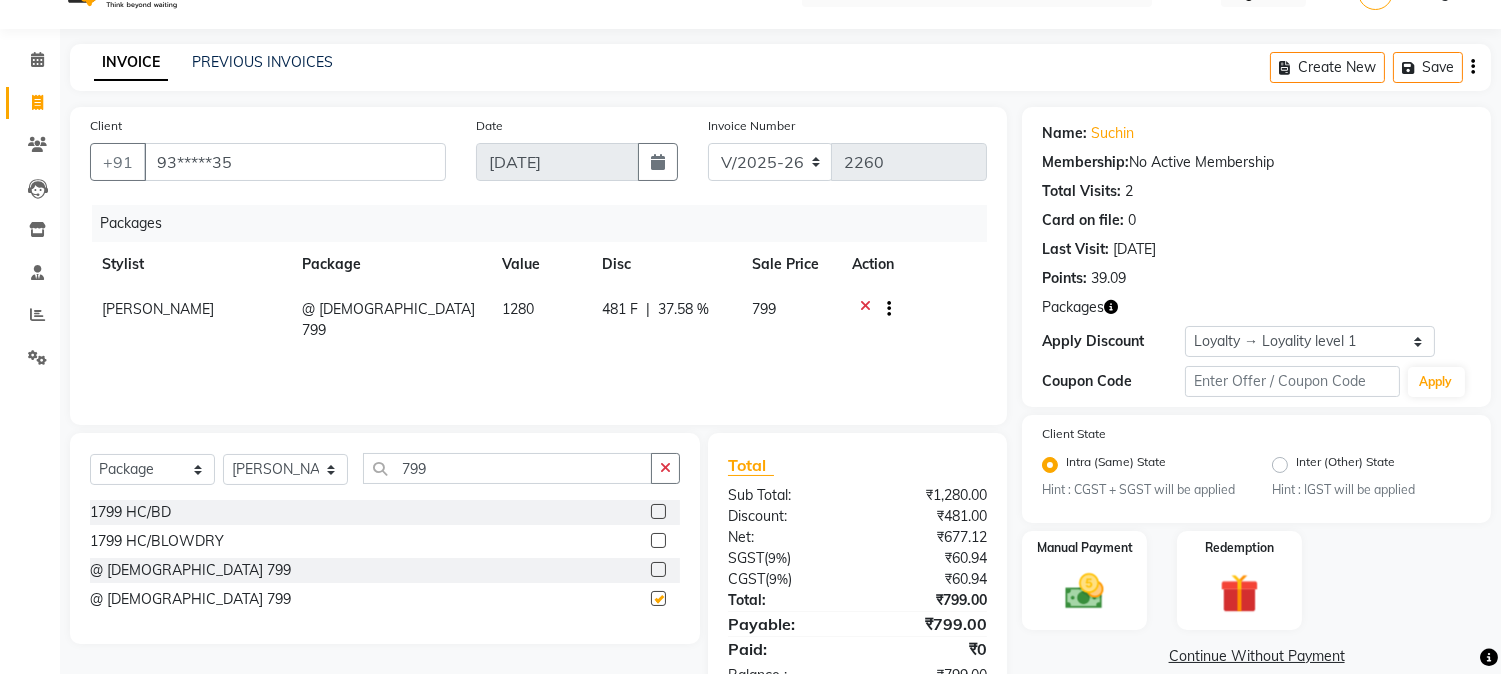 checkbox on "false" 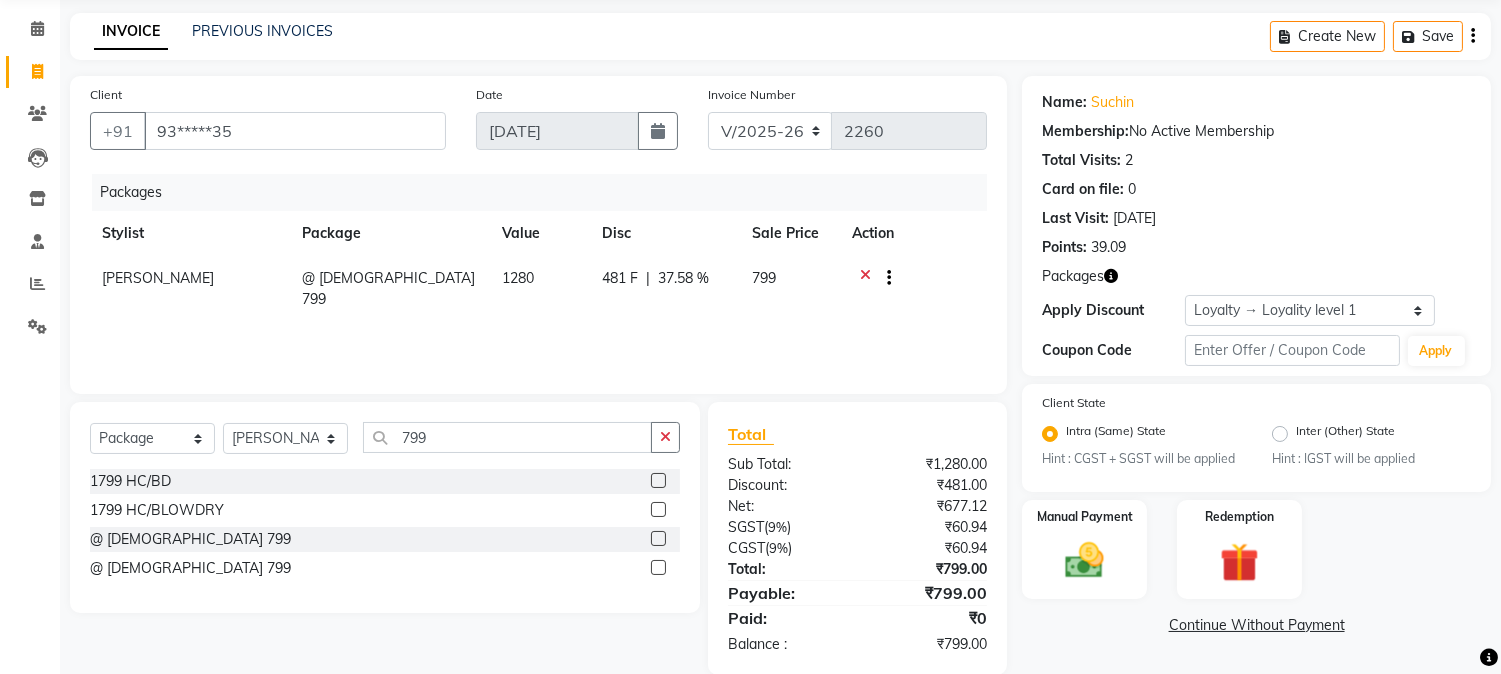 scroll, scrollTop: 104, scrollLeft: 0, axis: vertical 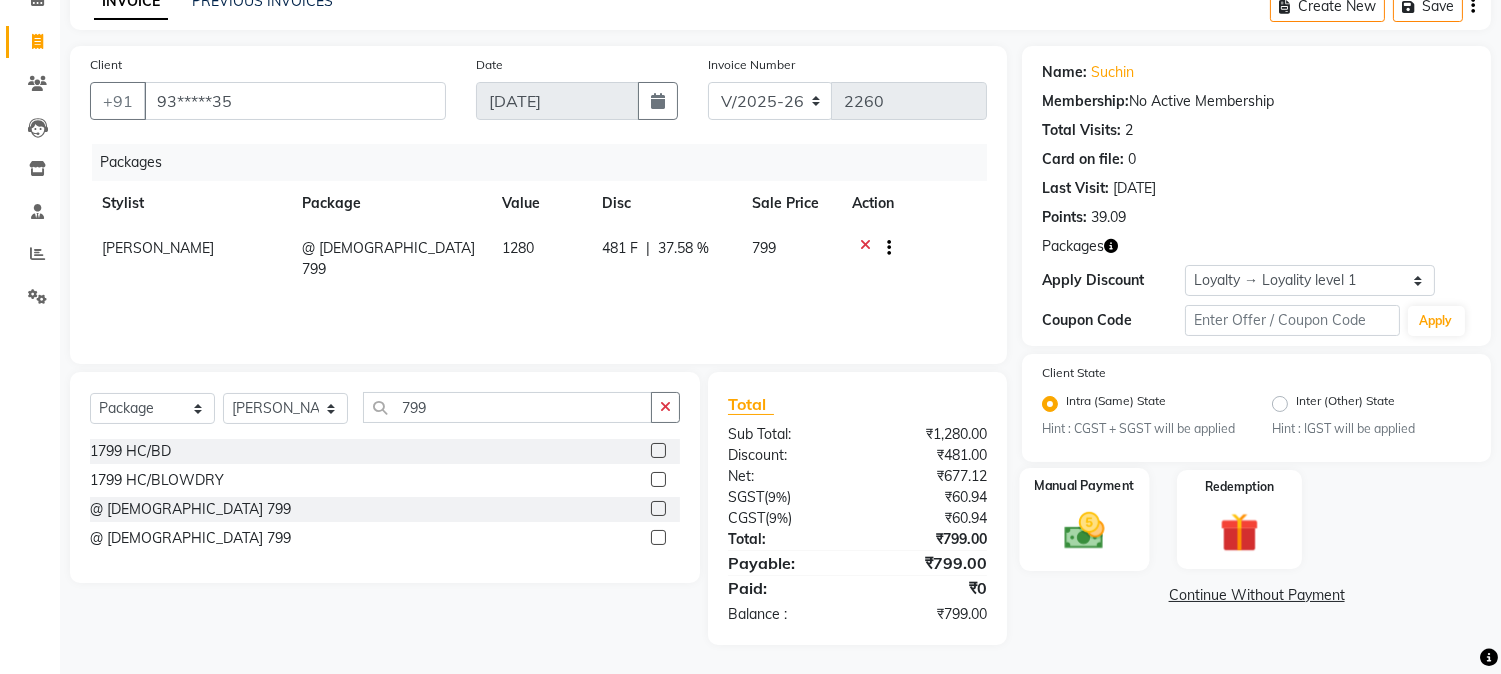 click 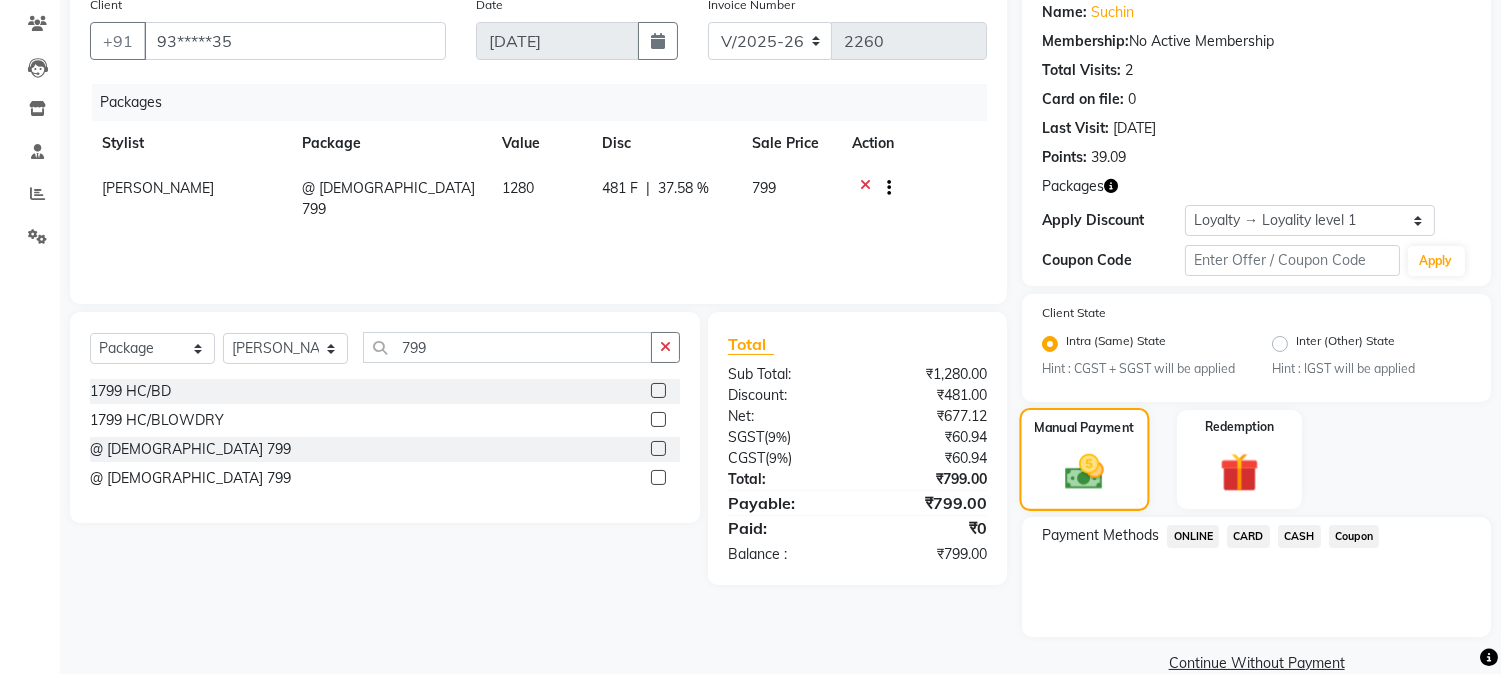 scroll, scrollTop: 197, scrollLeft: 0, axis: vertical 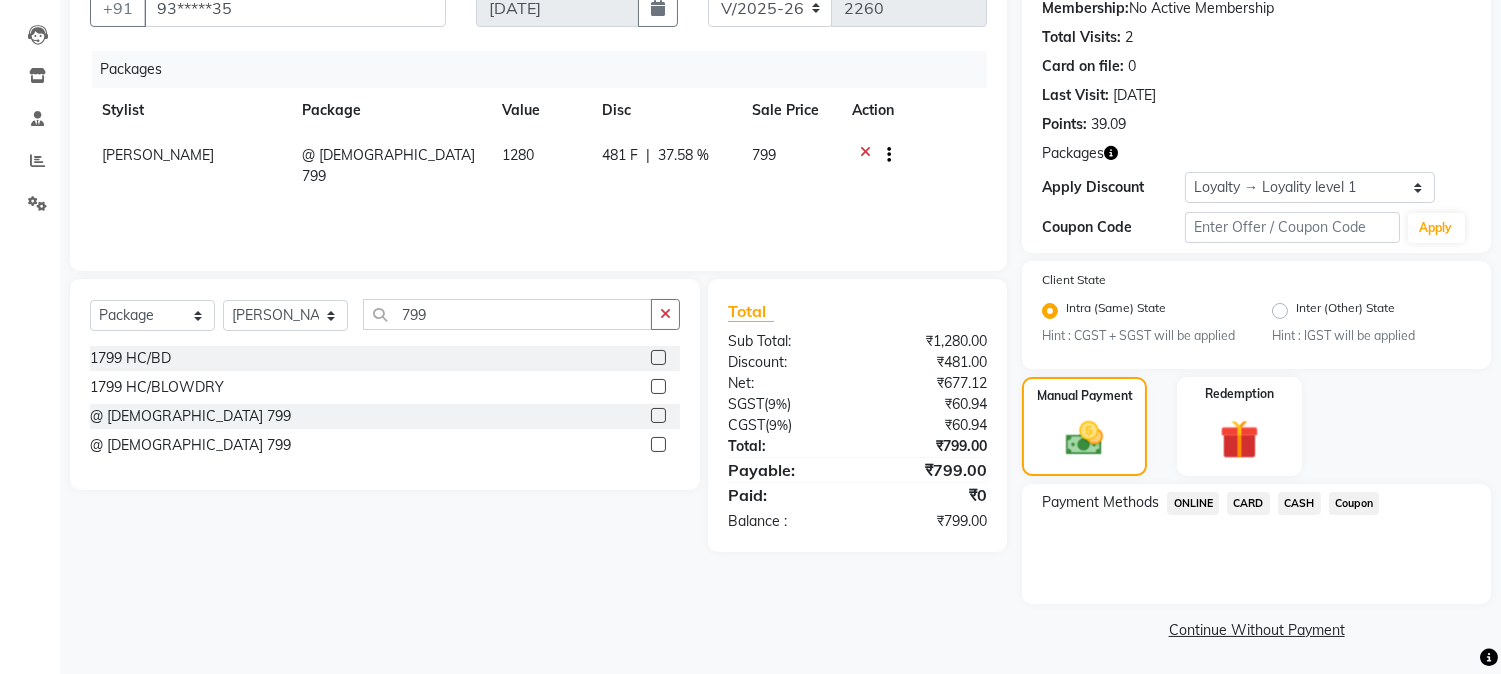 click on "ONLINE" 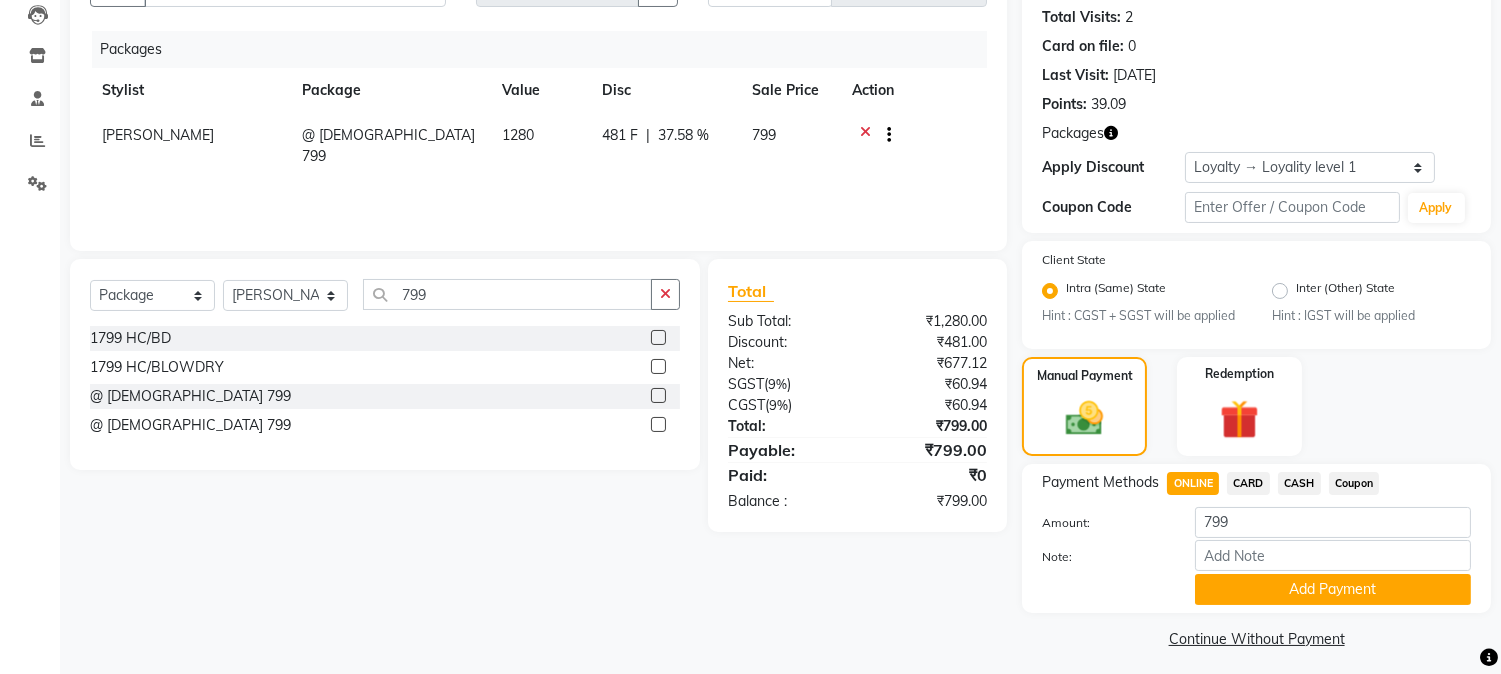 scroll, scrollTop: 227, scrollLeft: 0, axis: vertical 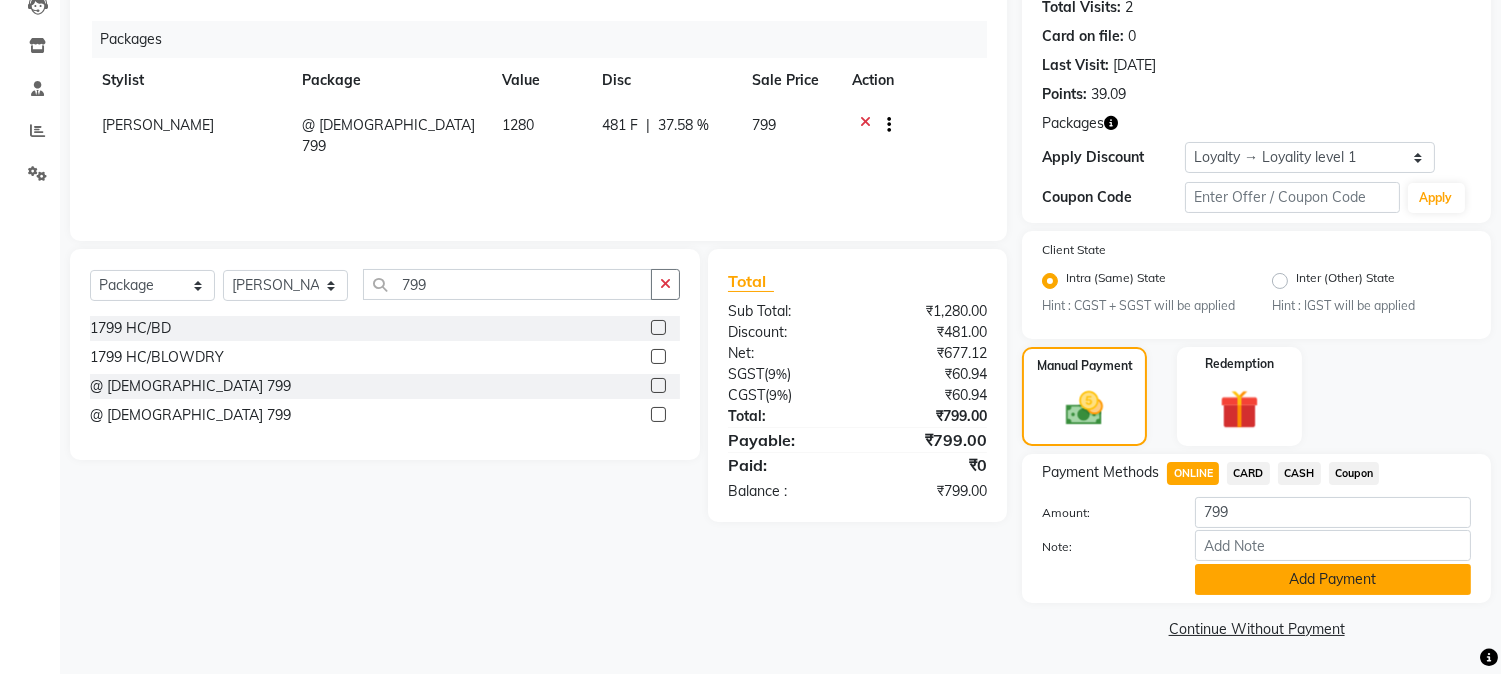 click on "Add Payment" 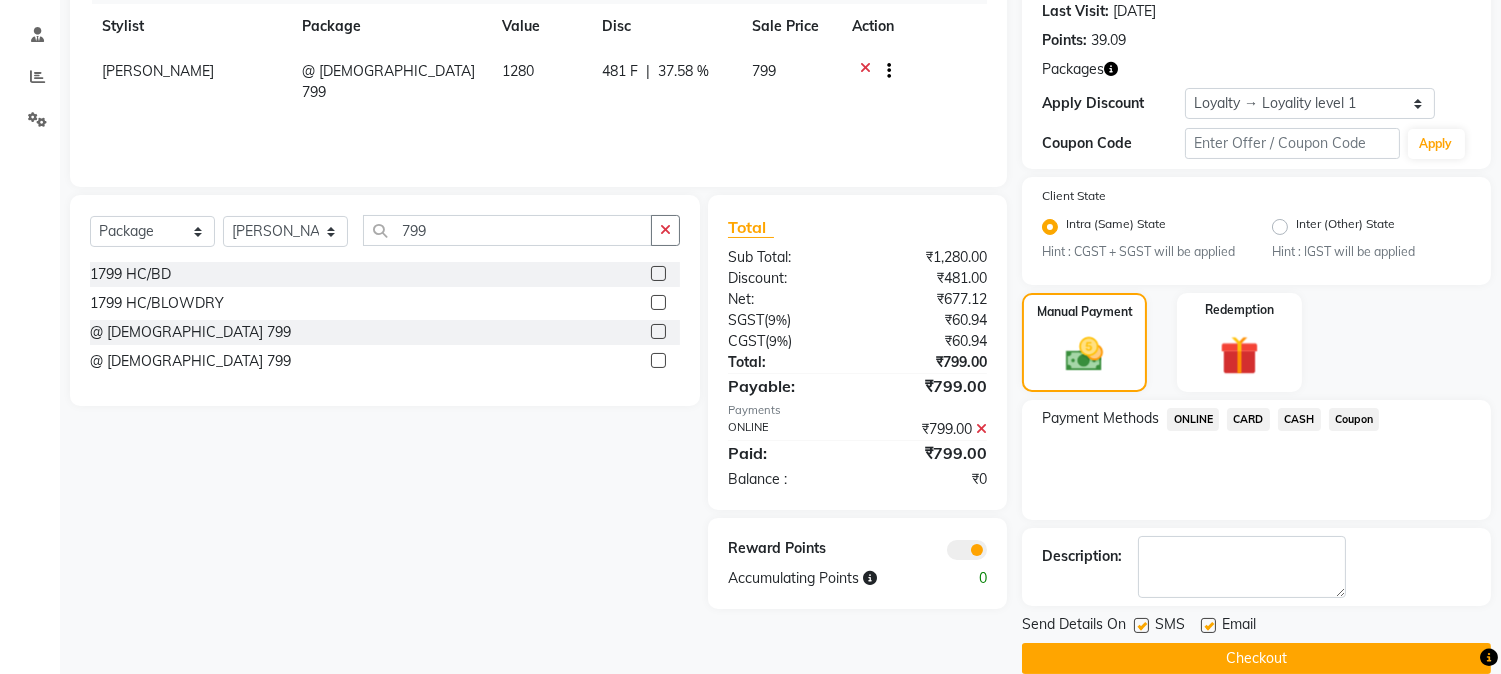scroll, scrollTop: 311, scrollLeft: 0, axis: vertical 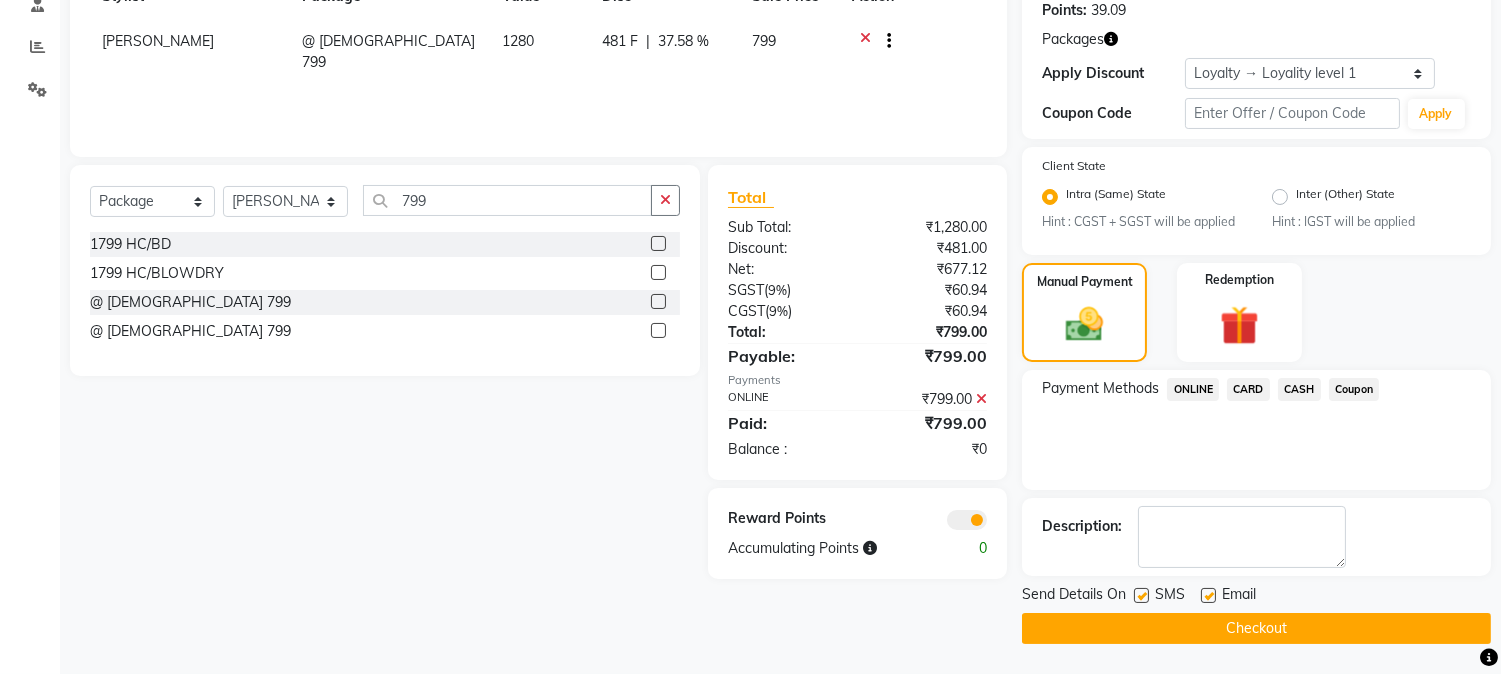 click on "Checkout" 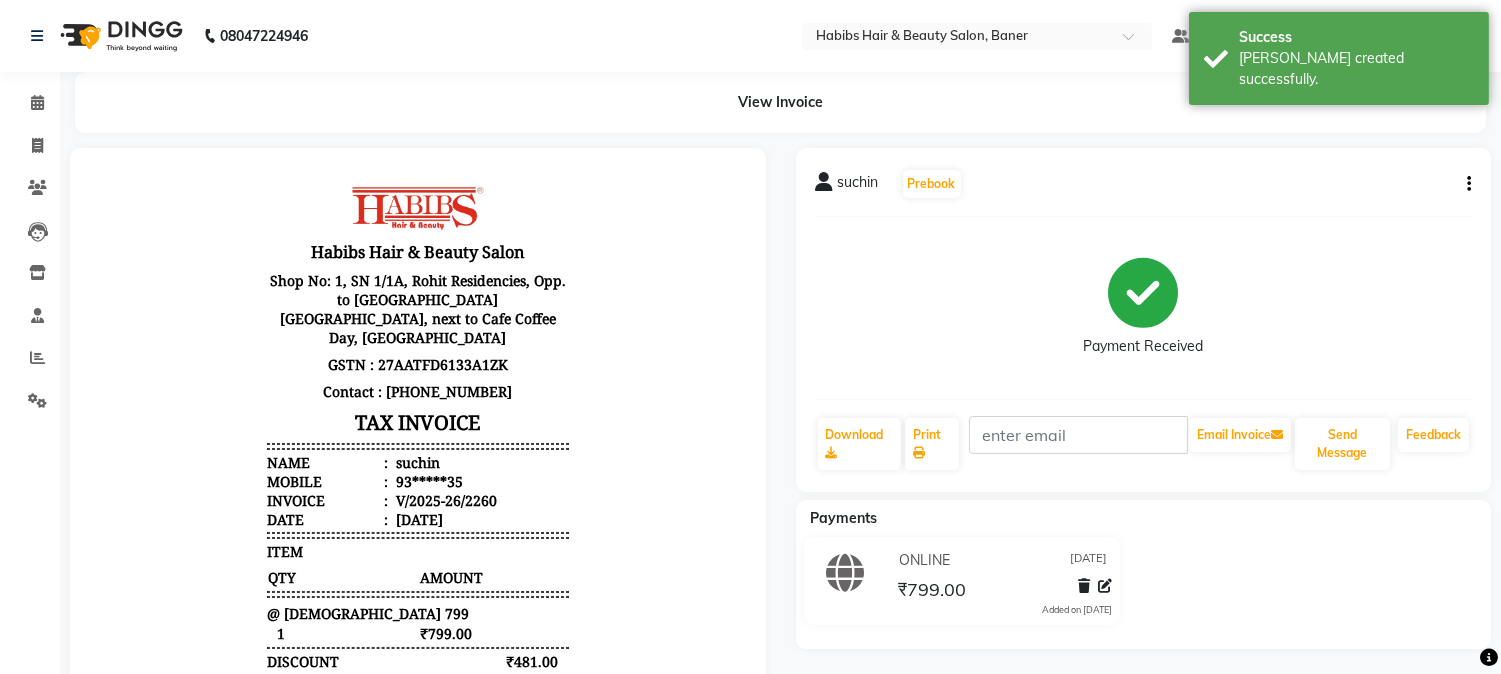 scroll, scrollTop: 0, scrollLeft: 0, axis: both 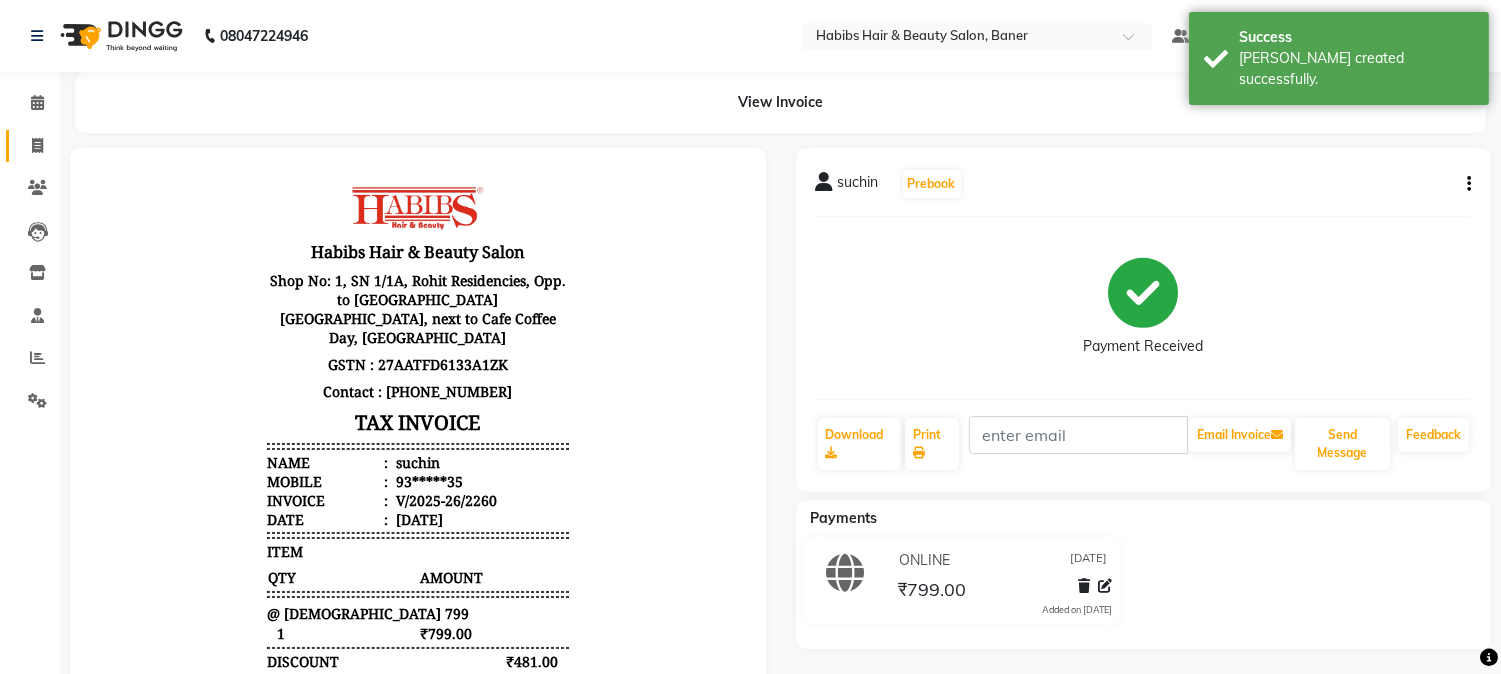 click on "Invoice" 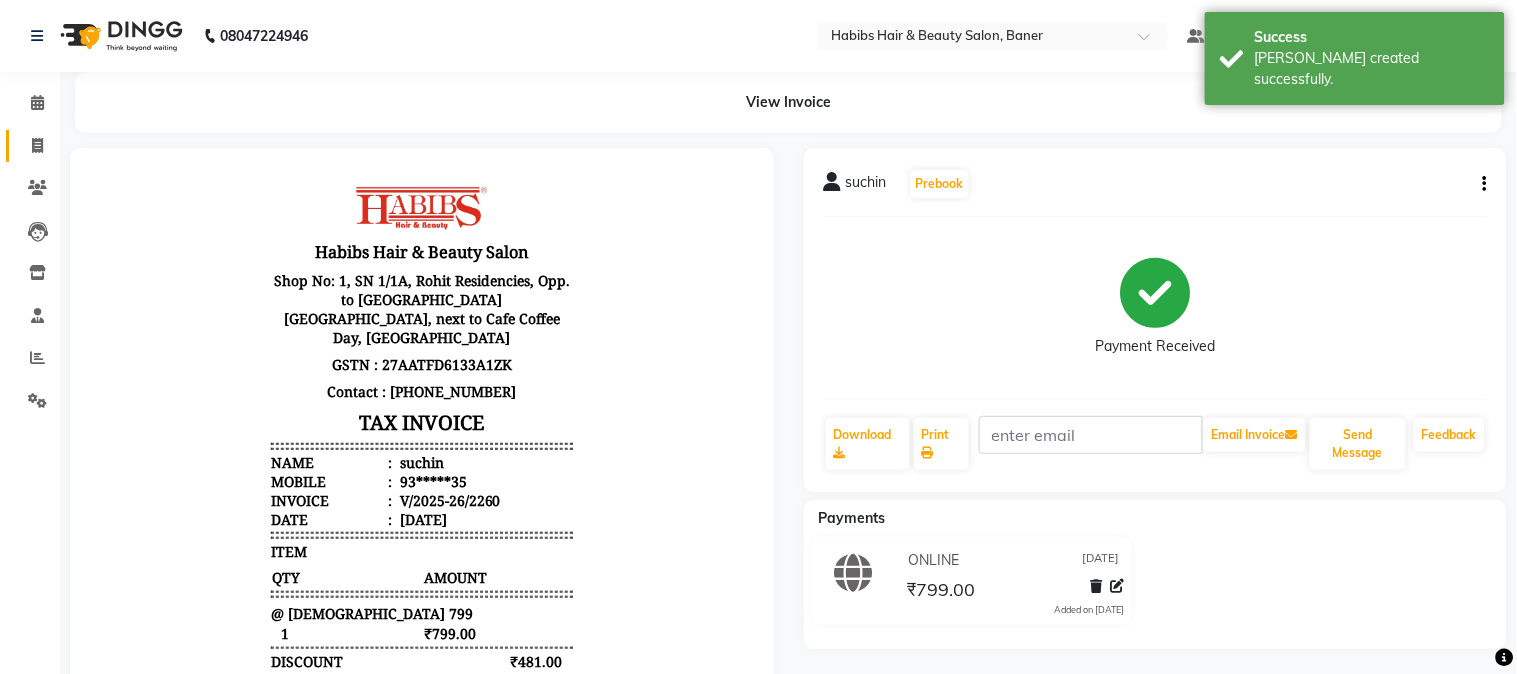 select on "5356" 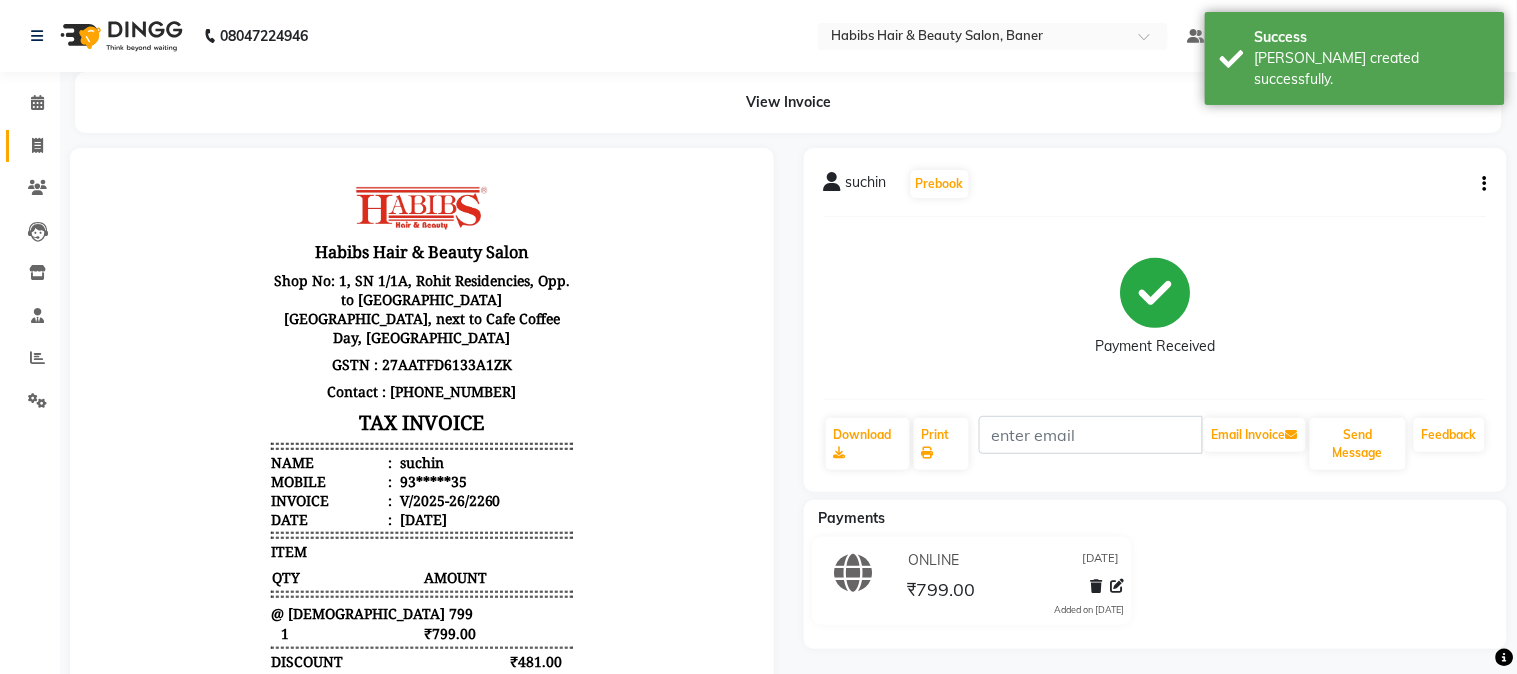 select on "service" 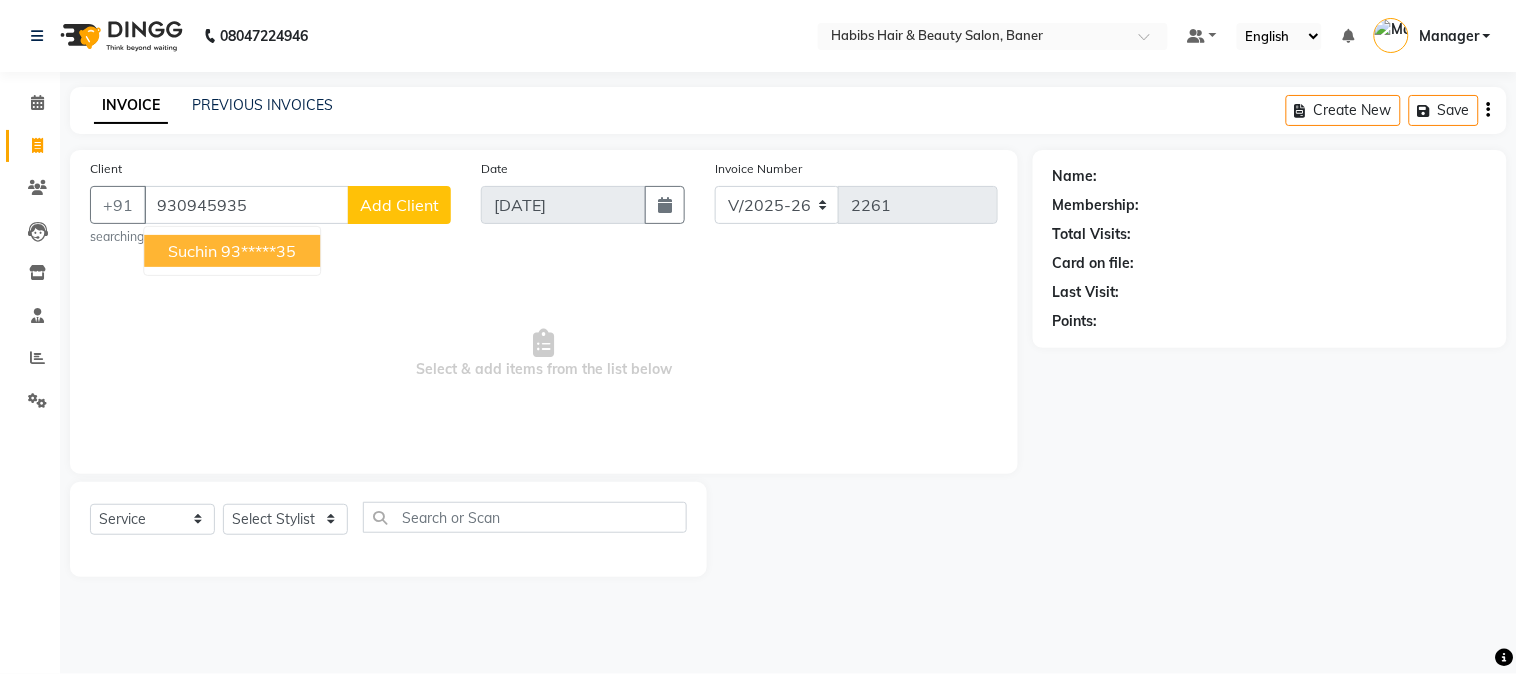 type on "930945935" 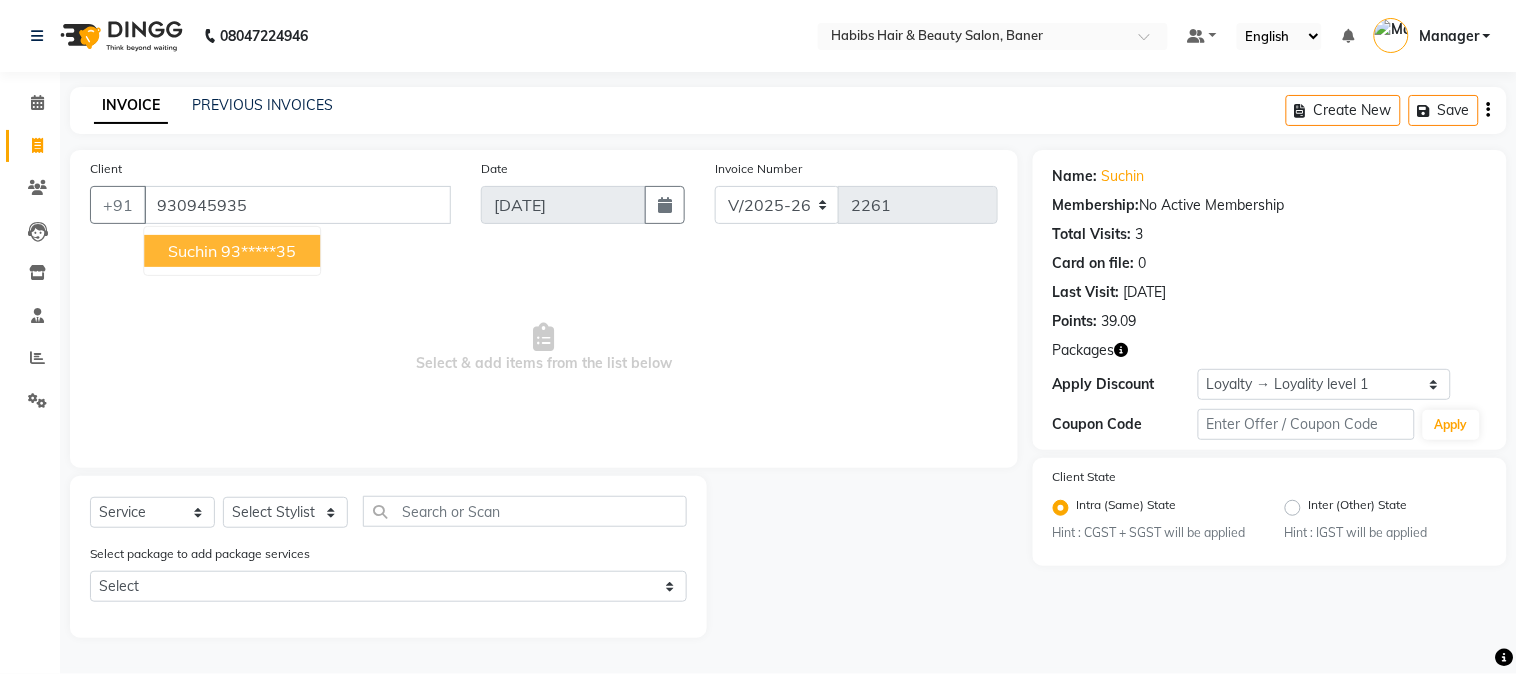 click on "suchin" at bounding box center (192, 251) 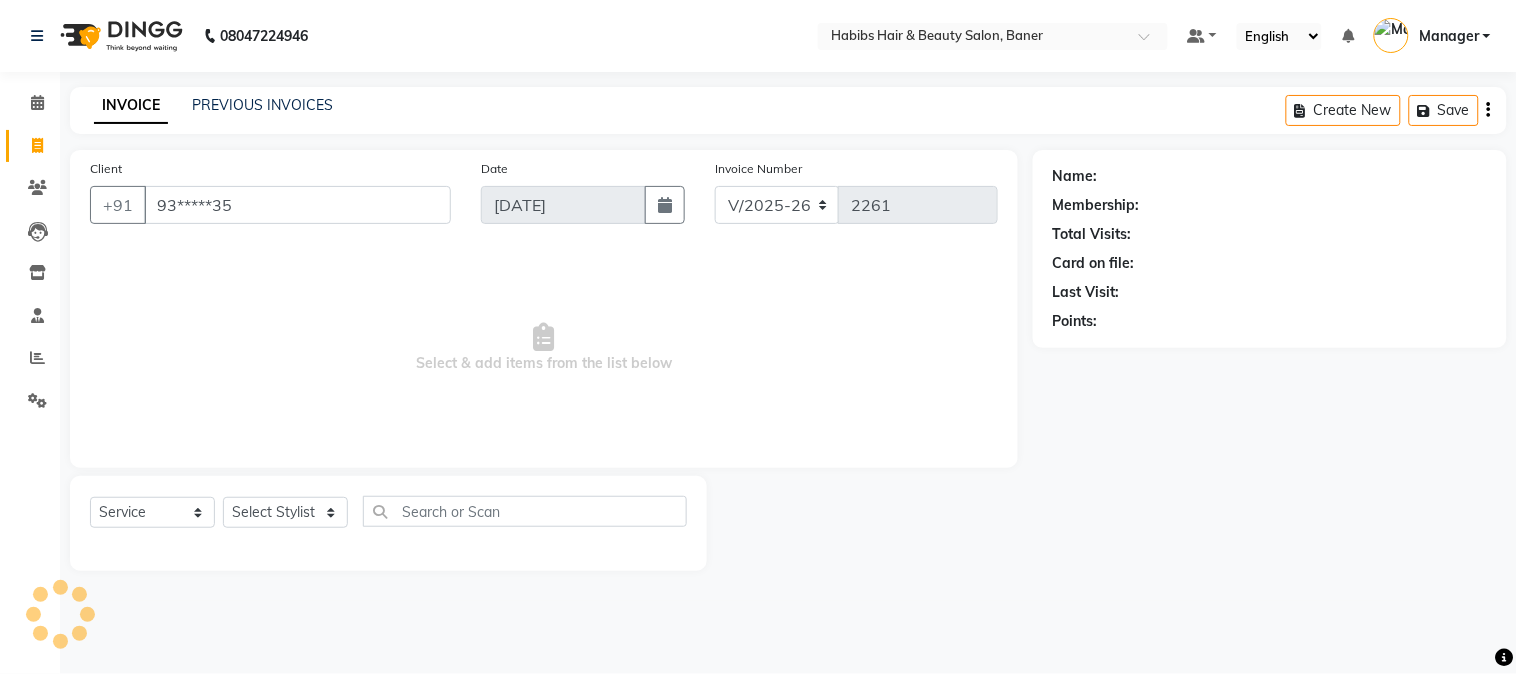 select on "1: Object" 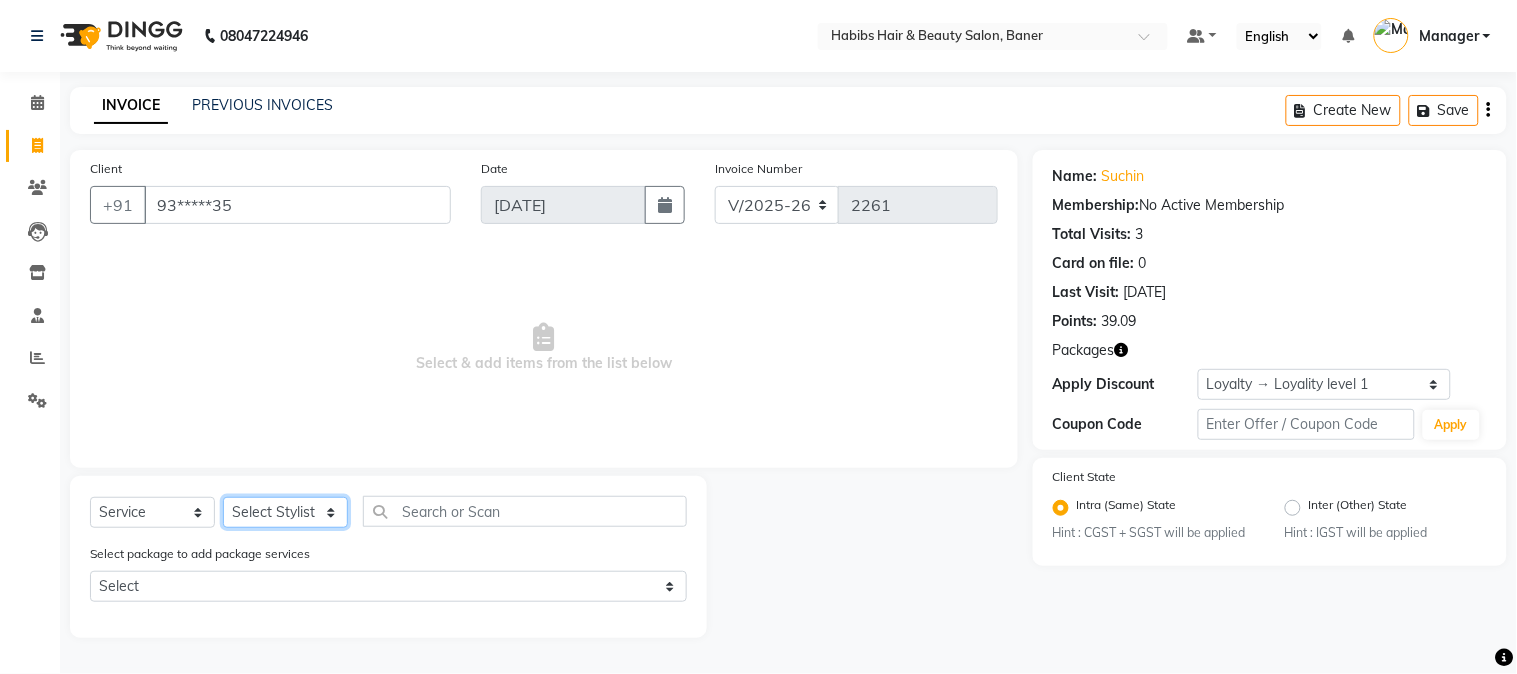 drag, startPoint x: 268, startPoint y: 514, endPoint x: 280, endPoint y: 497, distance: 20.808653 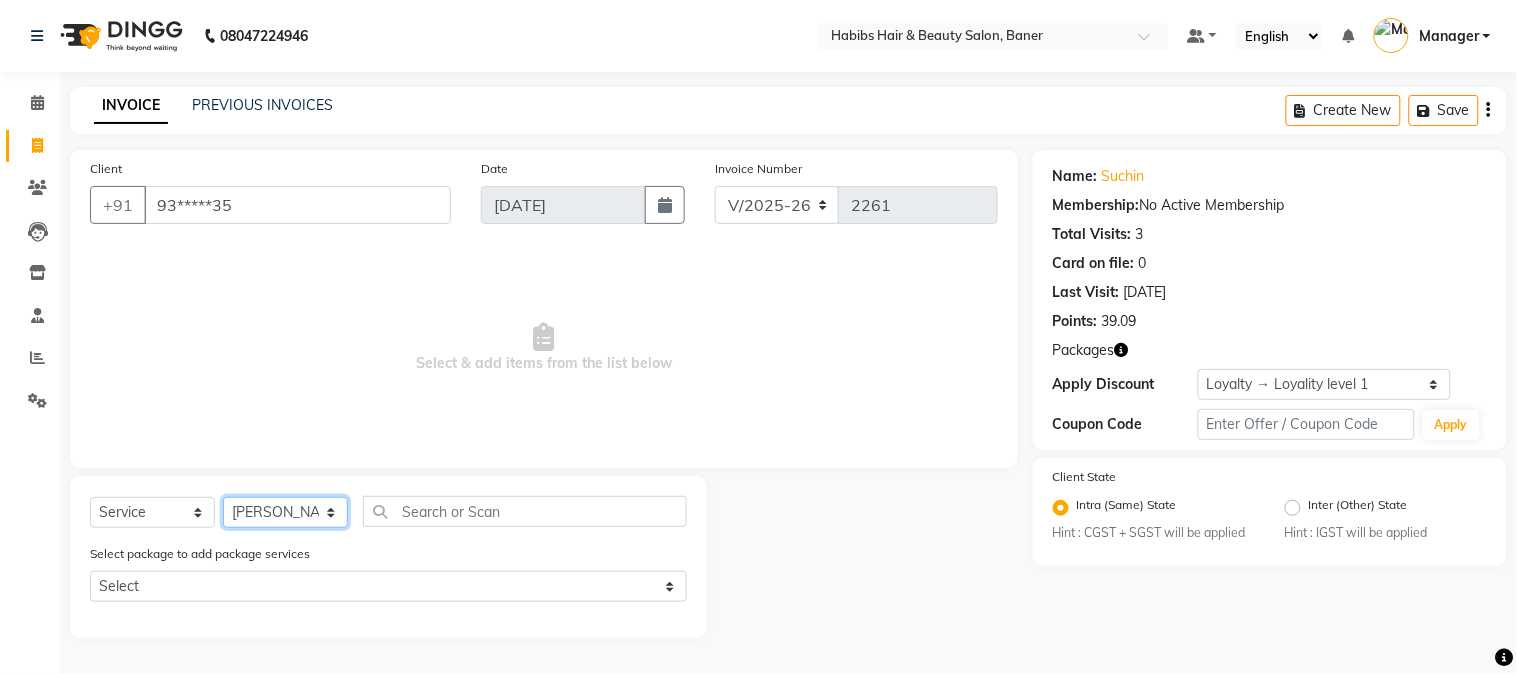 click on "Select Stylist Admin [PERSON_NAME] [PERSON_NAME]  Manager [PERSON_NAME] [PERSON_NAME] [PERSON_NAME] [PERSON_NAME]" 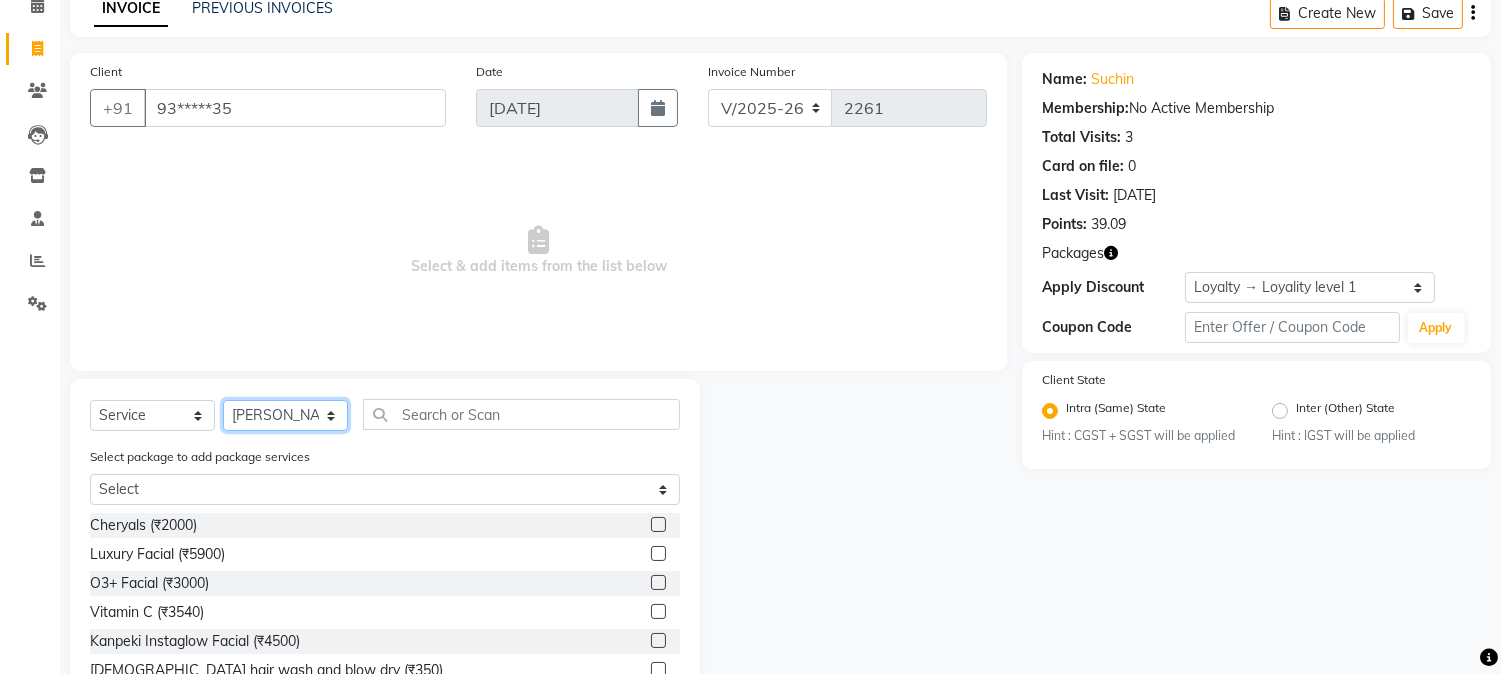scroll, scrollTop: 194, scrollLeft: 0, axis: vertical 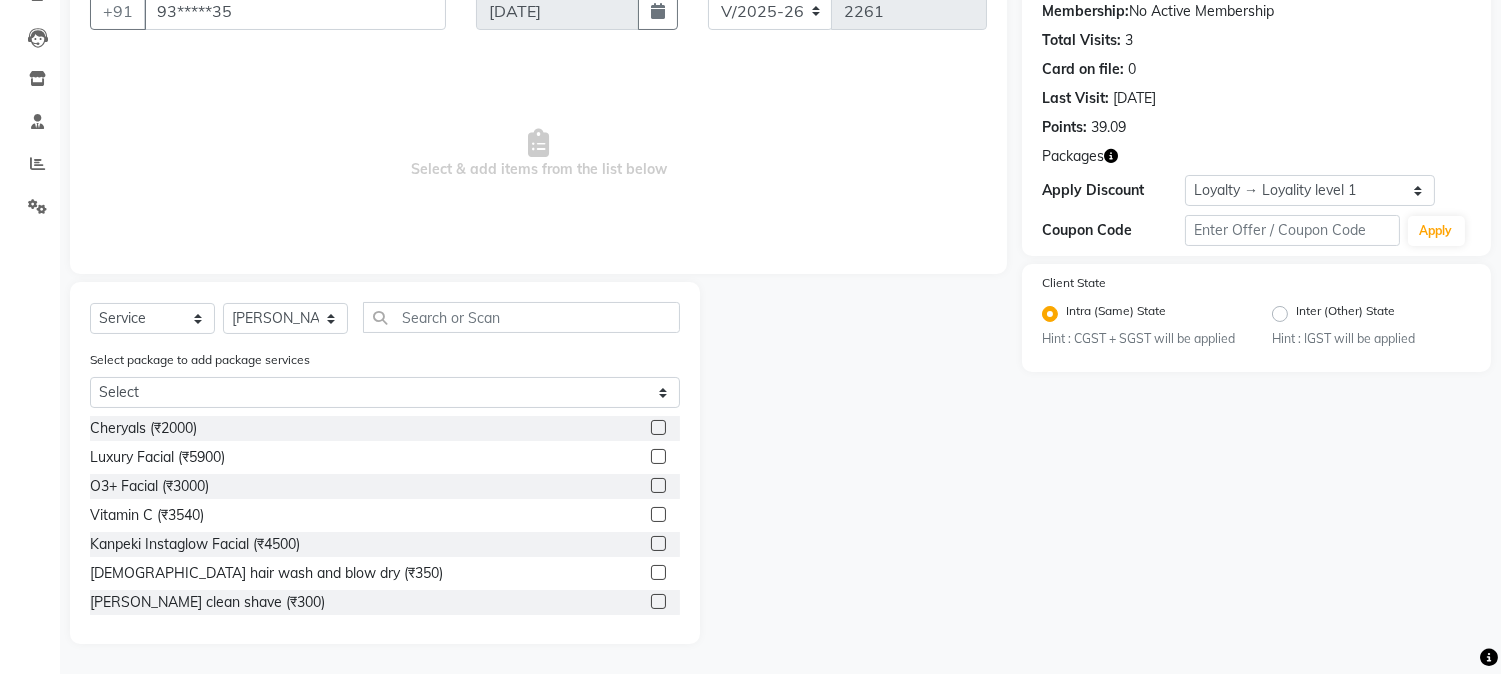 click on "Select package to add package services Select @ [DEMOGRAPHIC_DATA] 799" 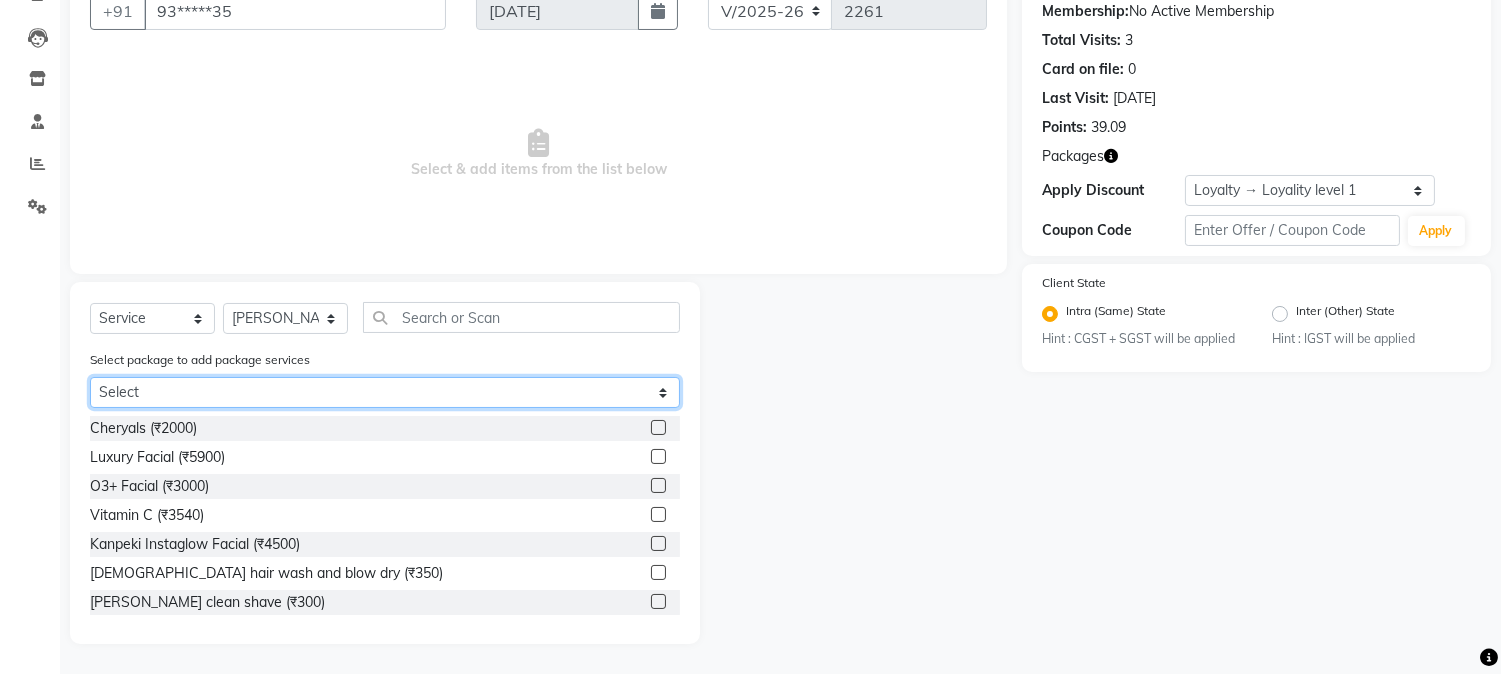 click on "Select @ [DEMOGRAPHIC_DATA] 799" 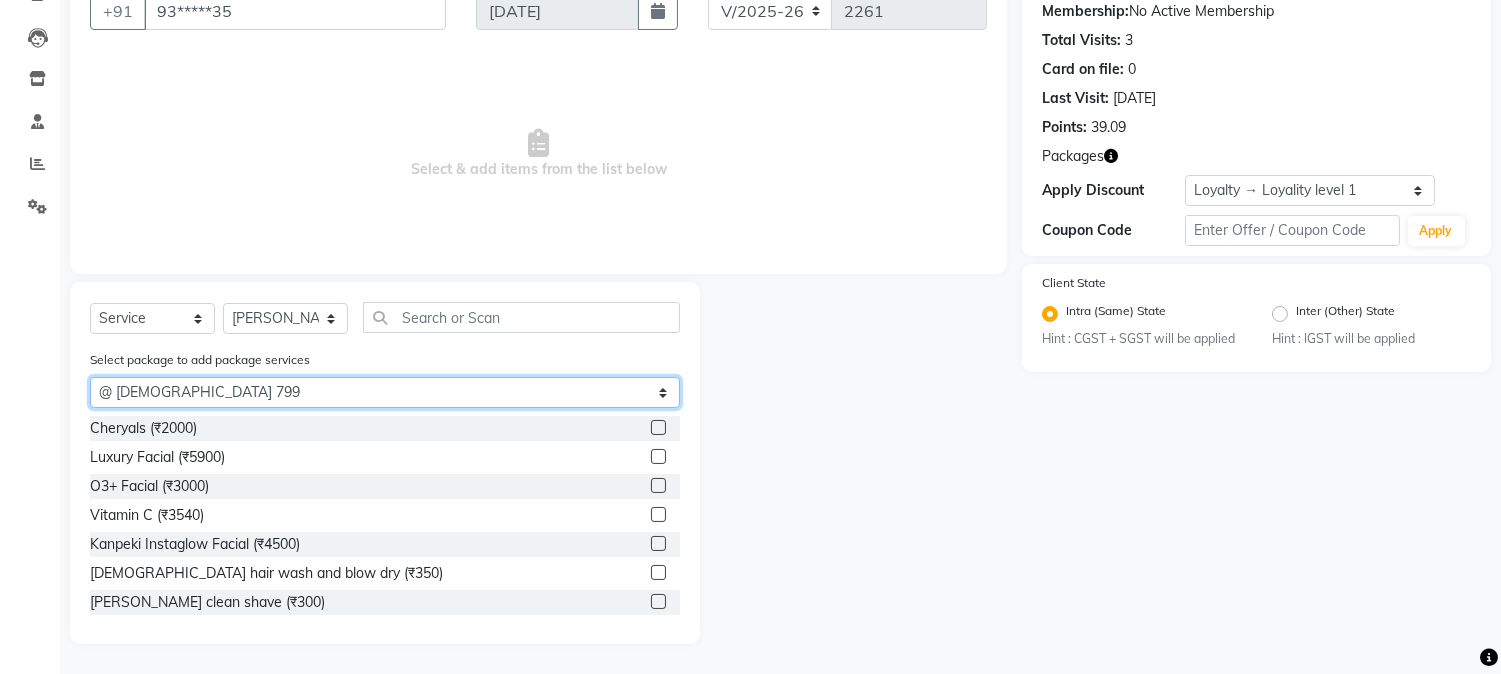 click on "Select @ [DEMOGRAPHIC_DATA] 799" 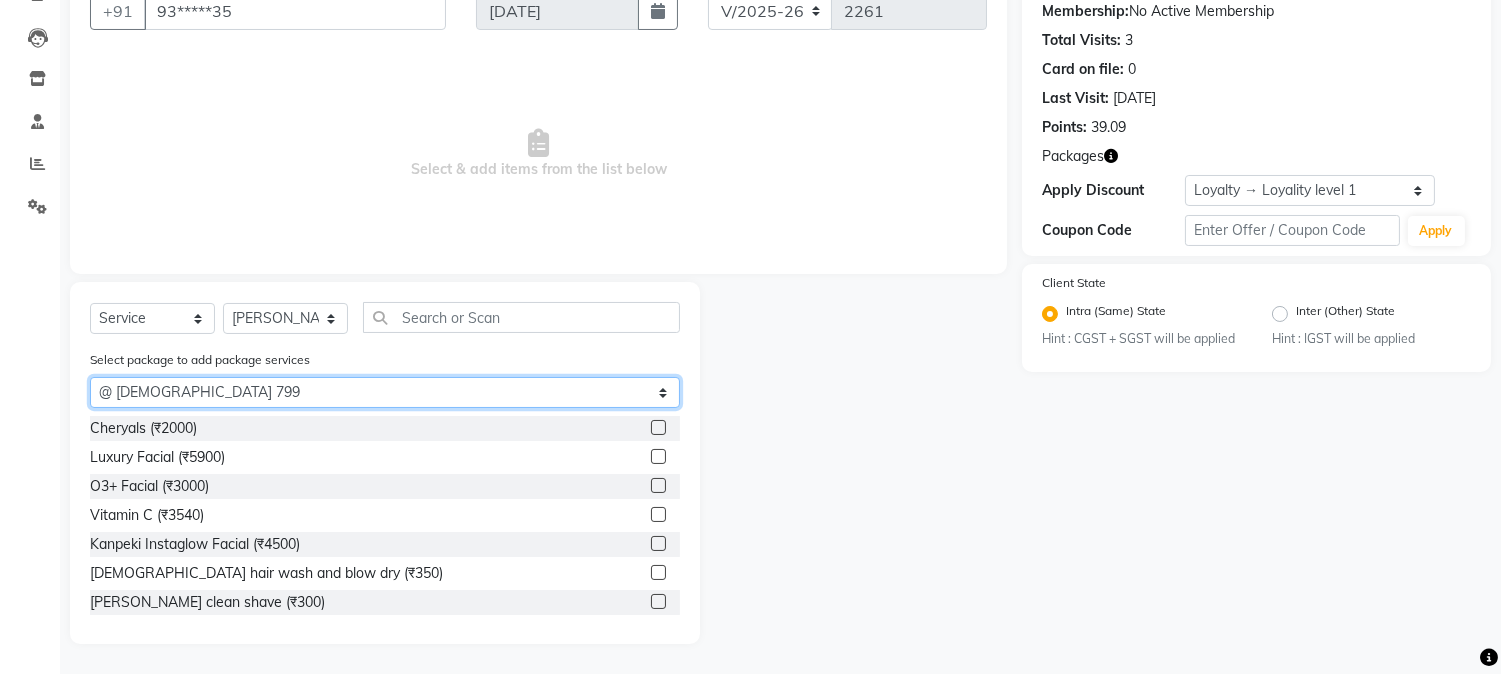 scroll, scrollTop: 81, scrollLeft: 0, axis: vertical 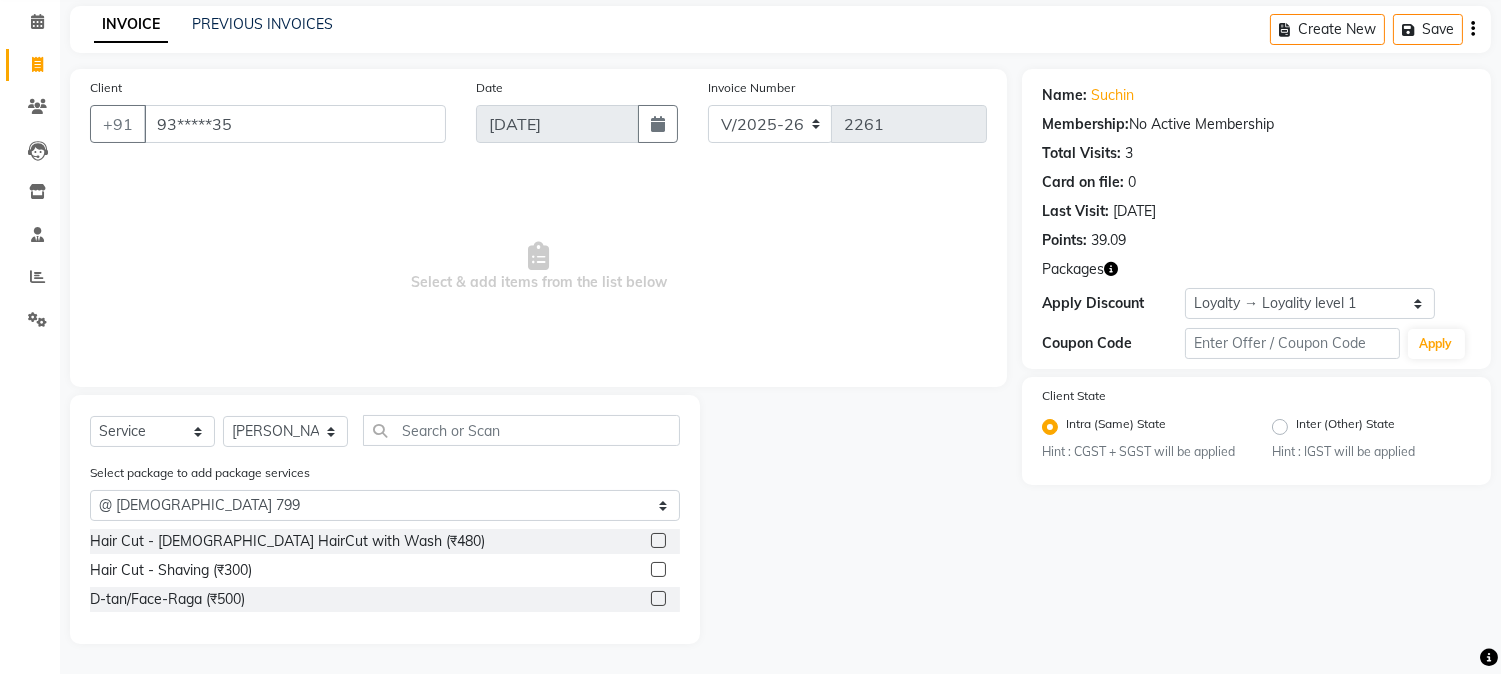 click 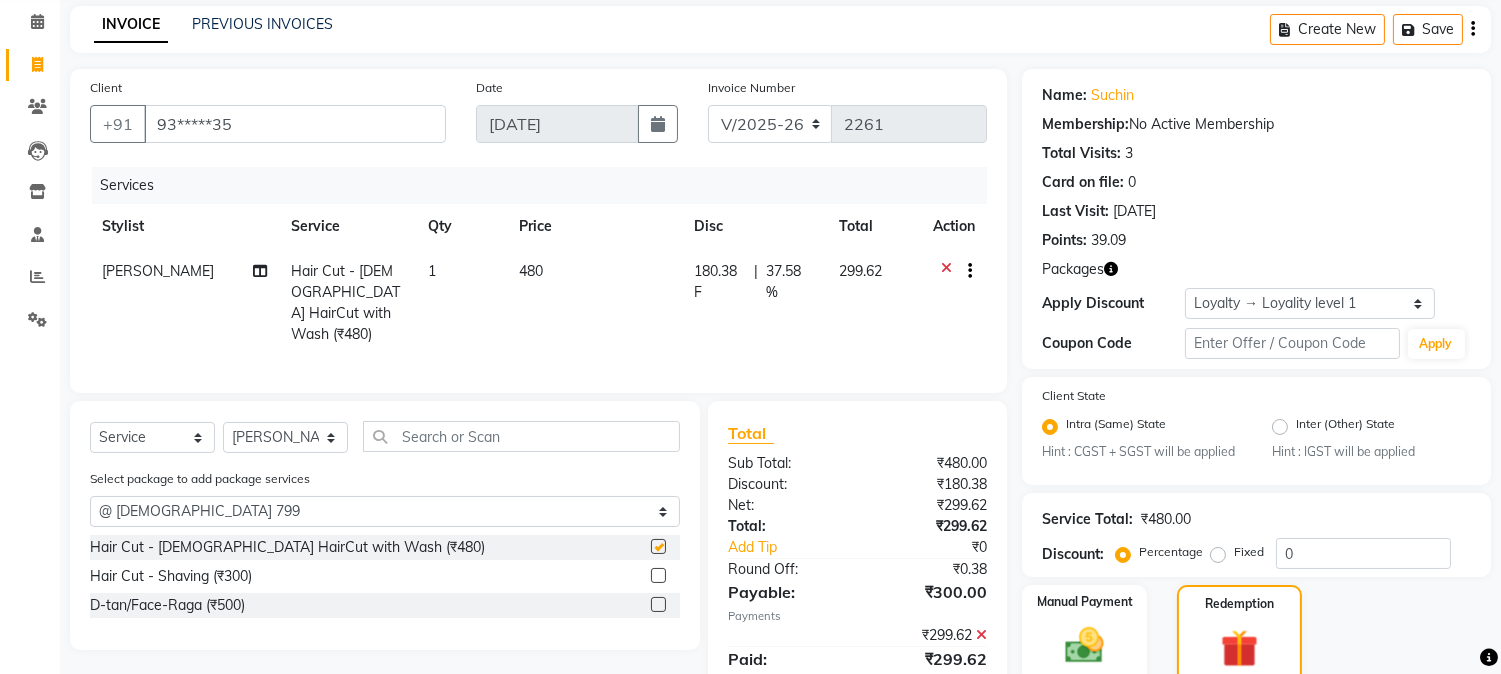 checkbox on "false" 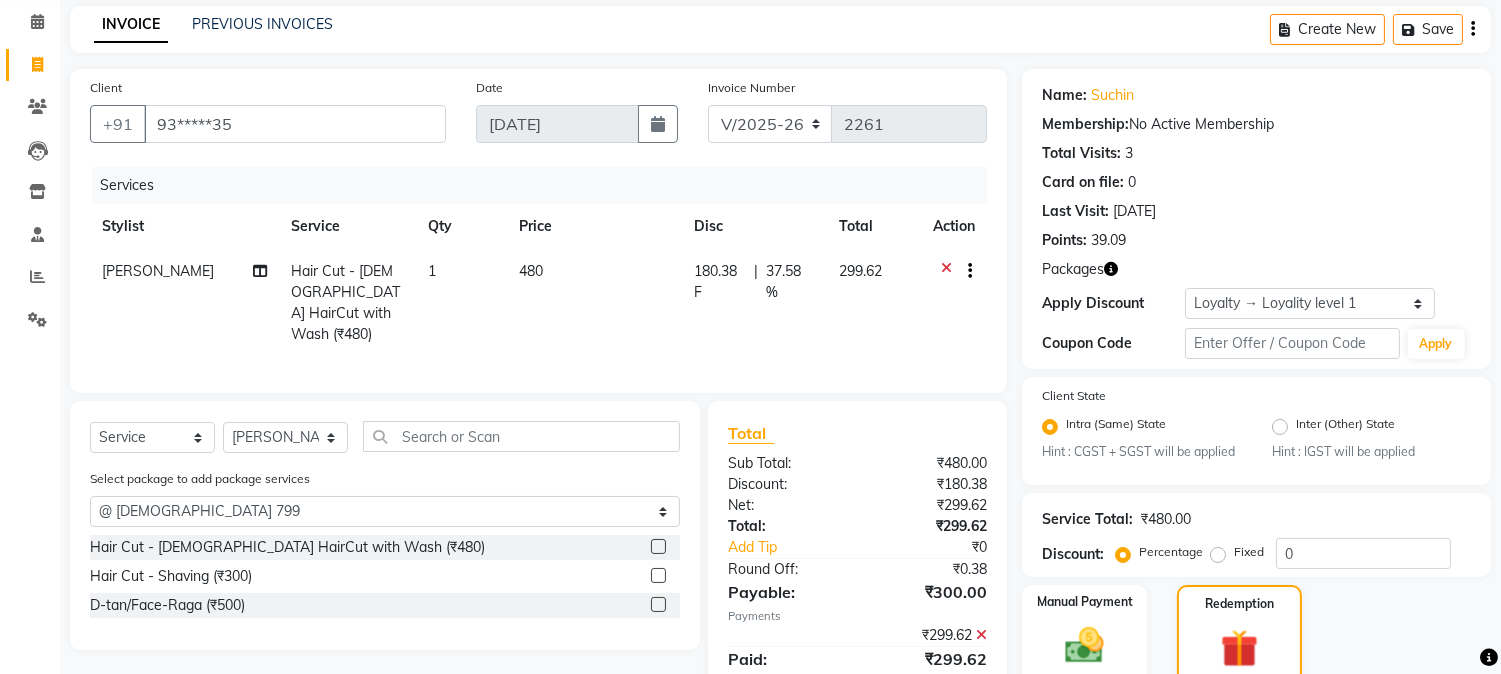 click 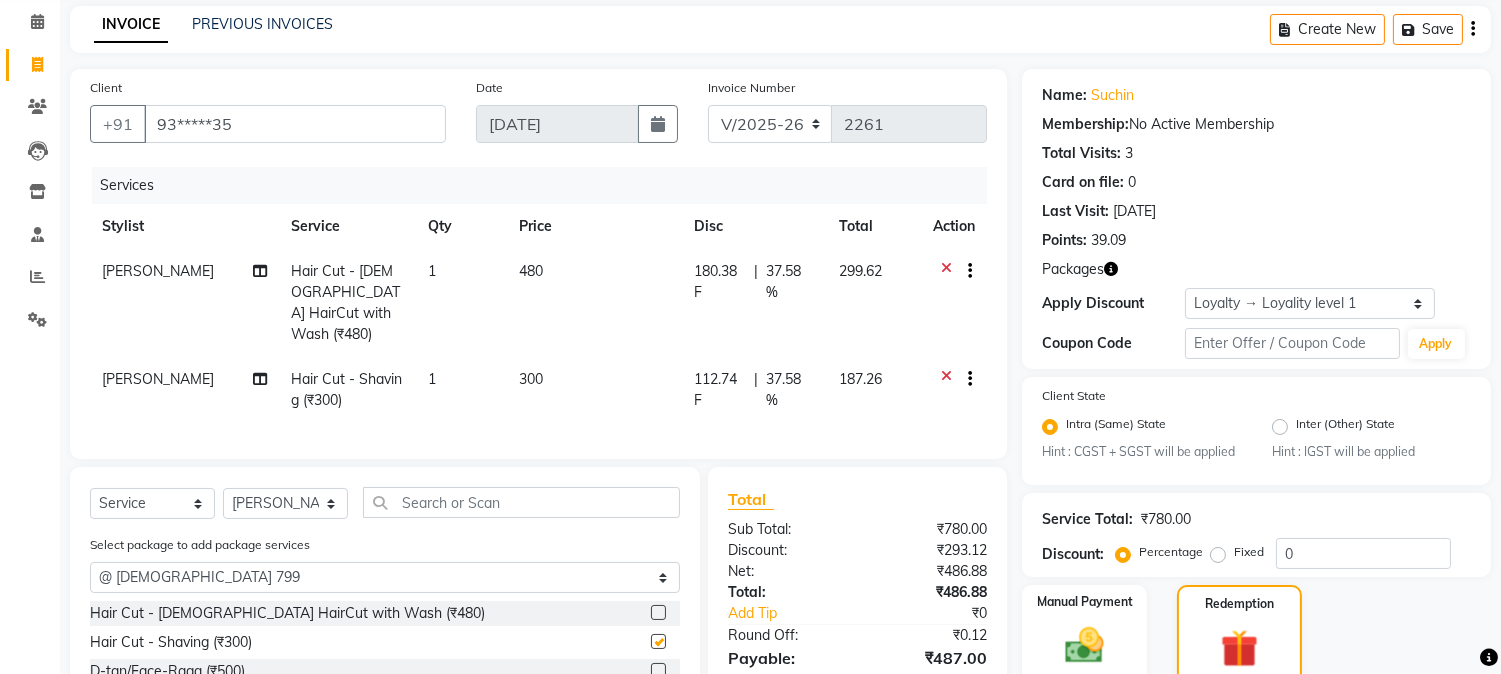 checkbox on "false" 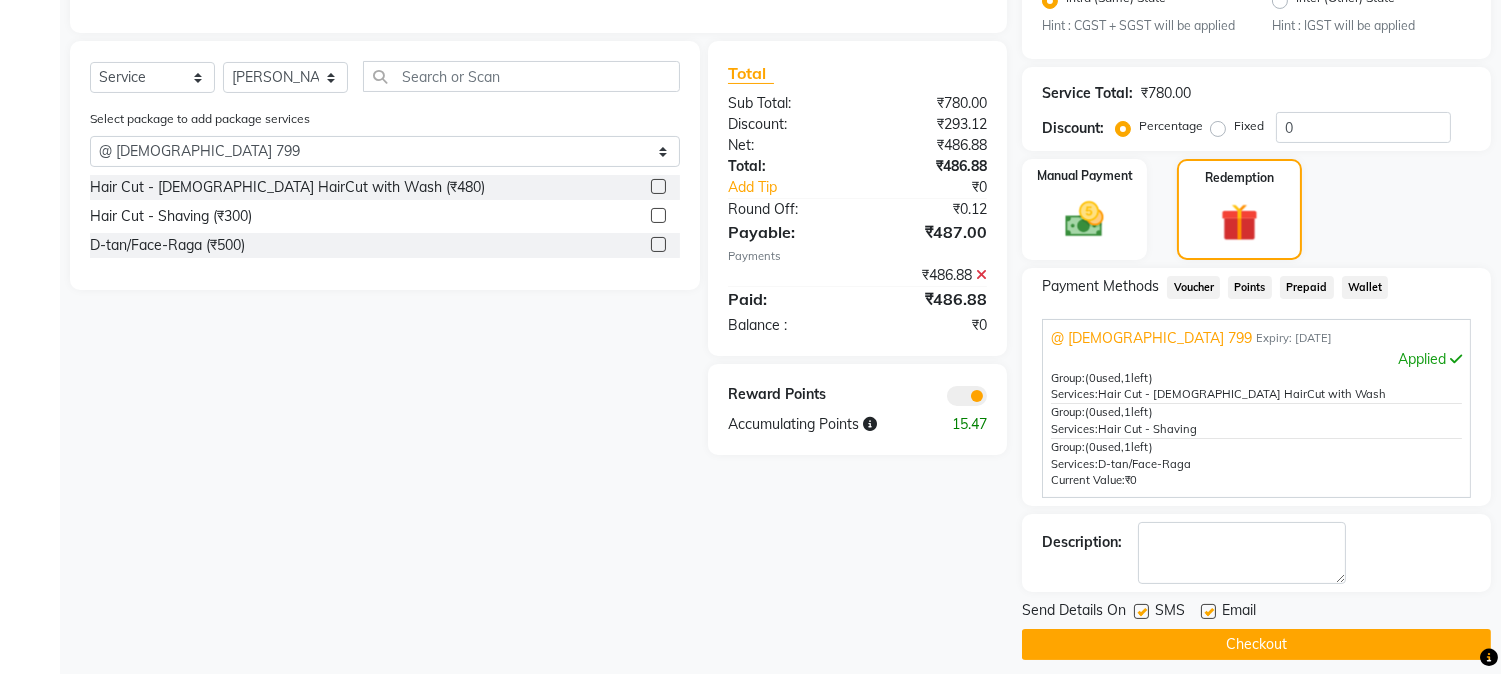 scroll, scrollTop: 523, scrollLeft: 0, axis: vertical 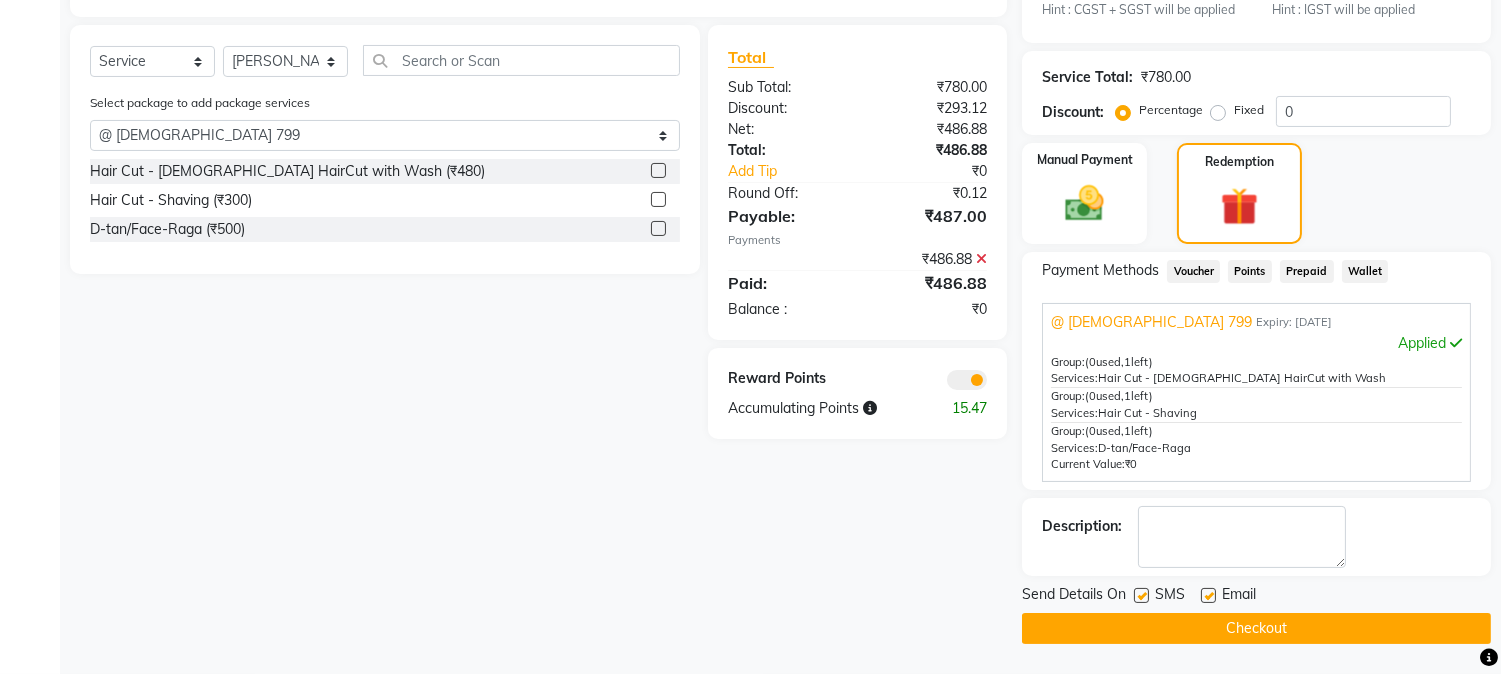 click 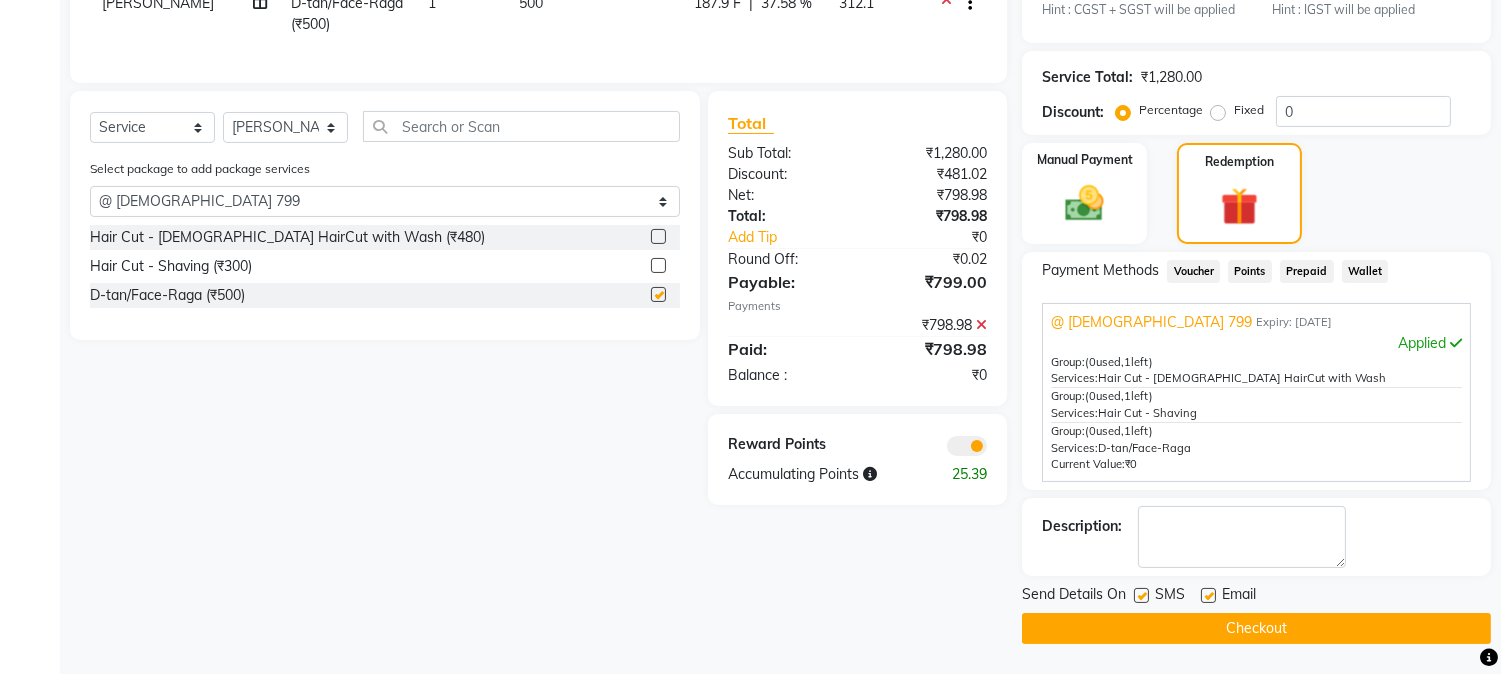 checkbox on "false" 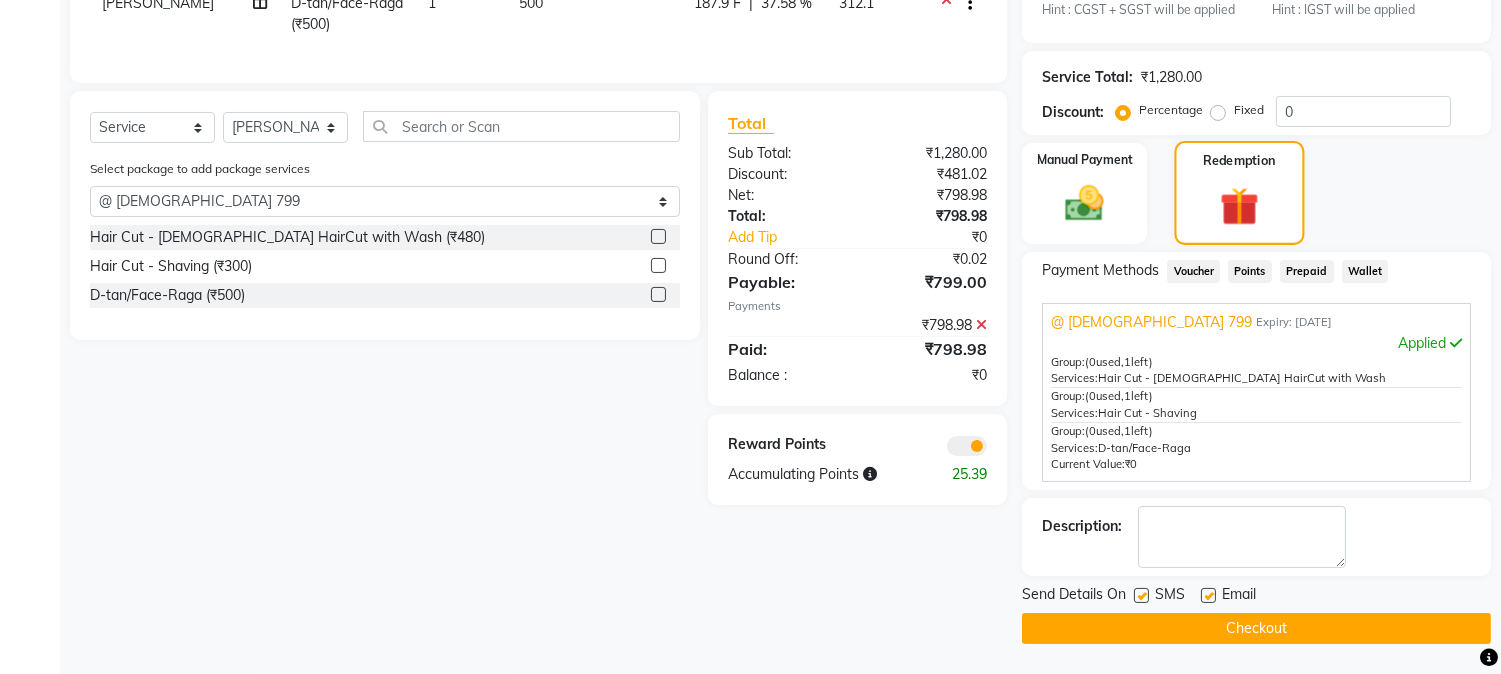 click 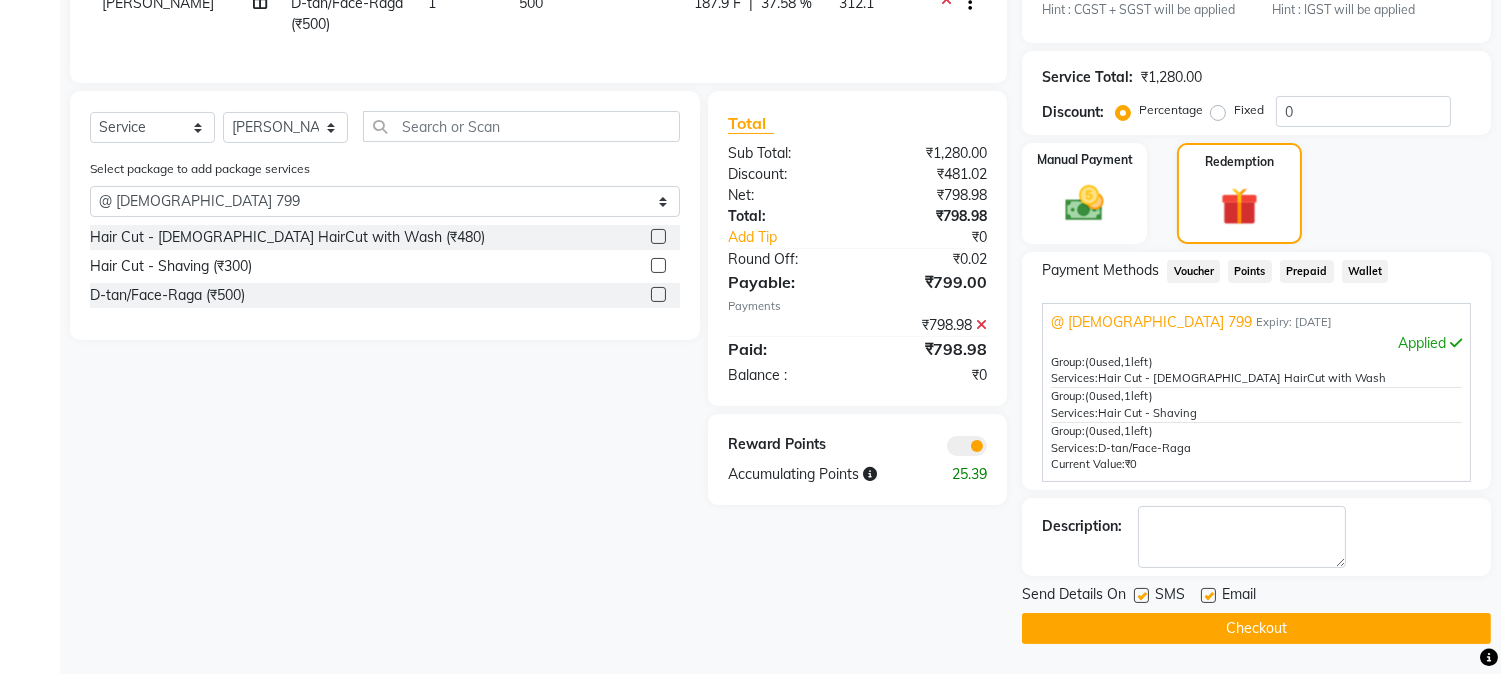 click on "Checkout" 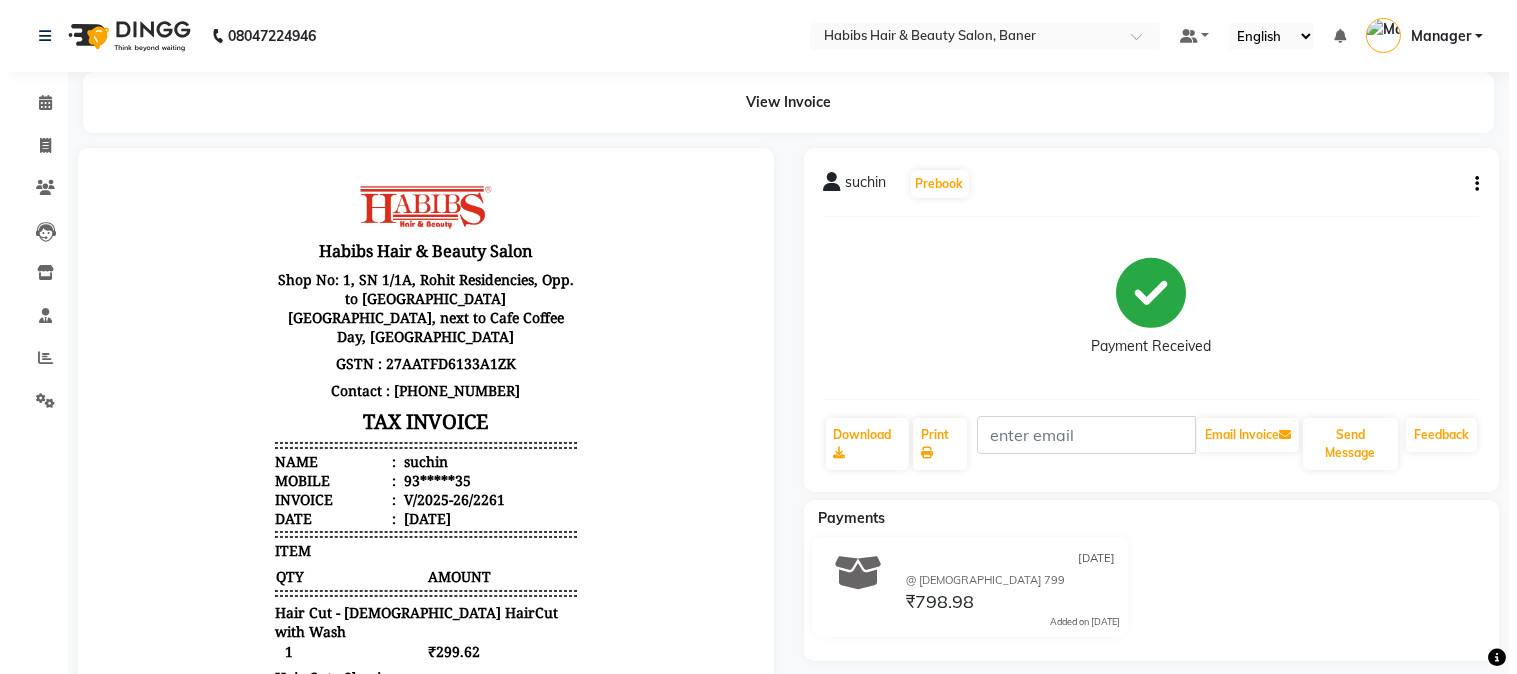 scroll, scrollTop: 0, scrollLeft: 0, axis: both 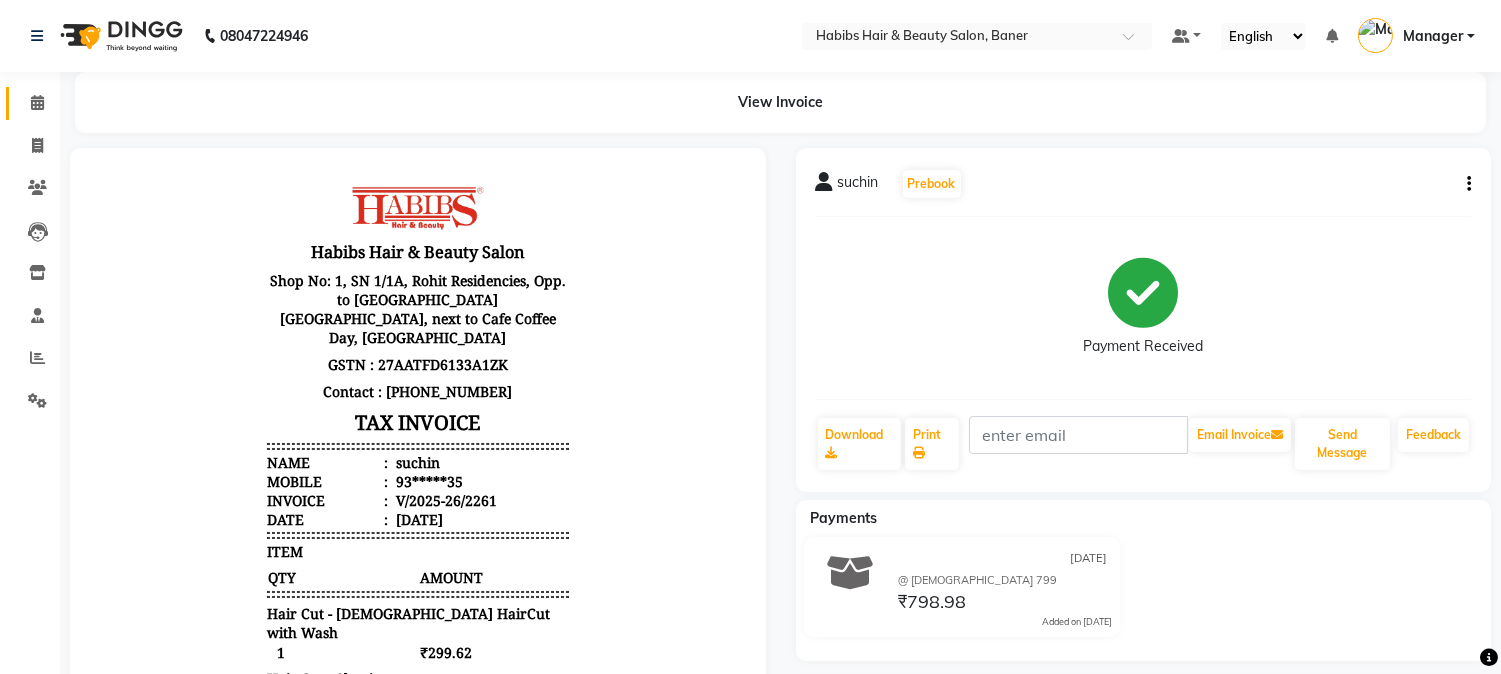 click on "Calendar" 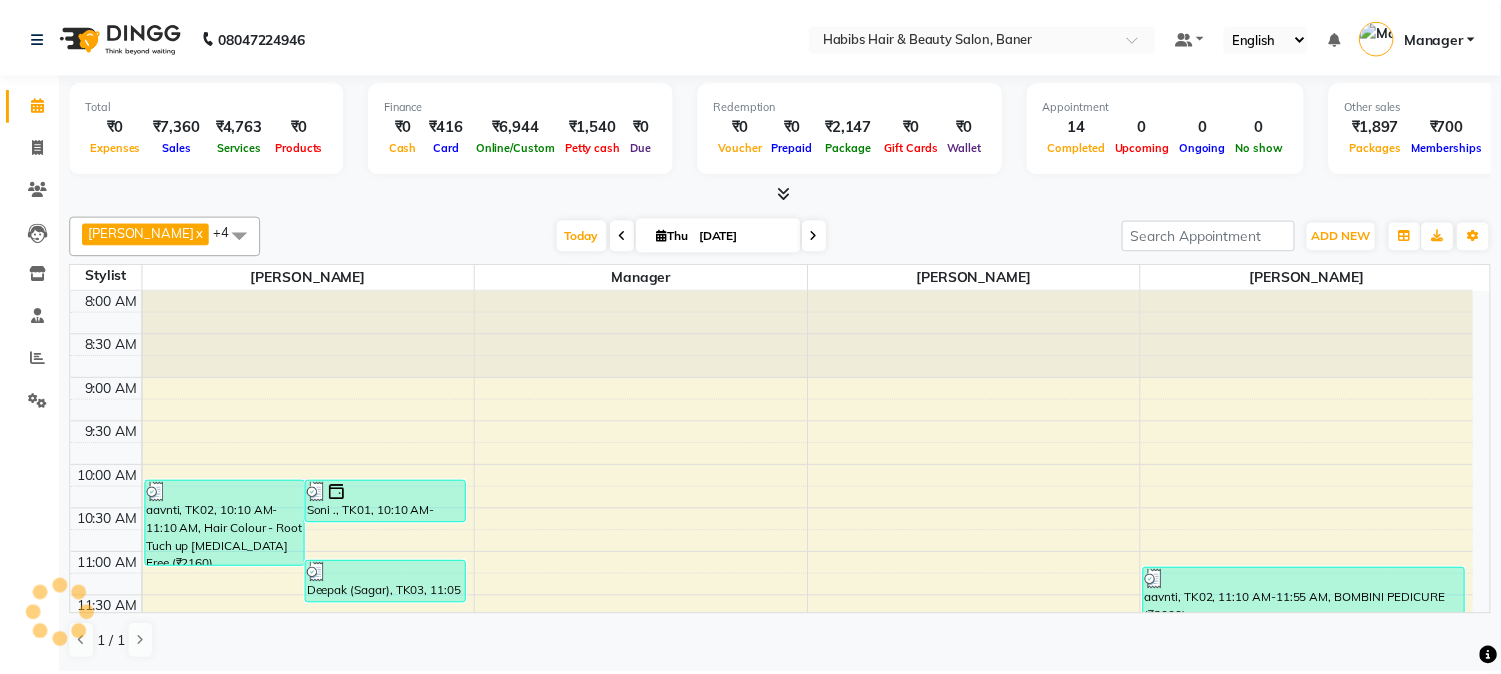 scroll, scrollTop: 0, scrollLeft: 0, axis: both 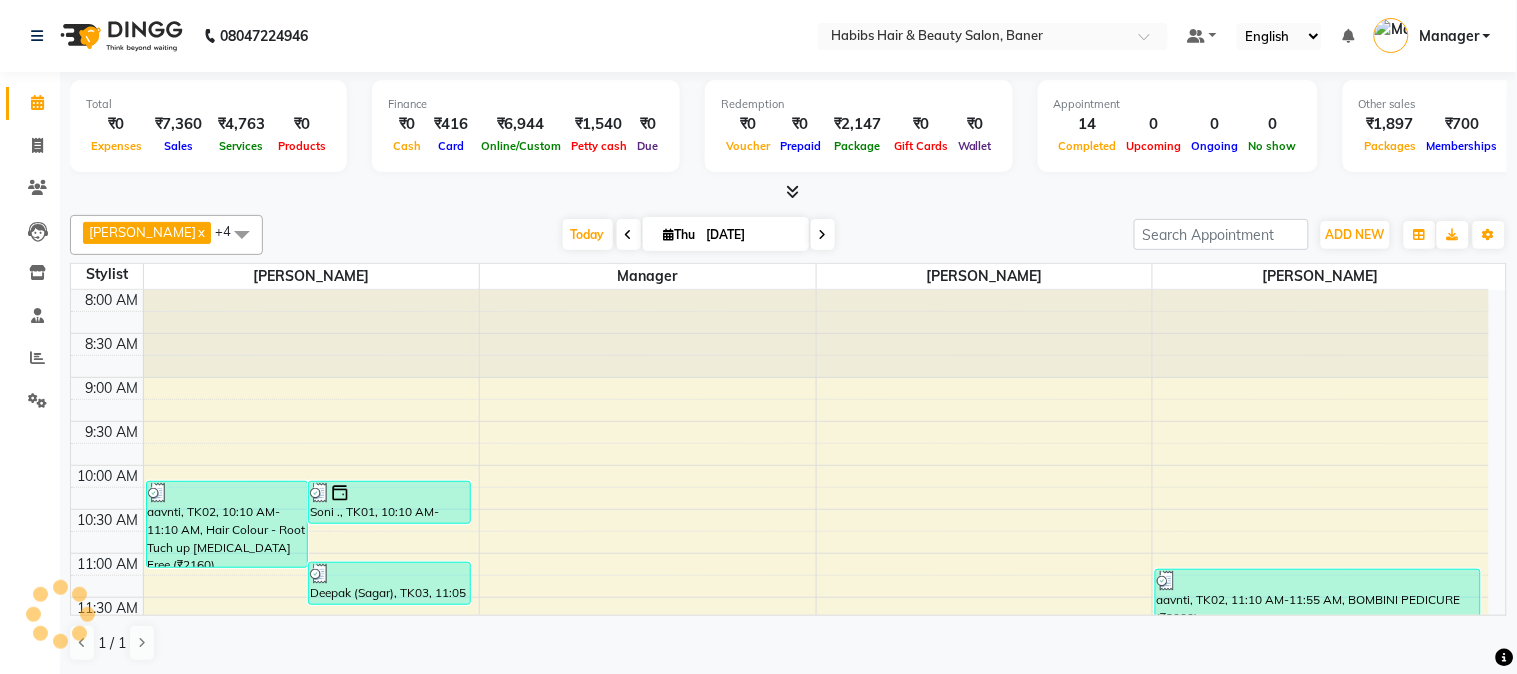 click on "Invoice" 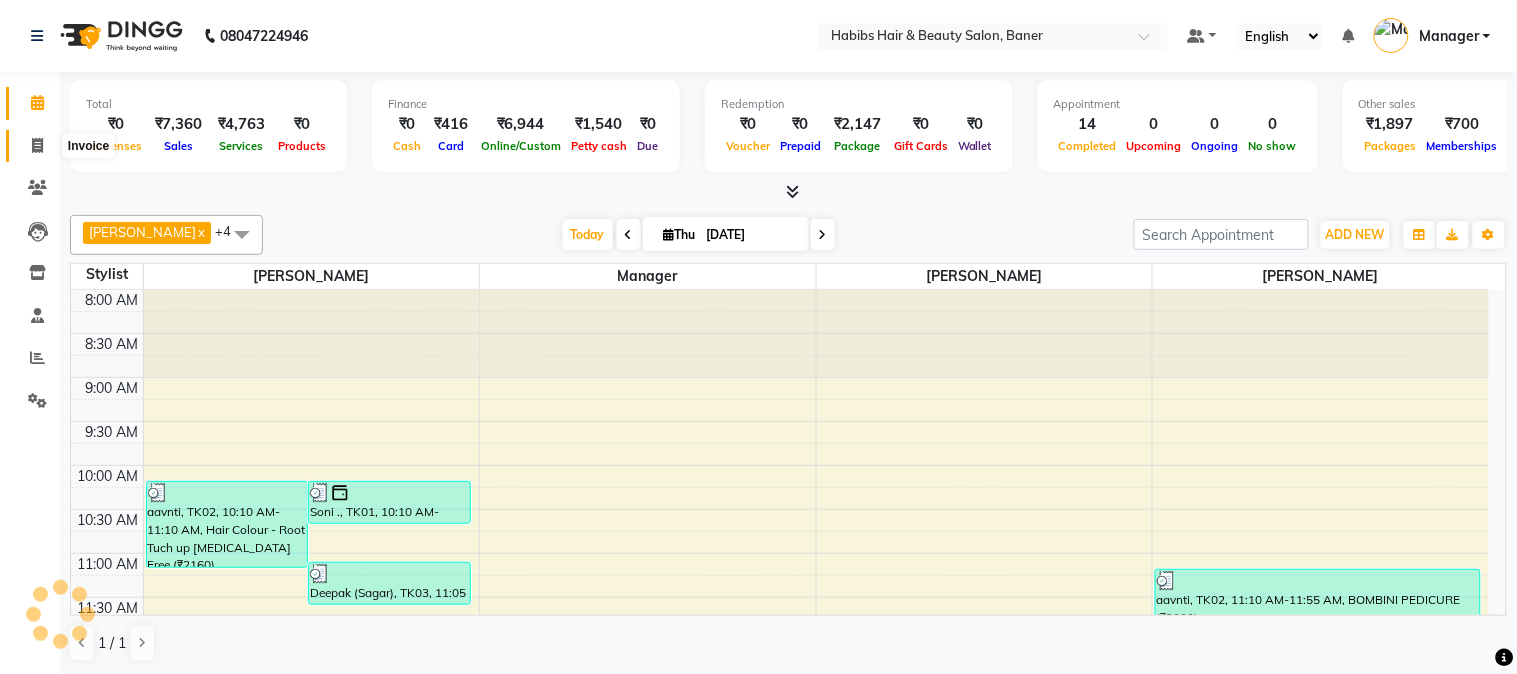 click 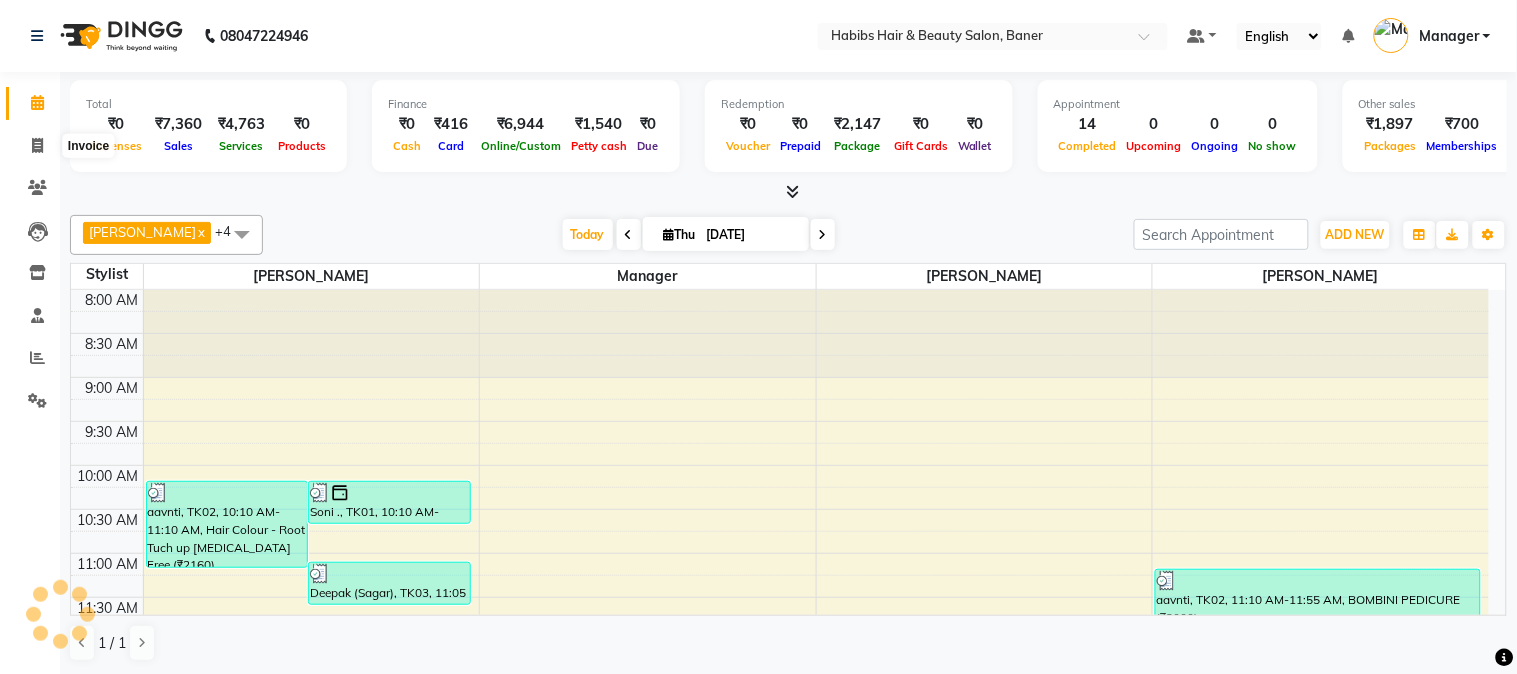 select on "service" 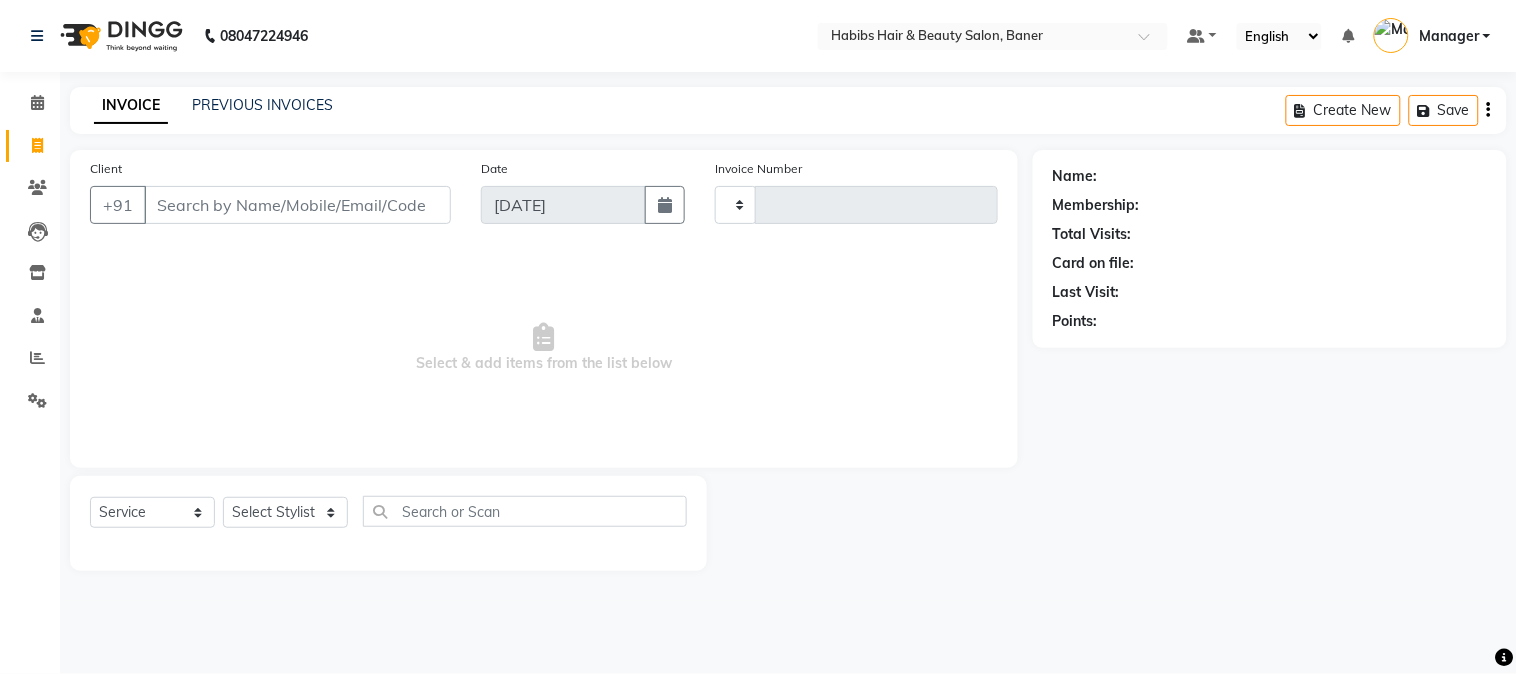 type on "2262" 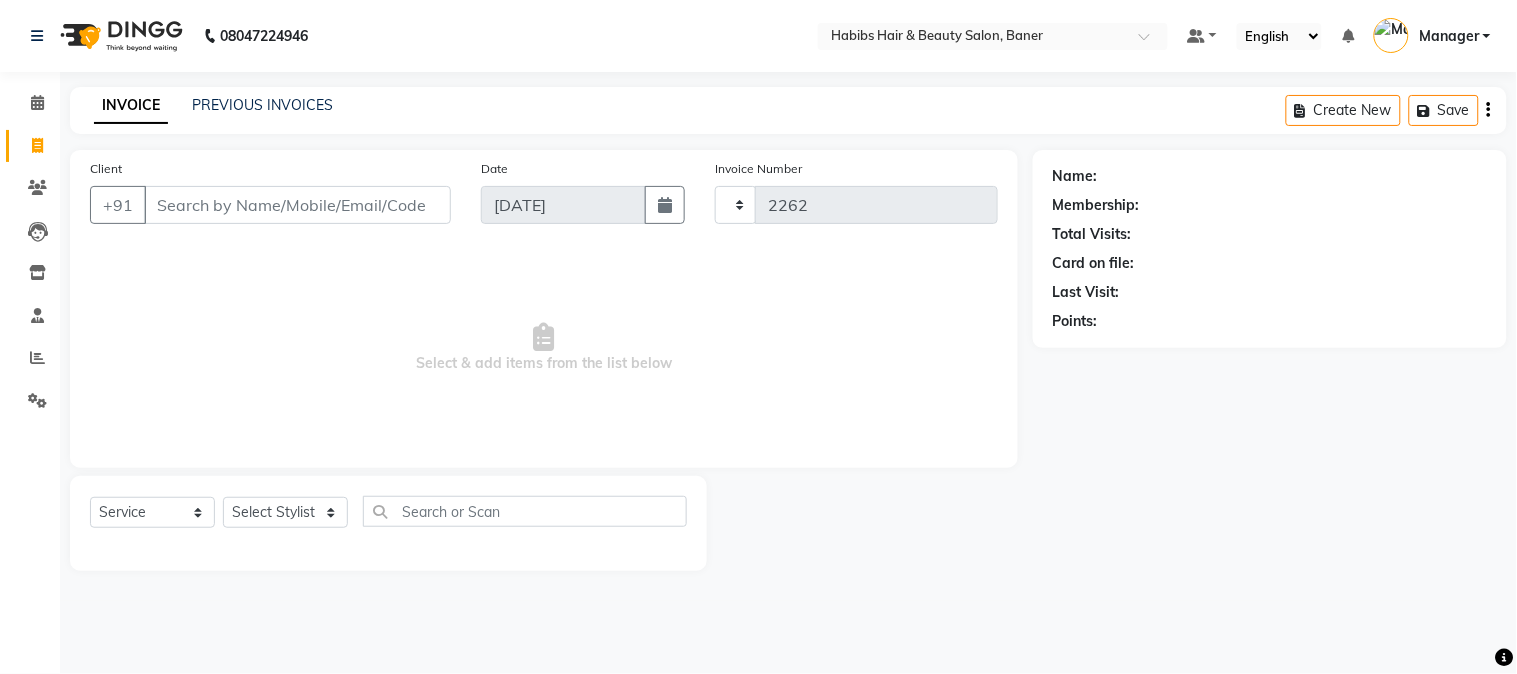 select on "5356" 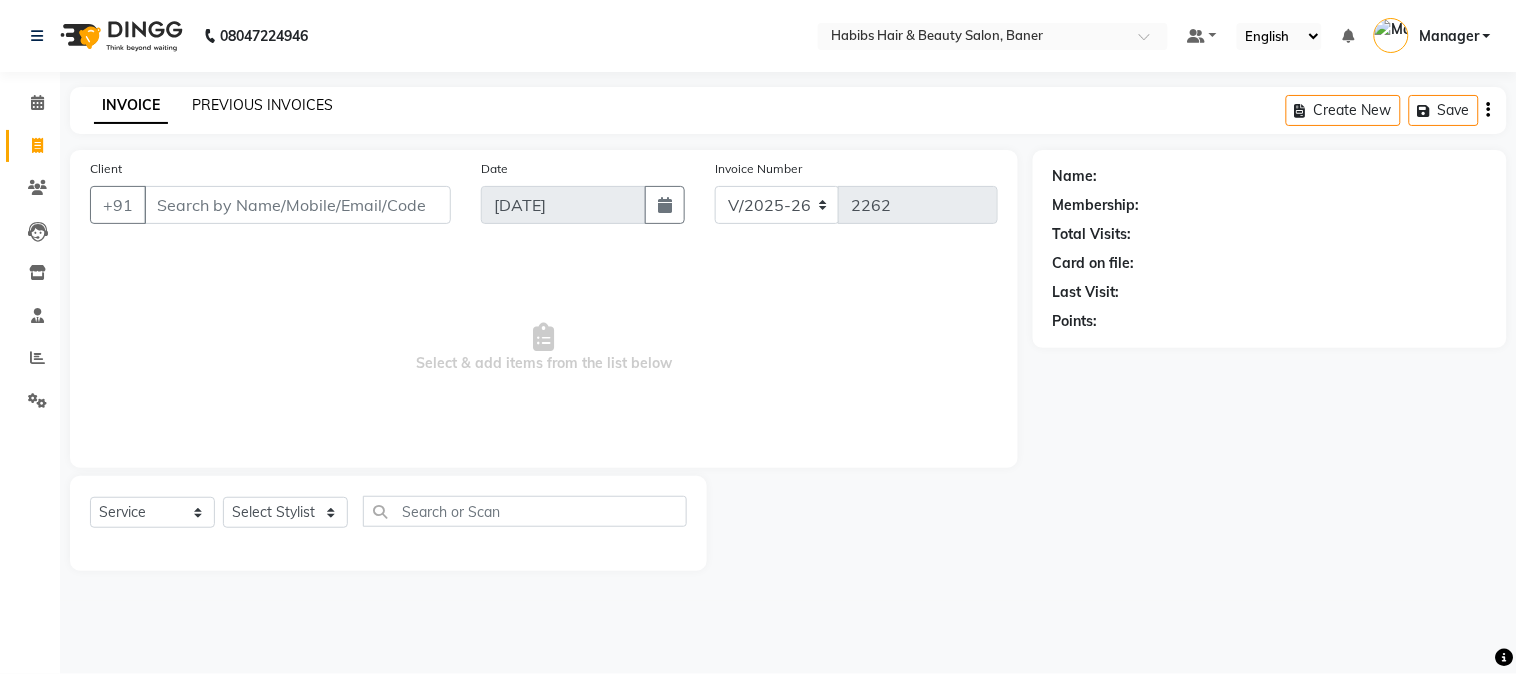 click on "PREVIOUS INVOICES" 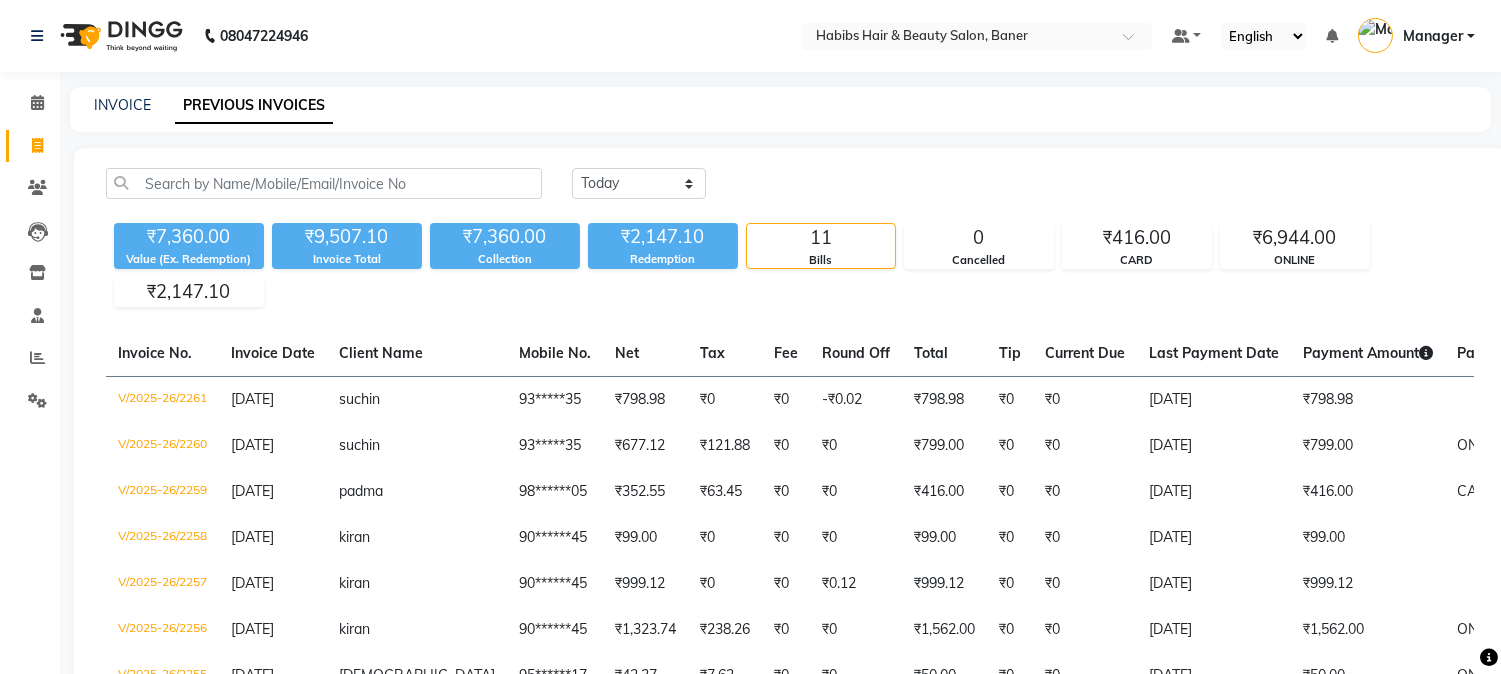click on "Clients" 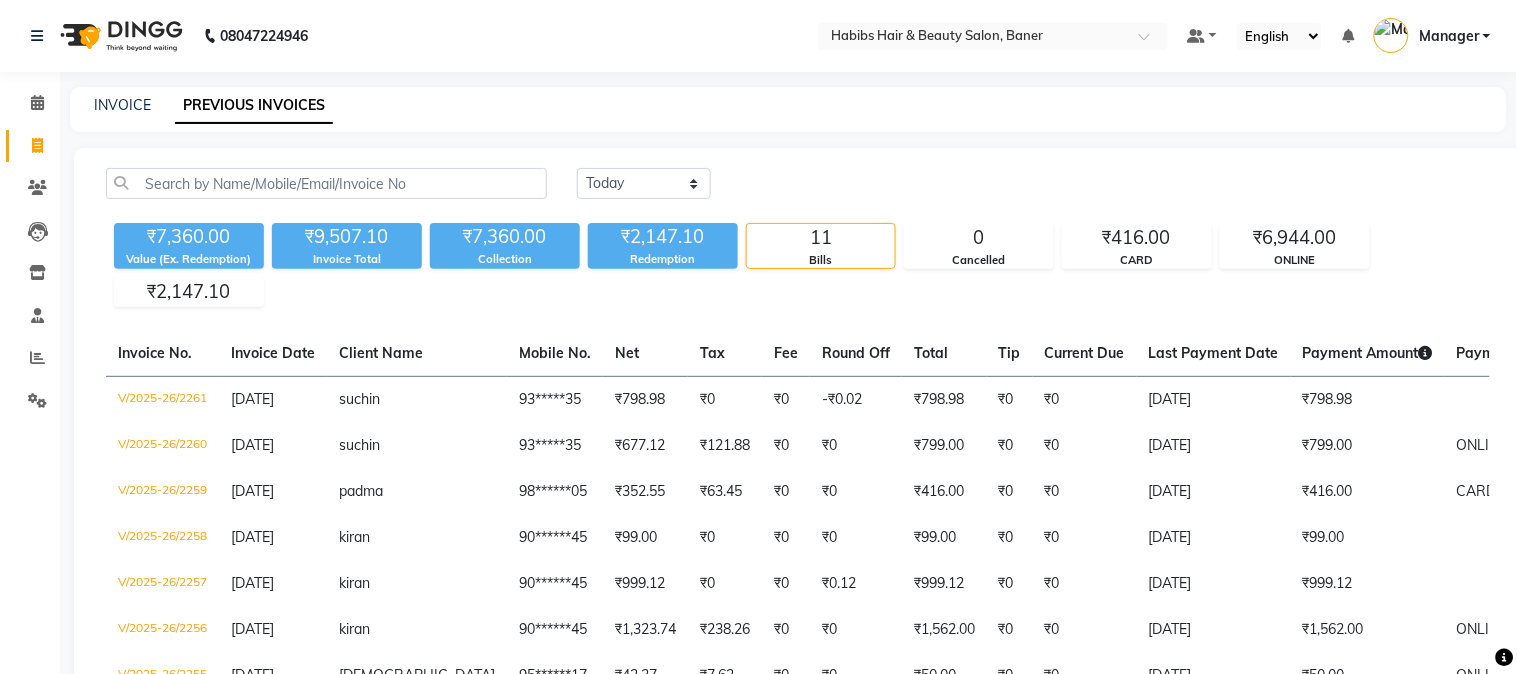 select on "service" 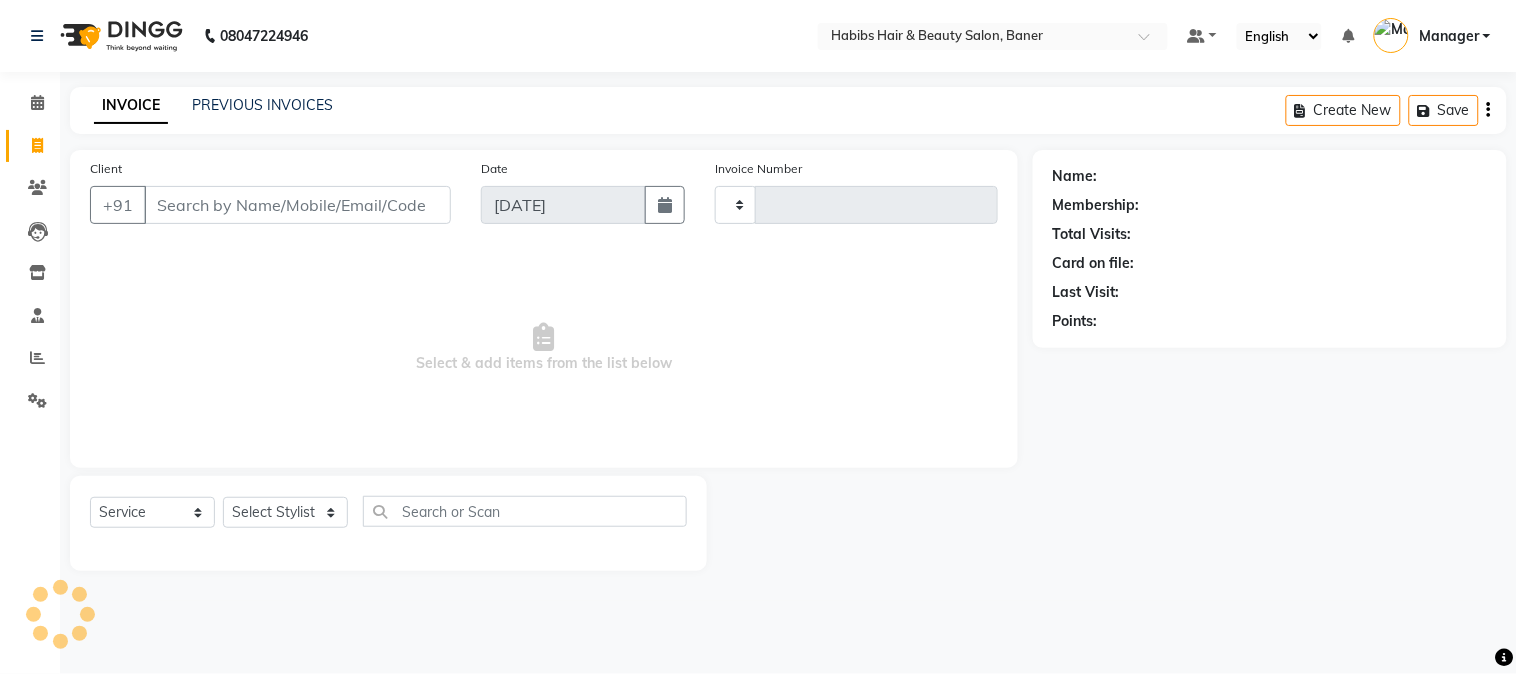 type on "2262" 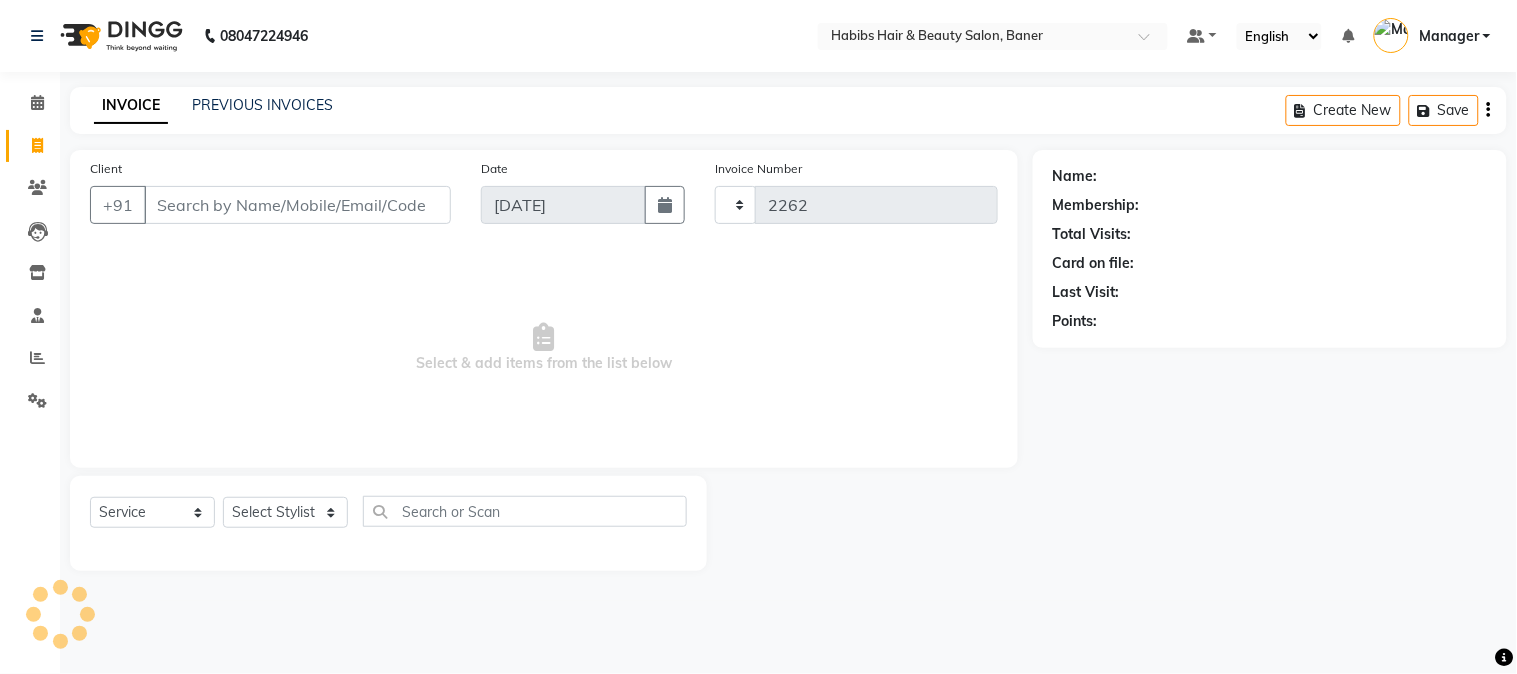 select on "5356" 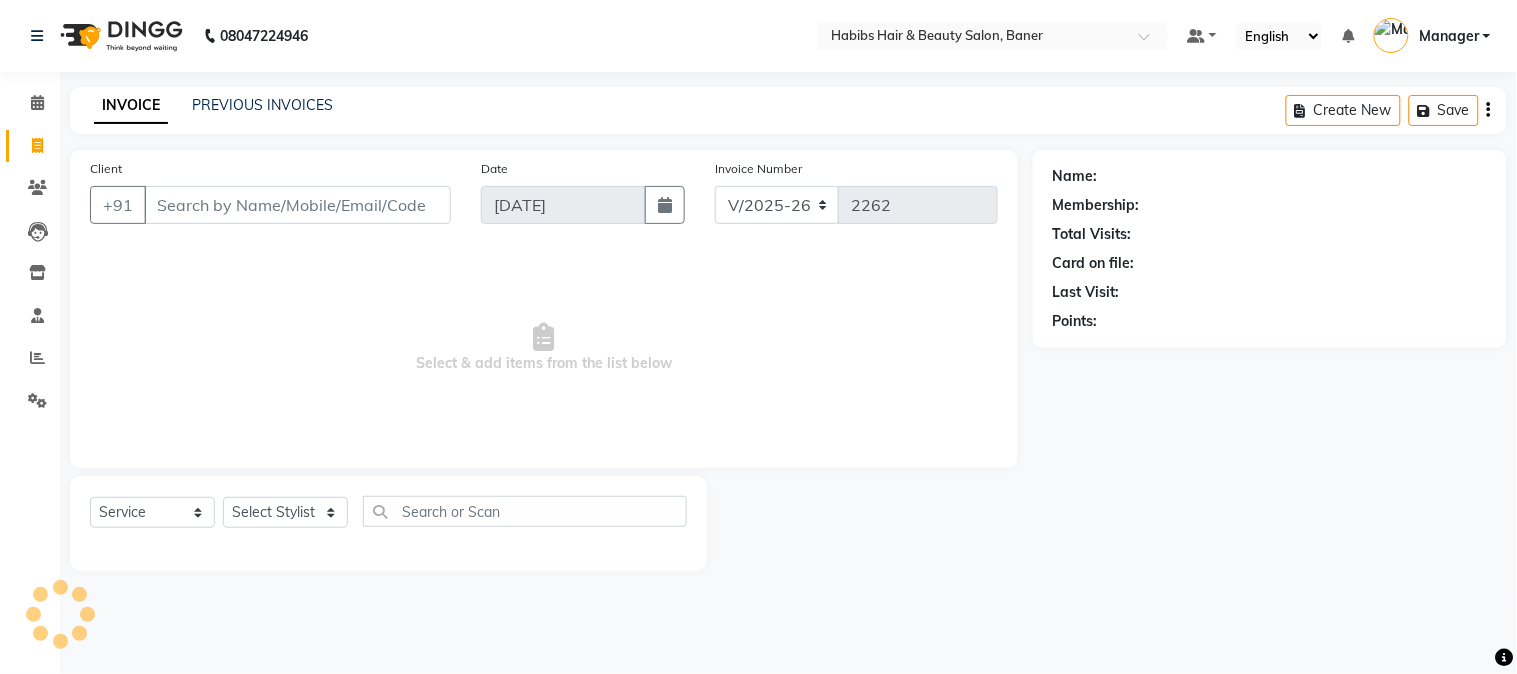click on "INVOICE" 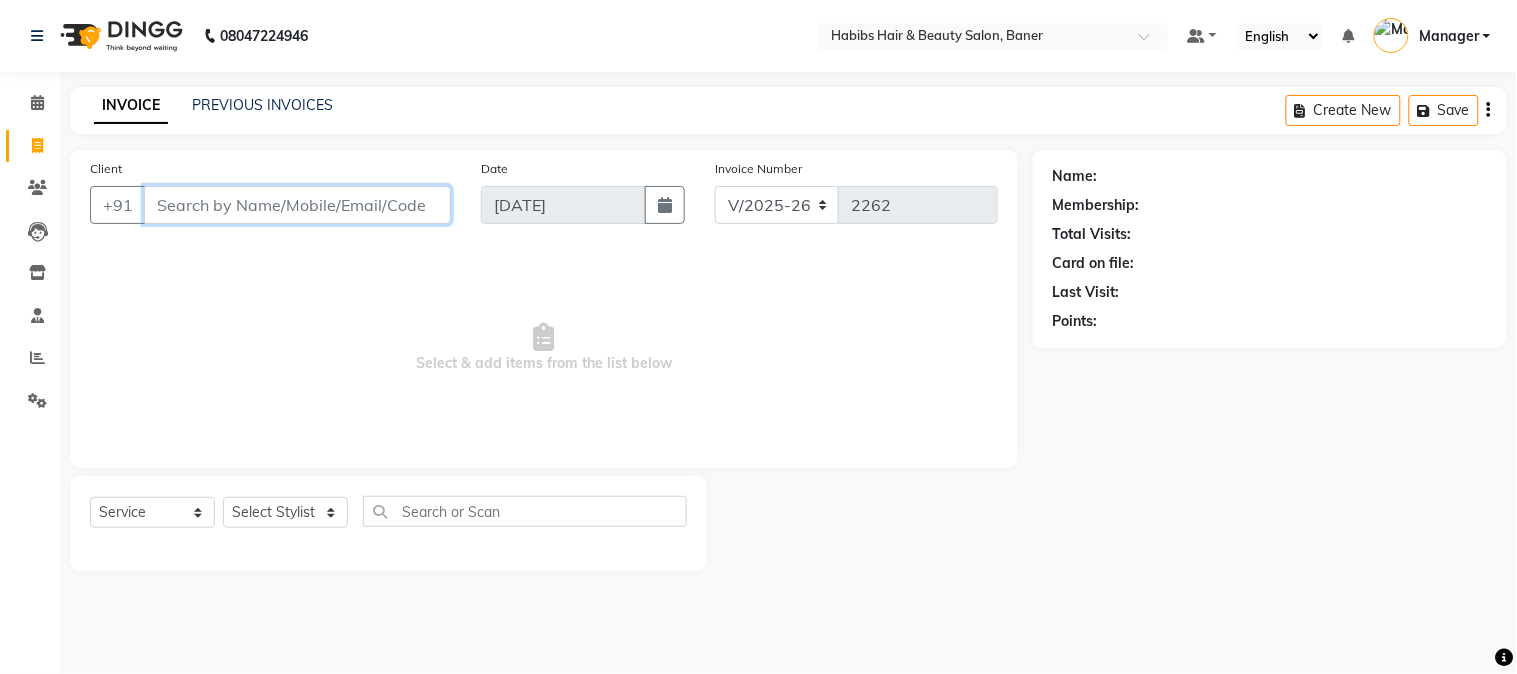 click on "Client" at bounding box center [297, 205] 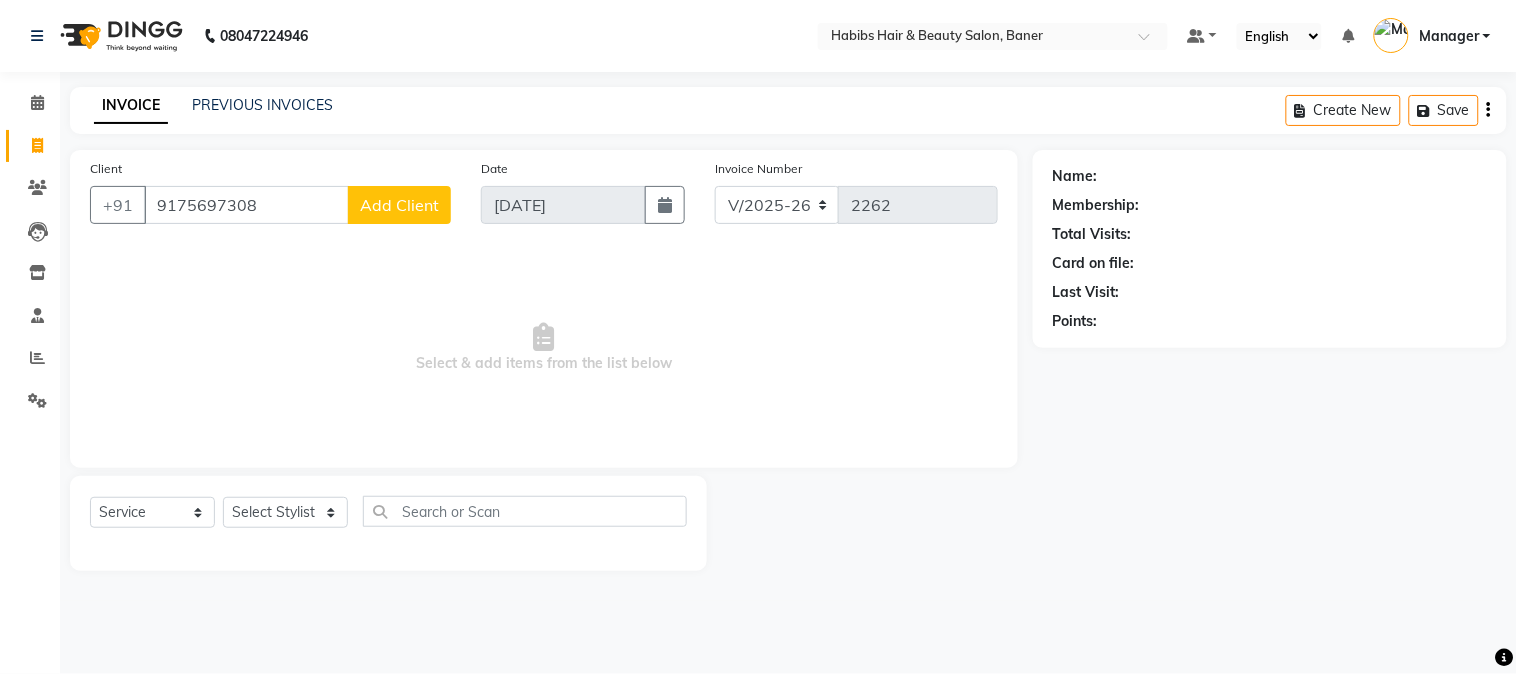 drag, startPoint x: 238, startPoint y: 76, endPoint x: 172, endPoint y: 301, distance: 234.48027 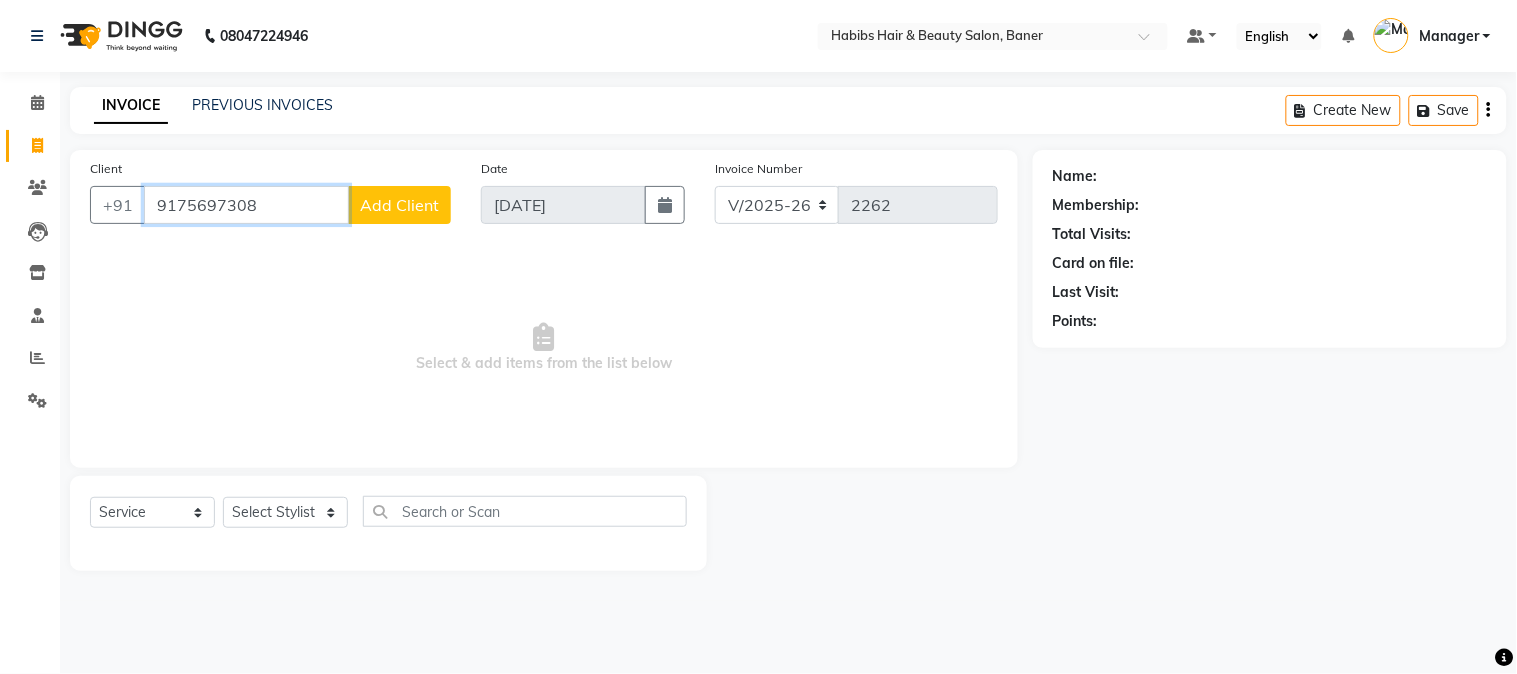 click on "9175697308" at bounding box center [246, 205] 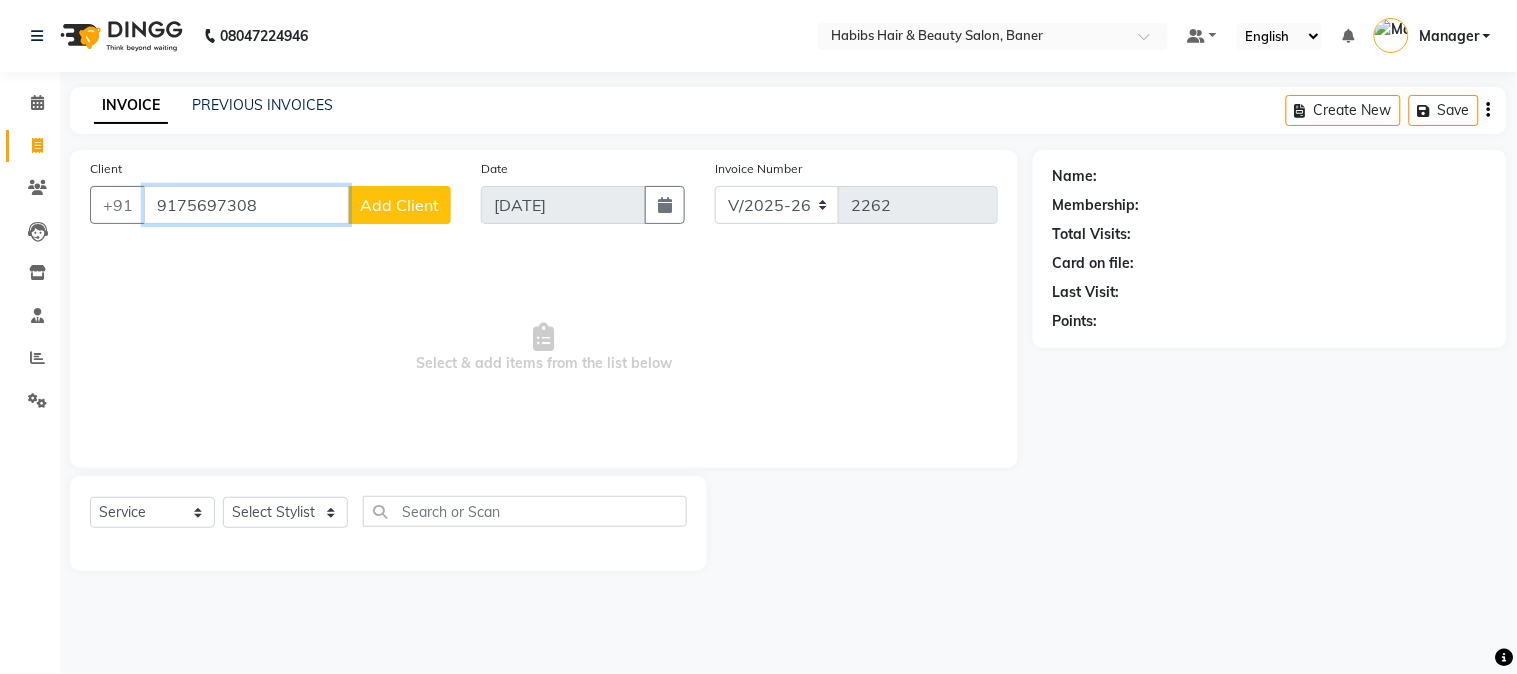 click on "9175697308" at bounding box center [246, 205] 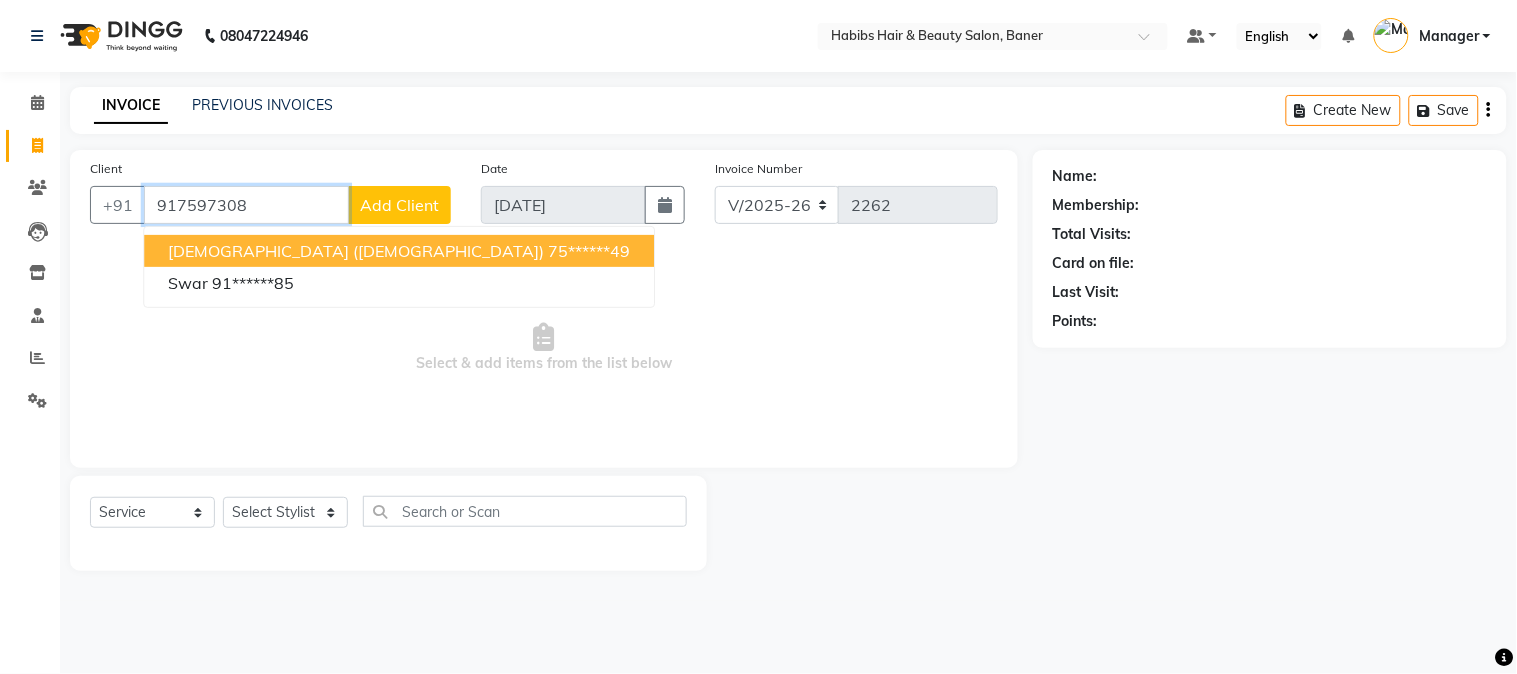 click on "917597308" at bounding box center (246, 205) 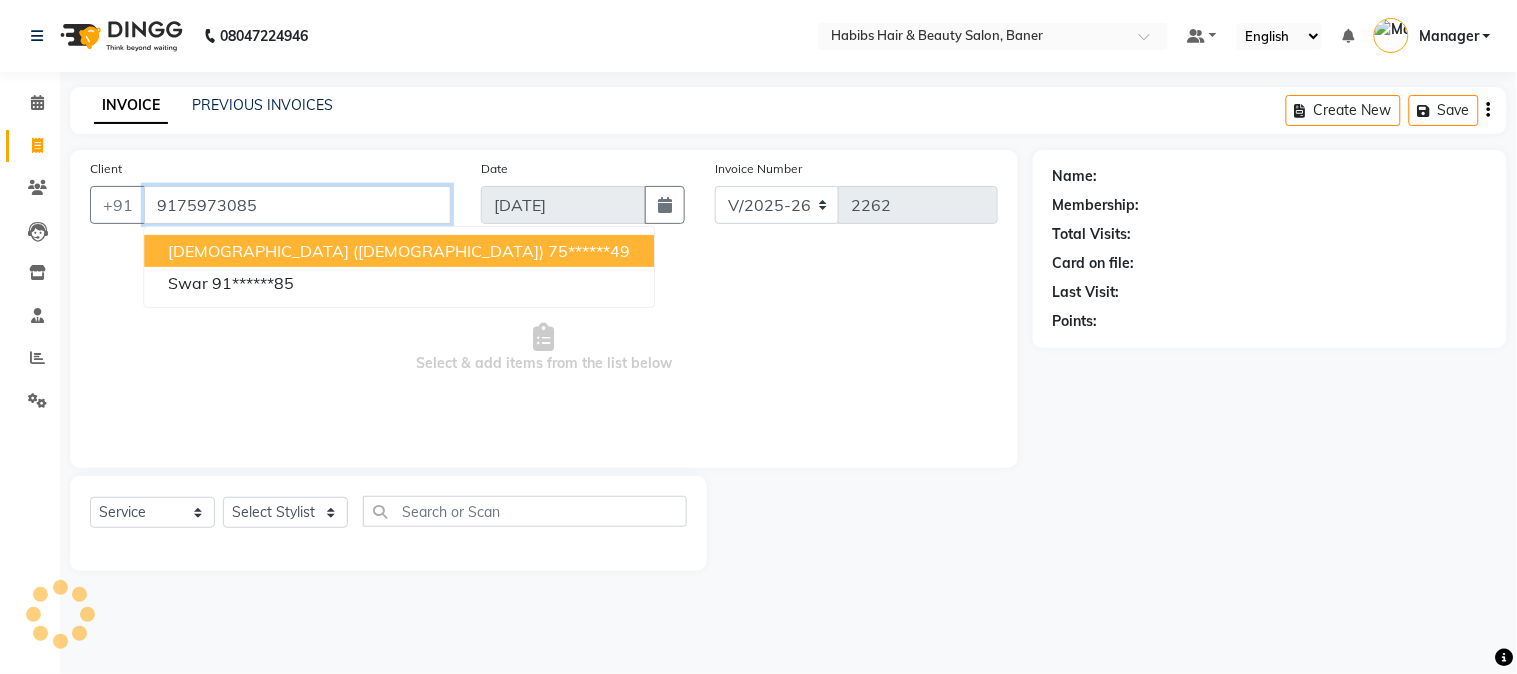 type on "9175973085" 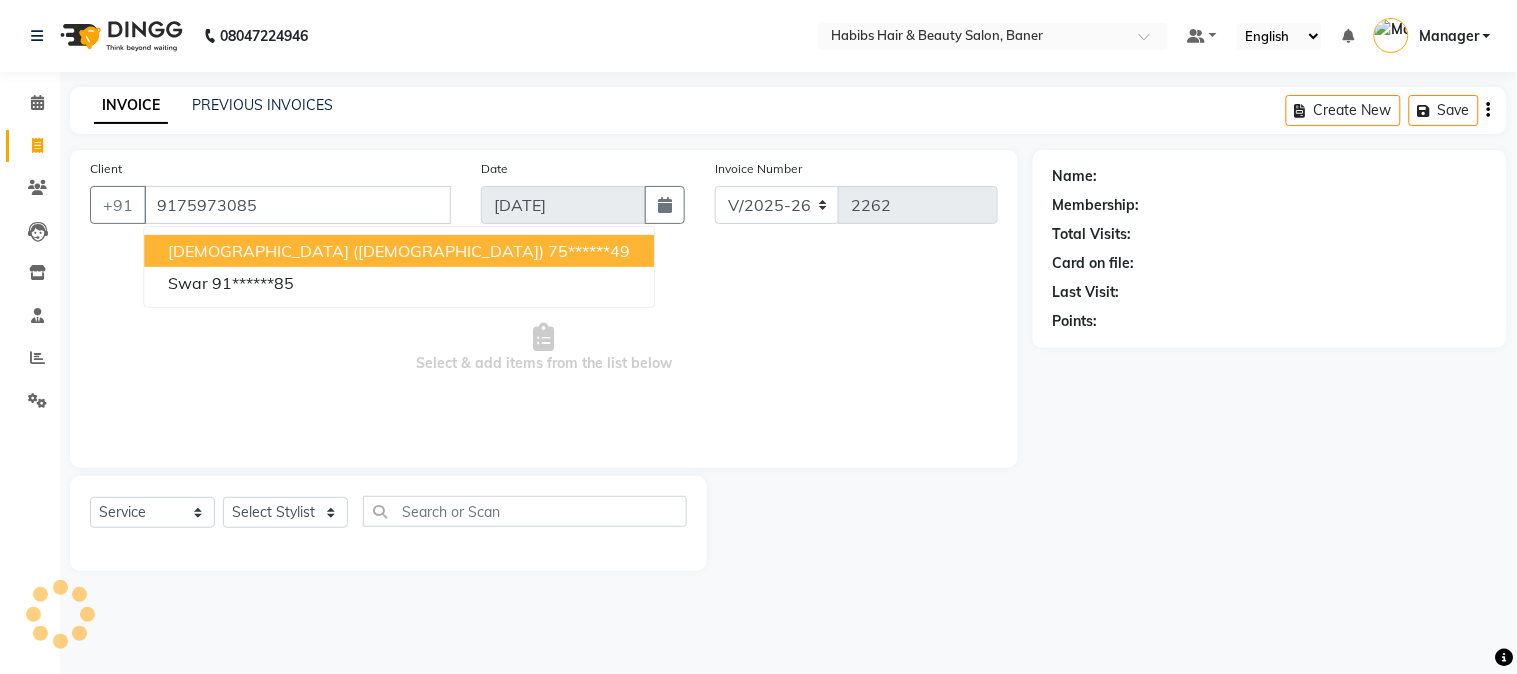 select on "1: Object" 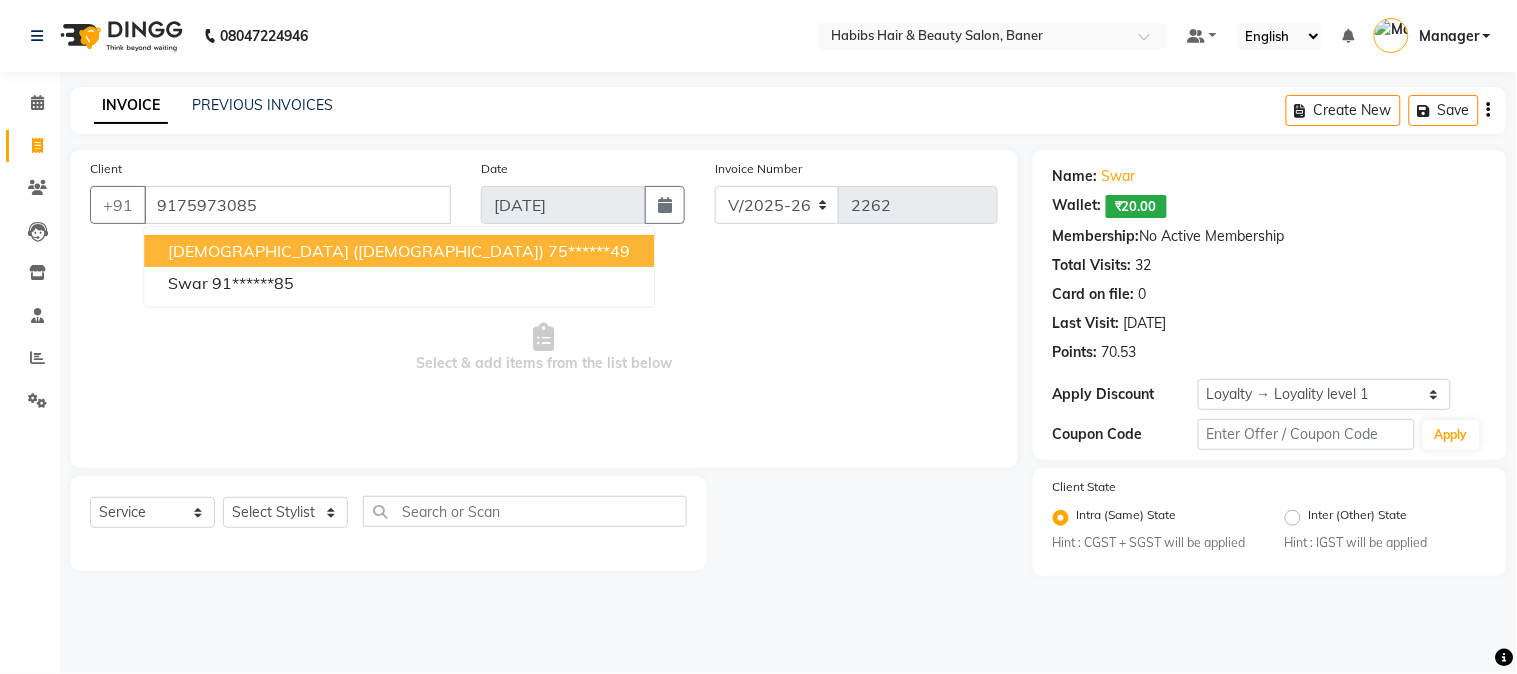 click on "[DEMOGRAPHIC_DATA] ([DEMOGRAPHIC_DATA])" at bounding box center (356, 251) 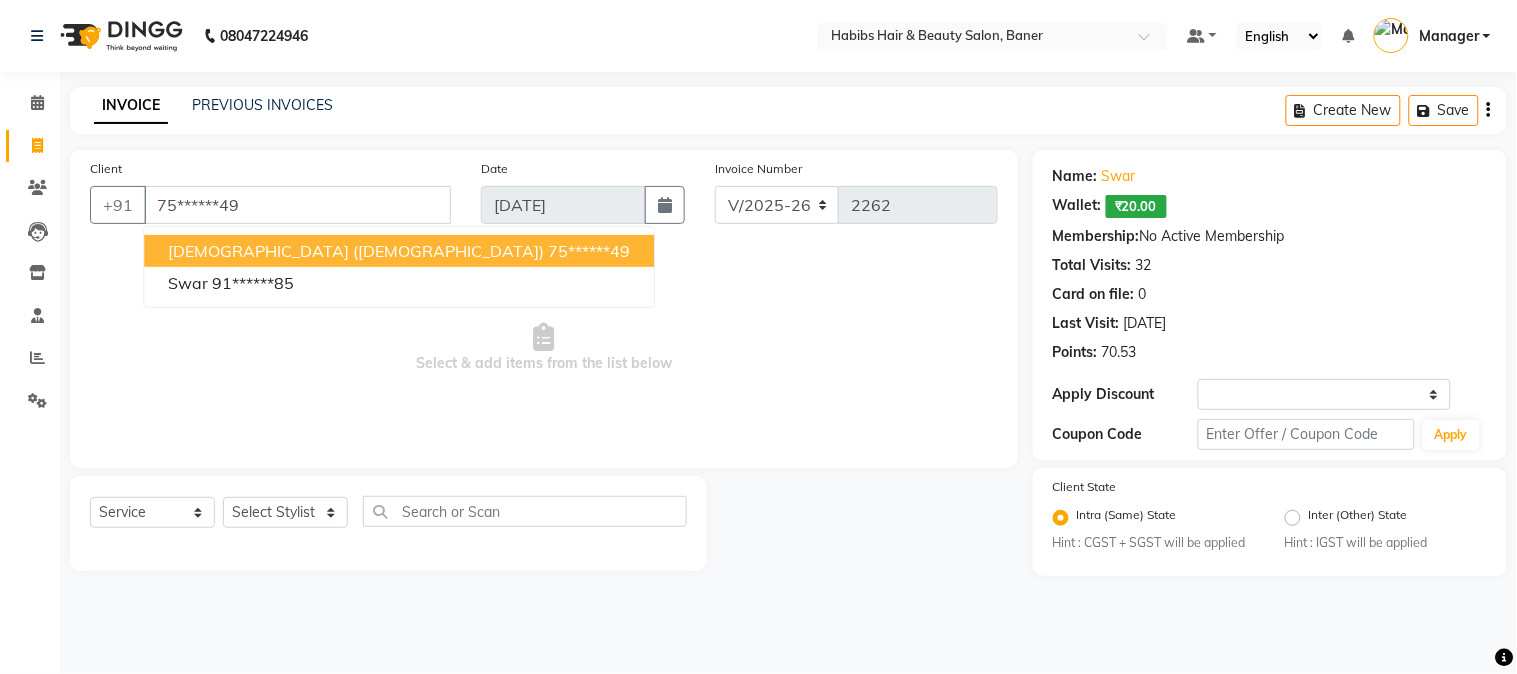 select on "1: Object" 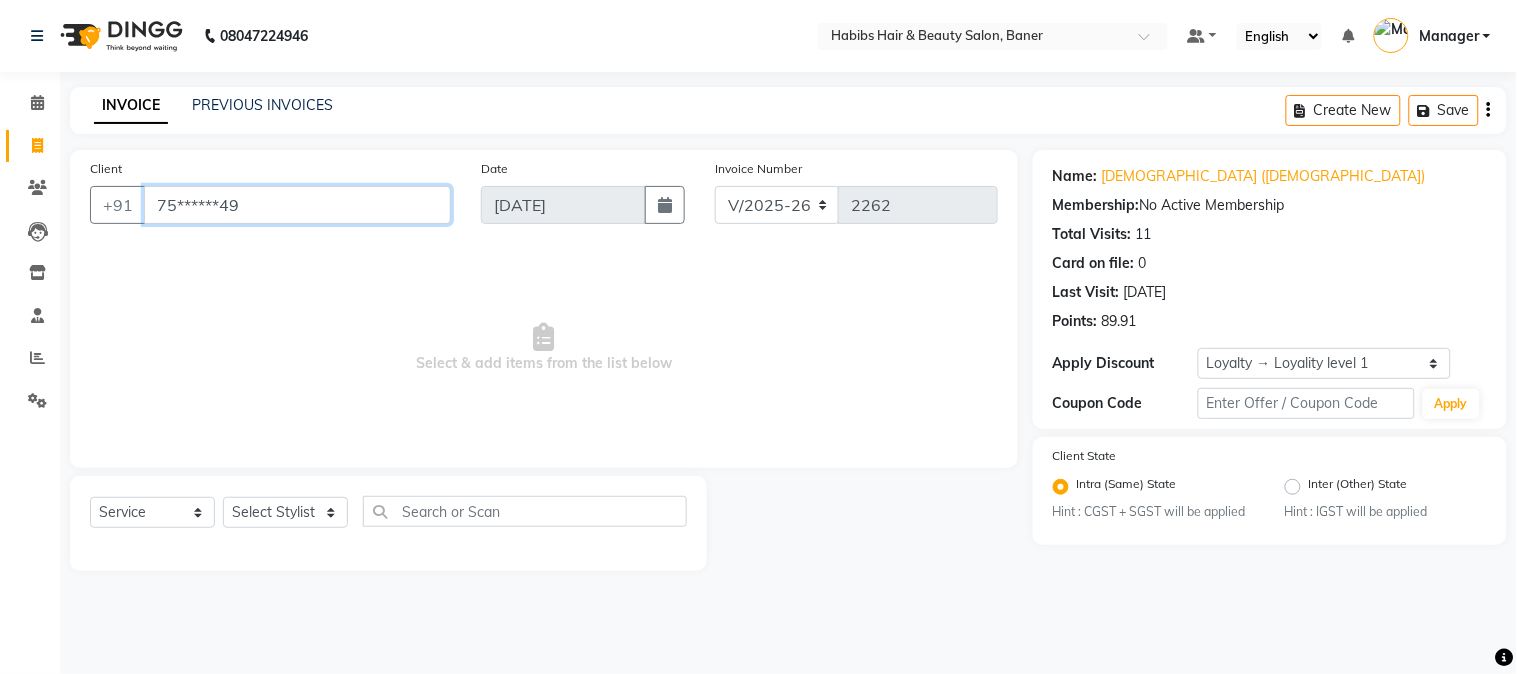 click on "75******49" at bounding box center (297, 205) 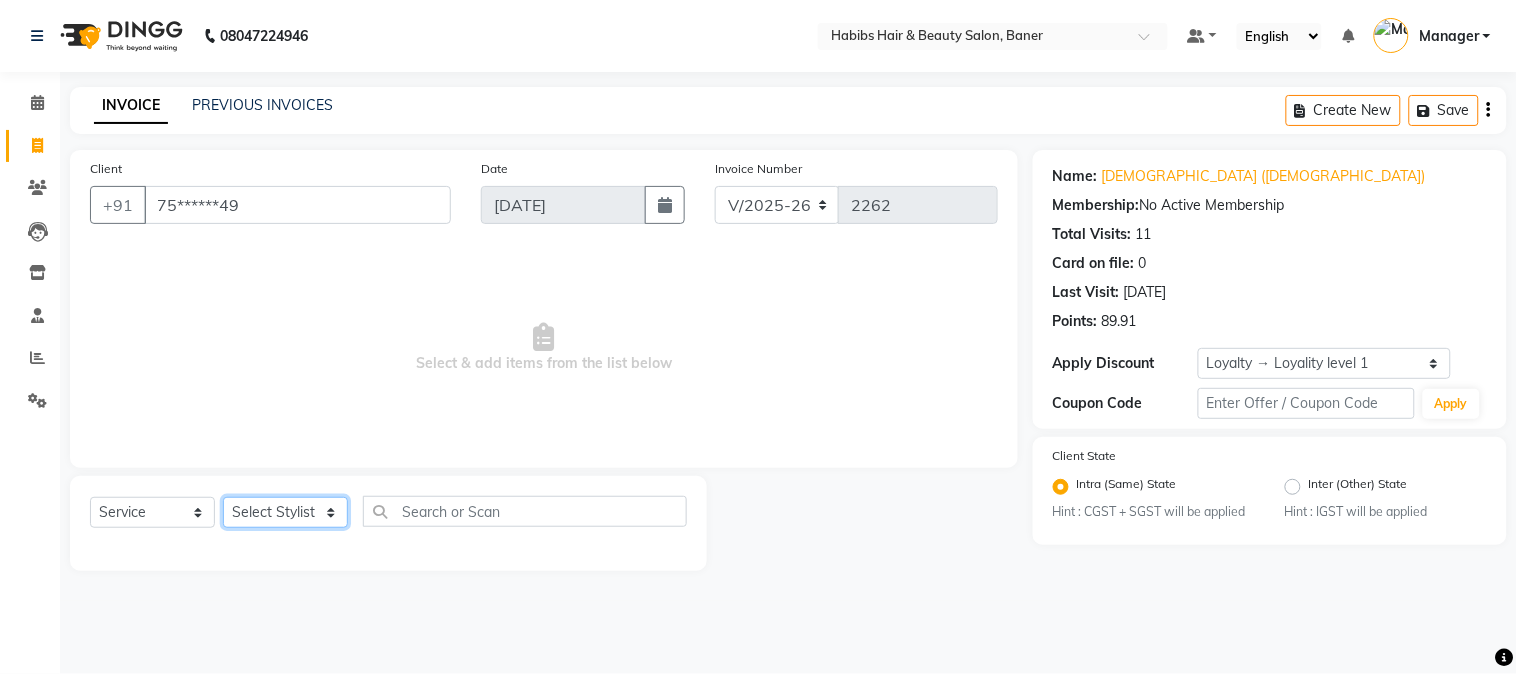drag, startPoint x: 322, startPoint y: 514, endPoint x: 312, endPoint y: 507, distance: 12.206555 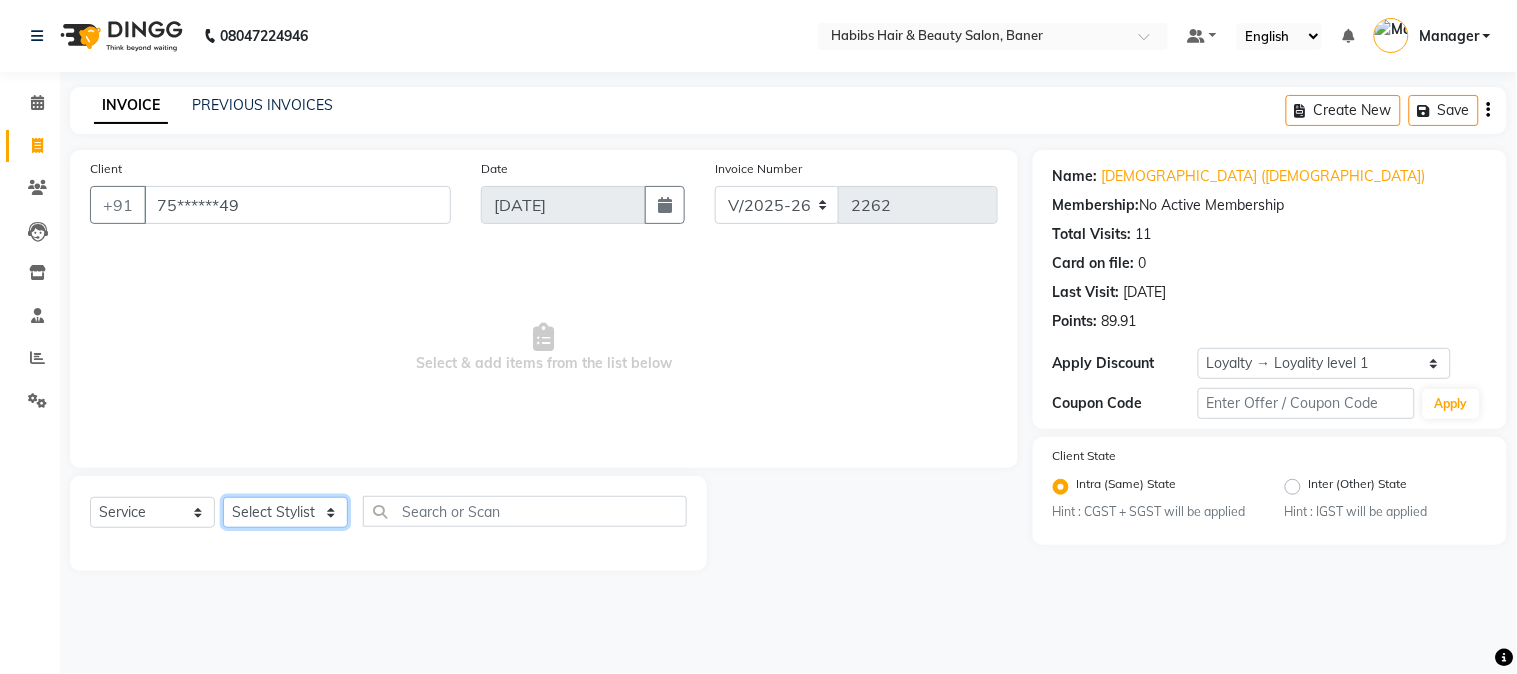 select on "35380" 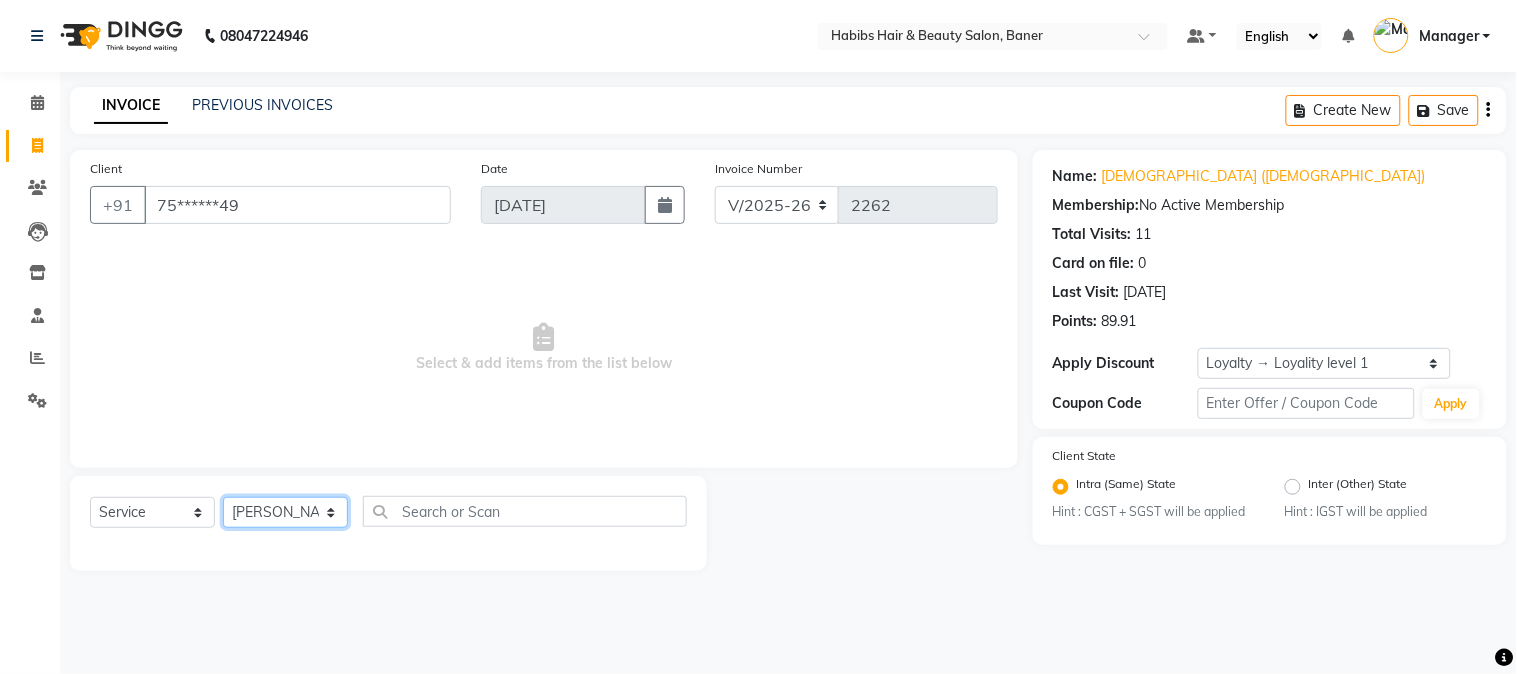 click on "Select Stylist Admin [PERSON_NAME] [PERSON_NAME]  Manager [PERSON_NAME] [PERSON_NAME] [PERSON_NAME] [PERSON_NAME]" 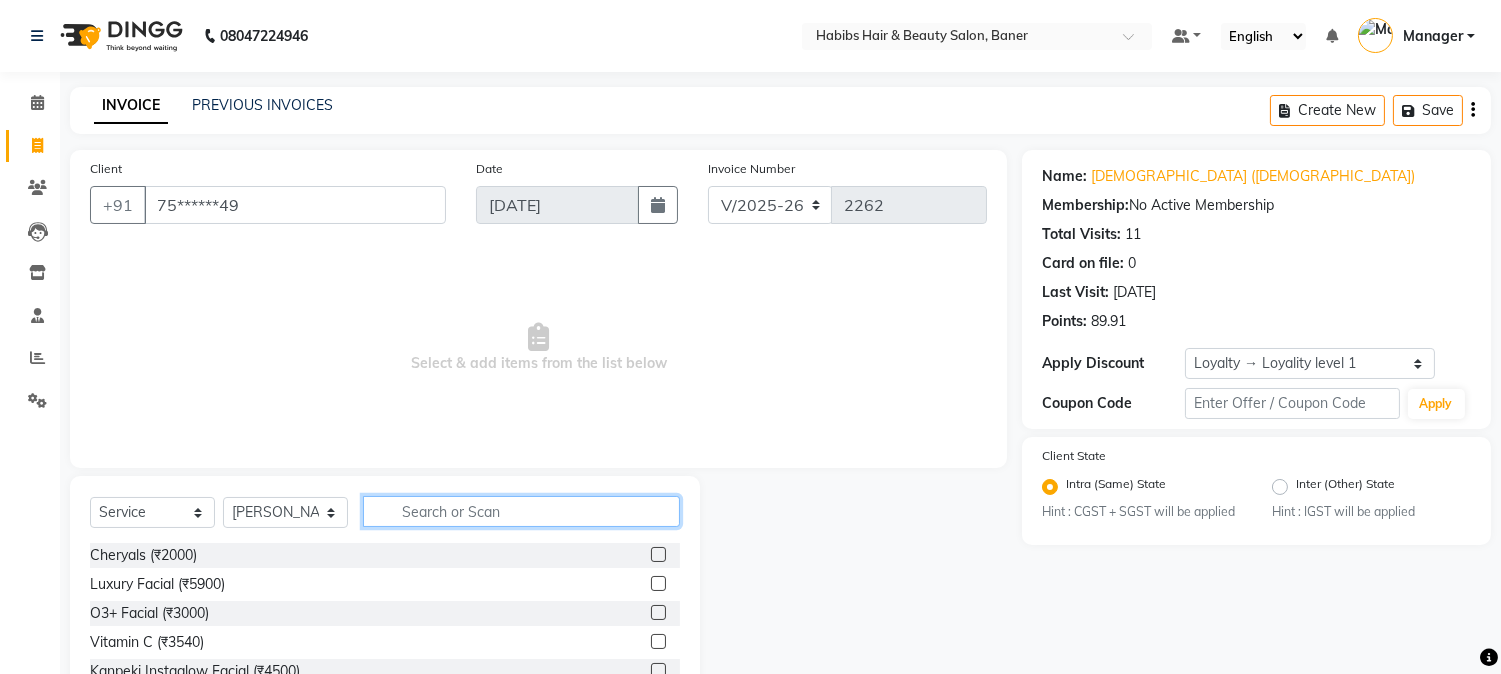 click 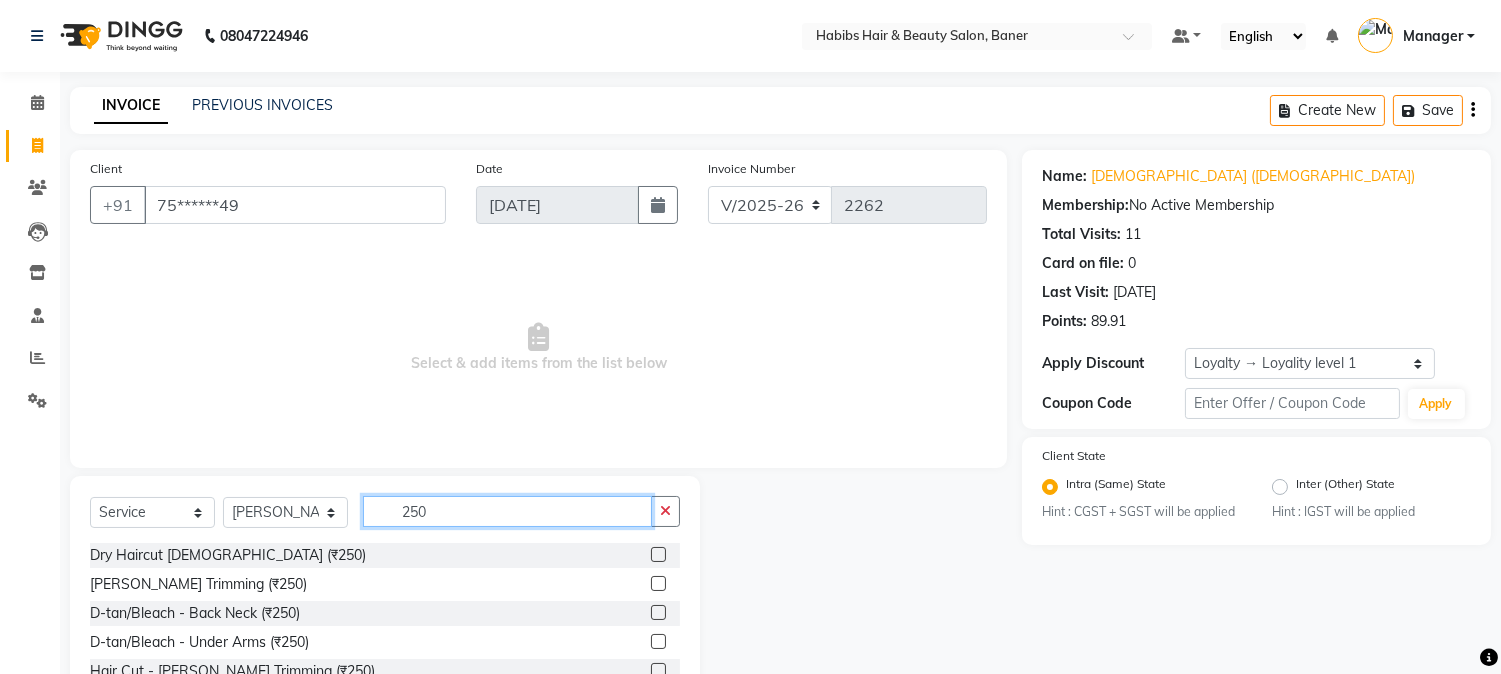 type on "250" 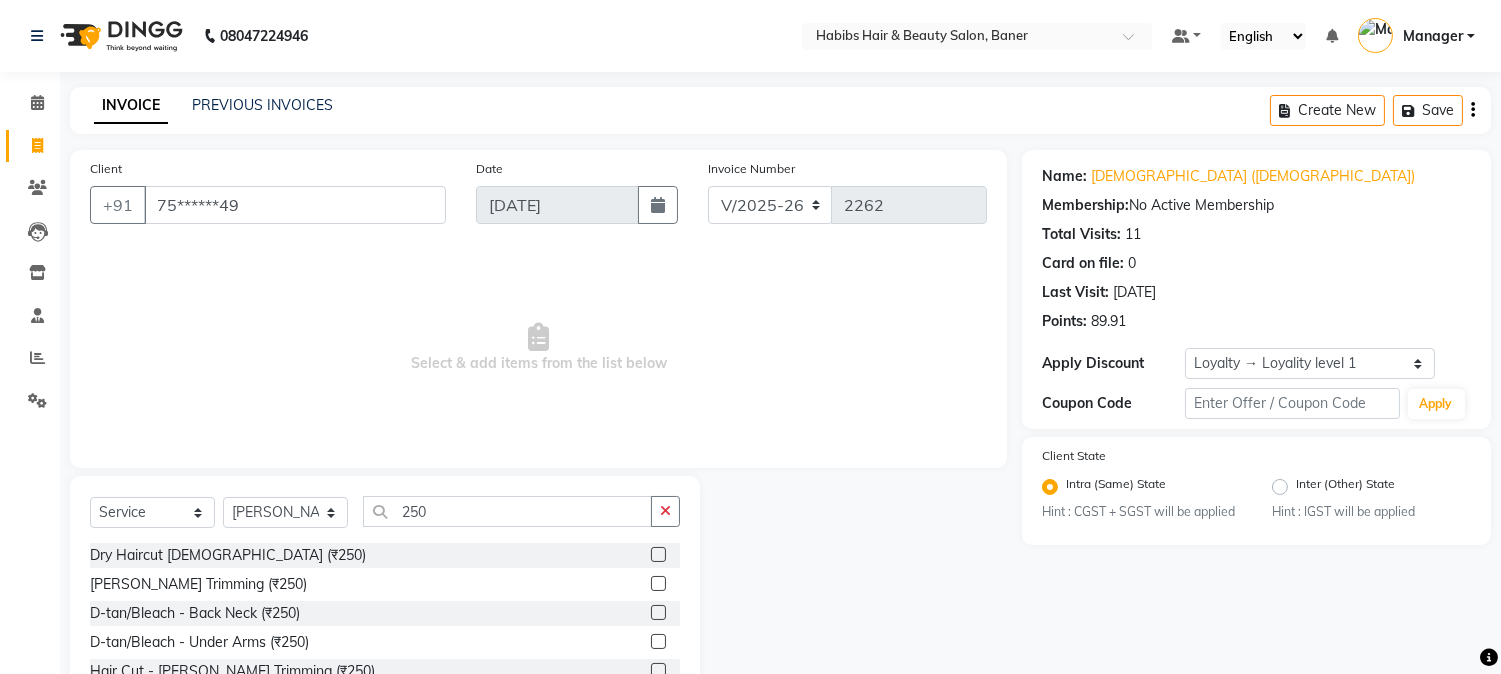 click on "Dry Haircut [DEMOGRAPHIC_DATA] (₹250)" 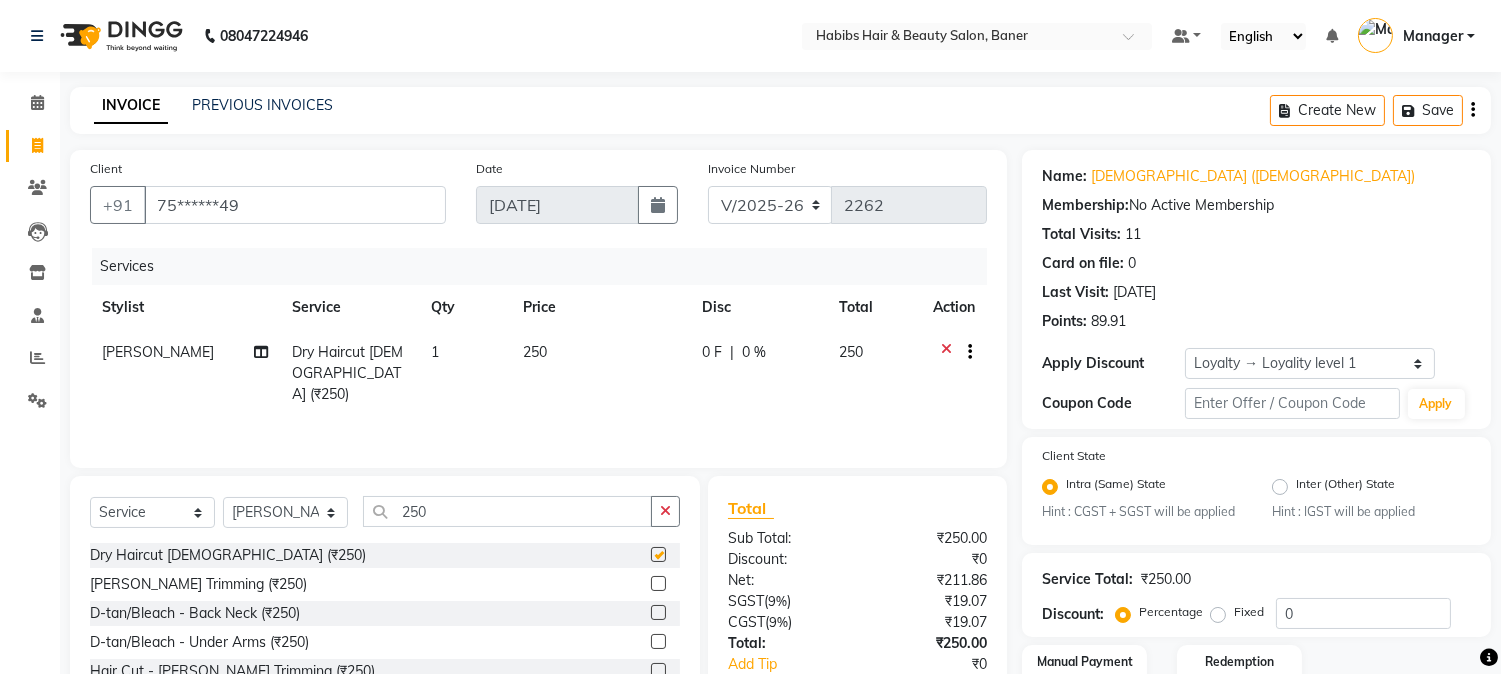 checkbox on "false" 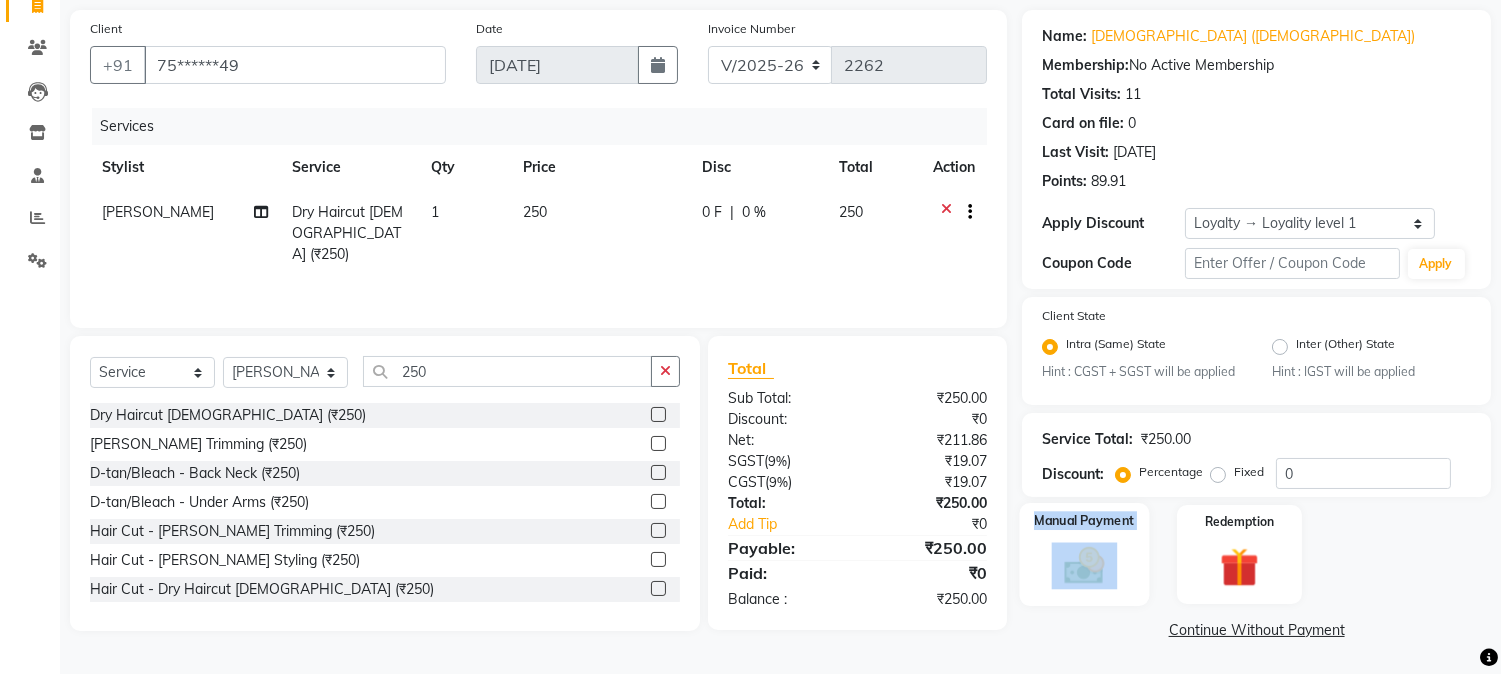 click on "Manual Payment" 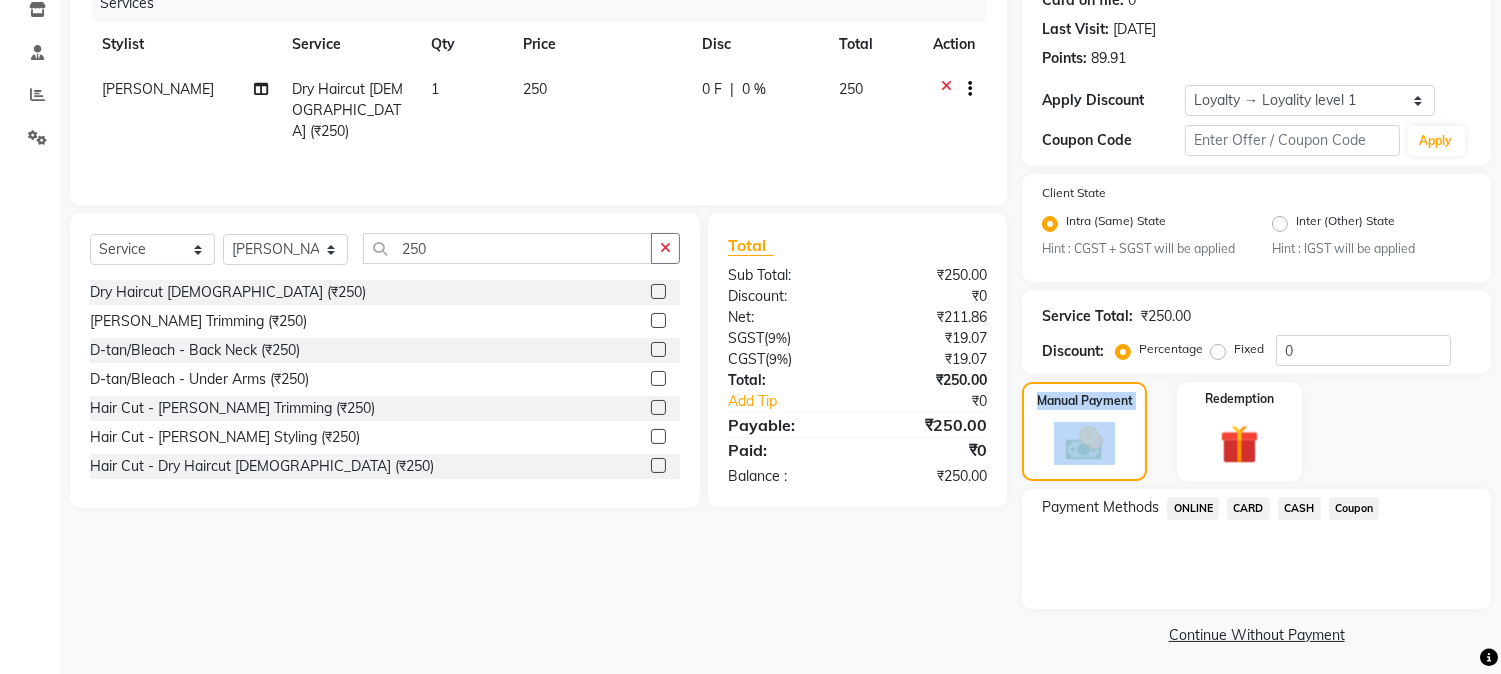 scroll, scrollTop: 268, scrollLeft: 0, axis: vertical 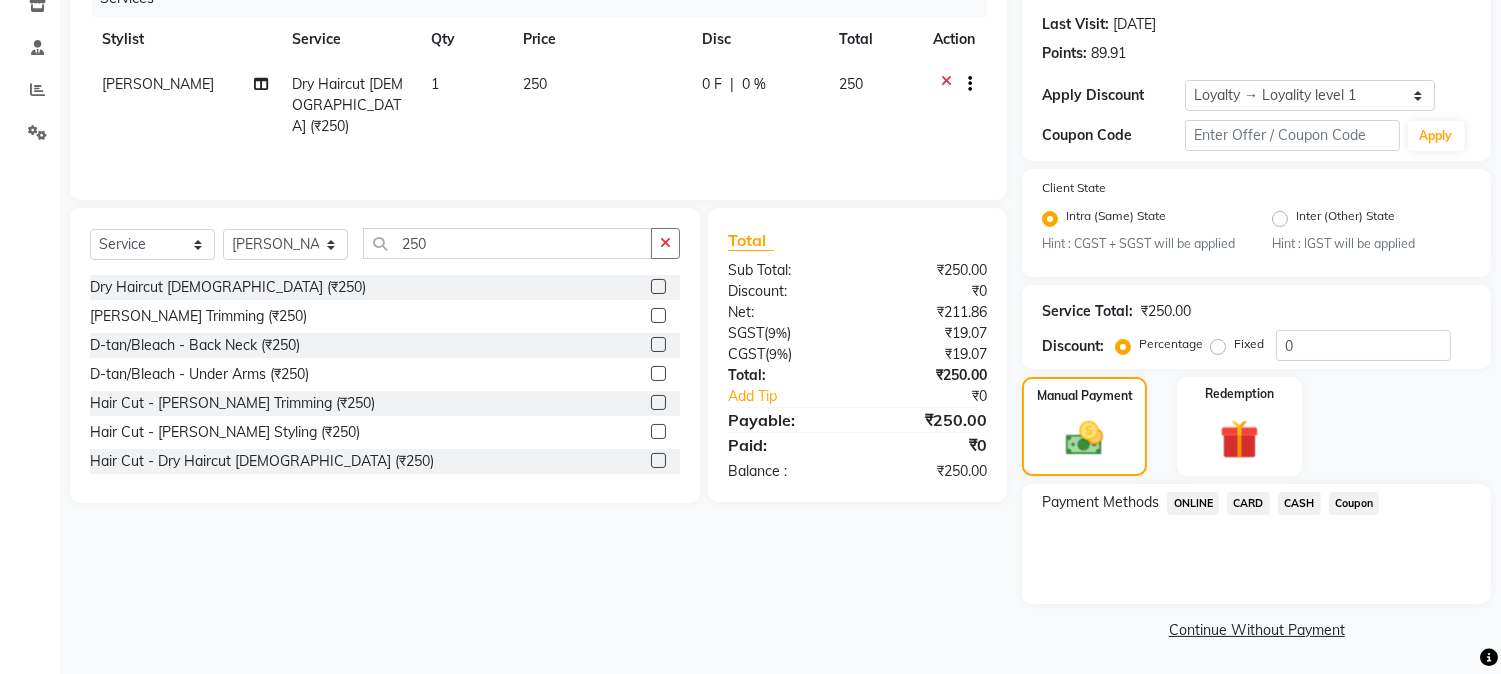 click on "ONLINE" 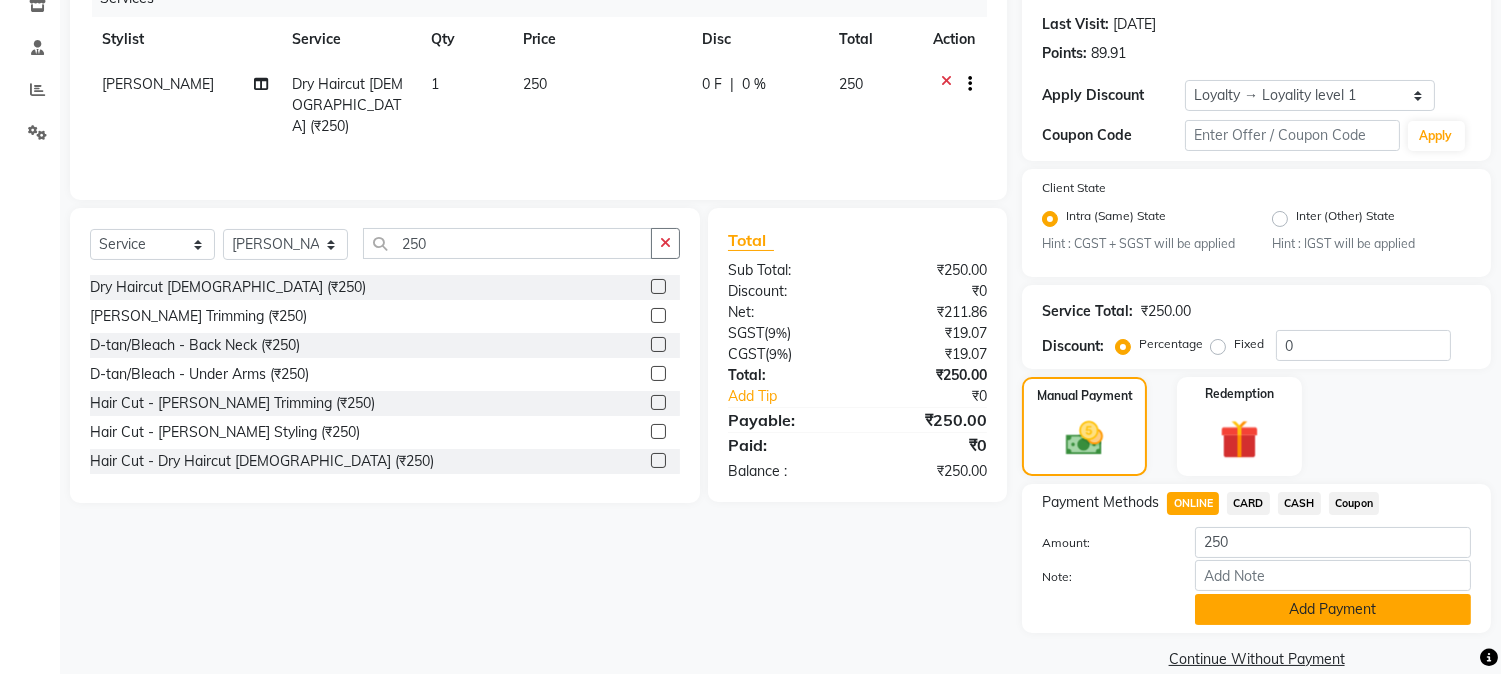click on "Add Payment" 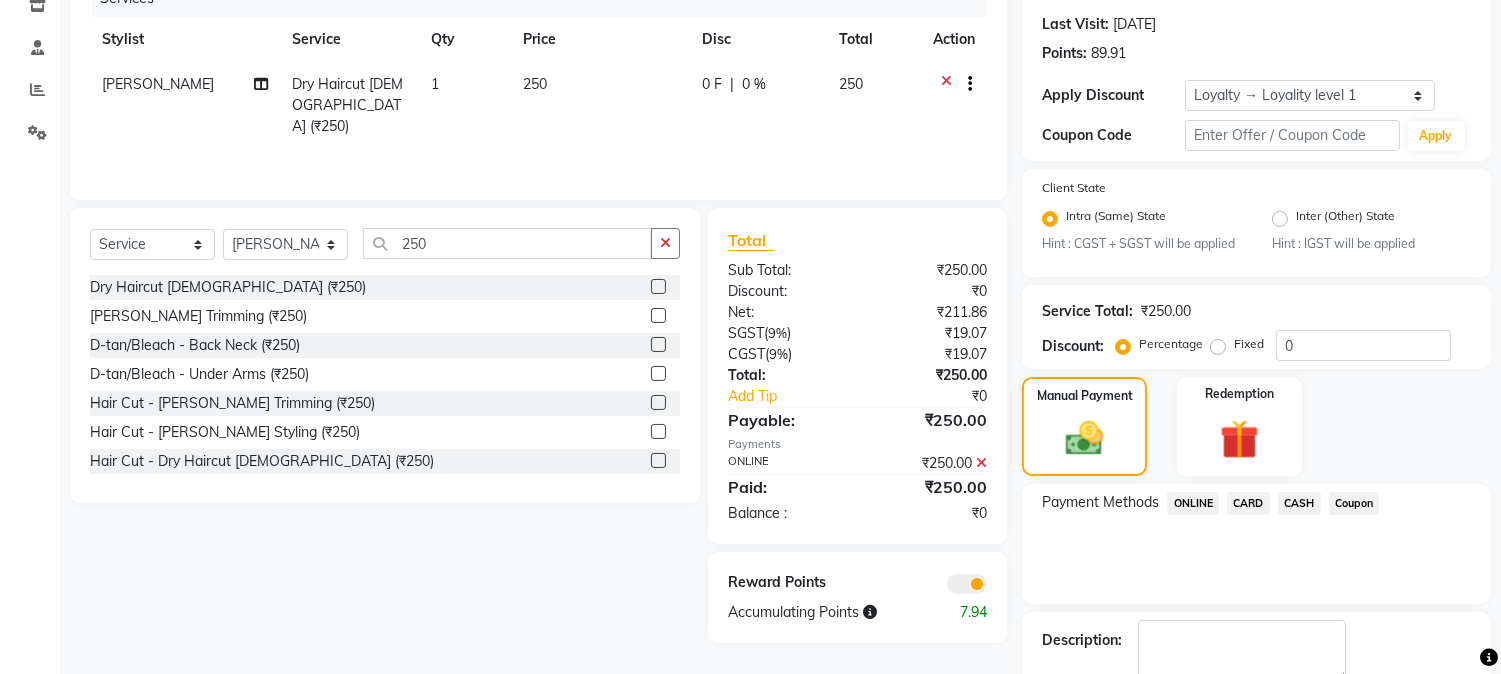 scroll, scrollTop: 382, scrollLeft: 0, axis: vertical 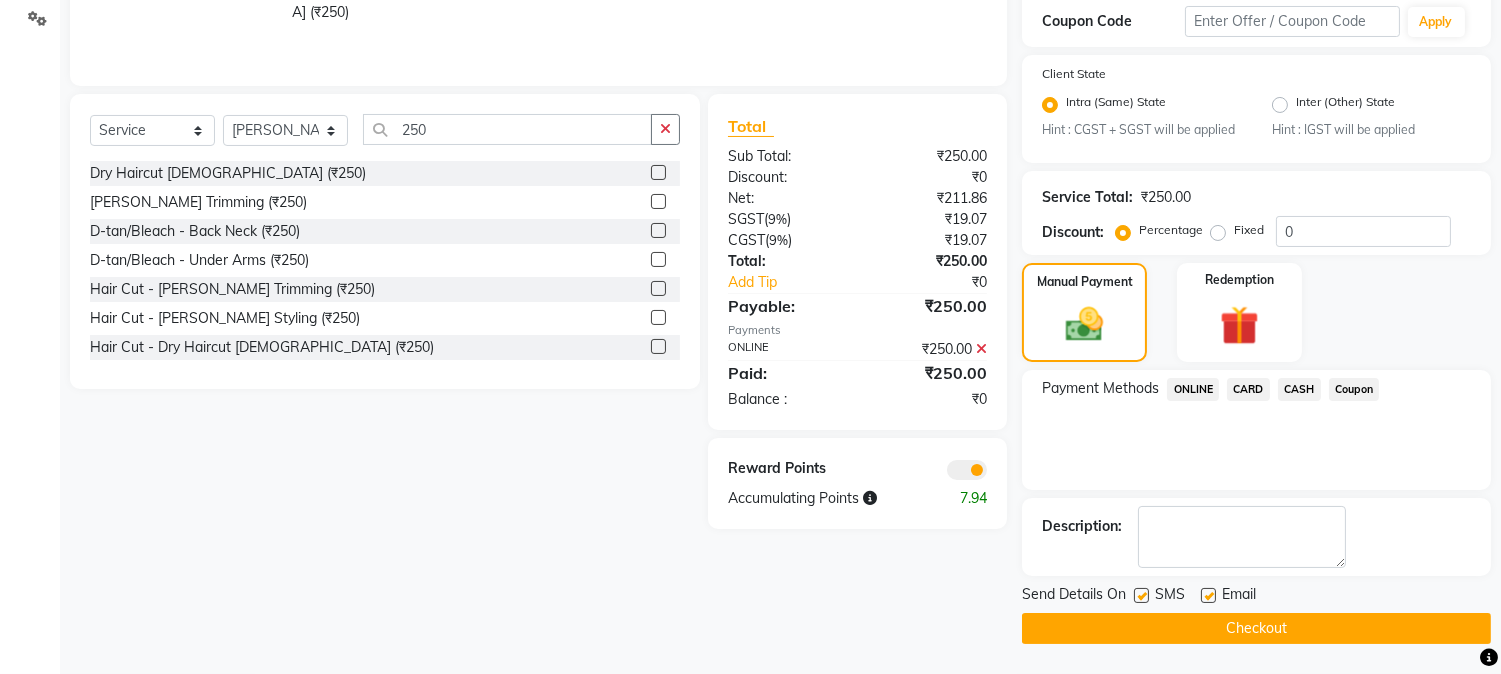 click on "Checkout" 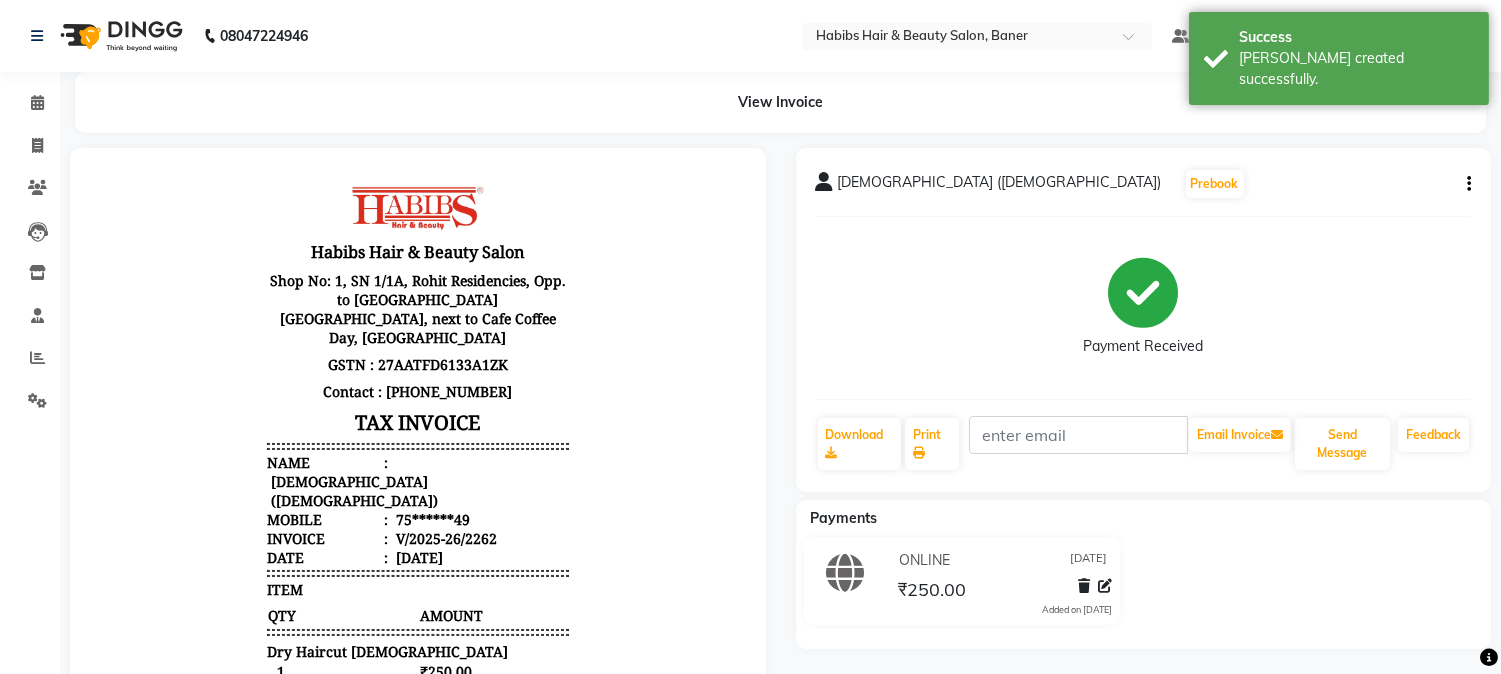 scroll, scrollTop: 0, scrollLeft: 0, axis: both 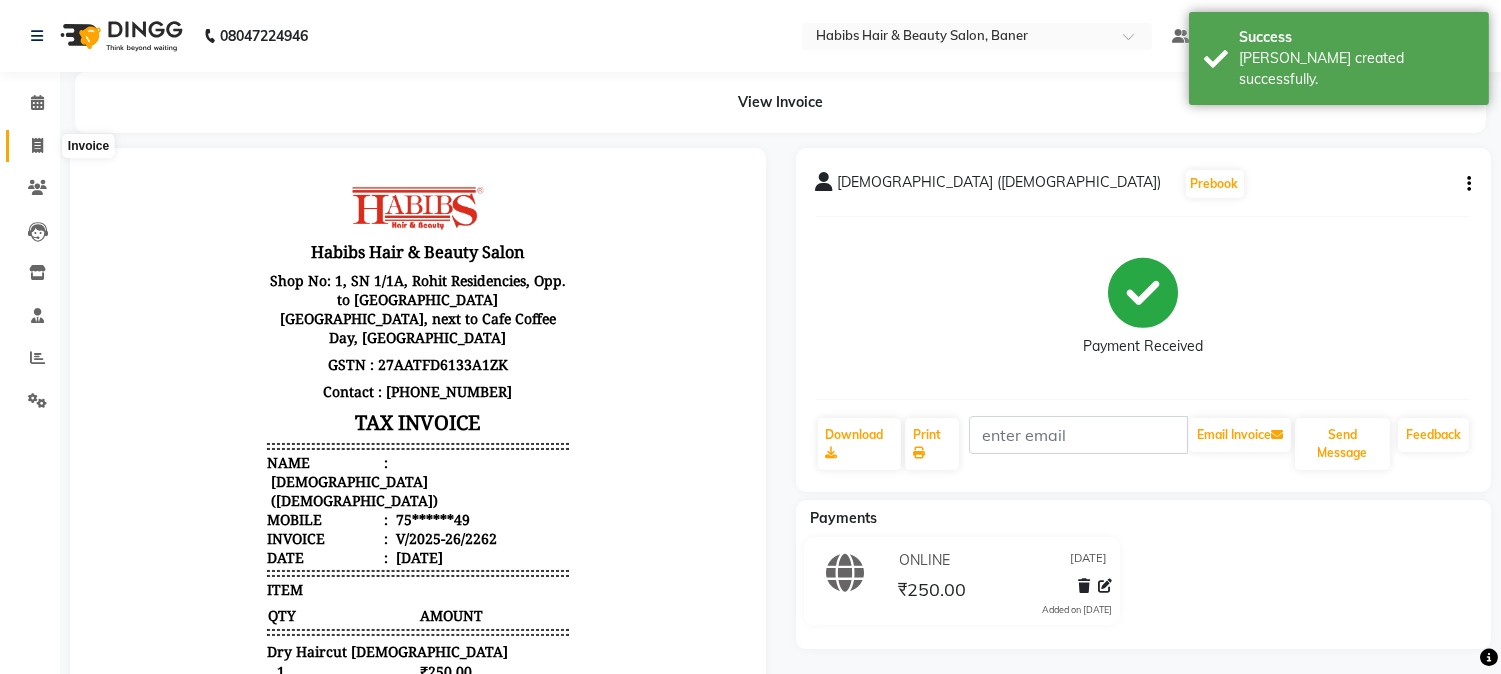 click 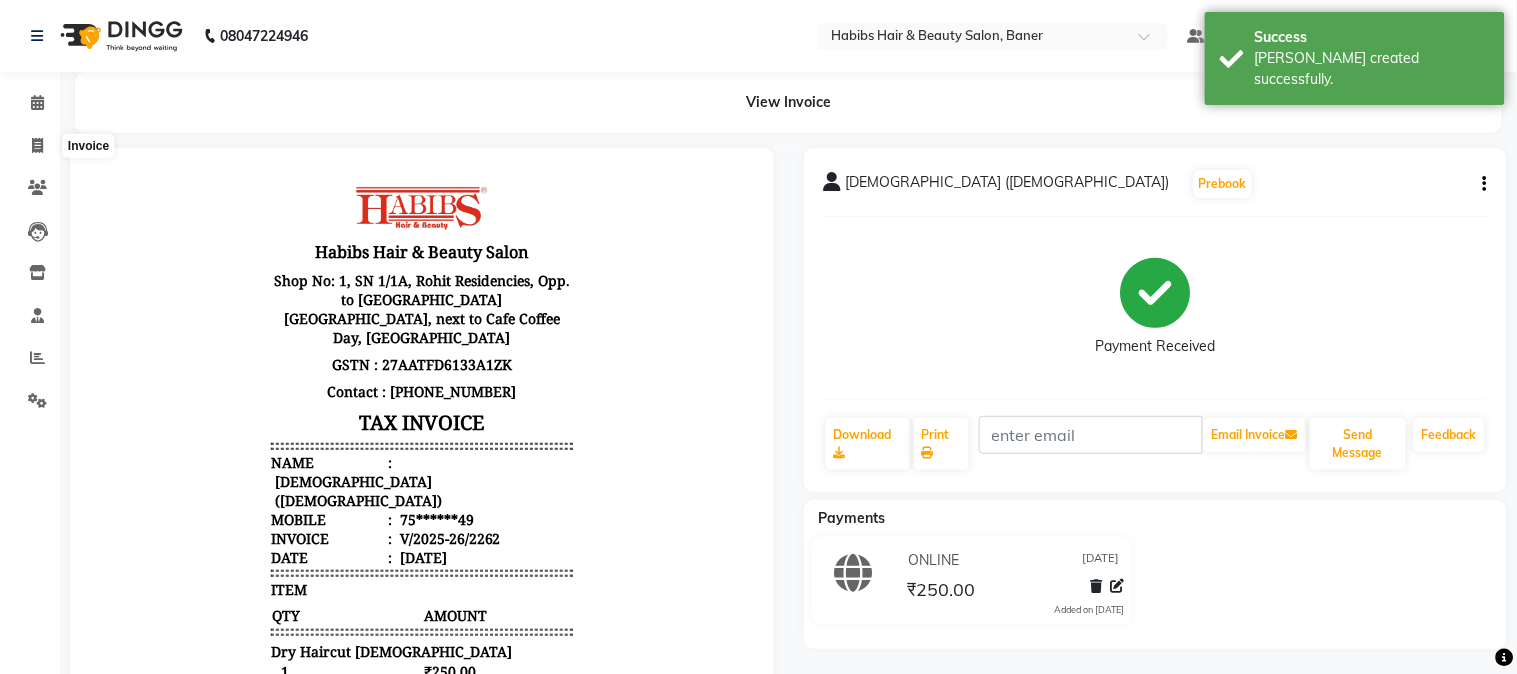 select on "5356" 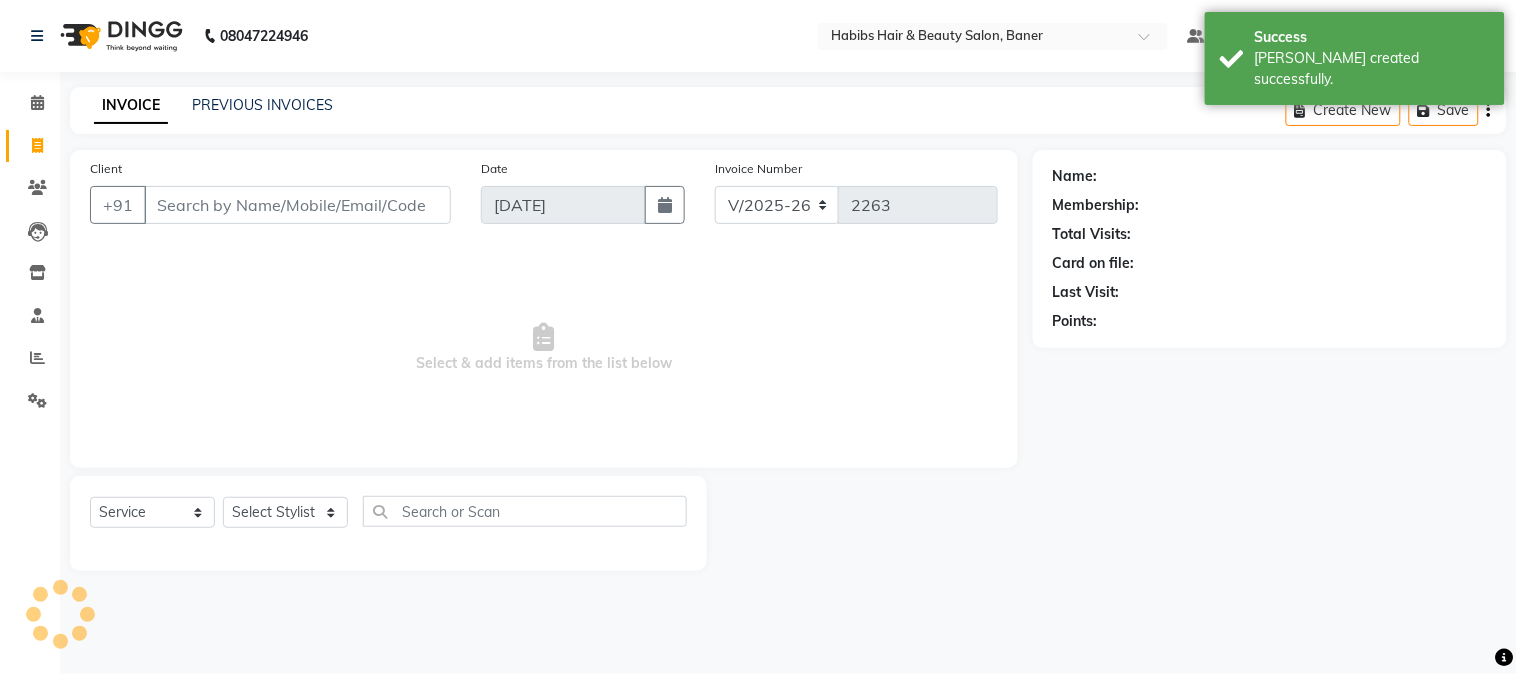 click on "PREVIOUS INVOICES" 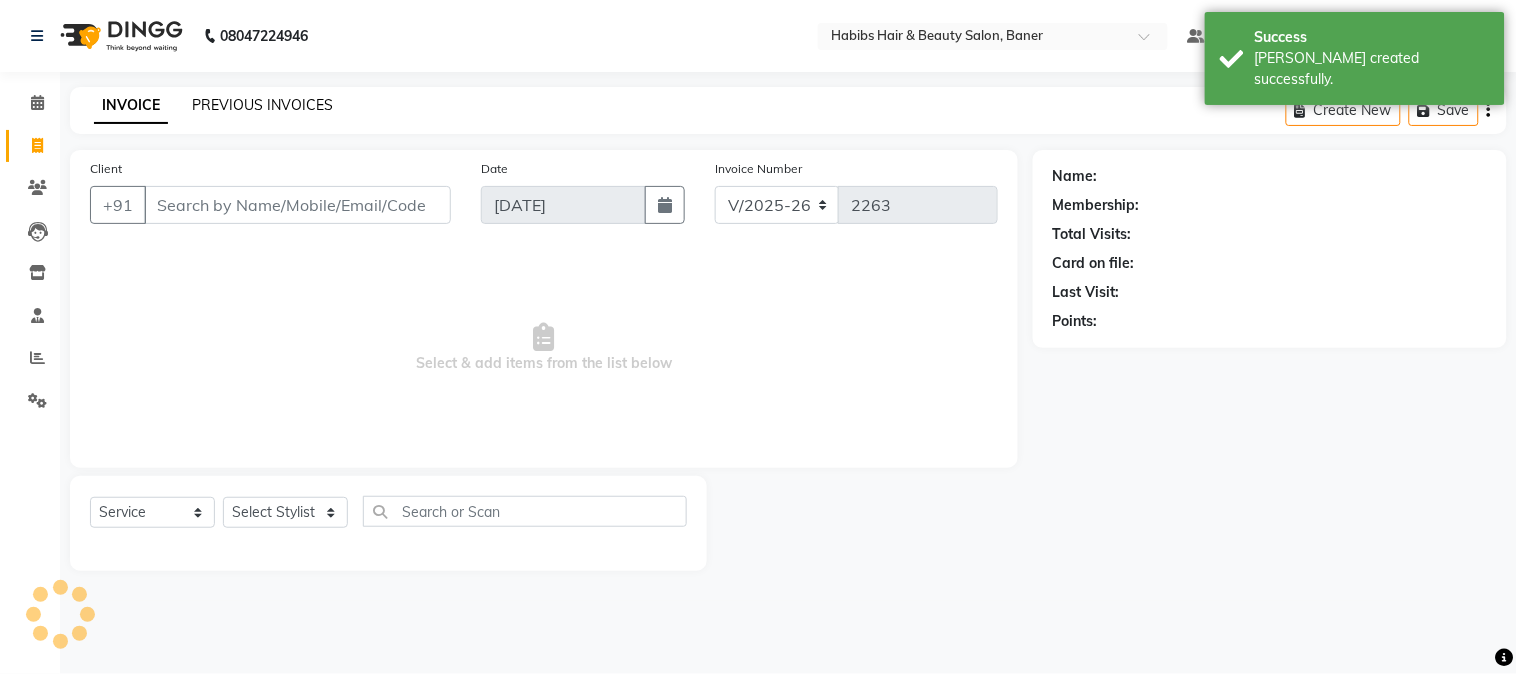 click on "PREVIOUS INVOICES" 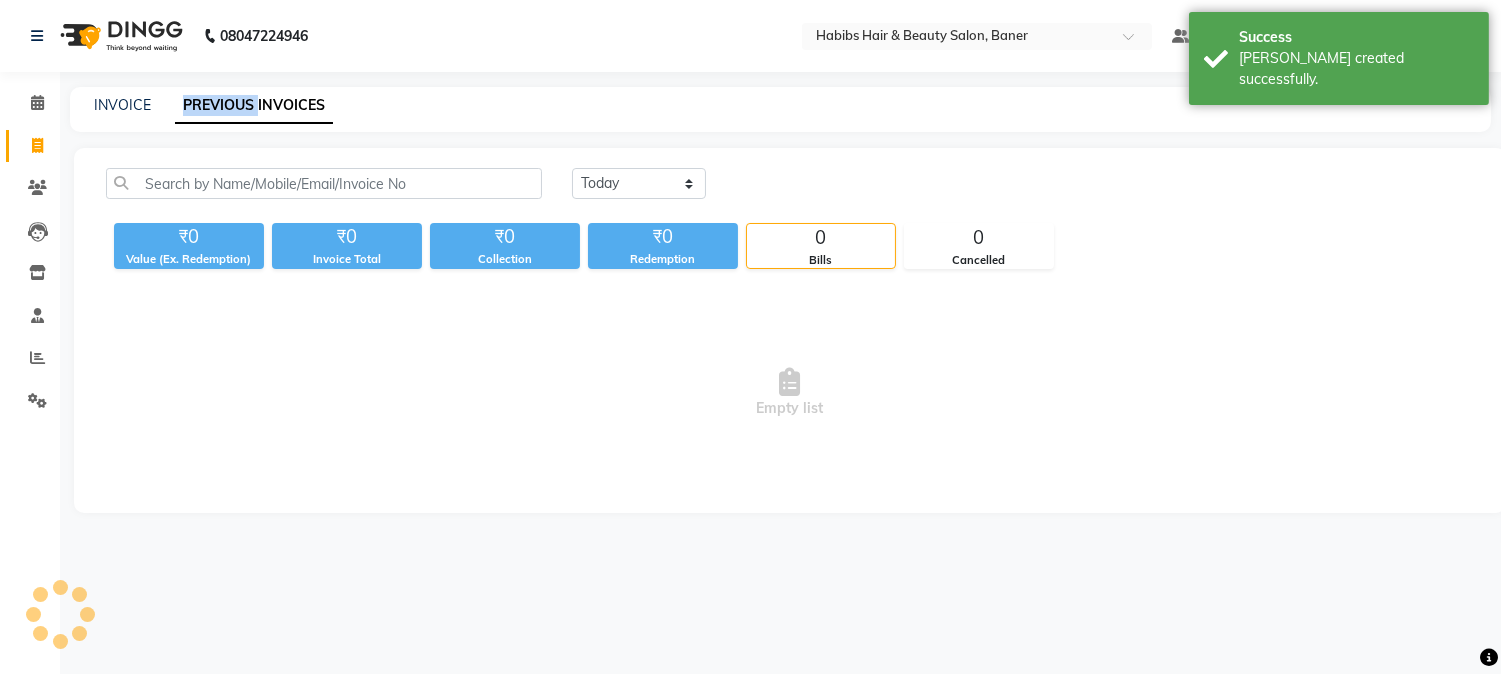 click on "PREVIOUS INVOICES" 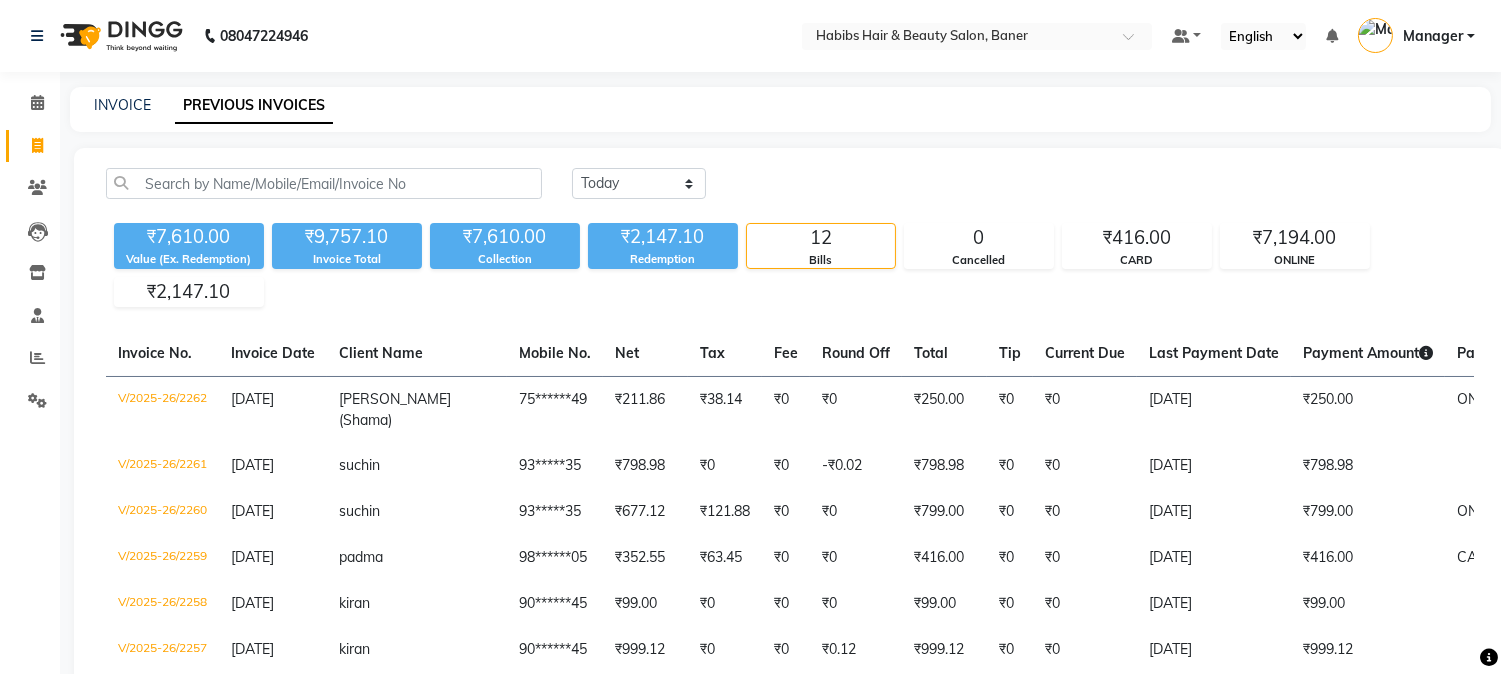 click on "INVOICE PREVIOUS INVOICES" 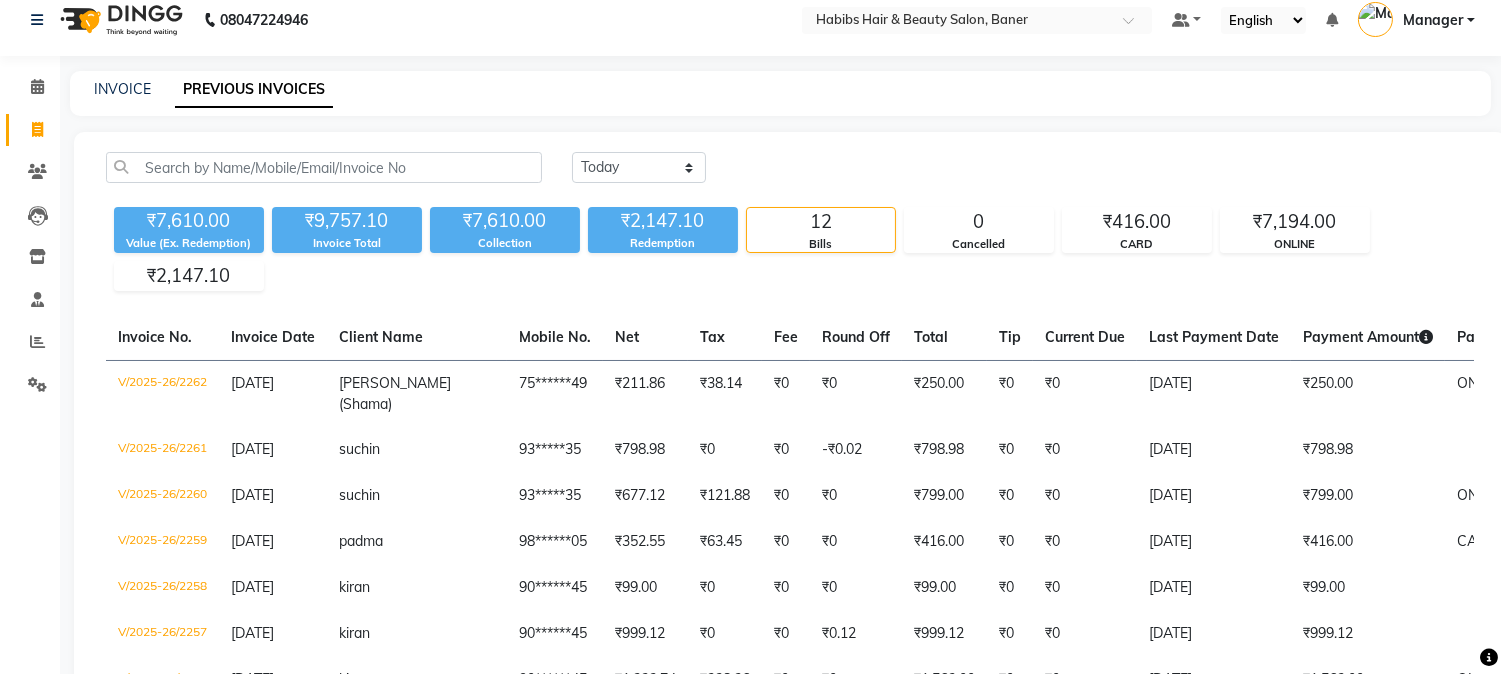 scroll, scrollTop: 0, scrollLeft: 0, axis: both 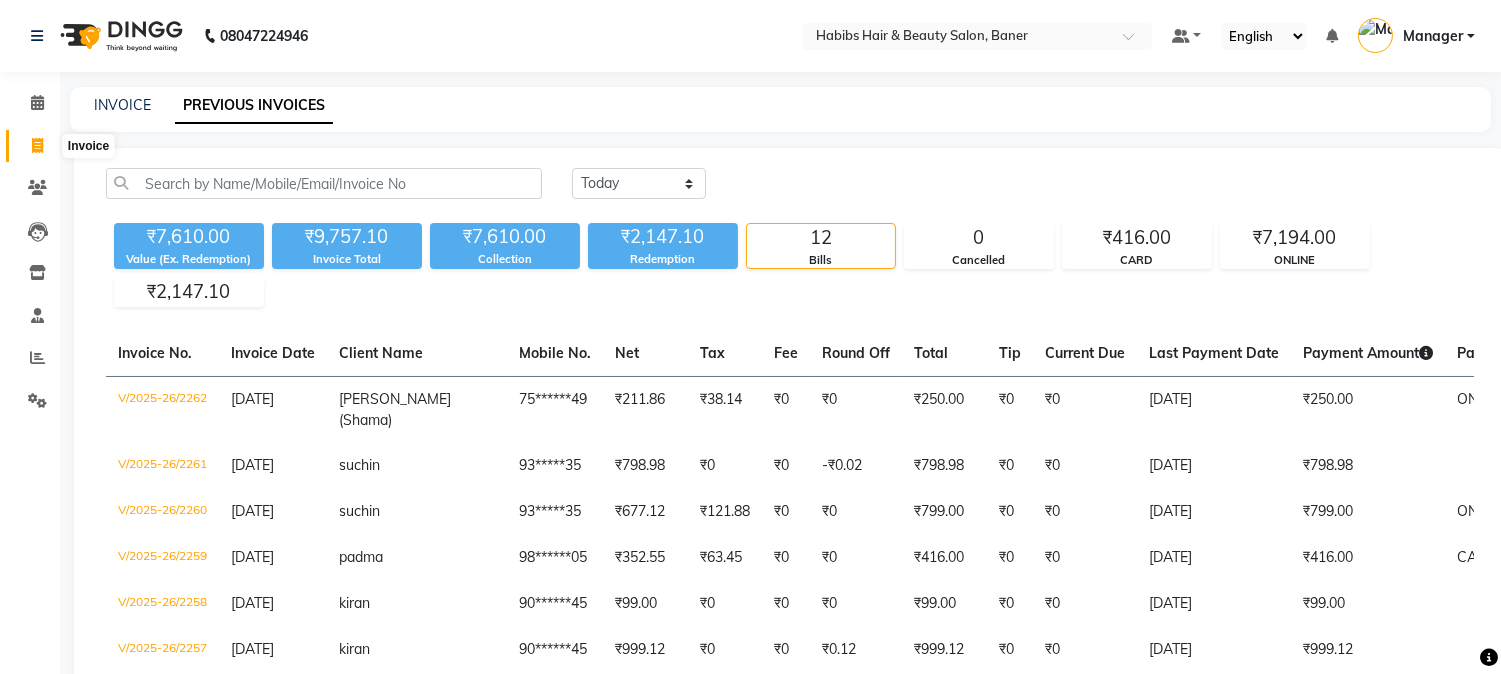 click 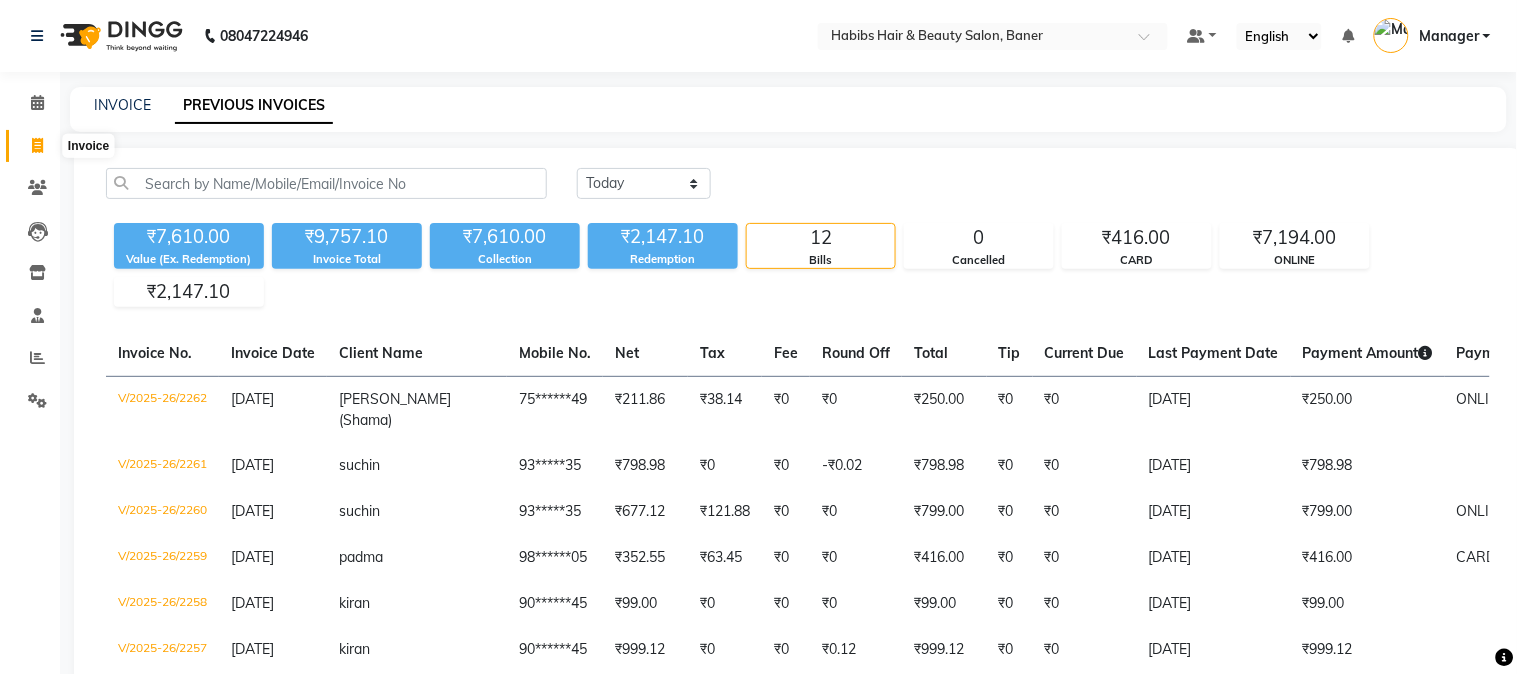 select on "5356" 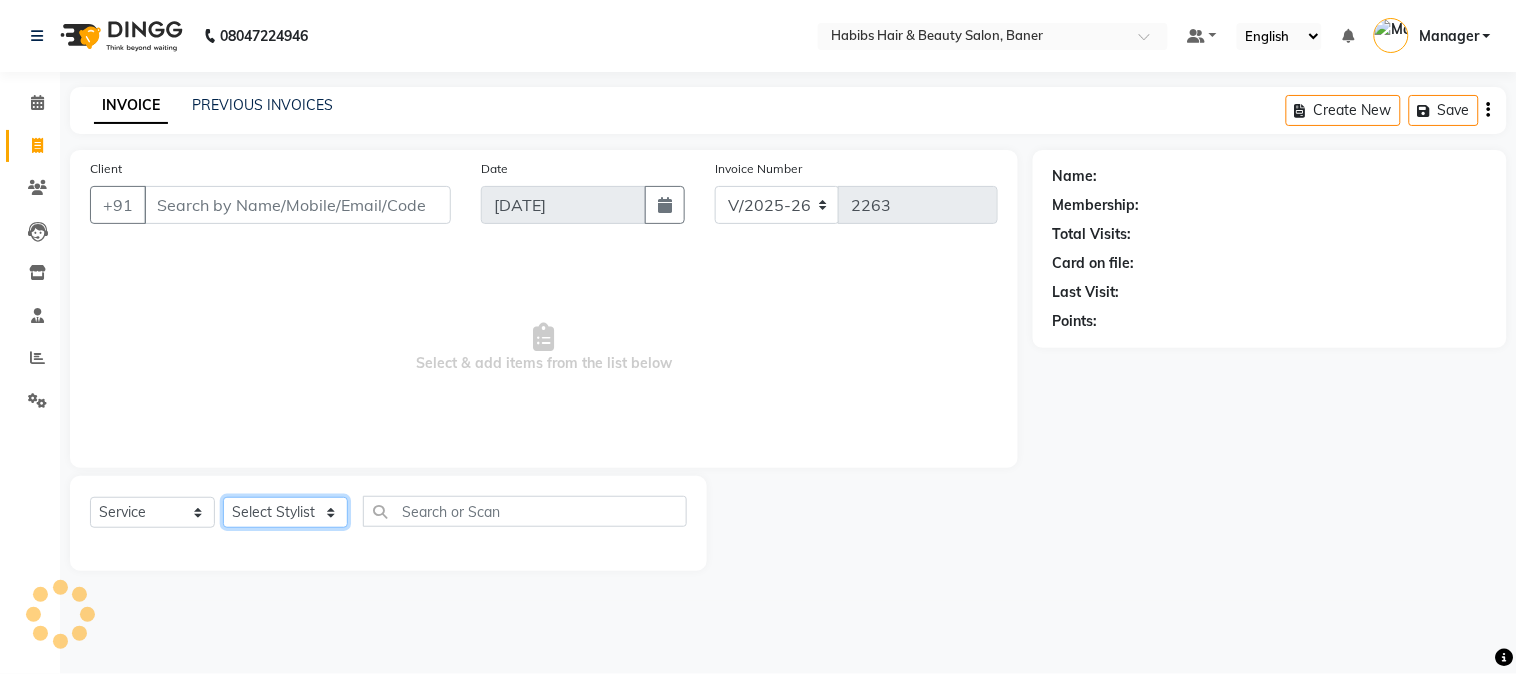 click on "Select Stylist Admin [PERSON_NAME] [PERSON_NAME]  Manager [PERSON_NAME] [PERSON_NAME] [PERSON_NAME] [PERSON_NAME]" 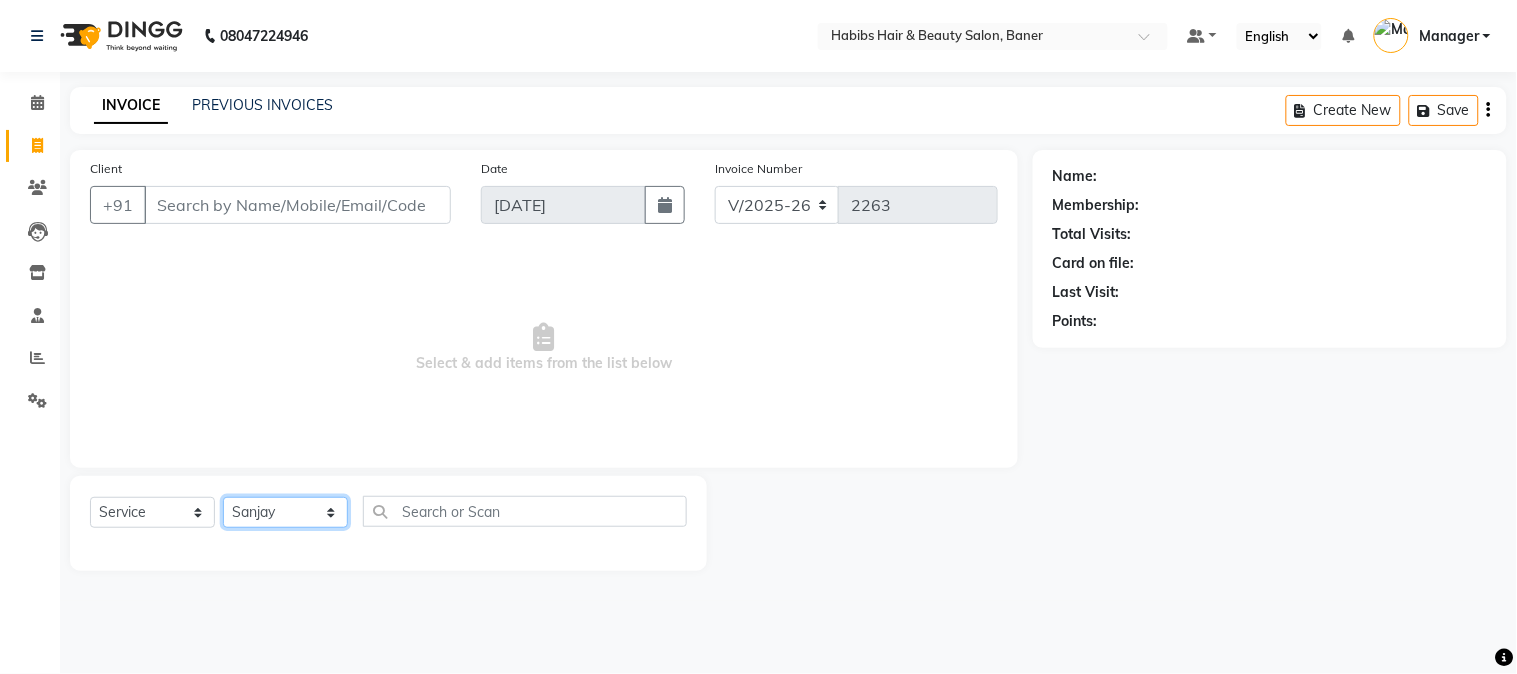 click on "Select Stylist Admin [PERSON_NAME] [PERSON_NAME]  Manager [PERSON_NAME] [PERSON_NAME] [PERSON_NAME] [PERSON_NAME]" 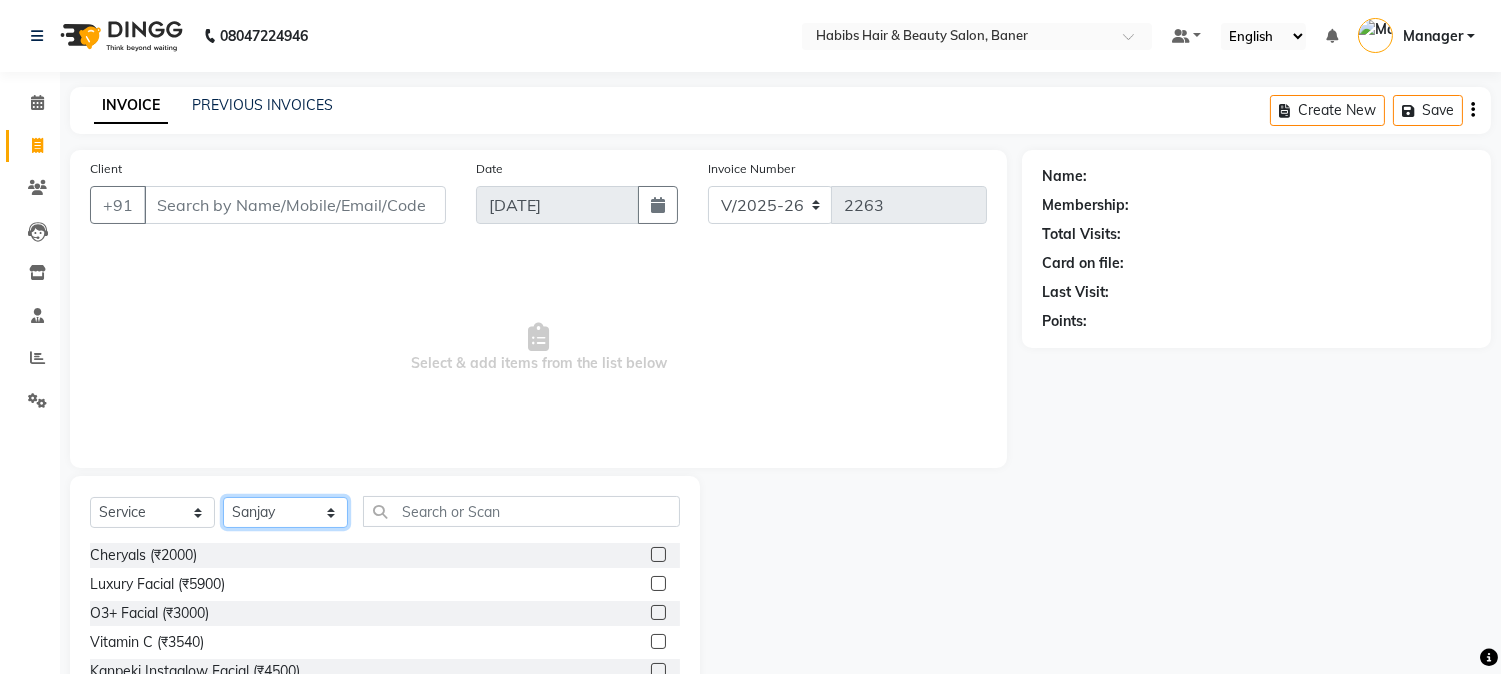click on "Select Stylist Admin [PERSON_NAME] [PERSON_NAME]  Manager [PERSON_NAME] [PERSON_NAME] [PERSON_NAME] [PERSON_NAME]" 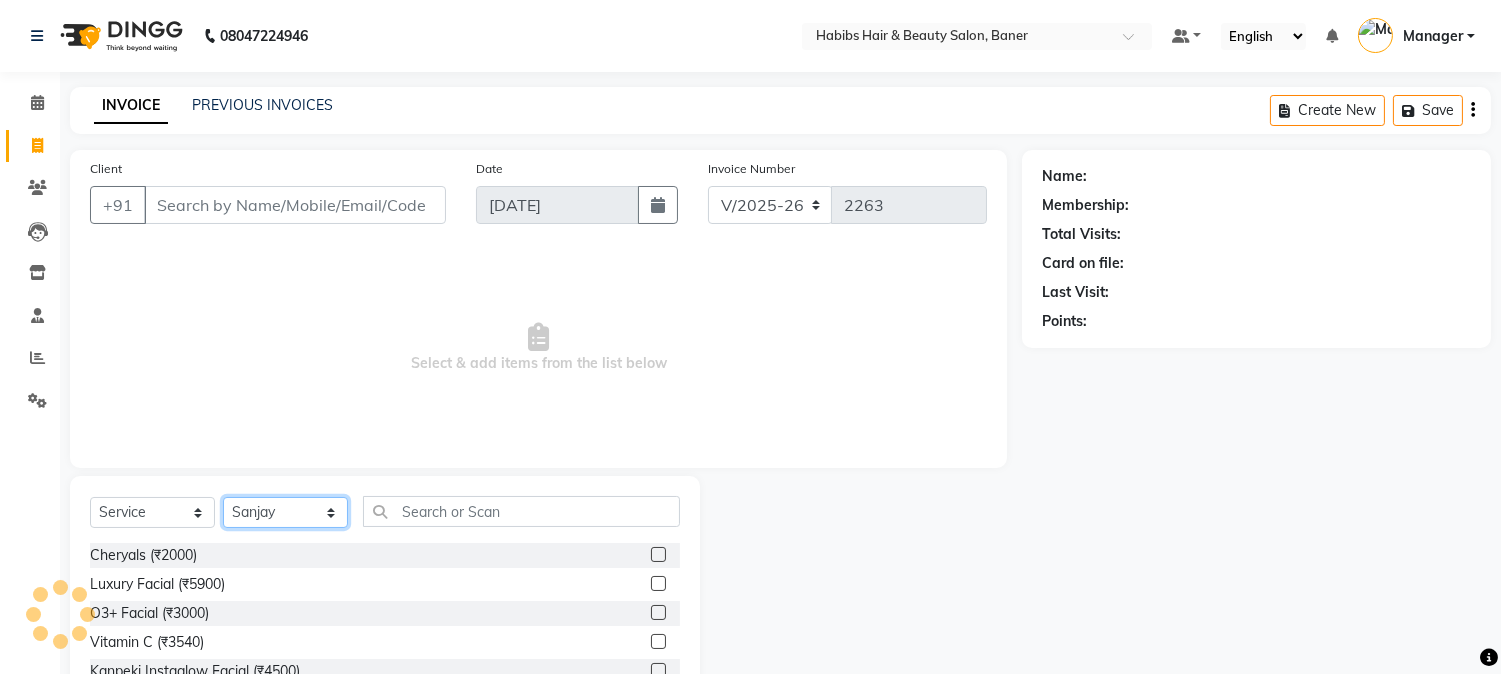 select on "43743" 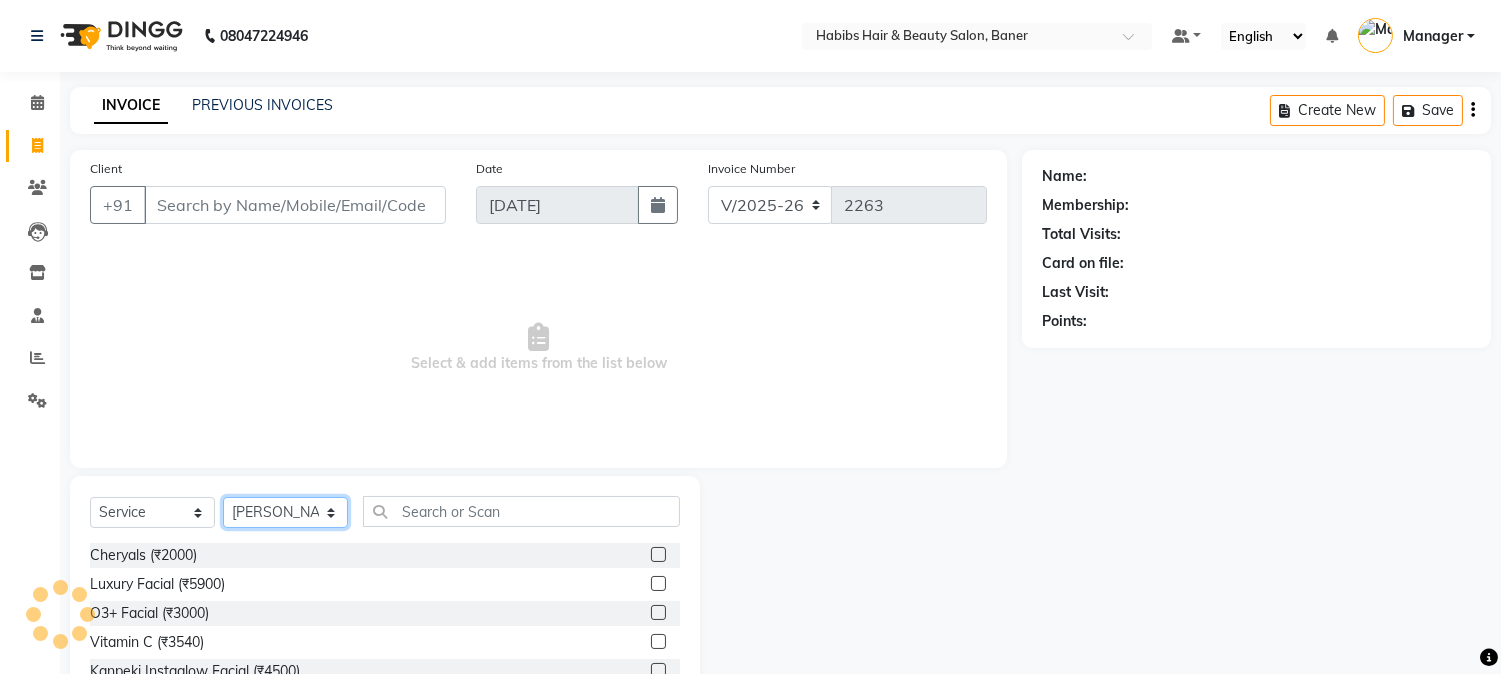 click on "Select Stylist Admin [PERSON_NAME] [PERSON_NAME]  Manager [PERSON_NAME] [PERSON_NAME] [PERSON_NAME] [PERSON_NAME]" 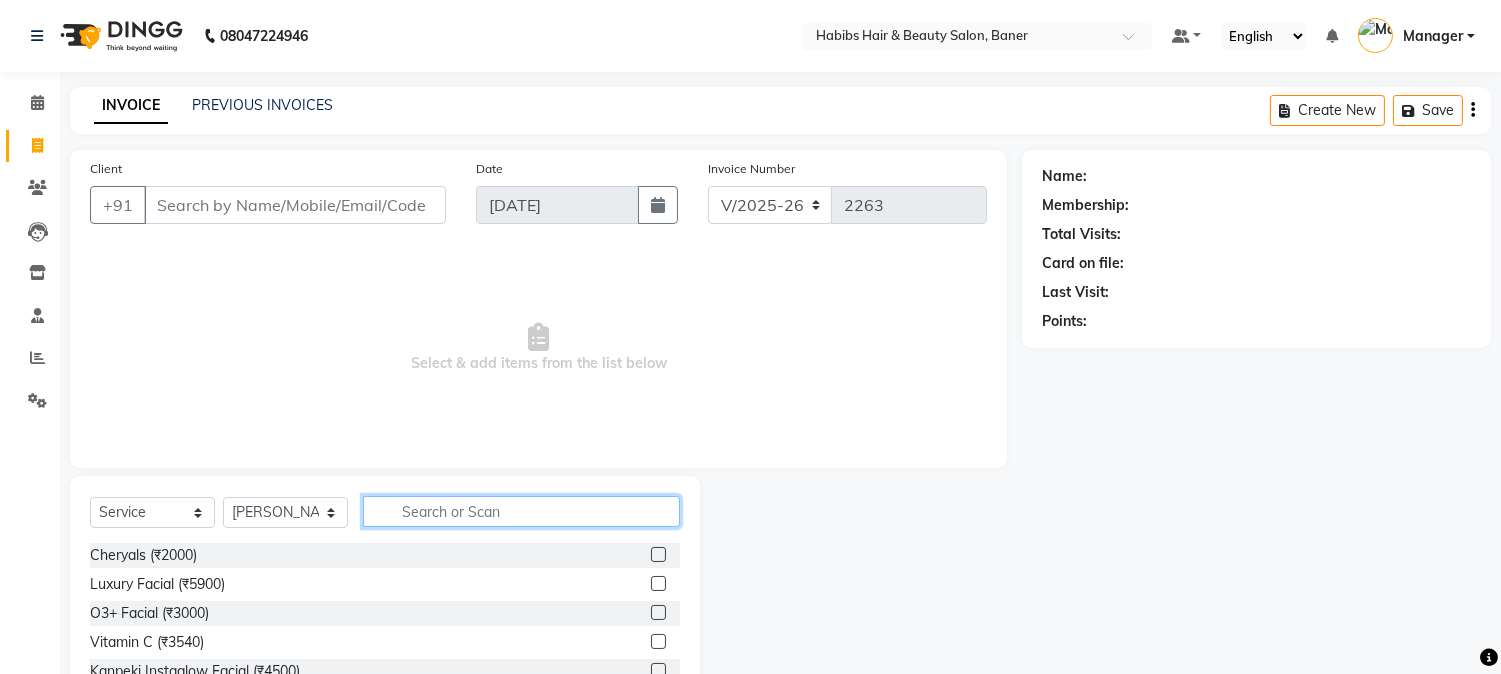 click 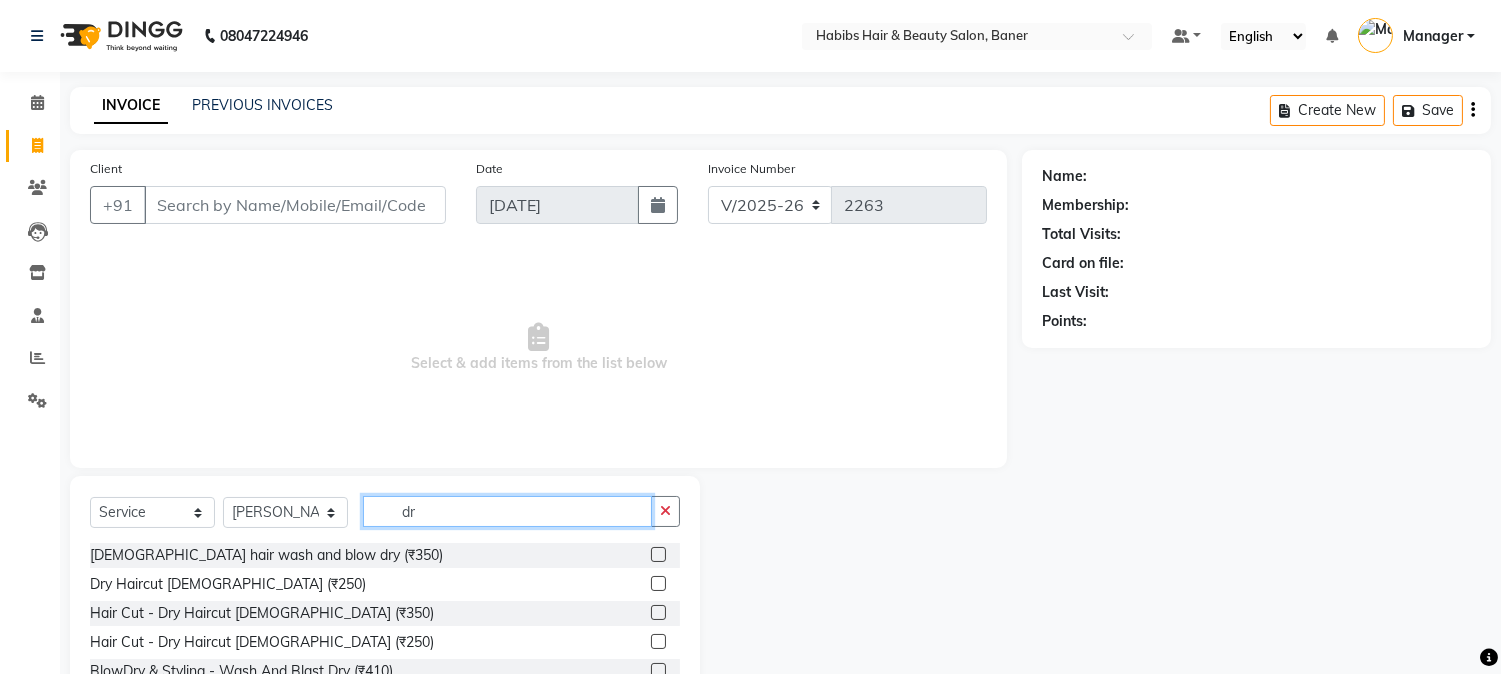 type on "dr" 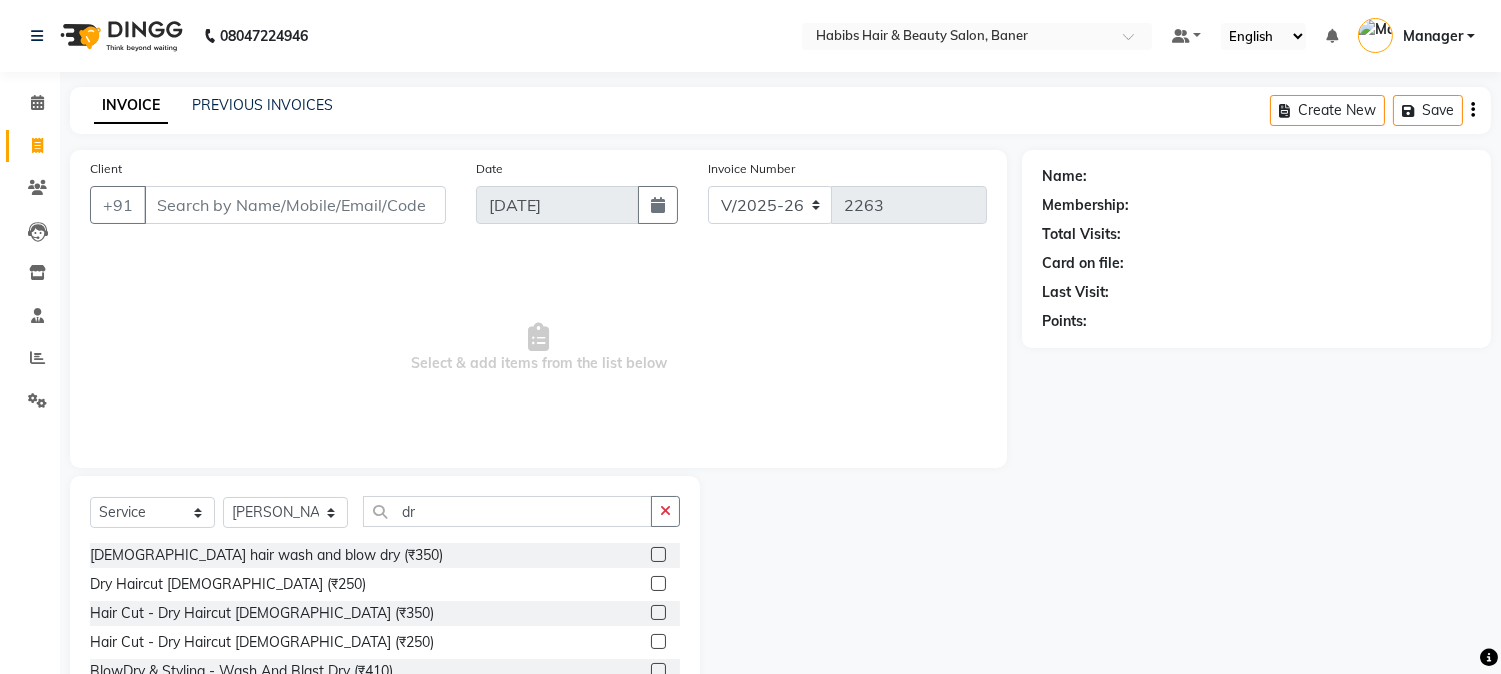 click 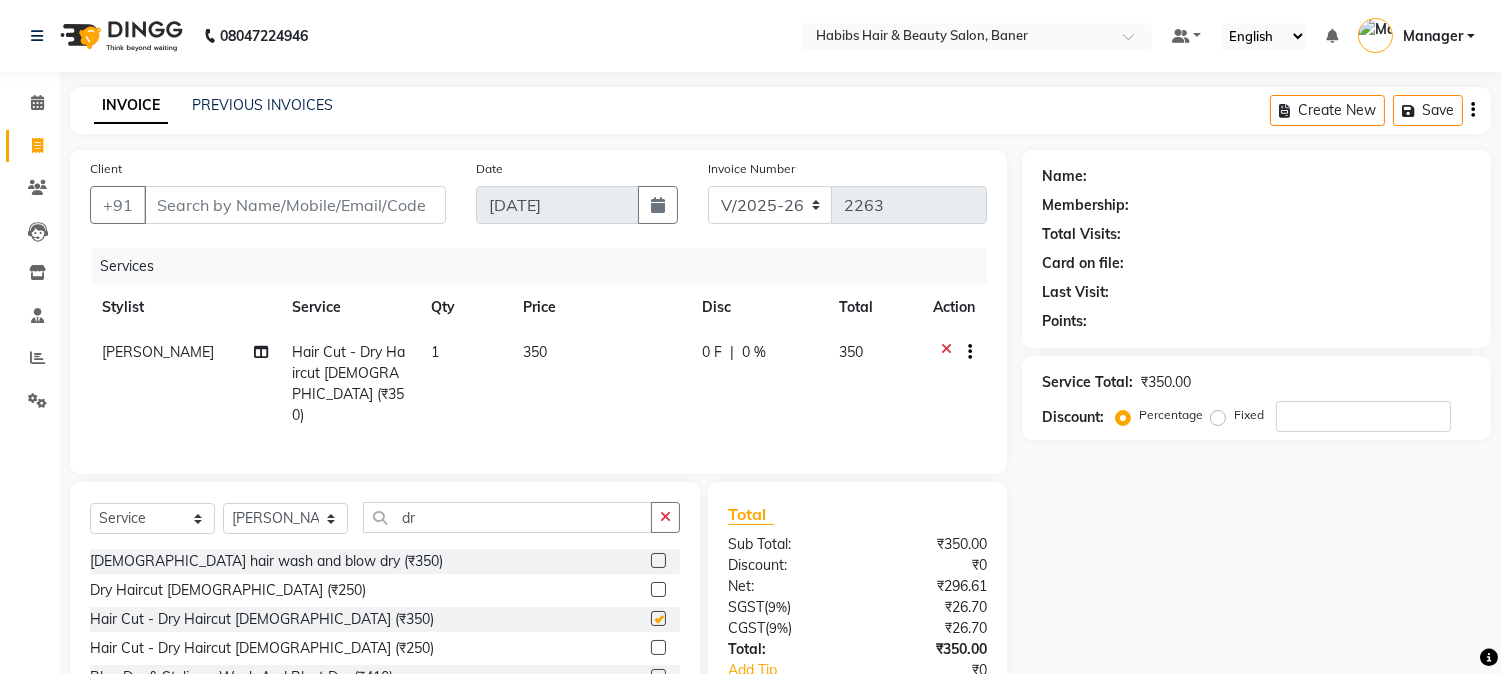 checkbox on "false" 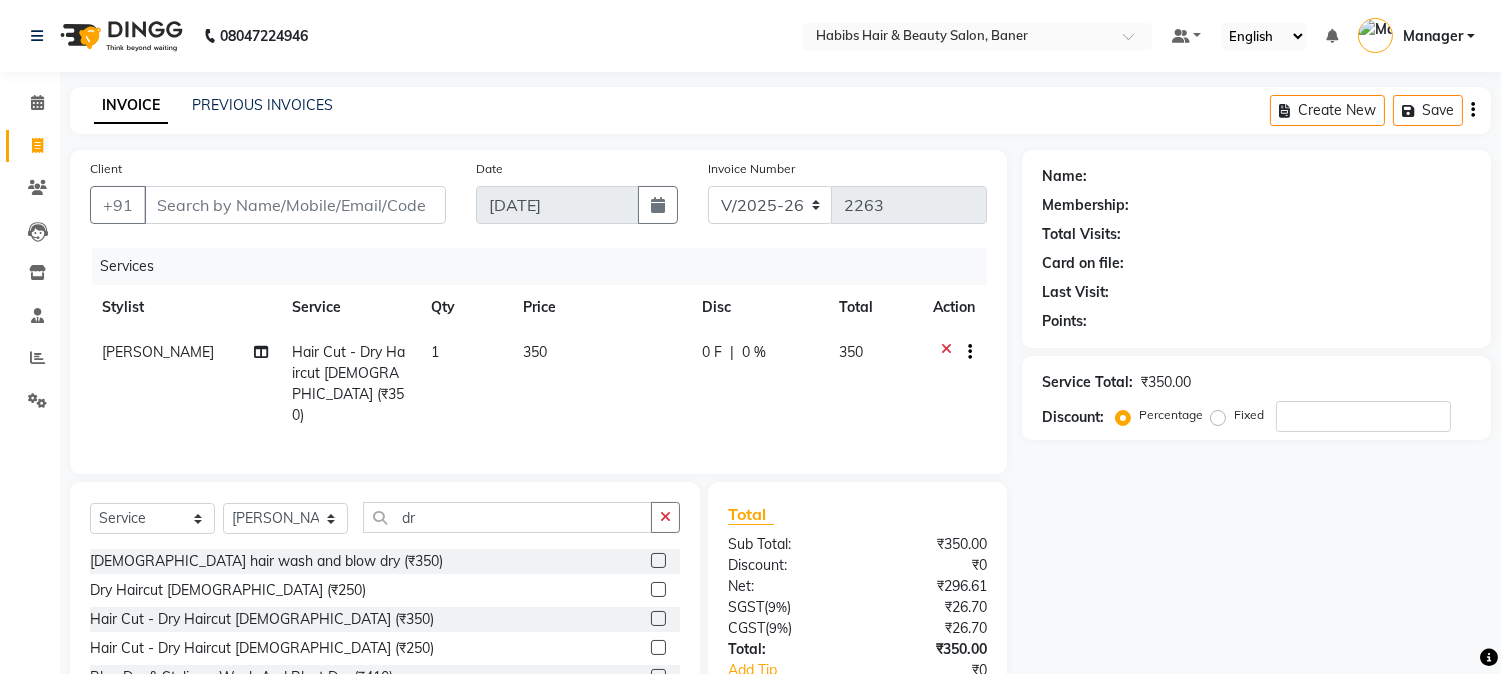 drag, startPoint x: 175, startPoint y: 490, endPoint x: 161, endPoint y: 517, distance: 30.413813 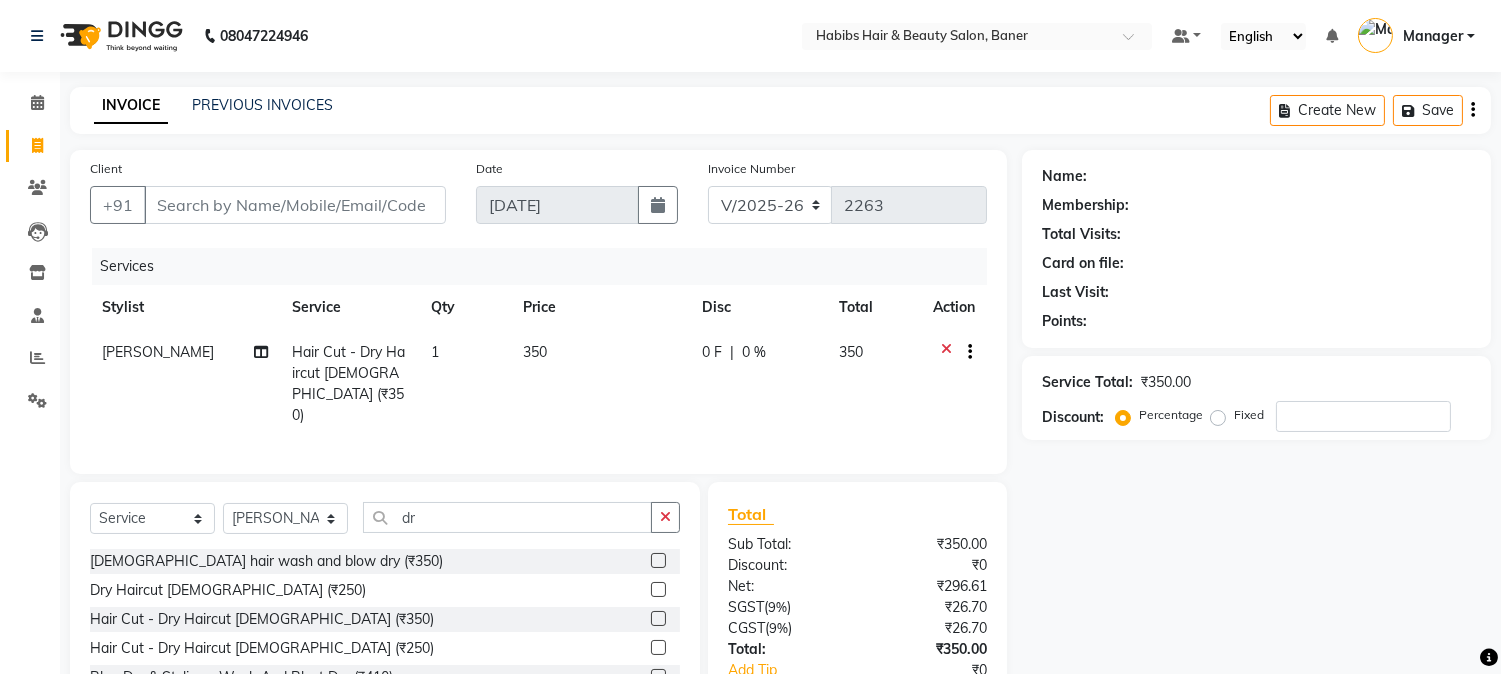 click on "Select  Service  Product  Membership  Package Voucher Prepaid Gift Card  Select Stylist Admin [PERSON_NAME] [PERSON_NAME]  Manager [PERSON_NAME] [PERSON_NAME] [PERSON_NAME] [PERSON_NAME] dr" 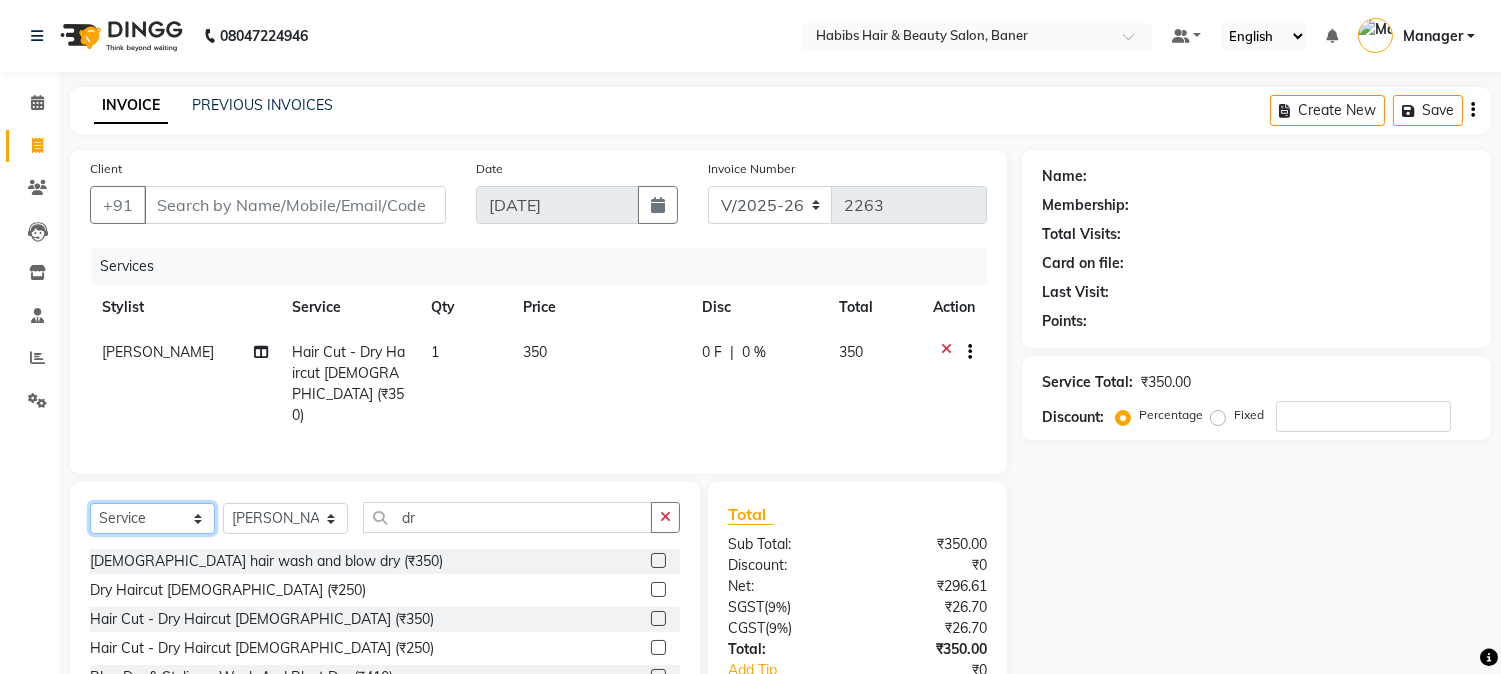 click on "Select  Service  Product  Membership  Package Voucher Prepaid Gift Card" 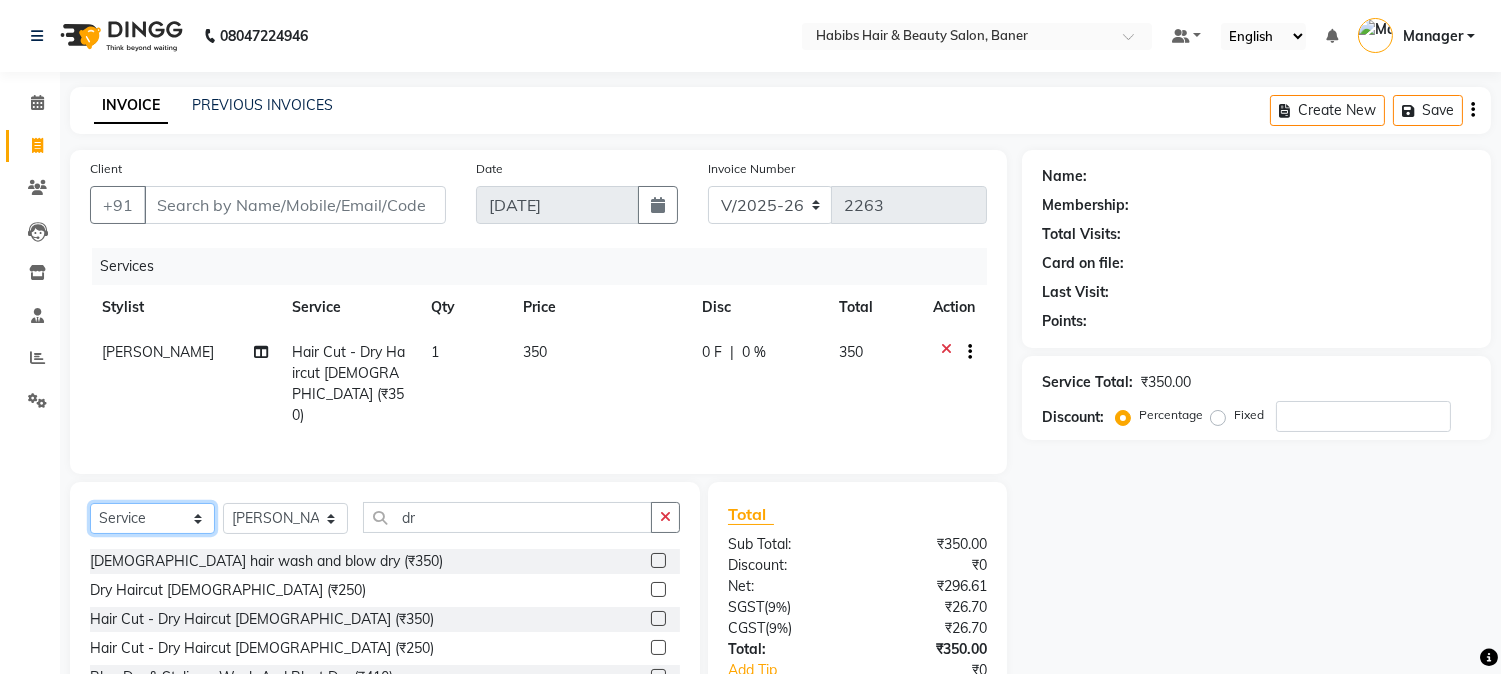 select on "package" 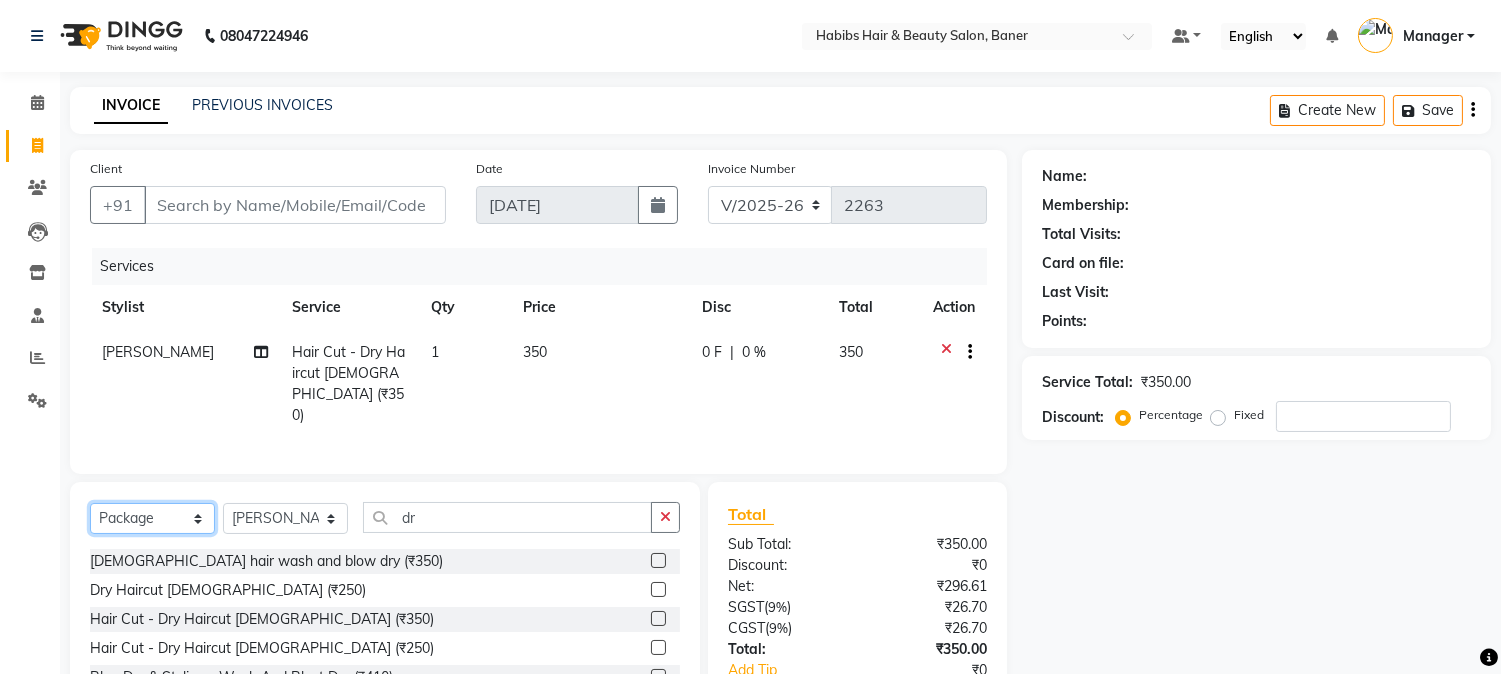 click on "Select  Service  Product  Membership  Package Voucher Prepaid Gift Card" 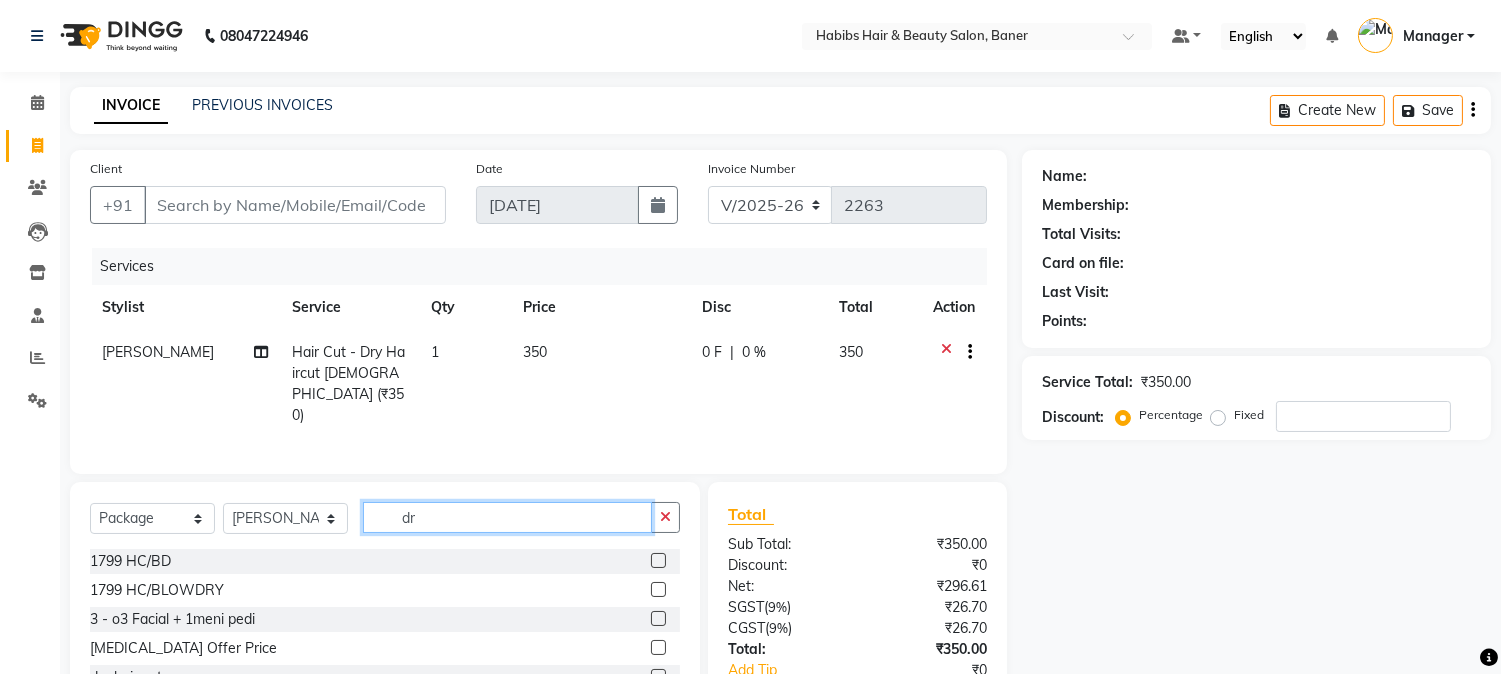click on "dr" 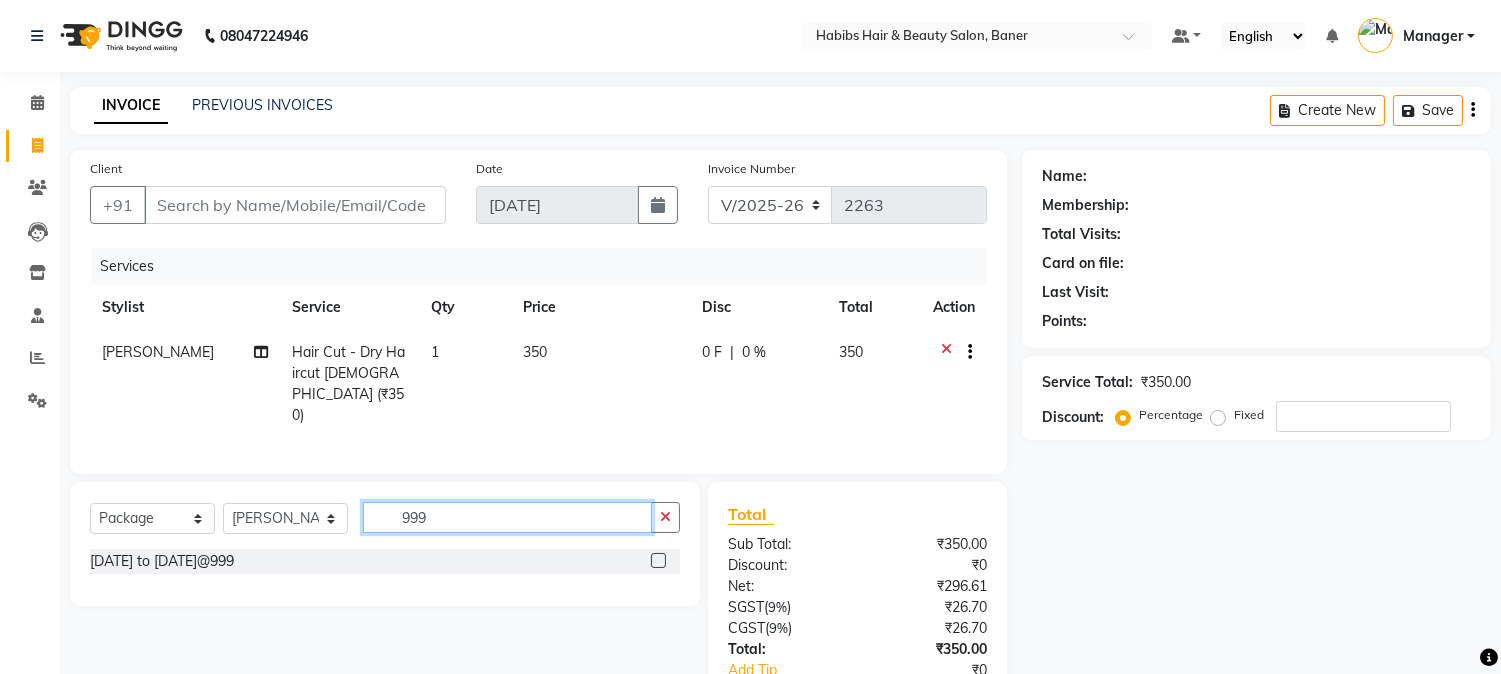 type on "999" 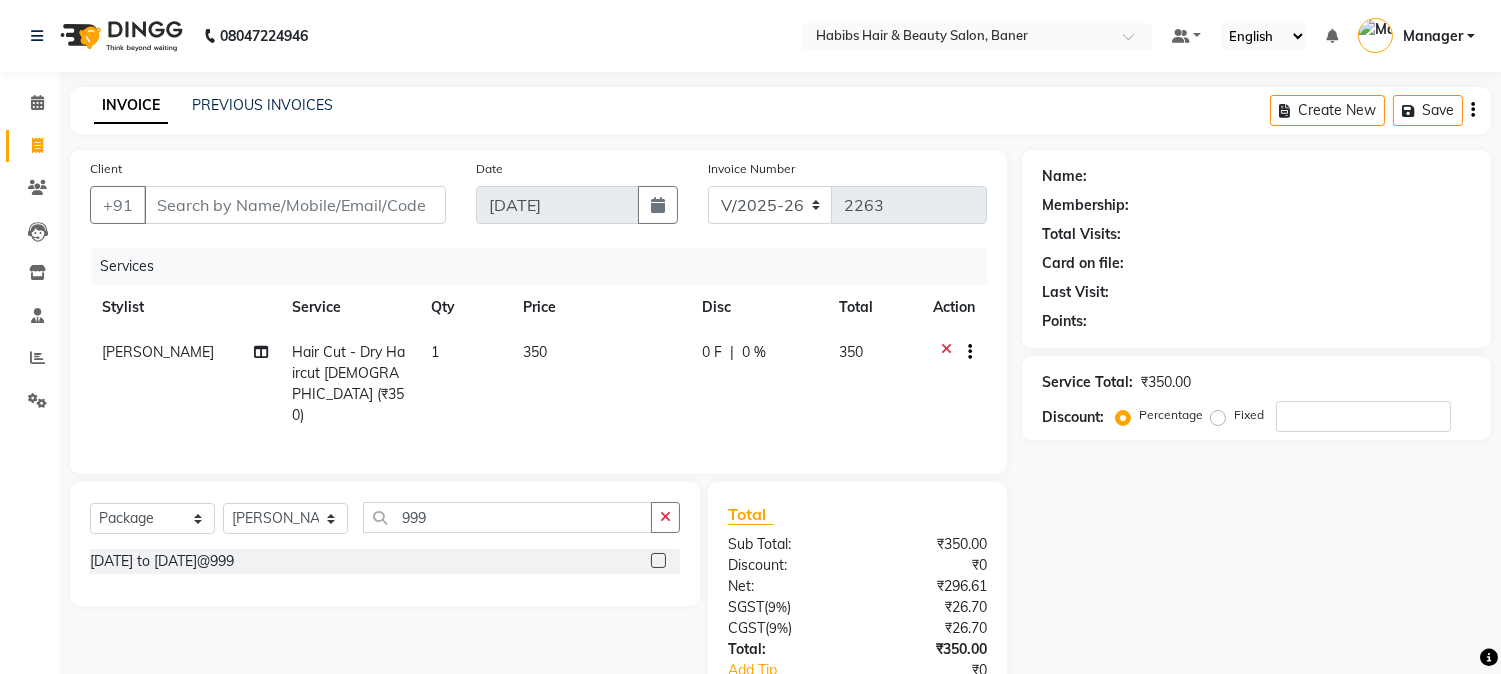 click 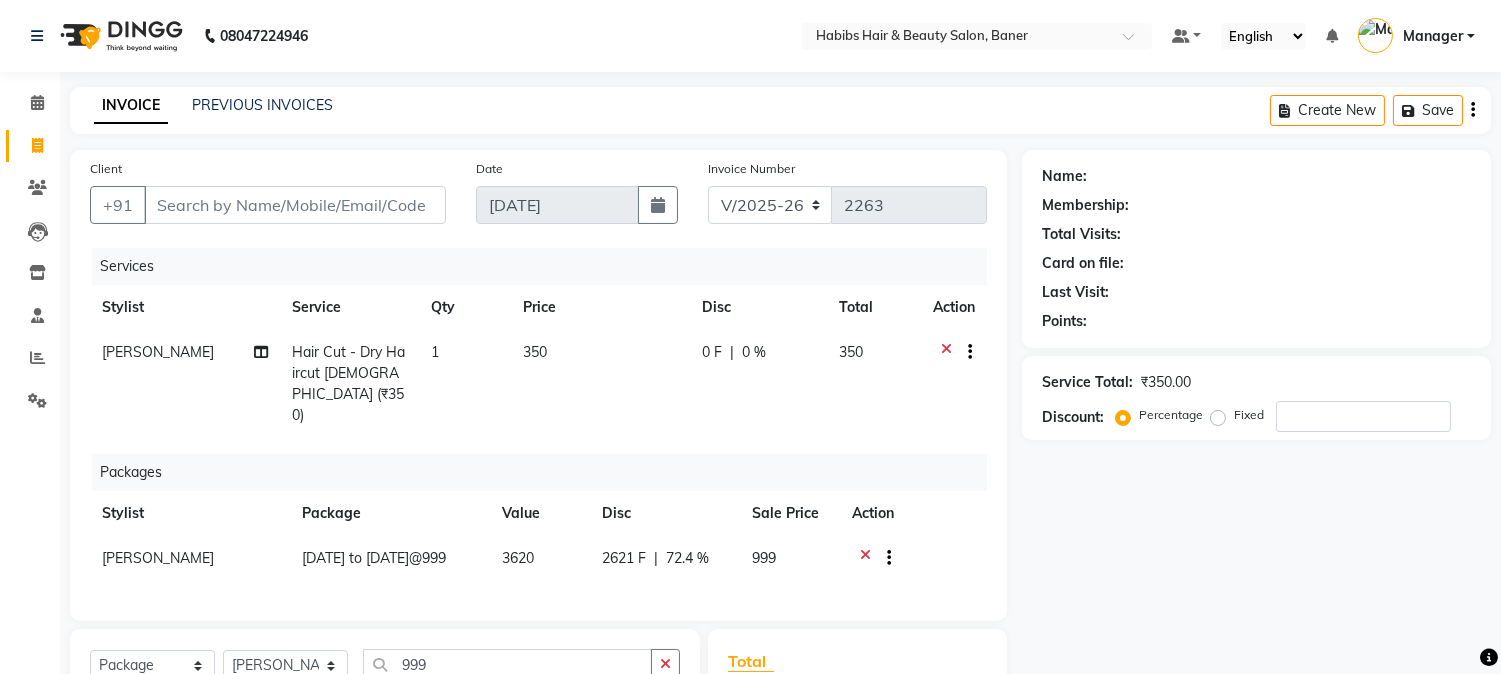 checkbox on "false" 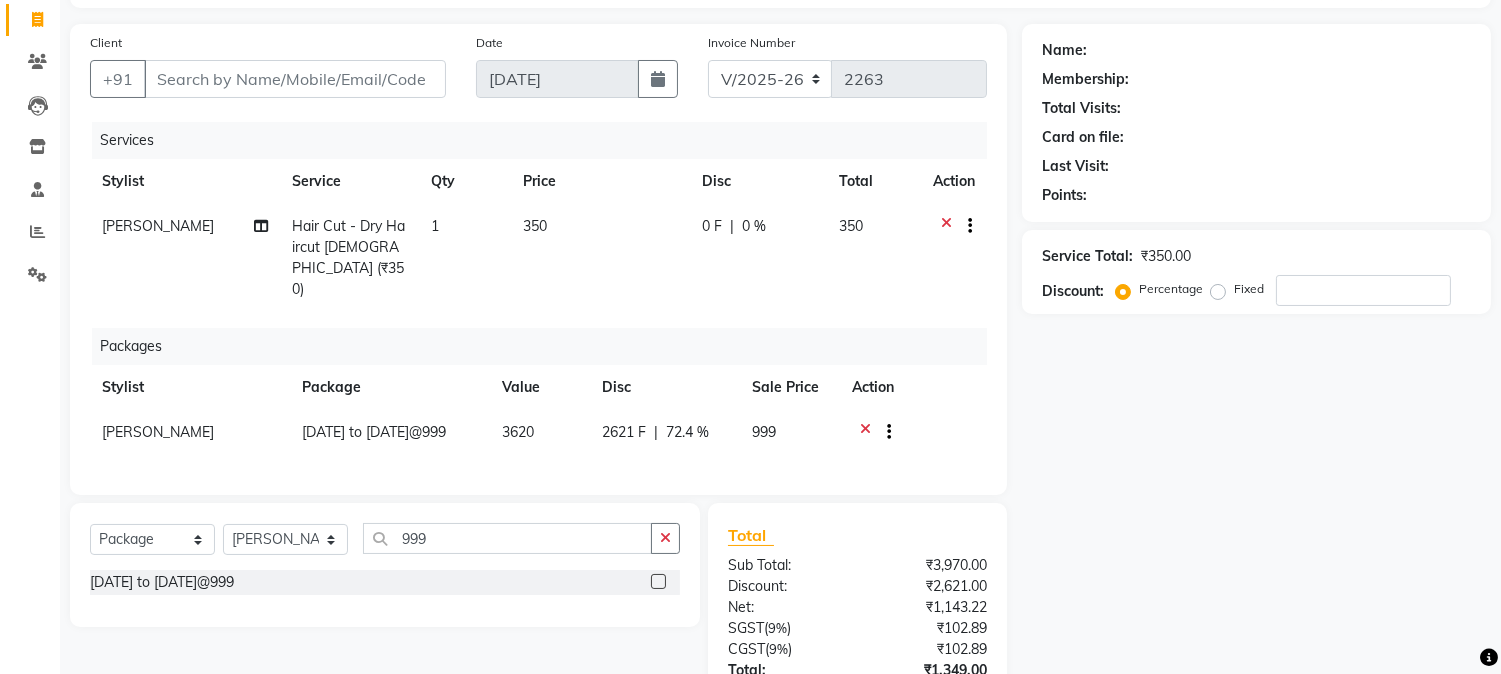 scroll, scrollTop: 0, scrollLeft: 0, axis: both 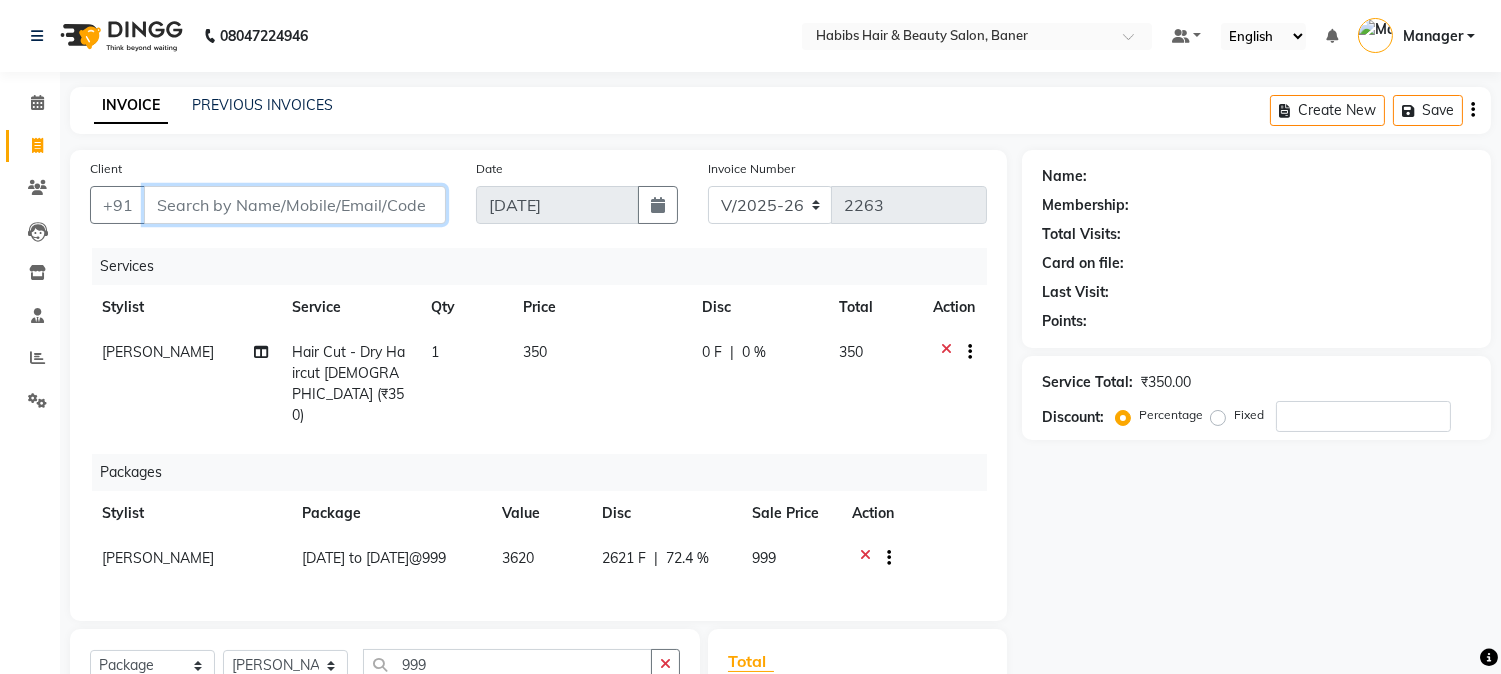 click on "Client" at bounding box center (295, 205) 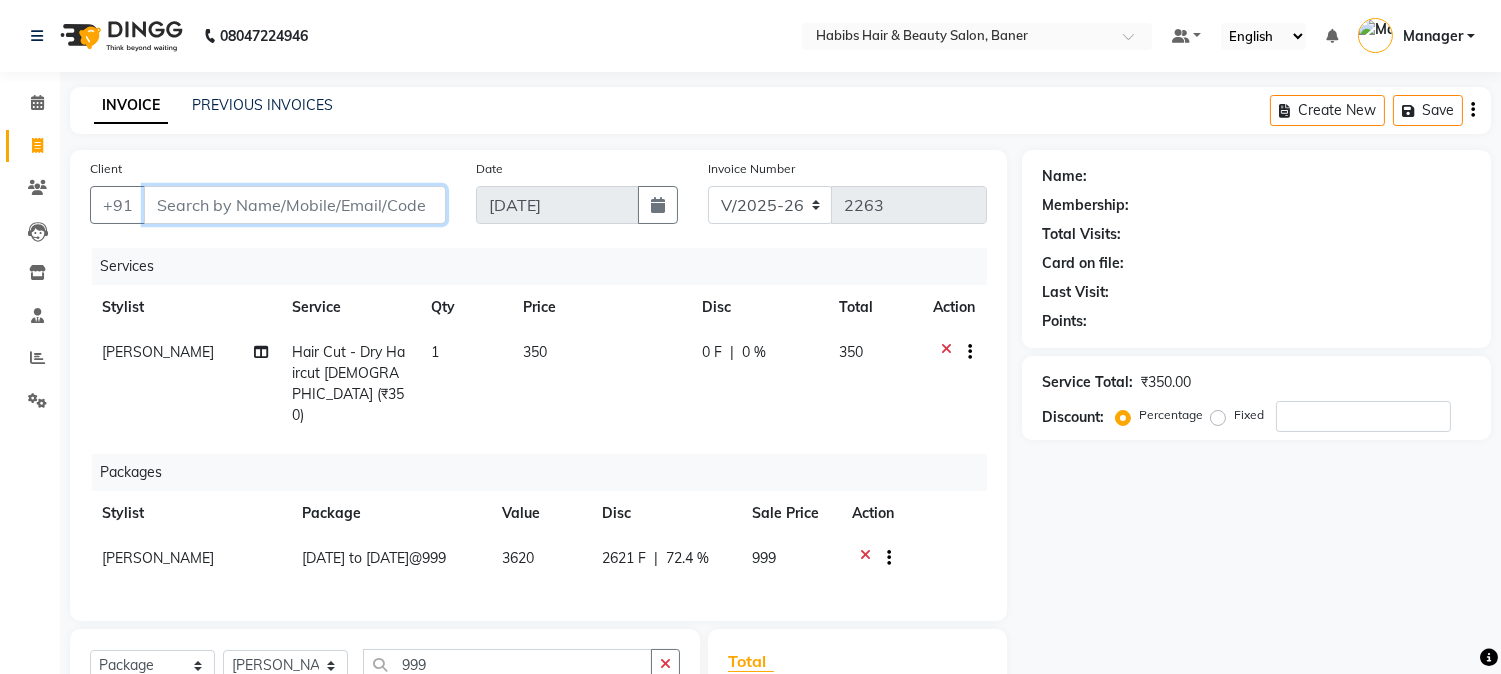 type on "7" 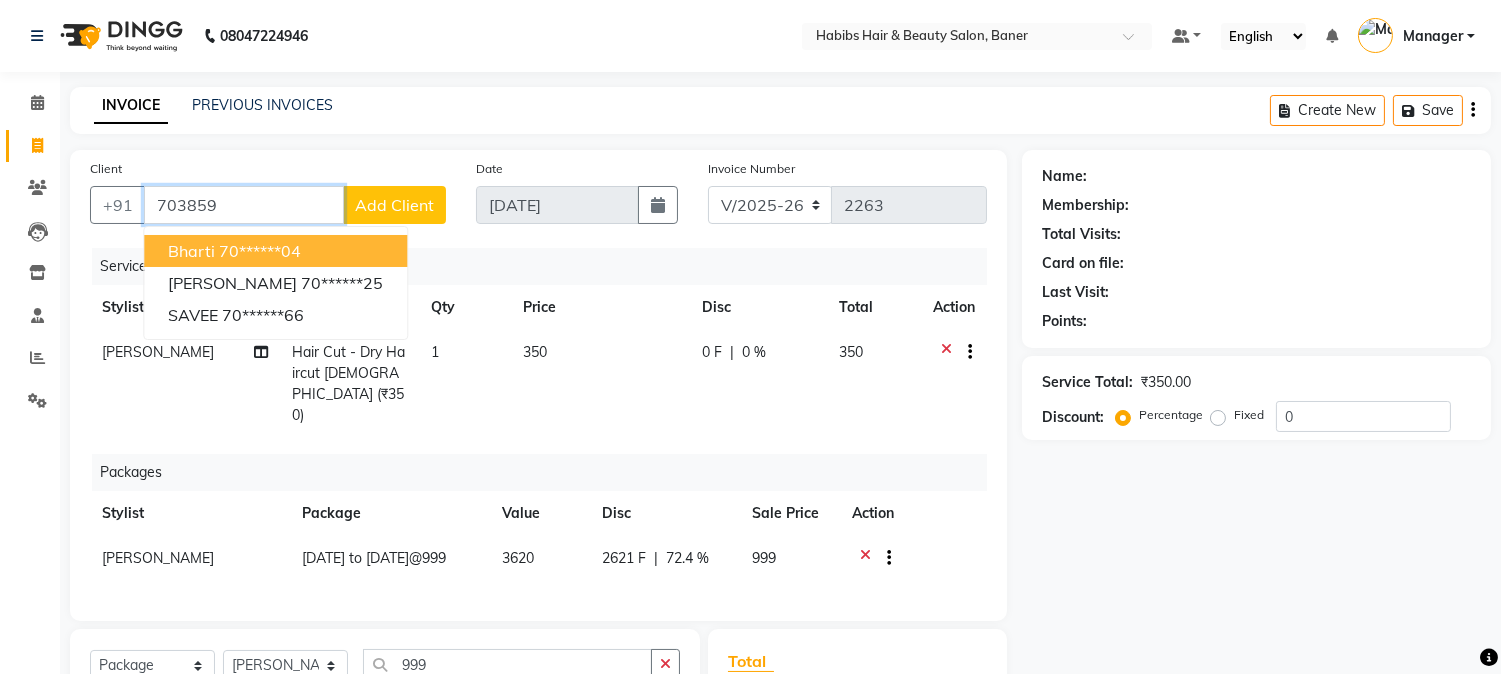 click on "bharti  70******04" at bounding box center (275, 251) 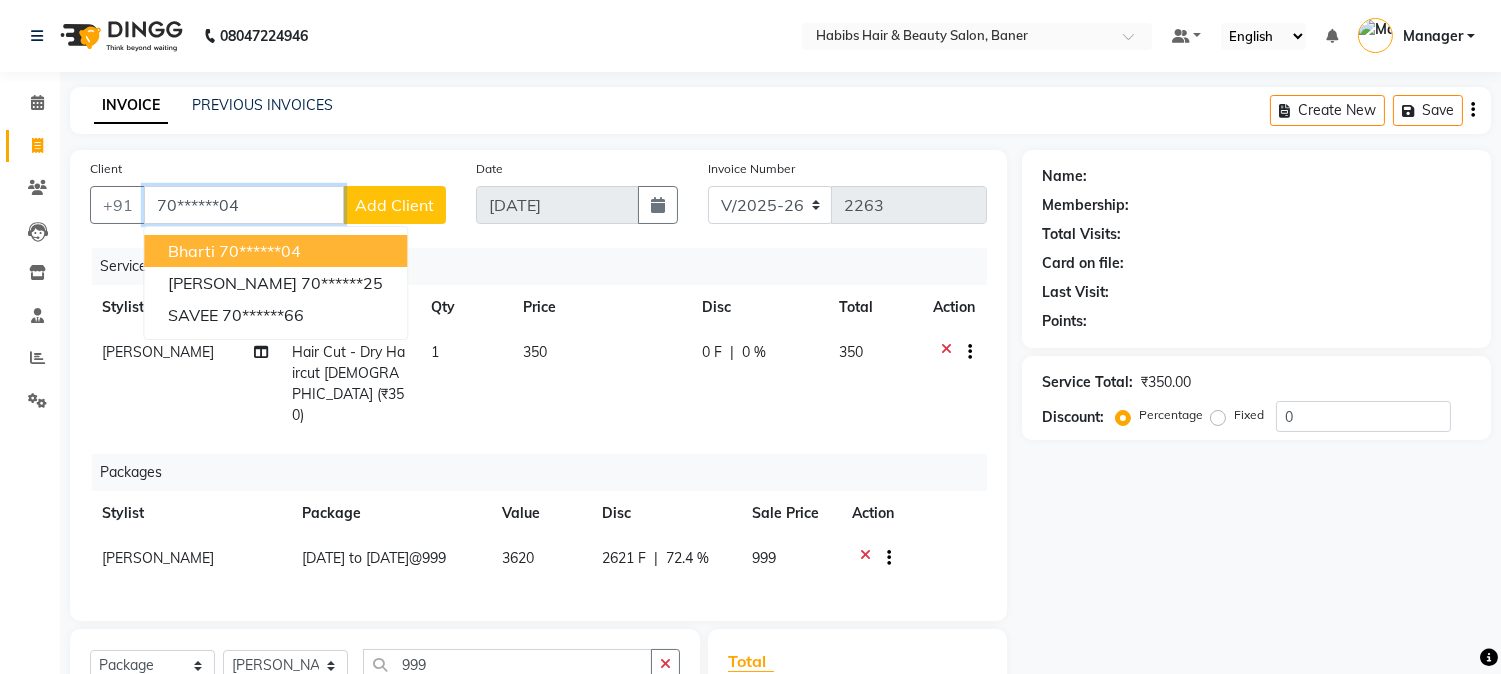 type on "70******04" 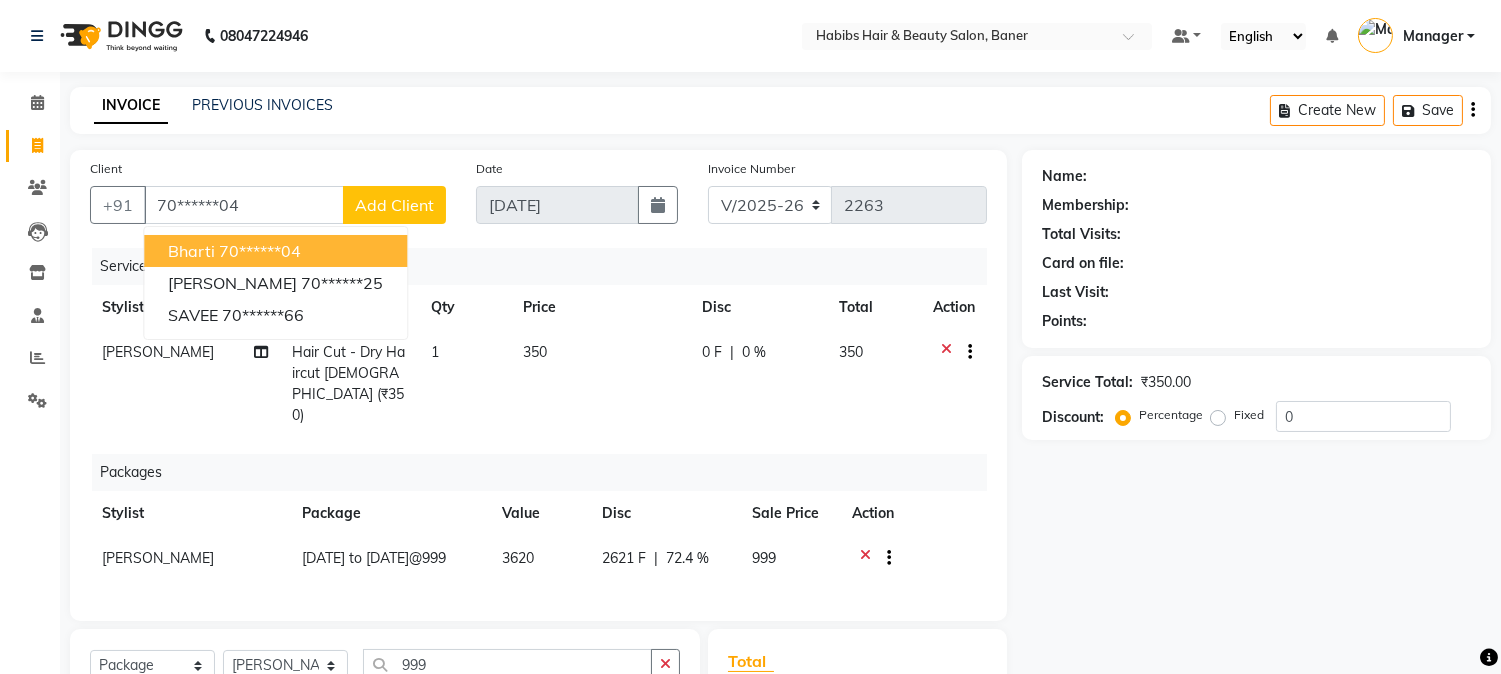 select on "1: Object" 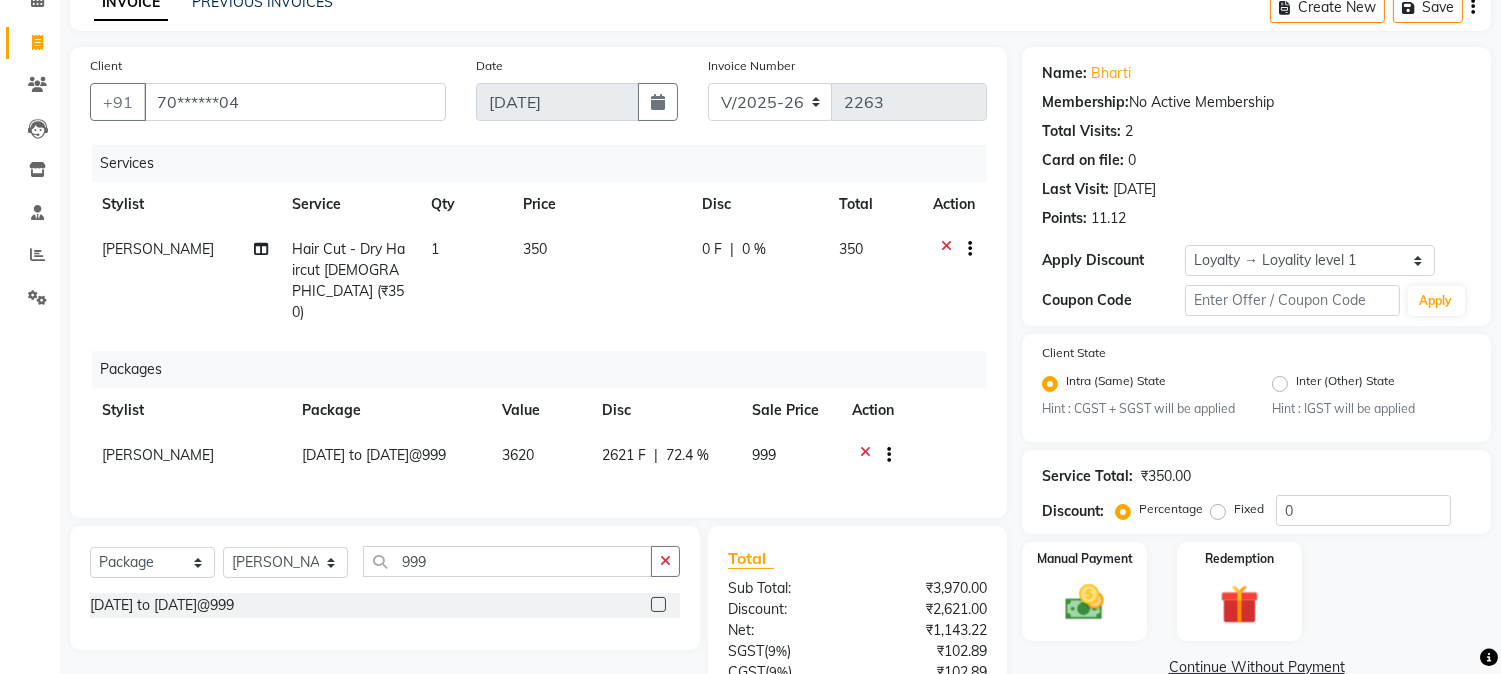 scroll, scrollTop: 274, scrollLeft: 0, axis: vertical 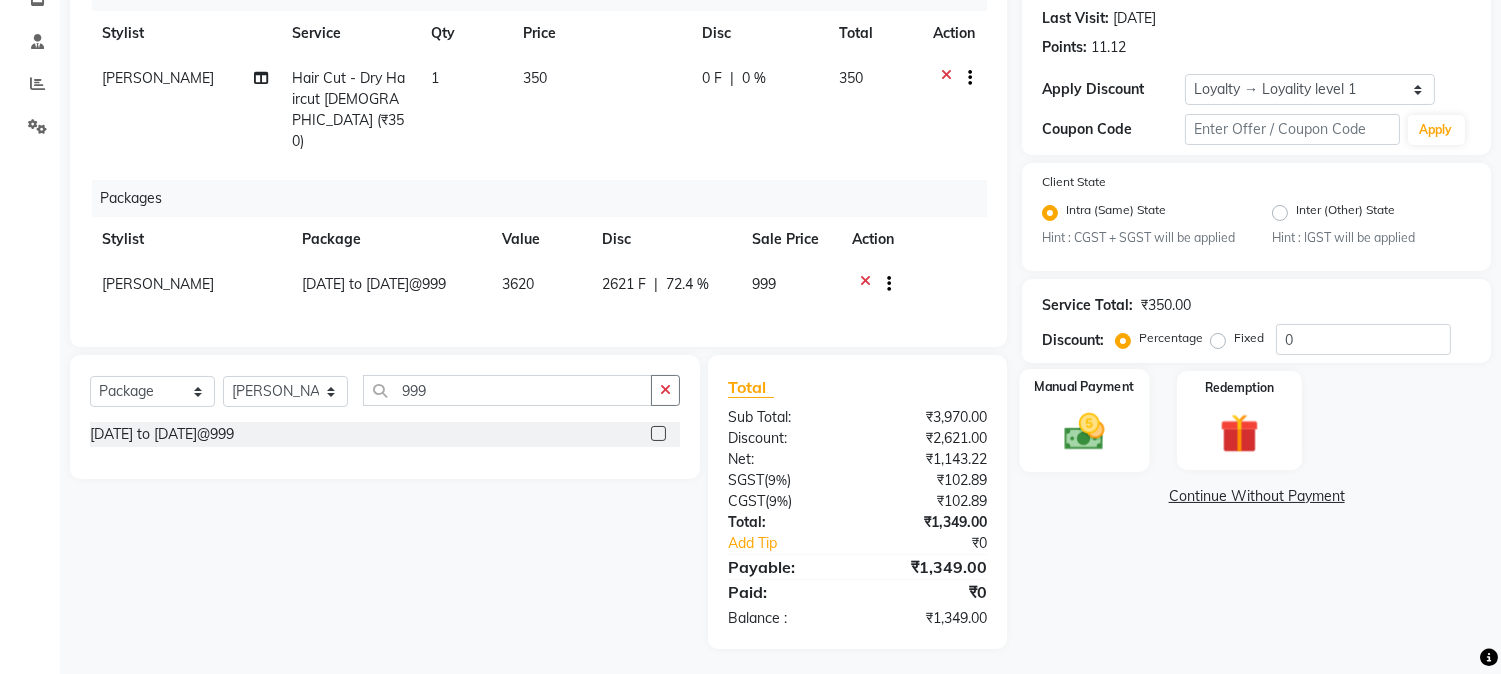 click 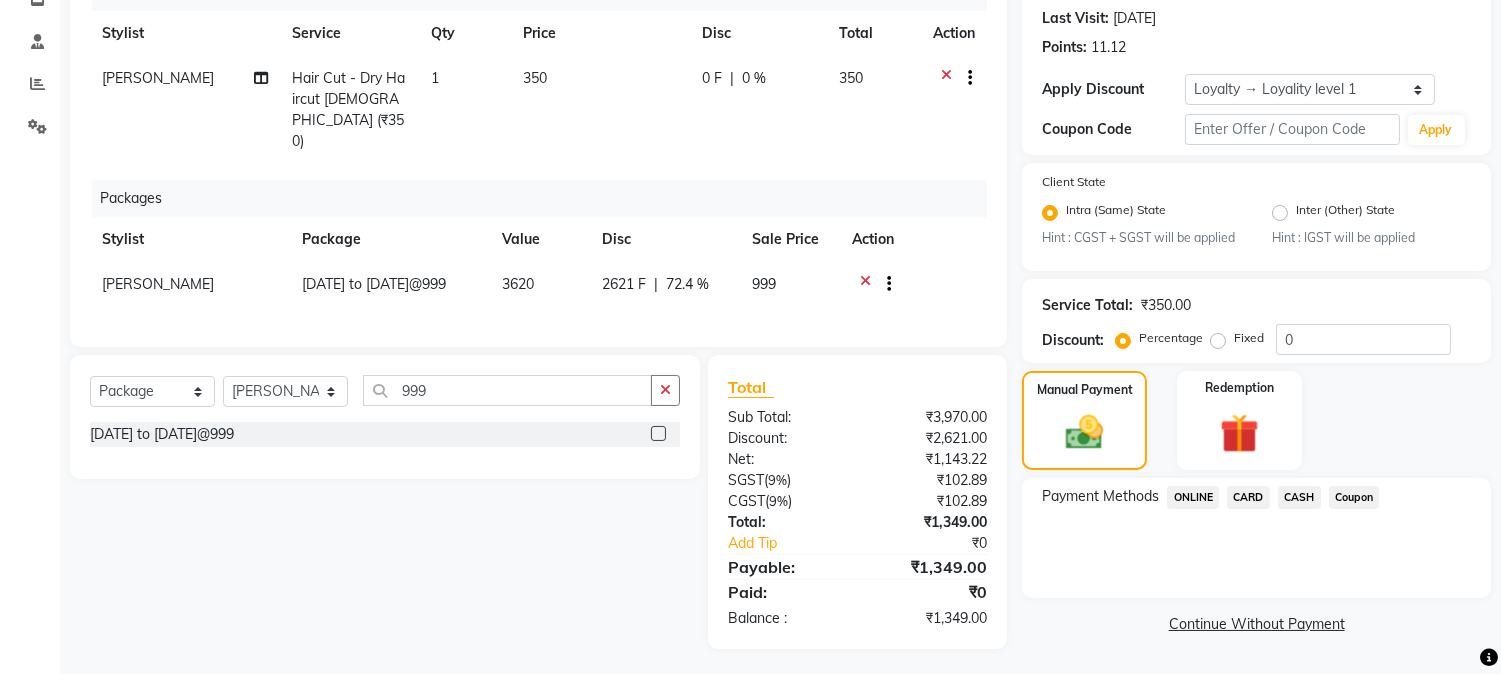 click on "ONLINE" 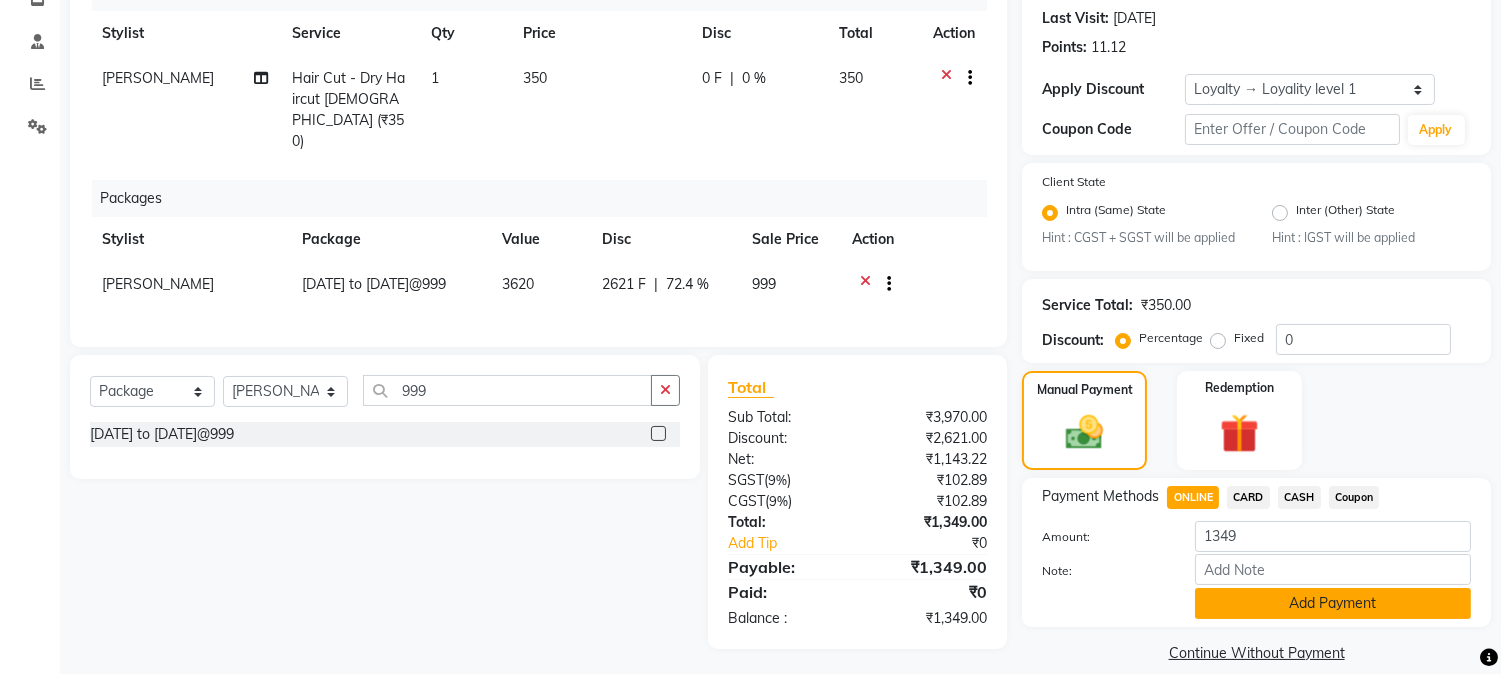 click on "Add Payment" 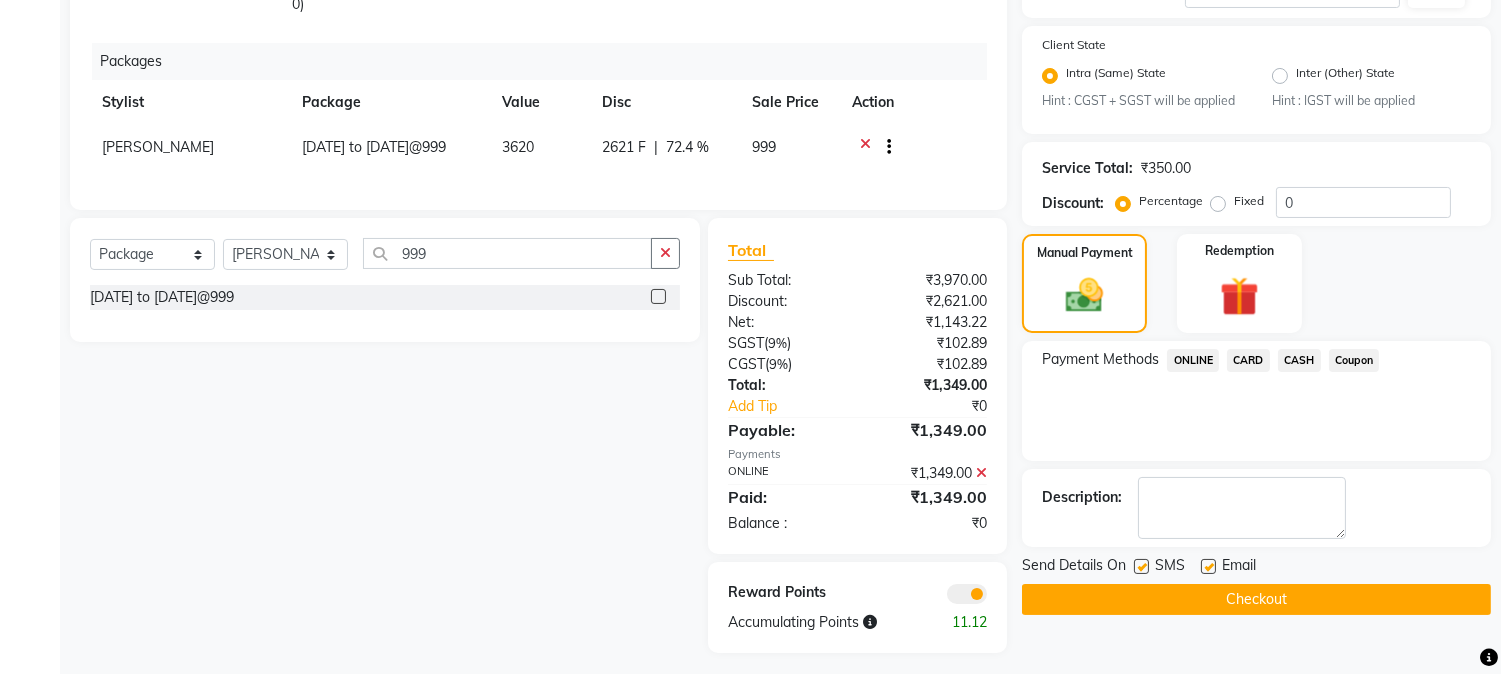 scroll, scrollTop: 415, scrollLeft: 0, axis: vertical 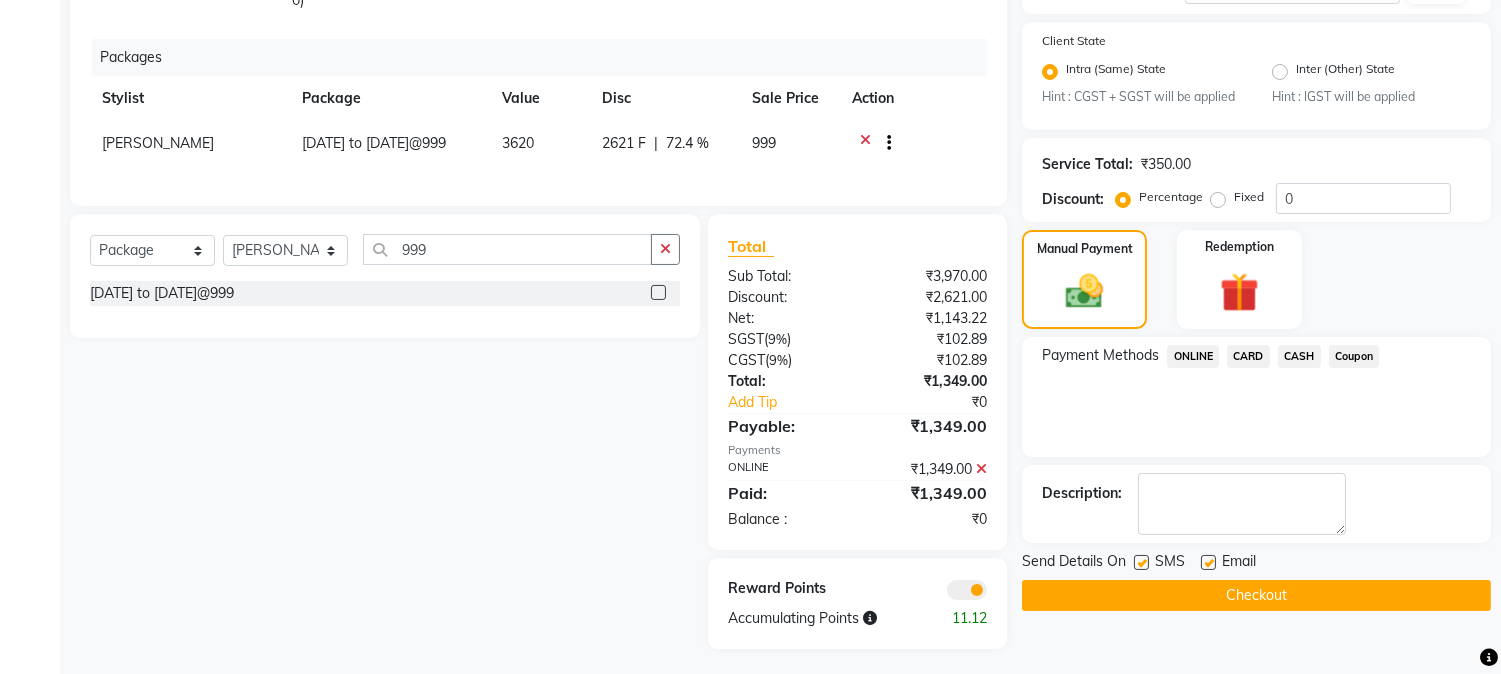 click on "Checkout" 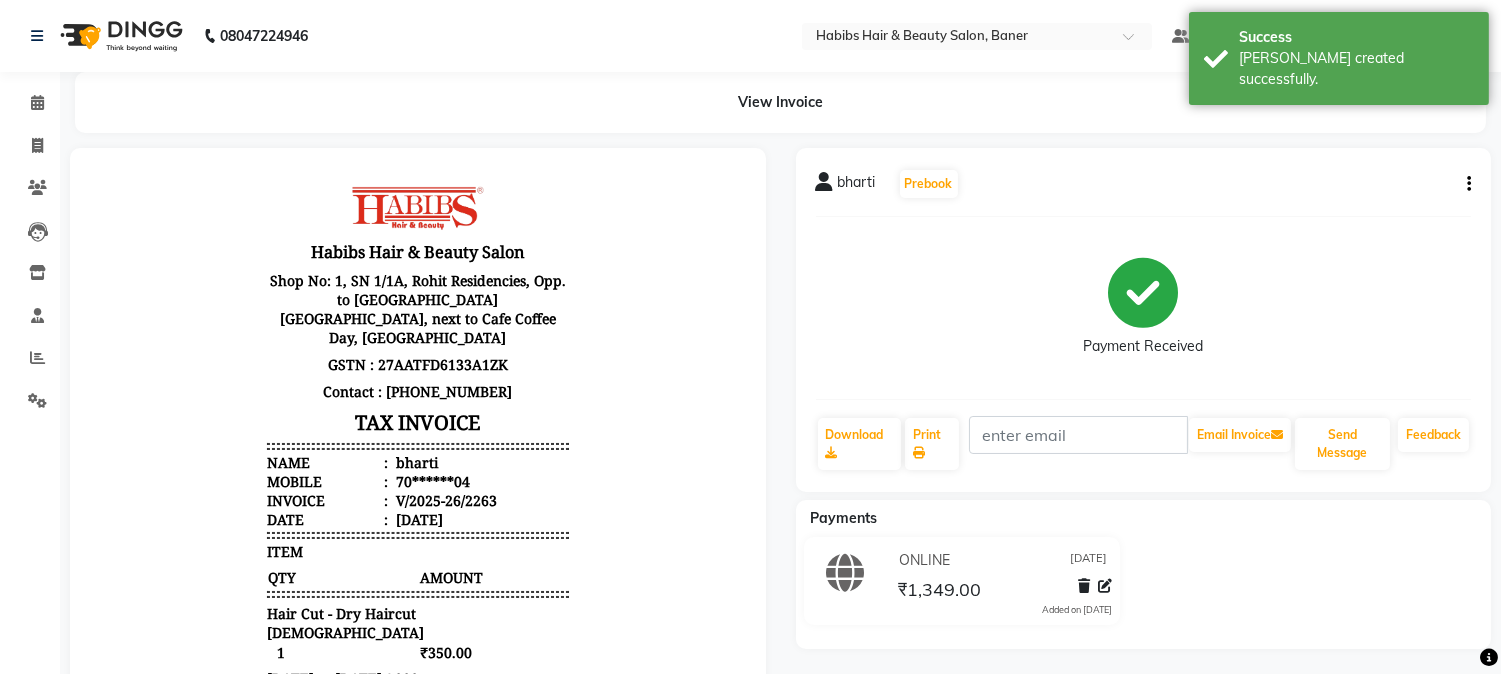 scroll, scrollTop: 0, scrollLeft: 0, axis: both 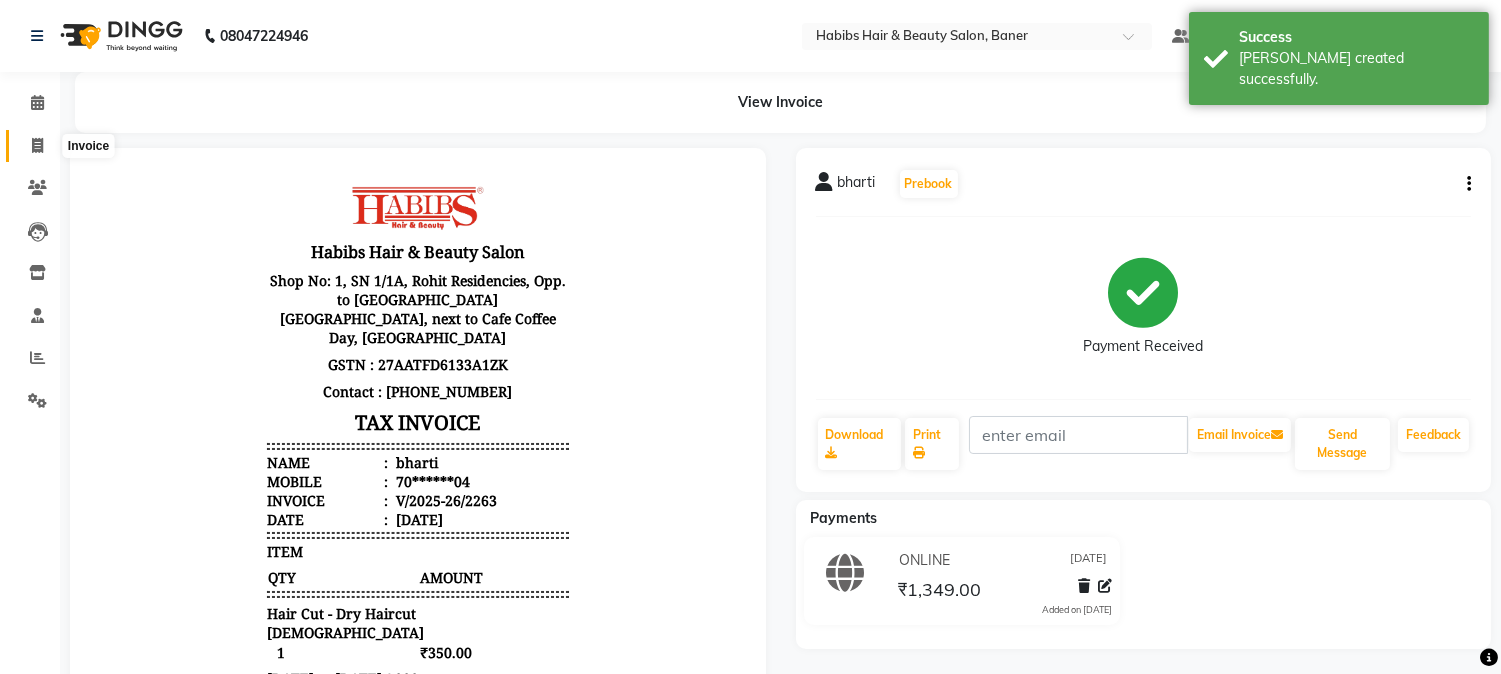 click 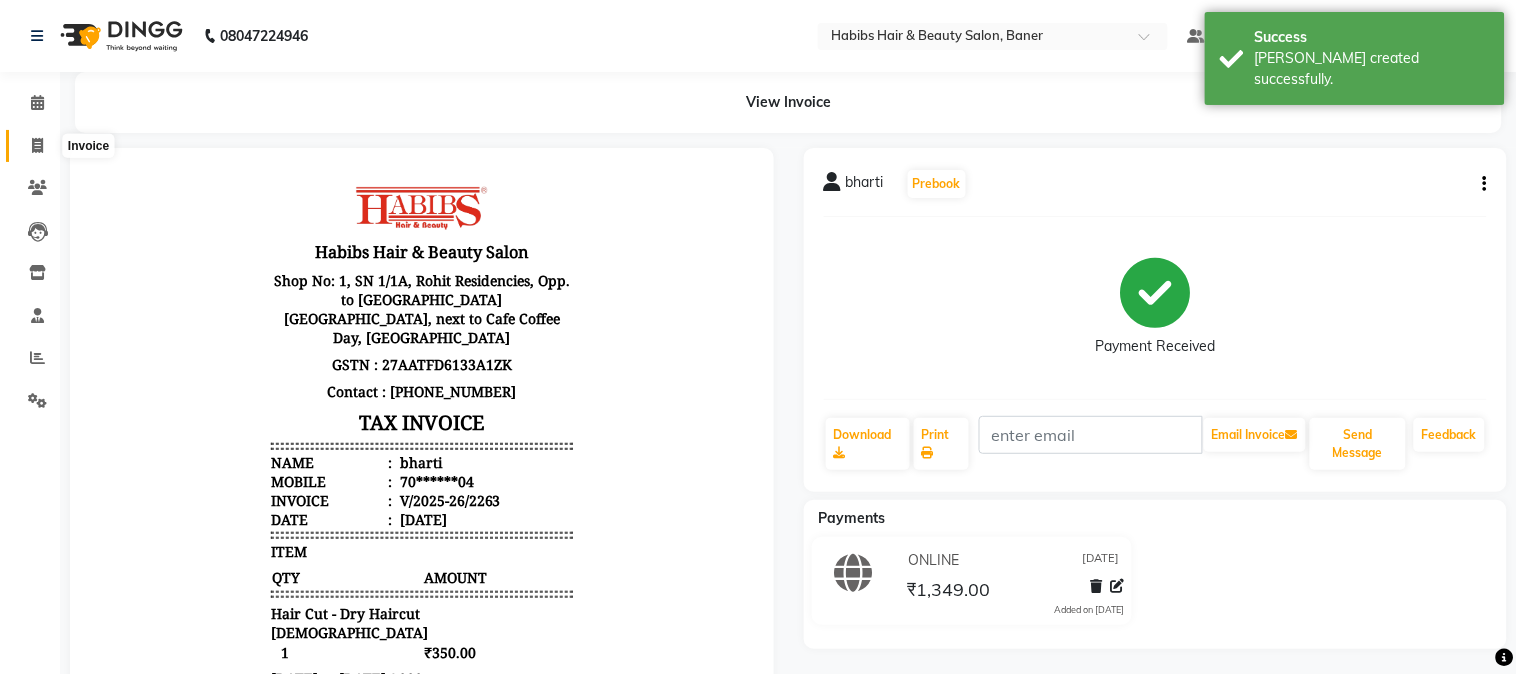 select on "5356" 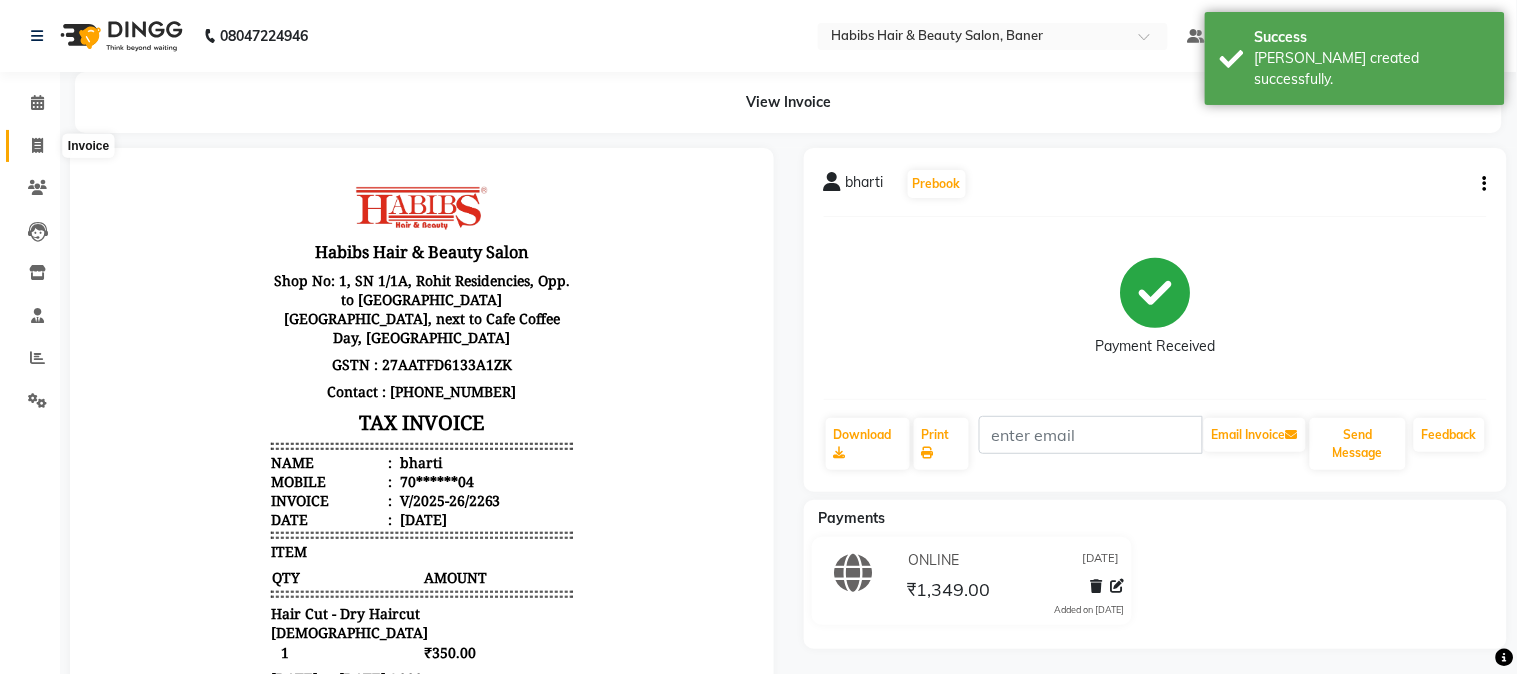 select on "service" 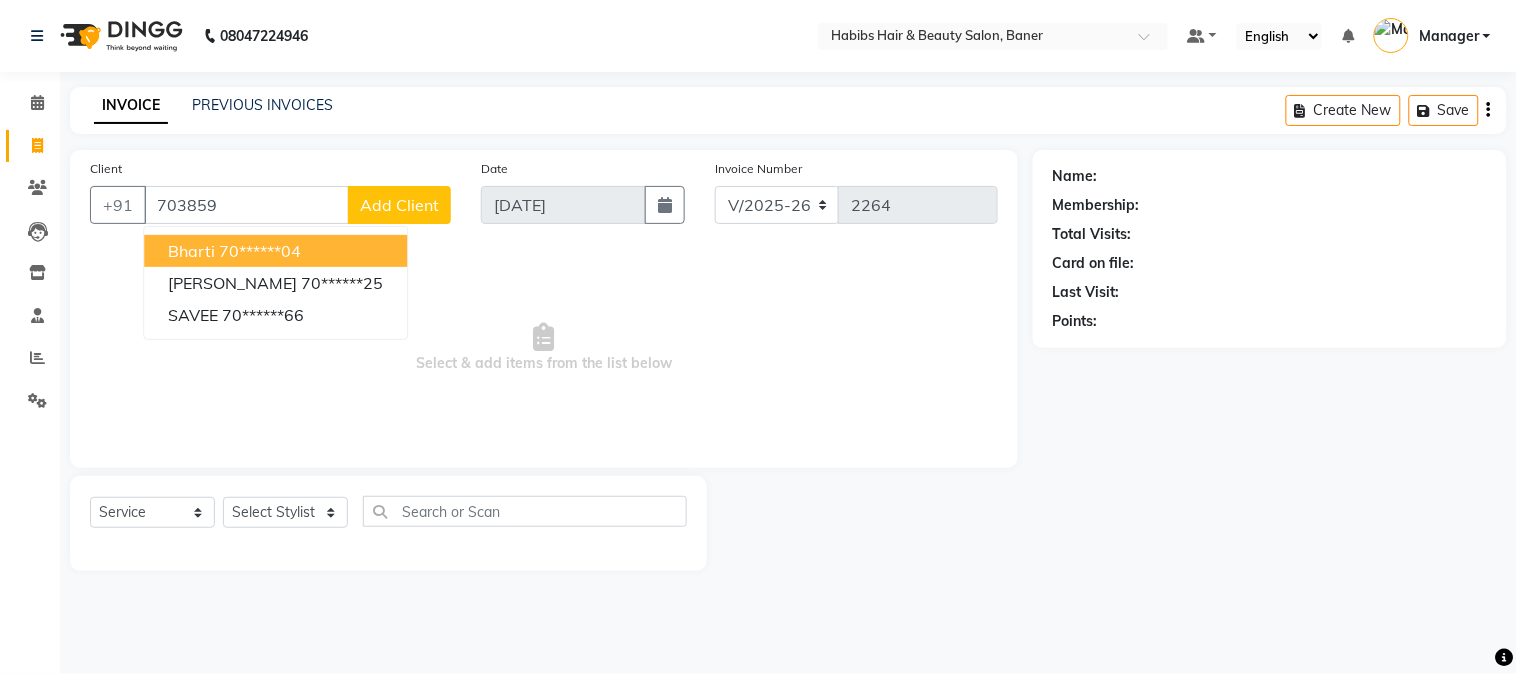 click on "bharti  70******04" at bounding box center [275, 251] 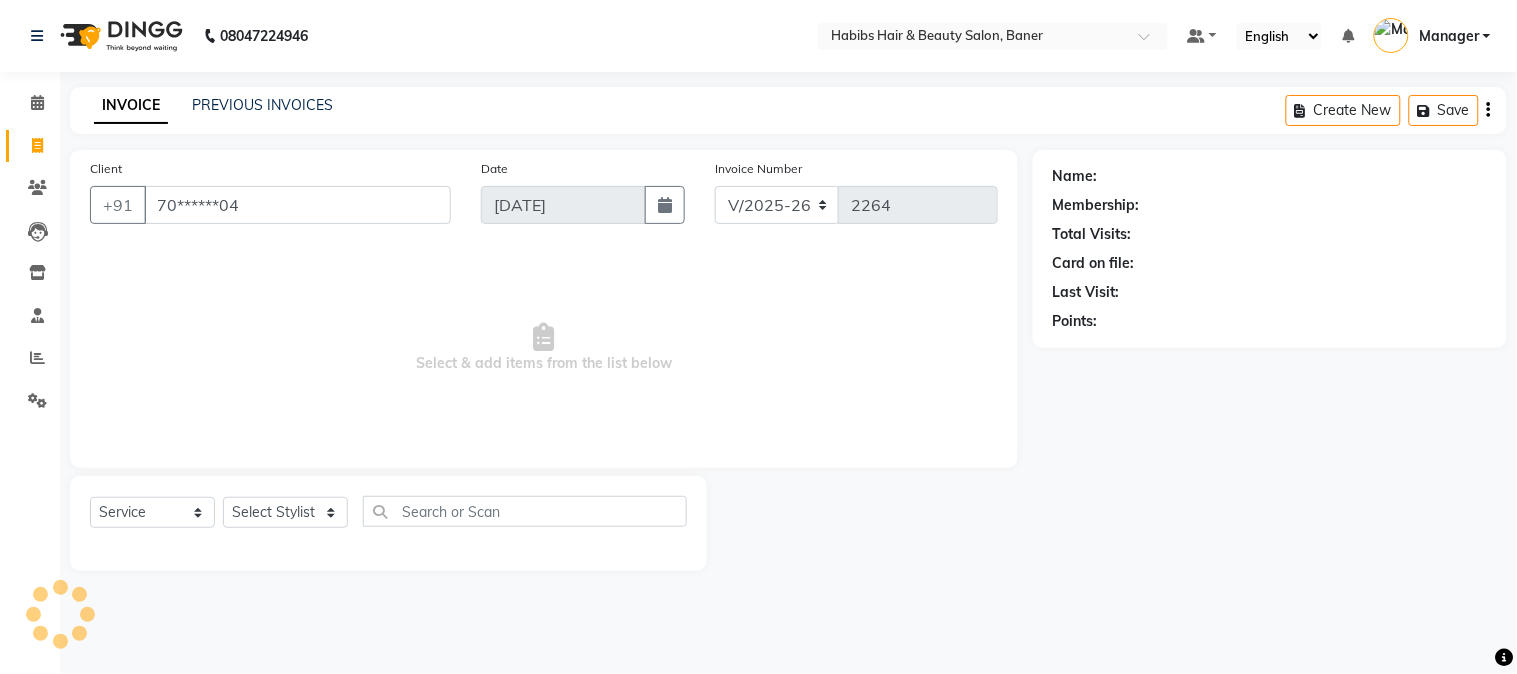 type on "70******04" 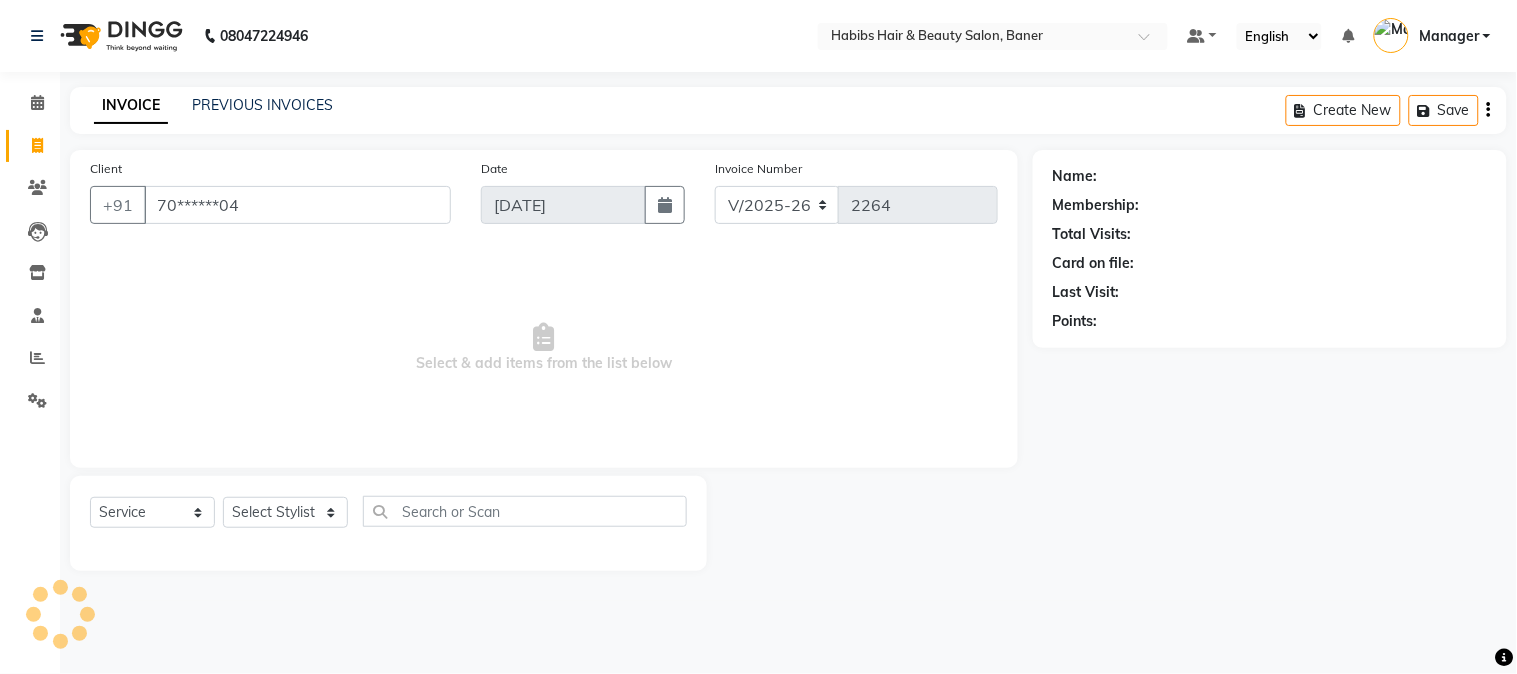 select on "1: Object" 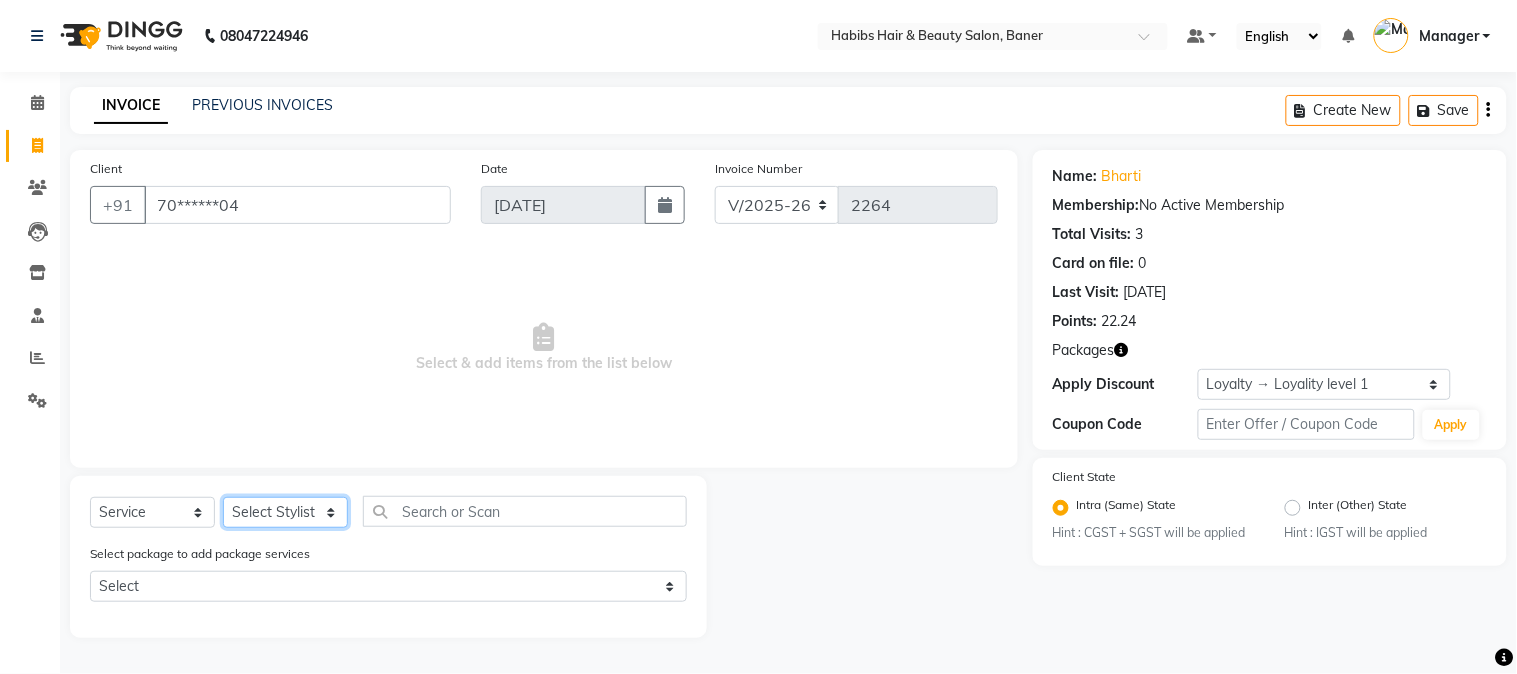 click on "Select Stylist Admin [PERSON_NAME] [PERSON_NAME]  Manager [PERSON_NAME] [PERSON_NAME] [PERSON_NAME] [PERSON_NAME]" 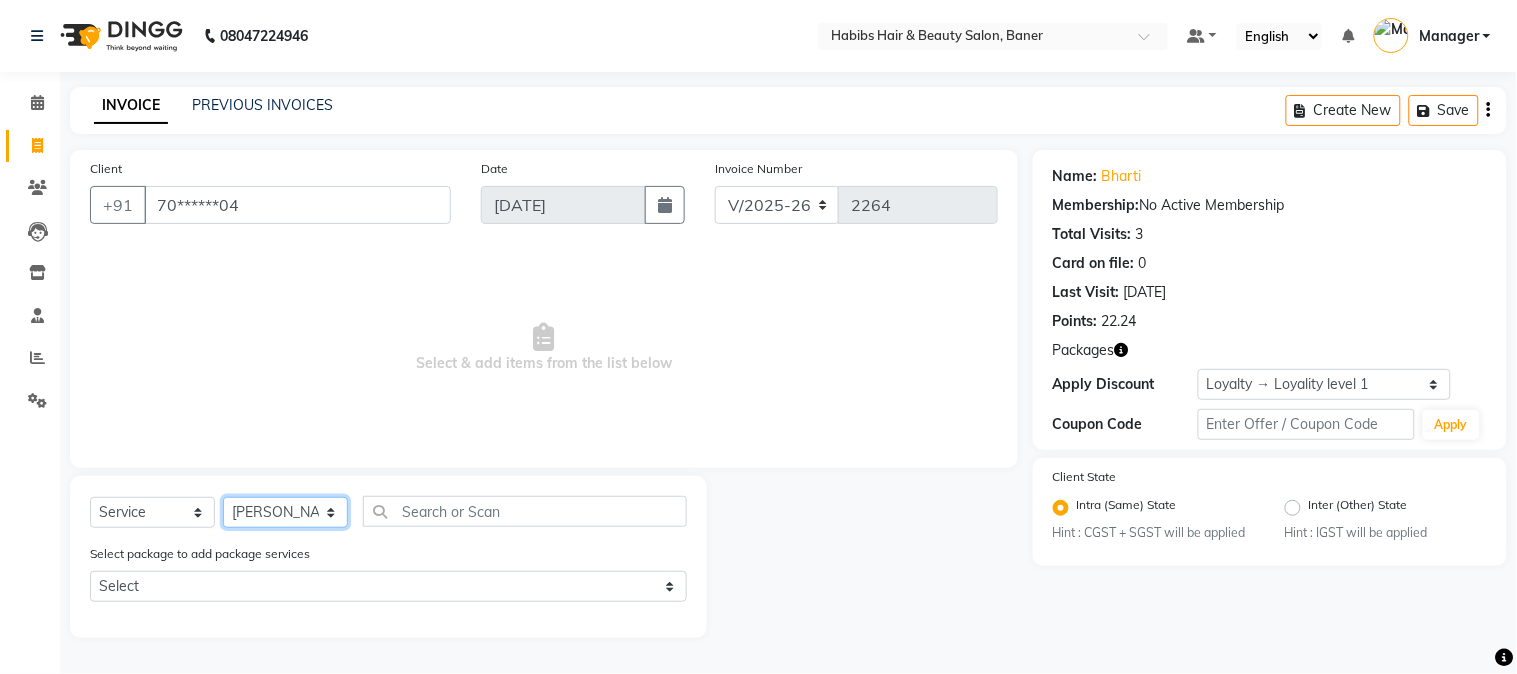 click on "Select Stylist Admin [PERSON_NAME] [PERSON_NAME]  Manager [PERSON_NAME] [PERSON_NAME] [PERSON_NAME] [PERSON_NAME]" 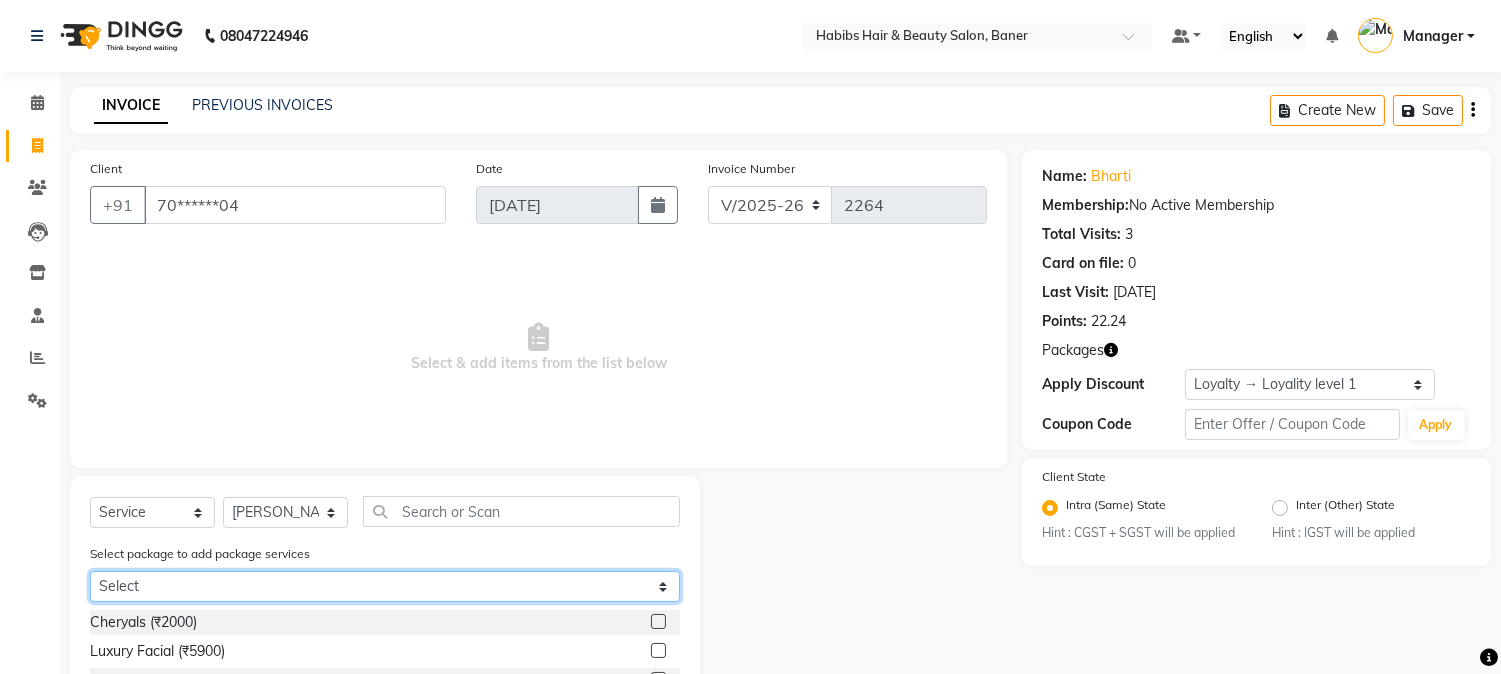 click on "Select [DATE] to [DATE]@999" 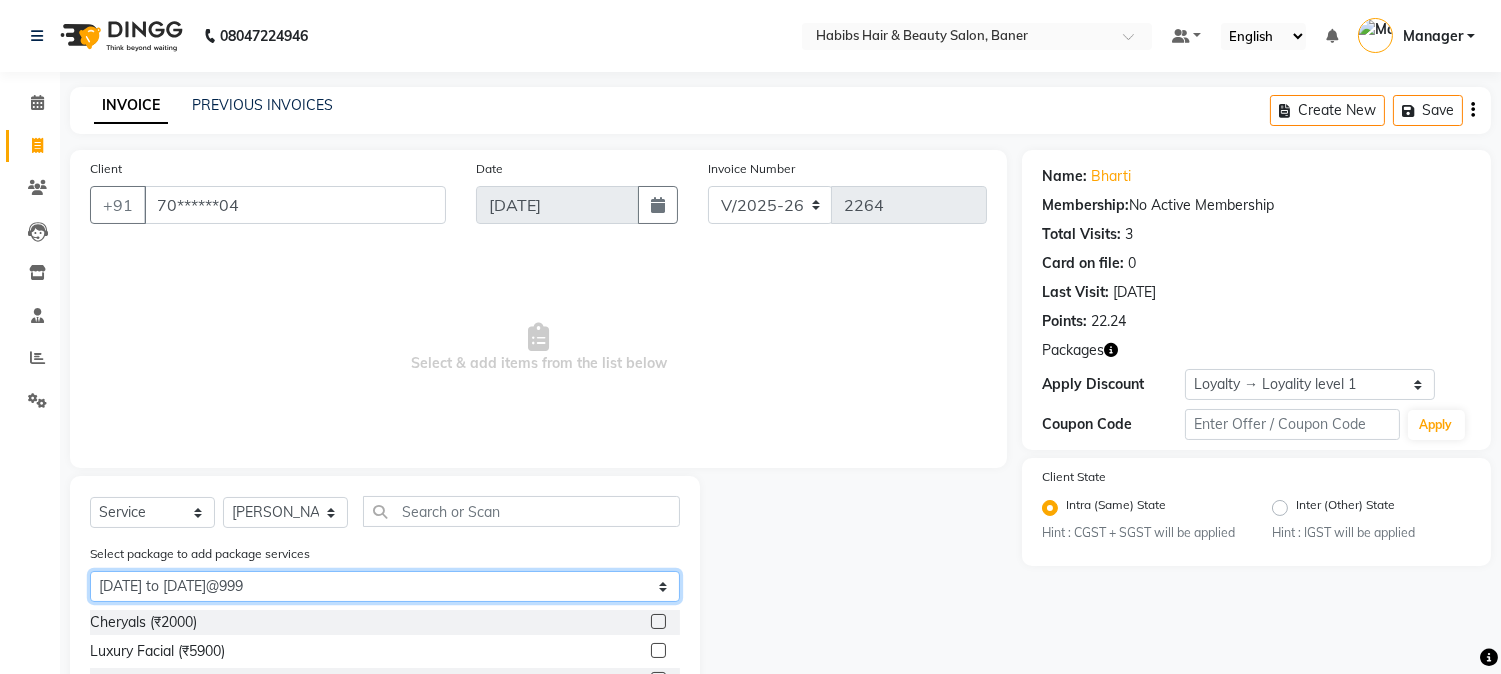 click on "Select [DATE] to [DATE]@999" 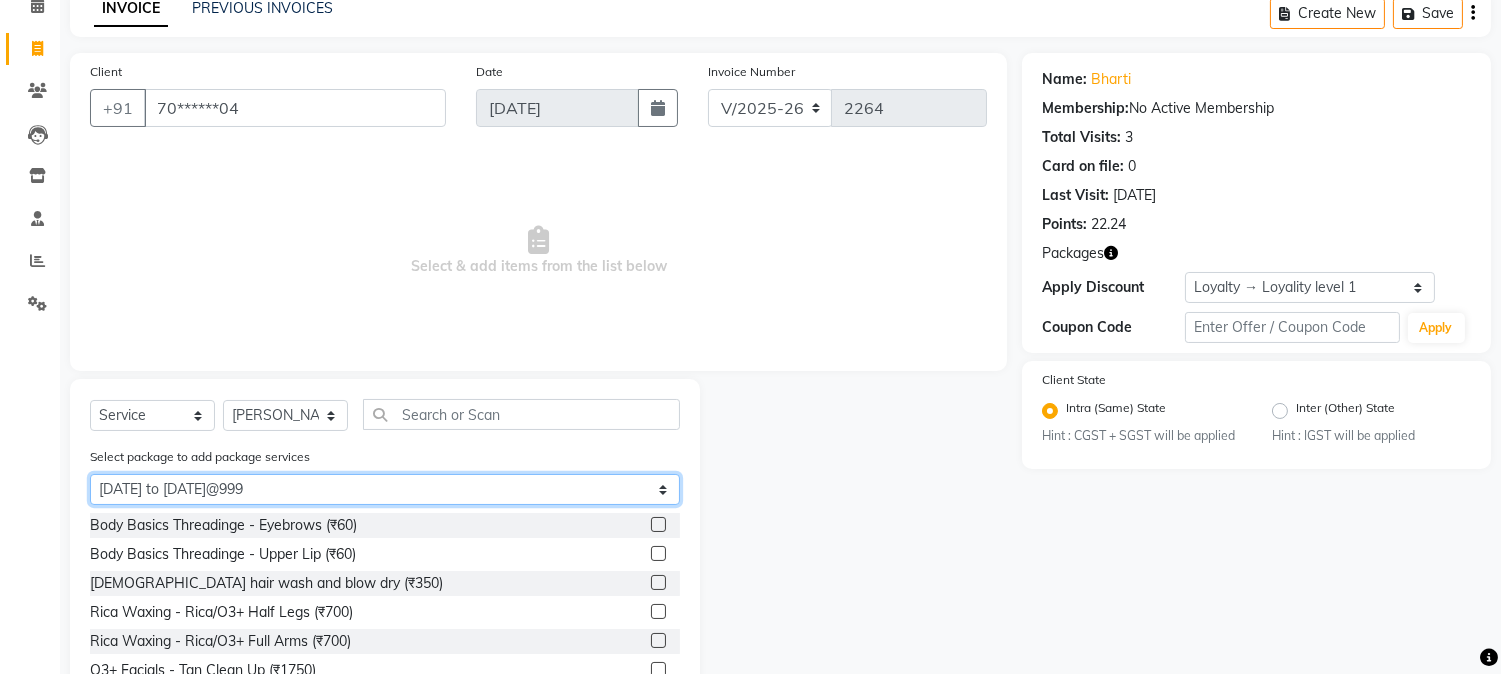 scroll, scrollTop: 167, scrollLeft: 0, axis: vertical 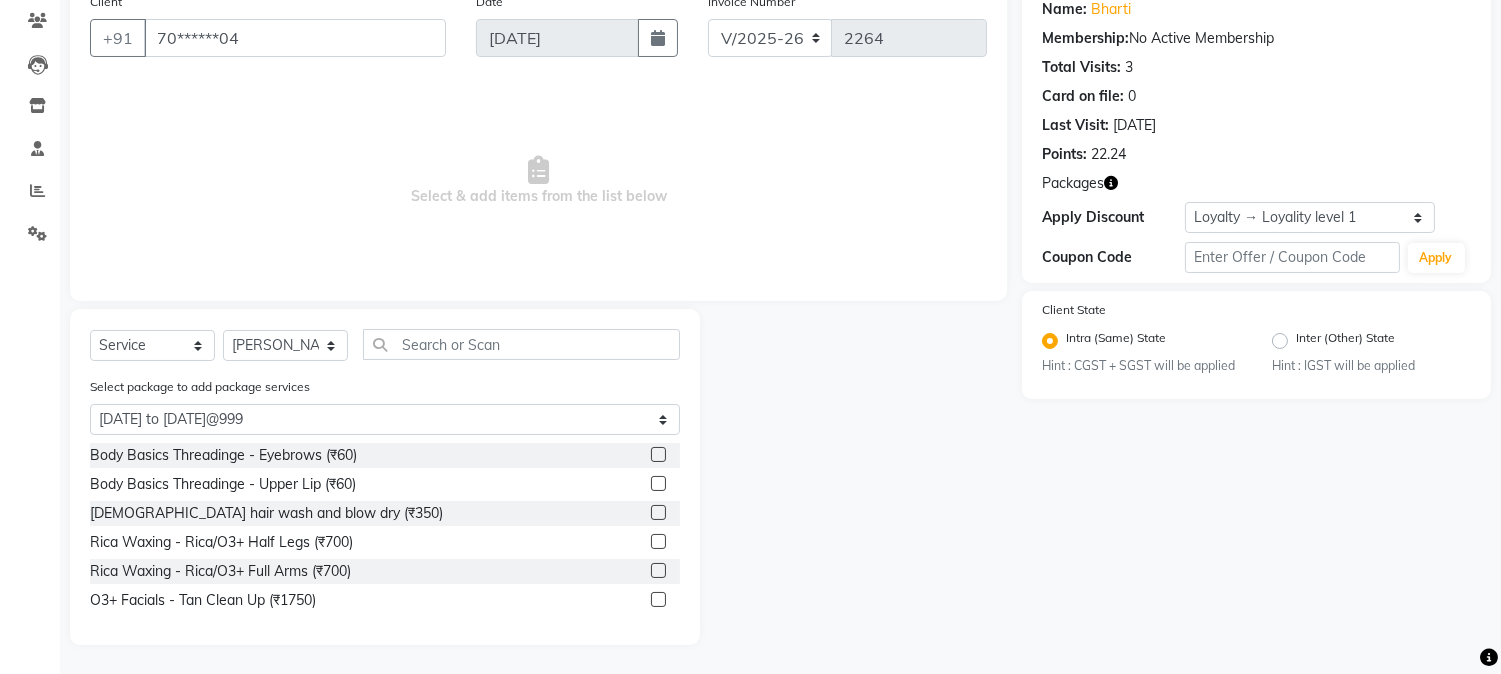 click 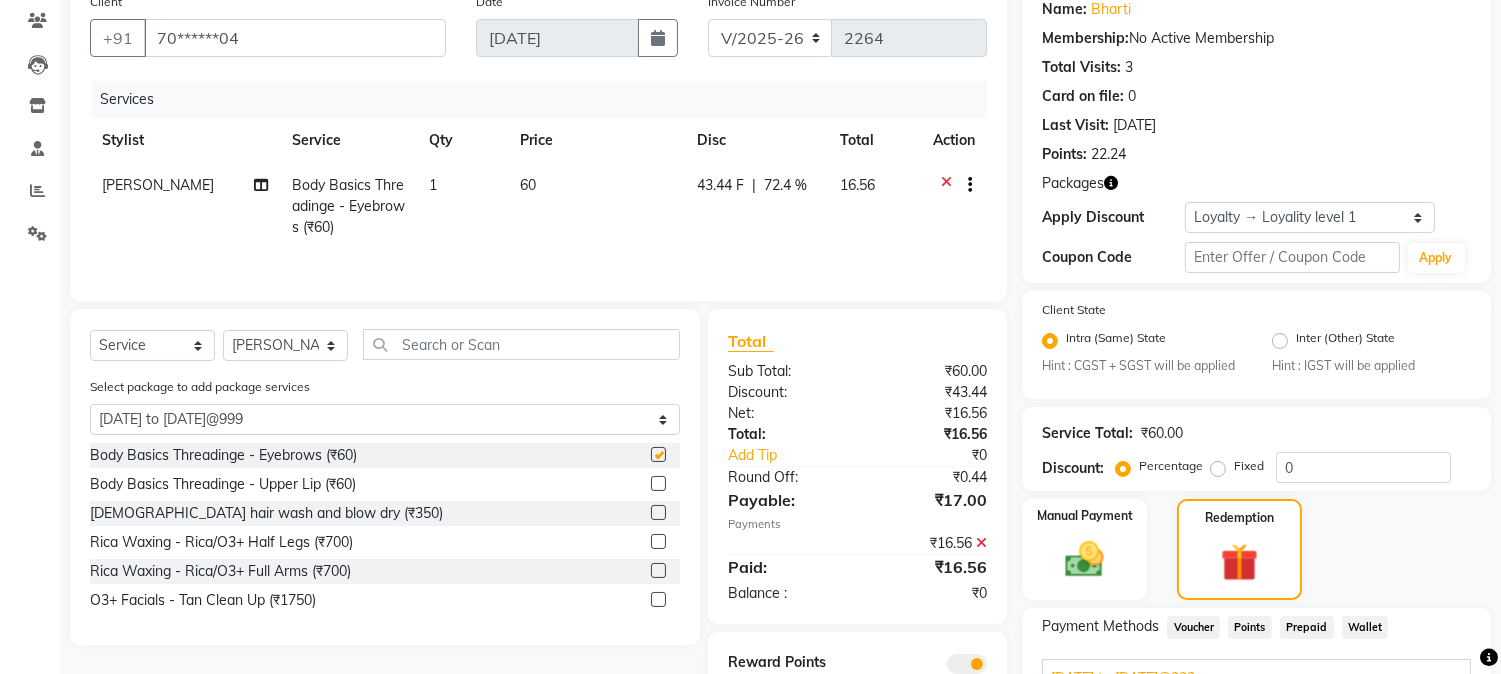 checkbox on "false" 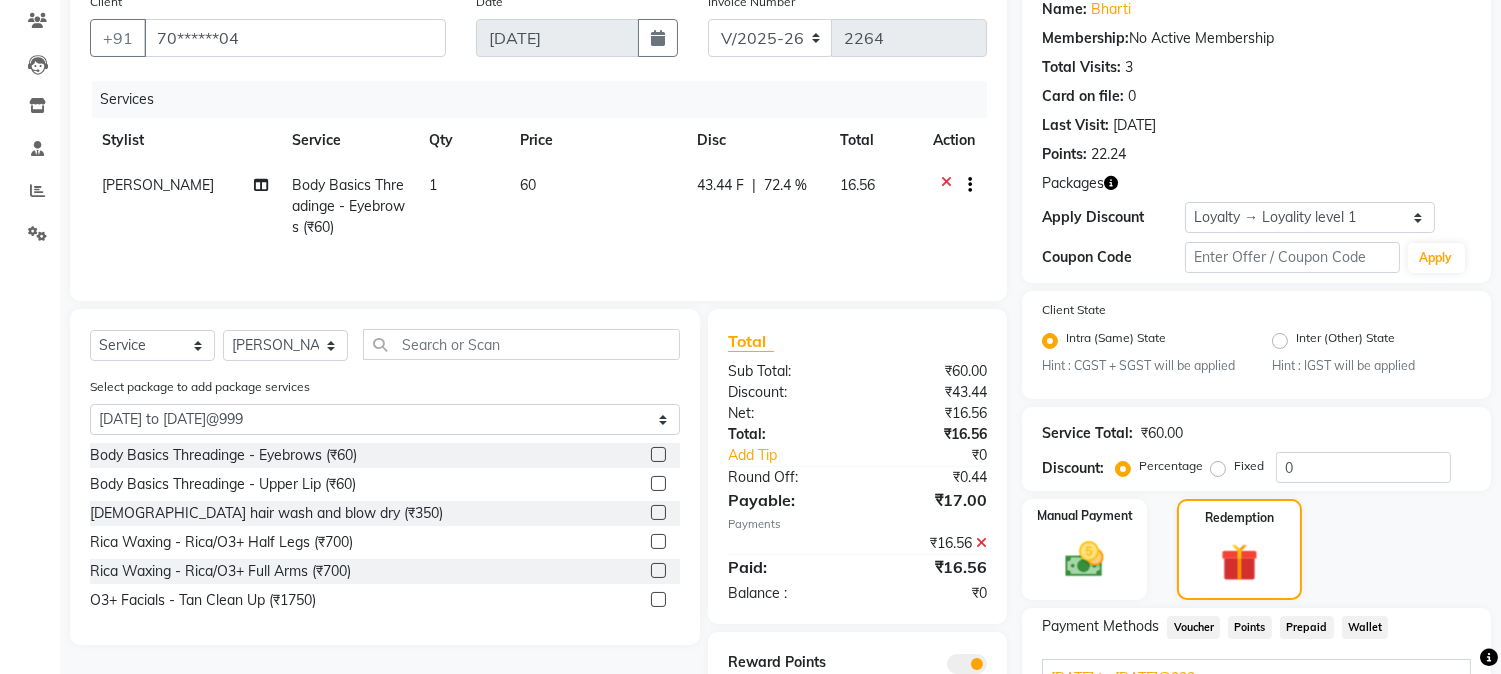 drag, startPoint x: 662, startPoint y: 481, endPoint x: 655, endPoint y: 503, distance: 23.086792 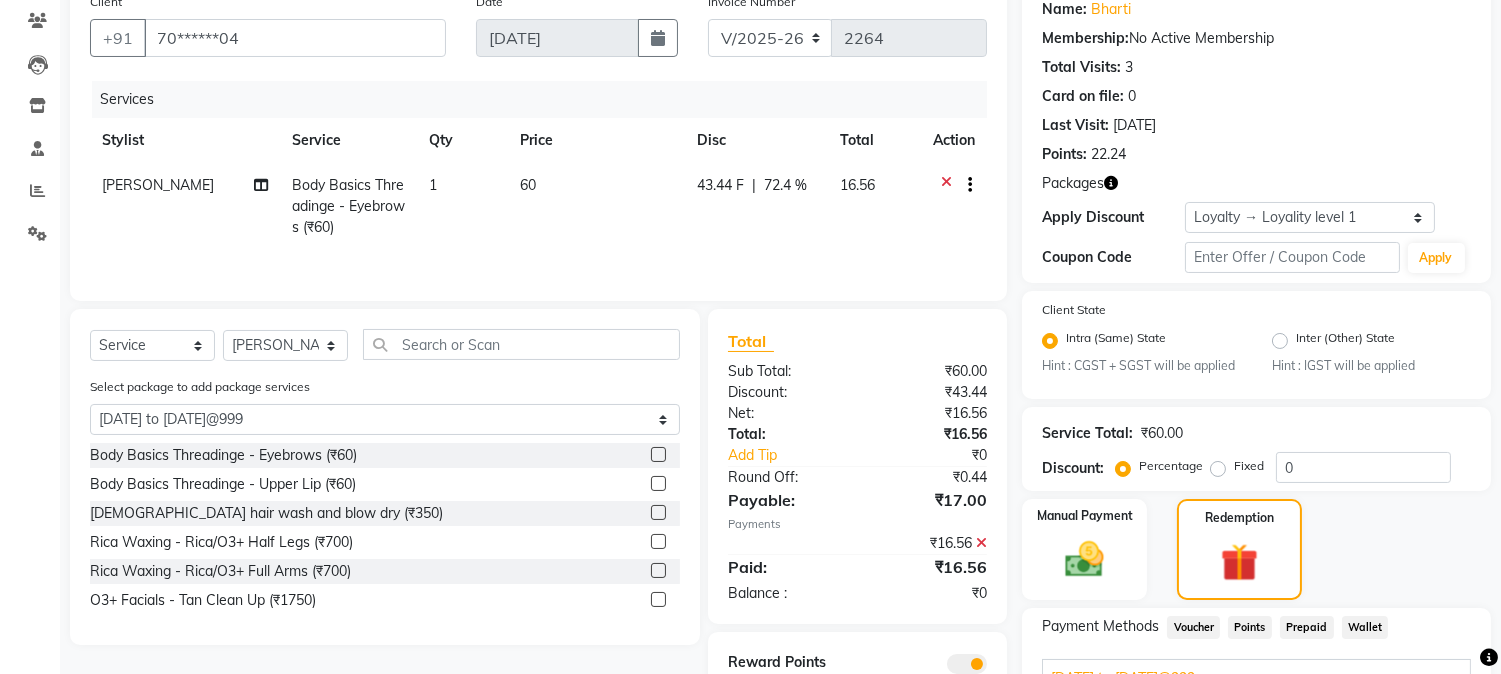 click 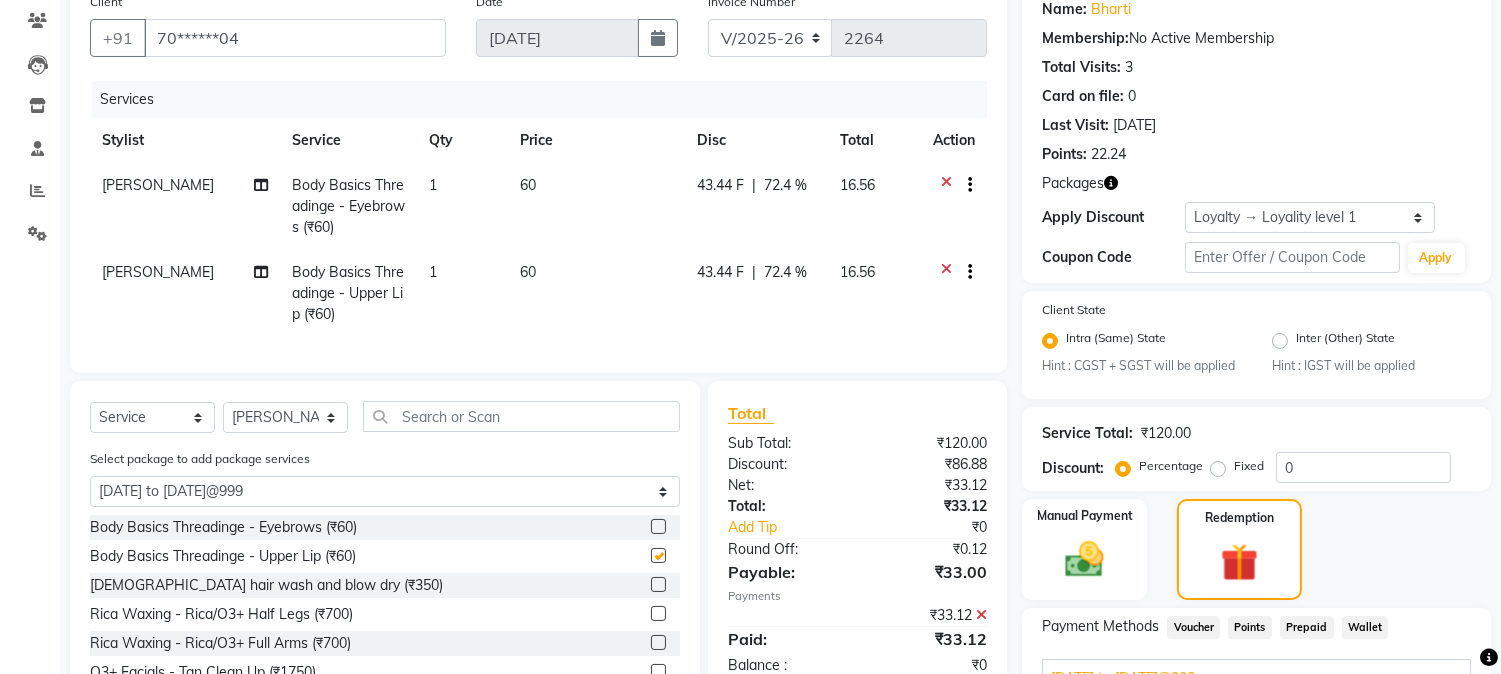 checkbox on "false" 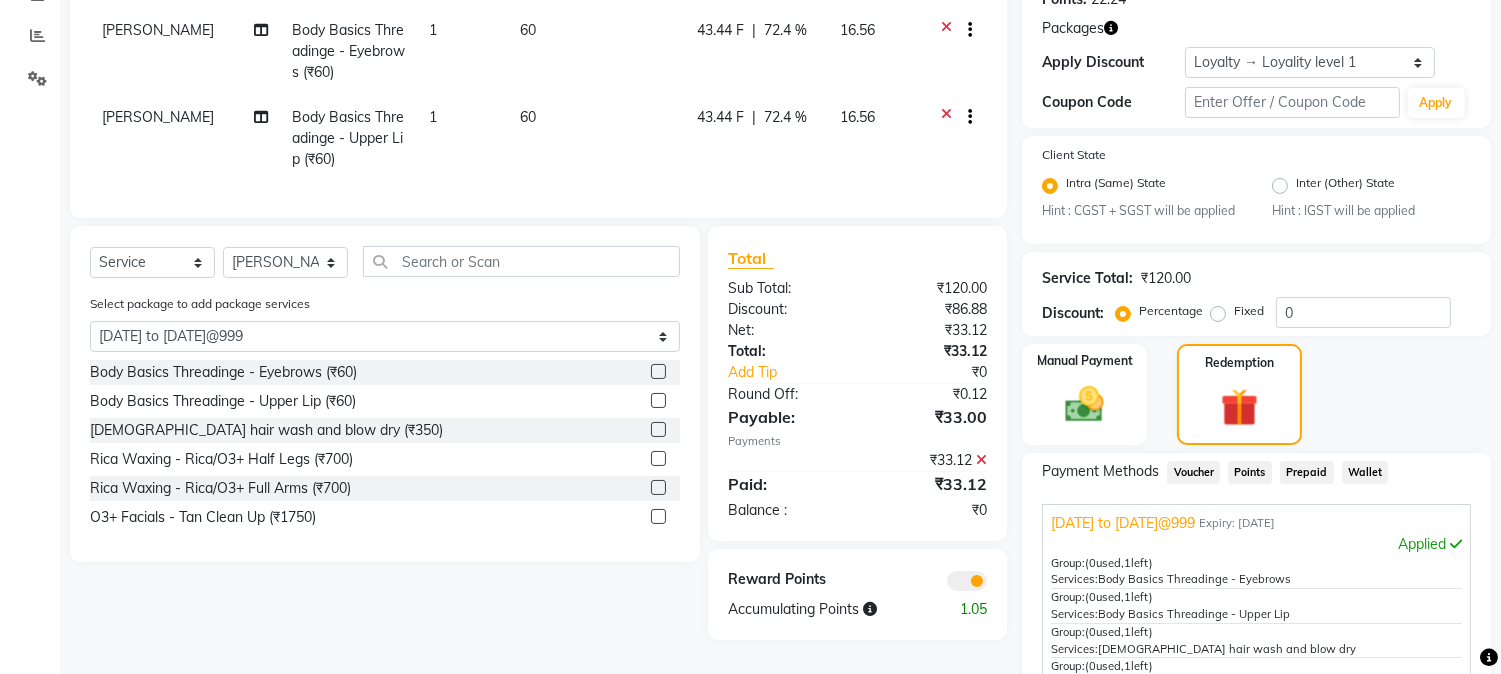 scroll, scrollTop: 564, scrollLeft: 0, axis: vertical 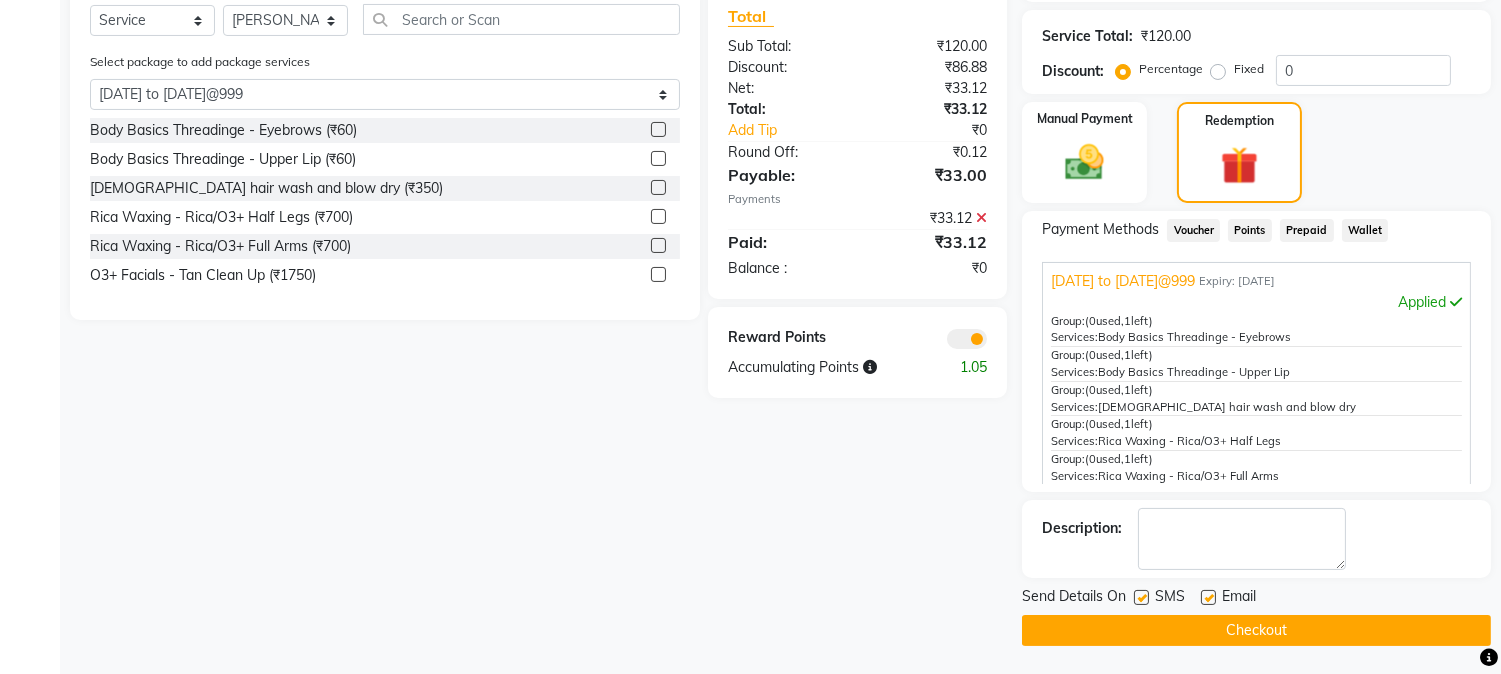 click 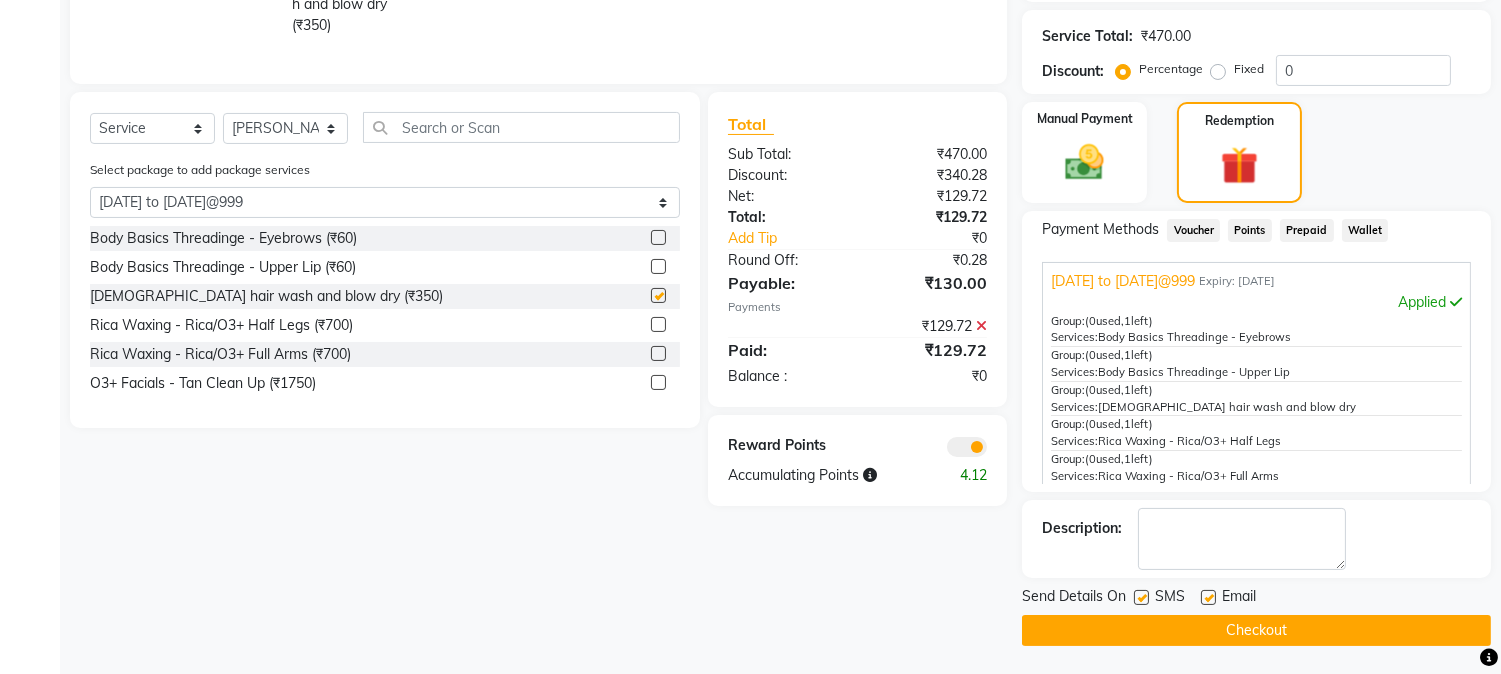 checkbox on "false" 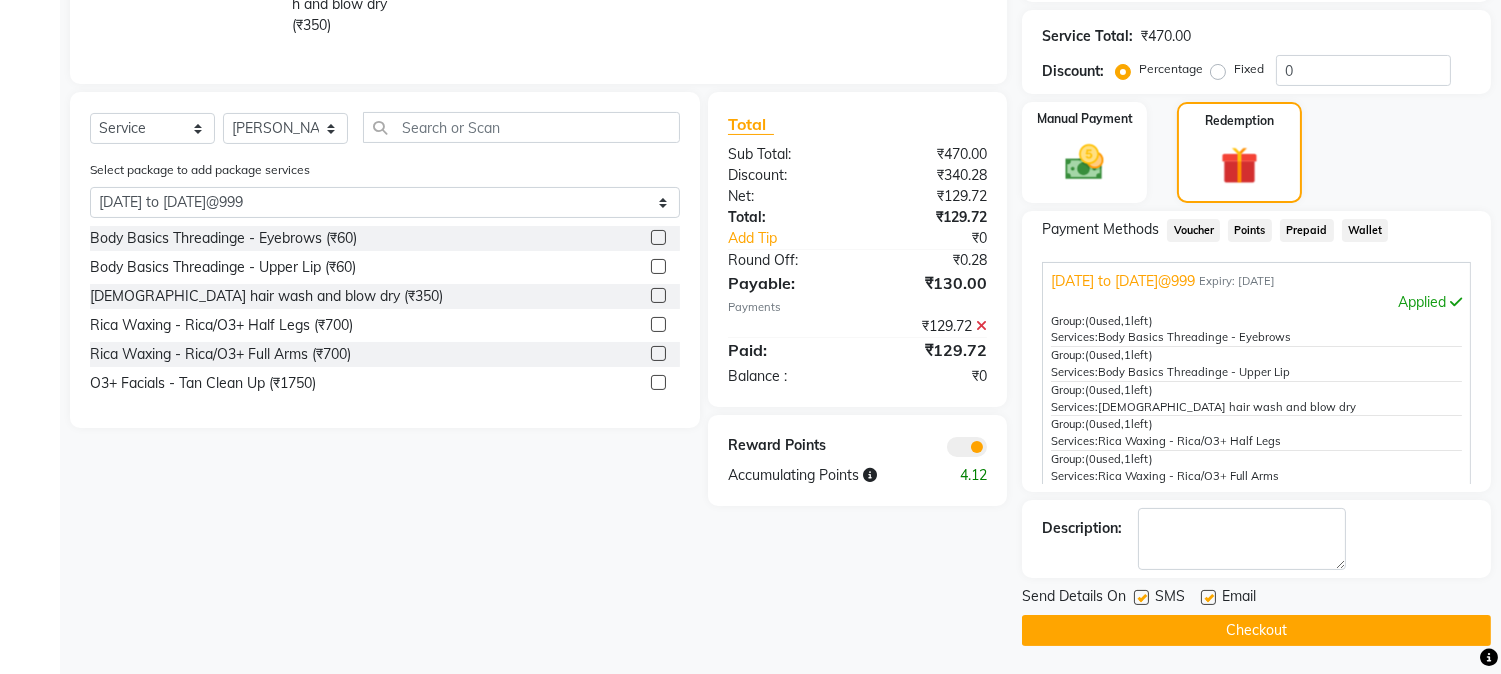 click 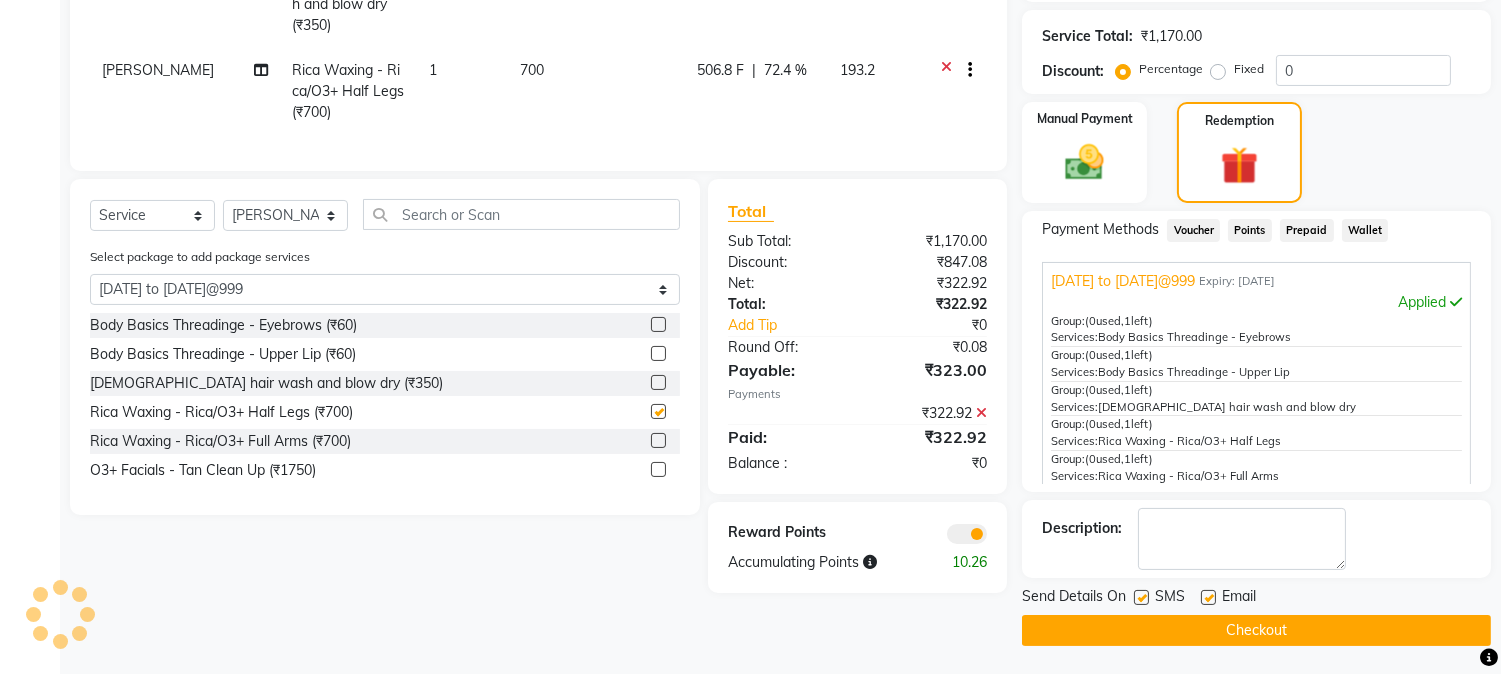 checkbox on "false" 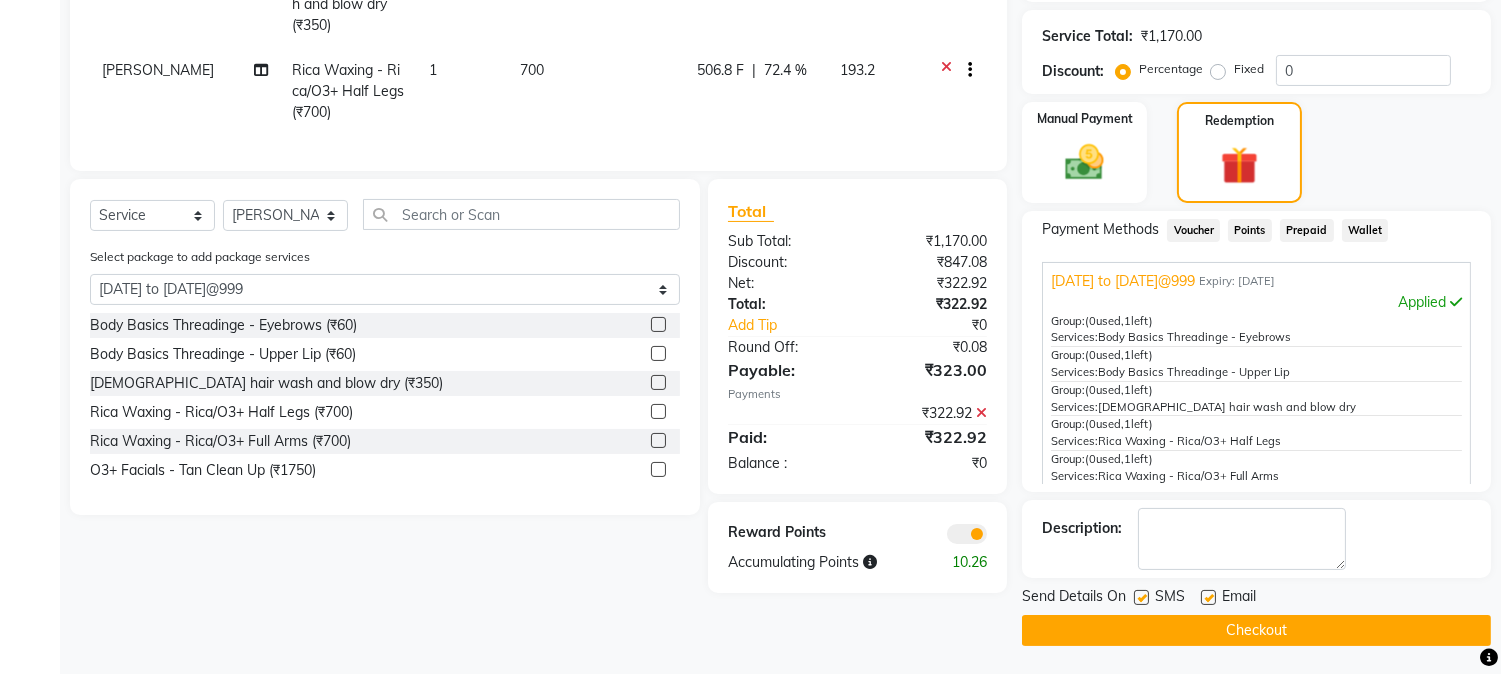 click 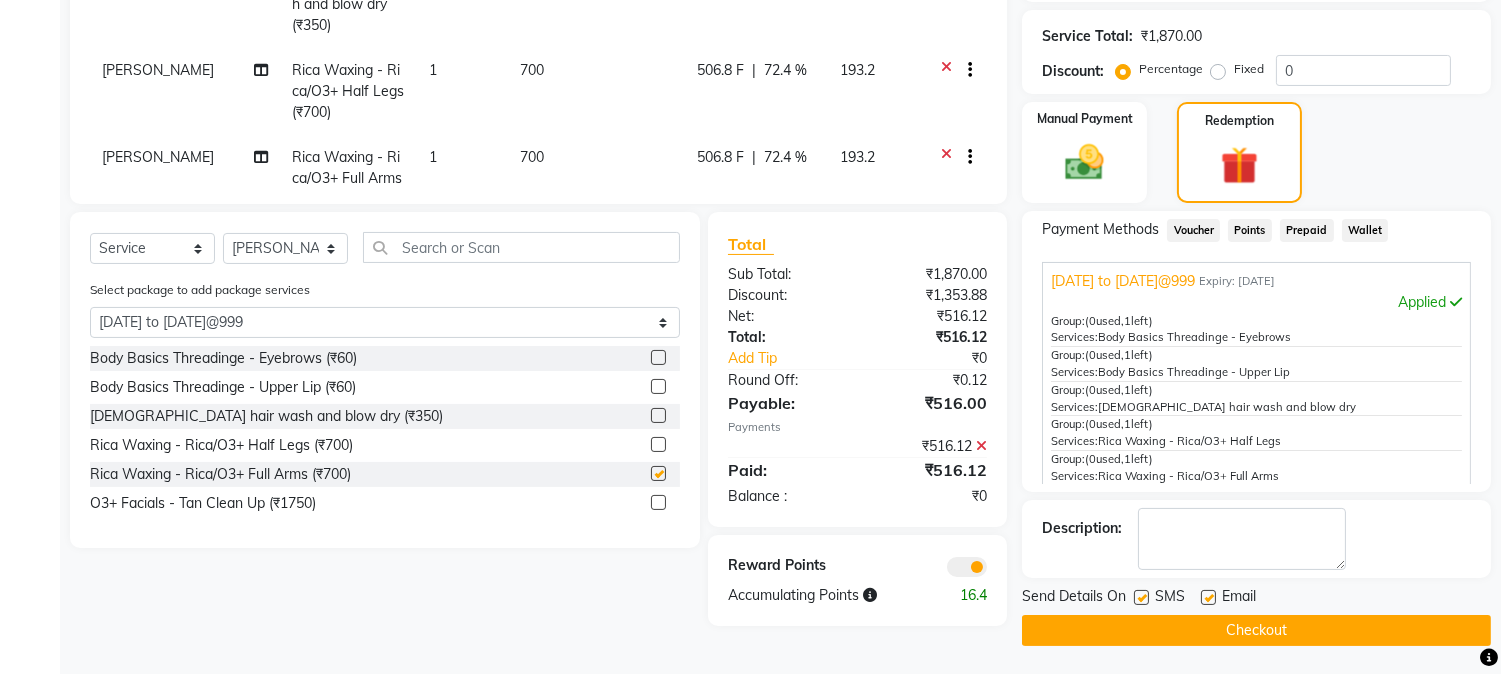 checkbox on "false" 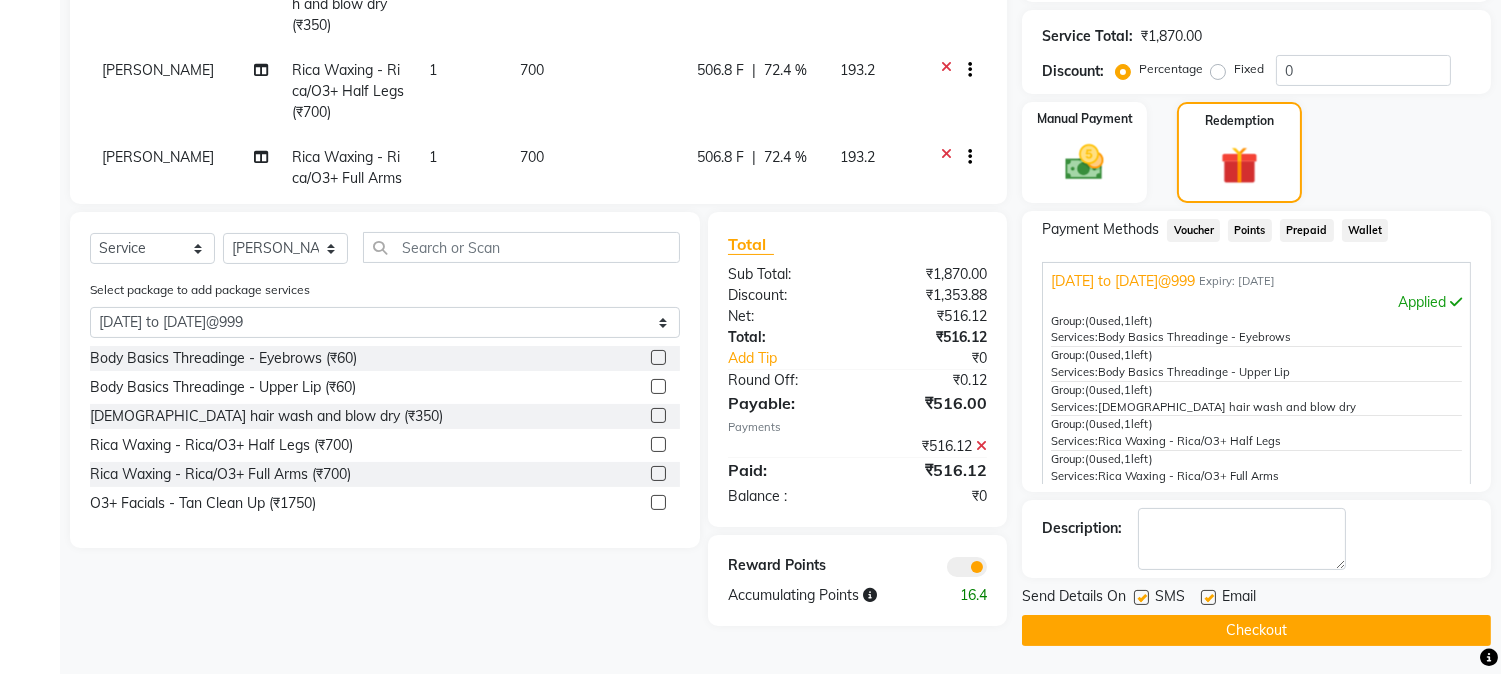 click 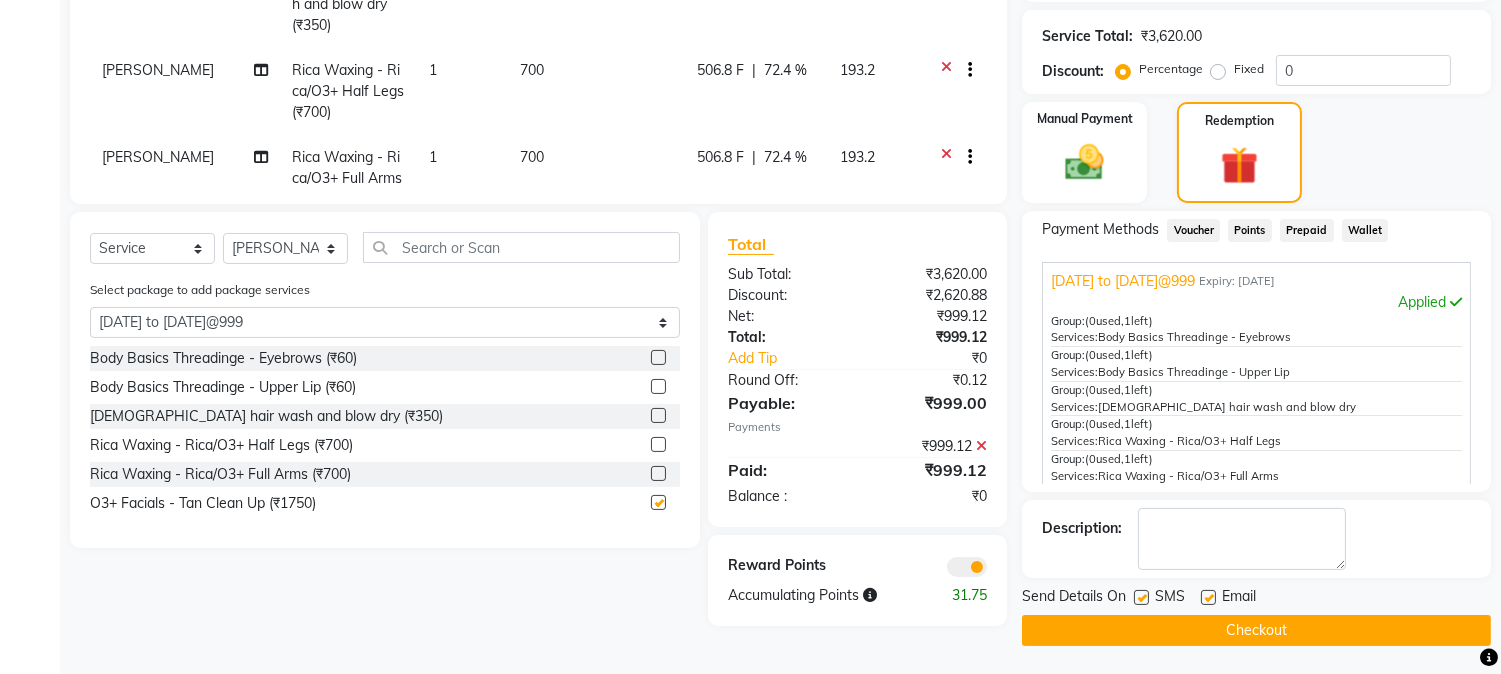 checkbox on "false" 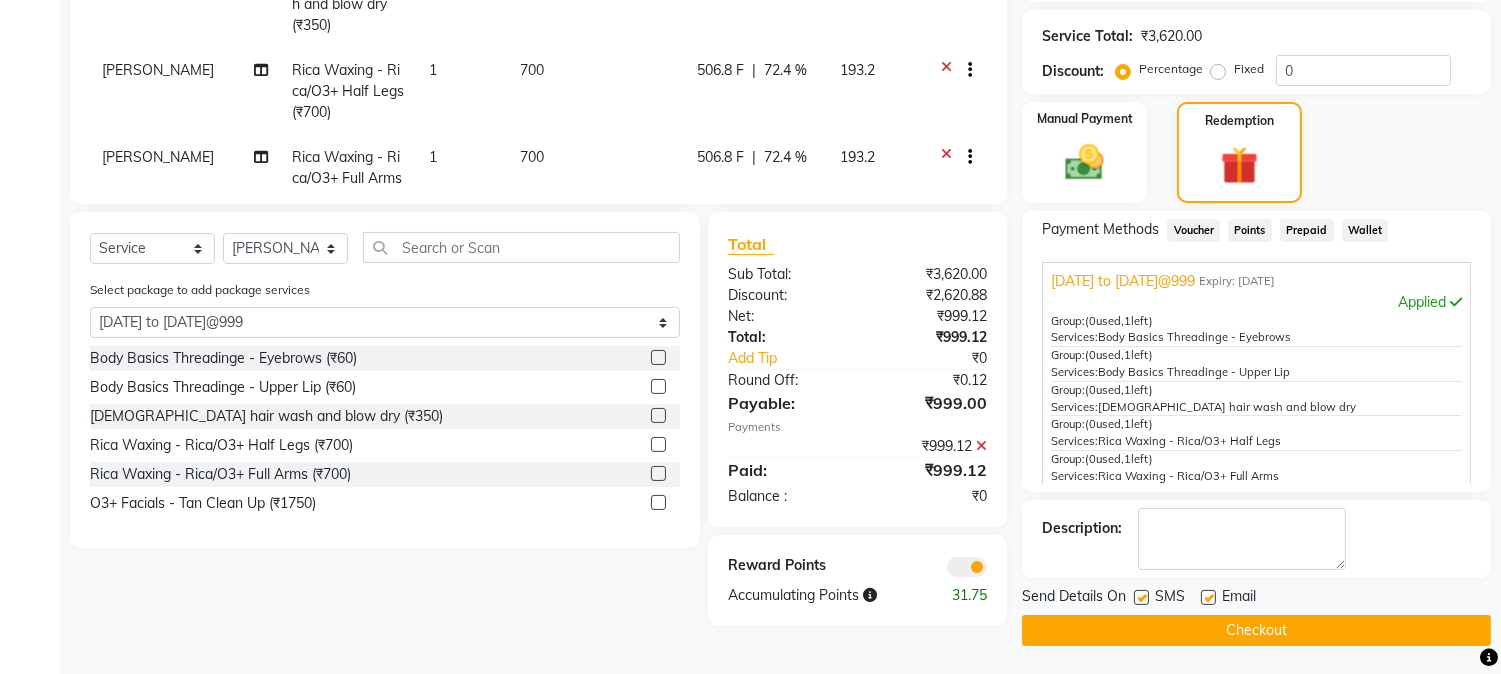 click on "Checkout" 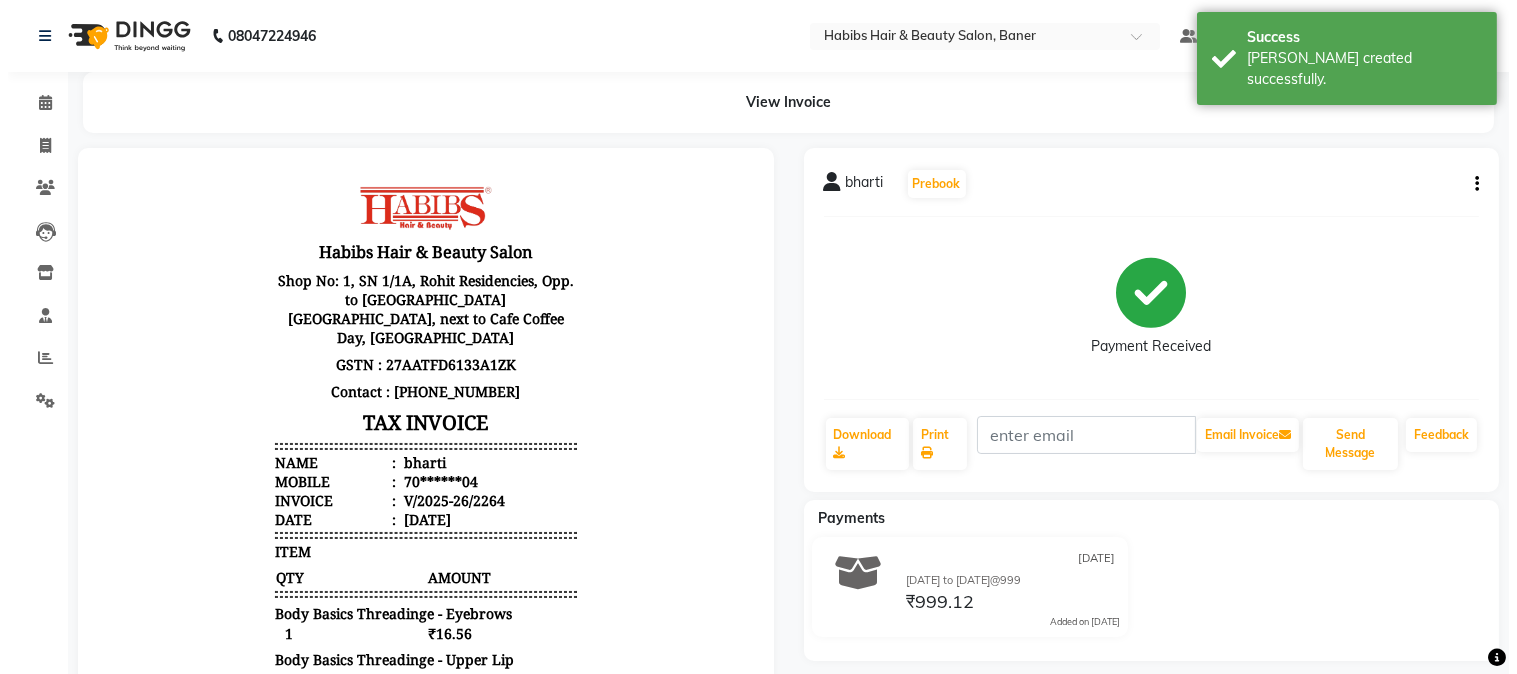 scroll, scrollTop: 0, scrollLeft: 0, axis: both 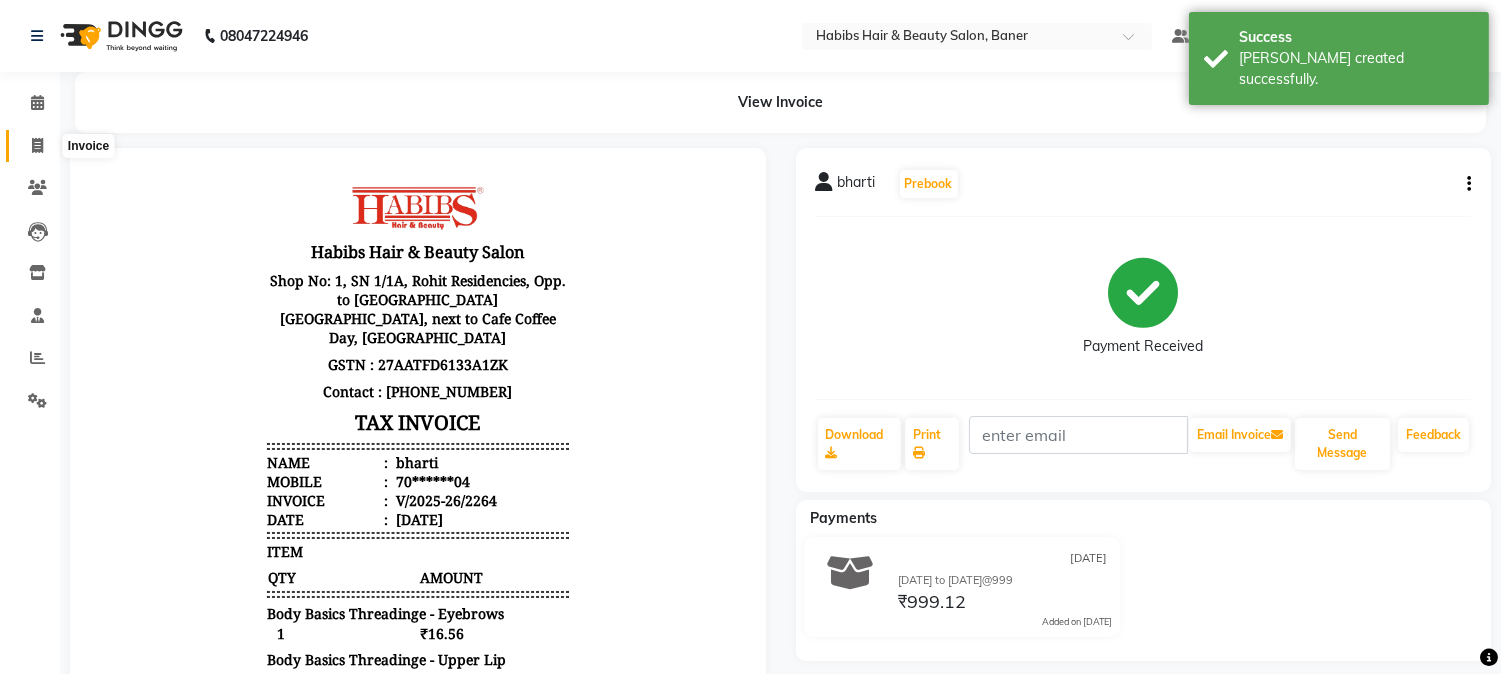 click 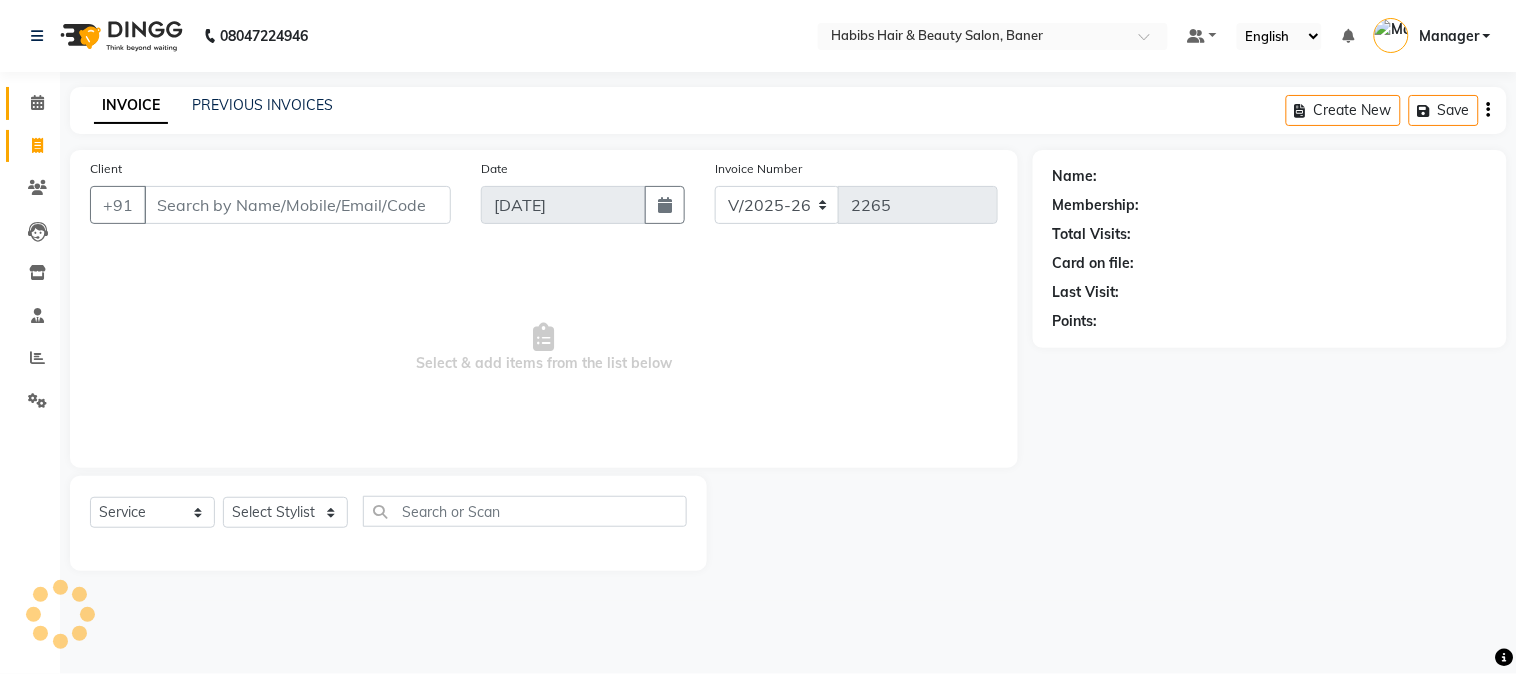 click on "Calendar" 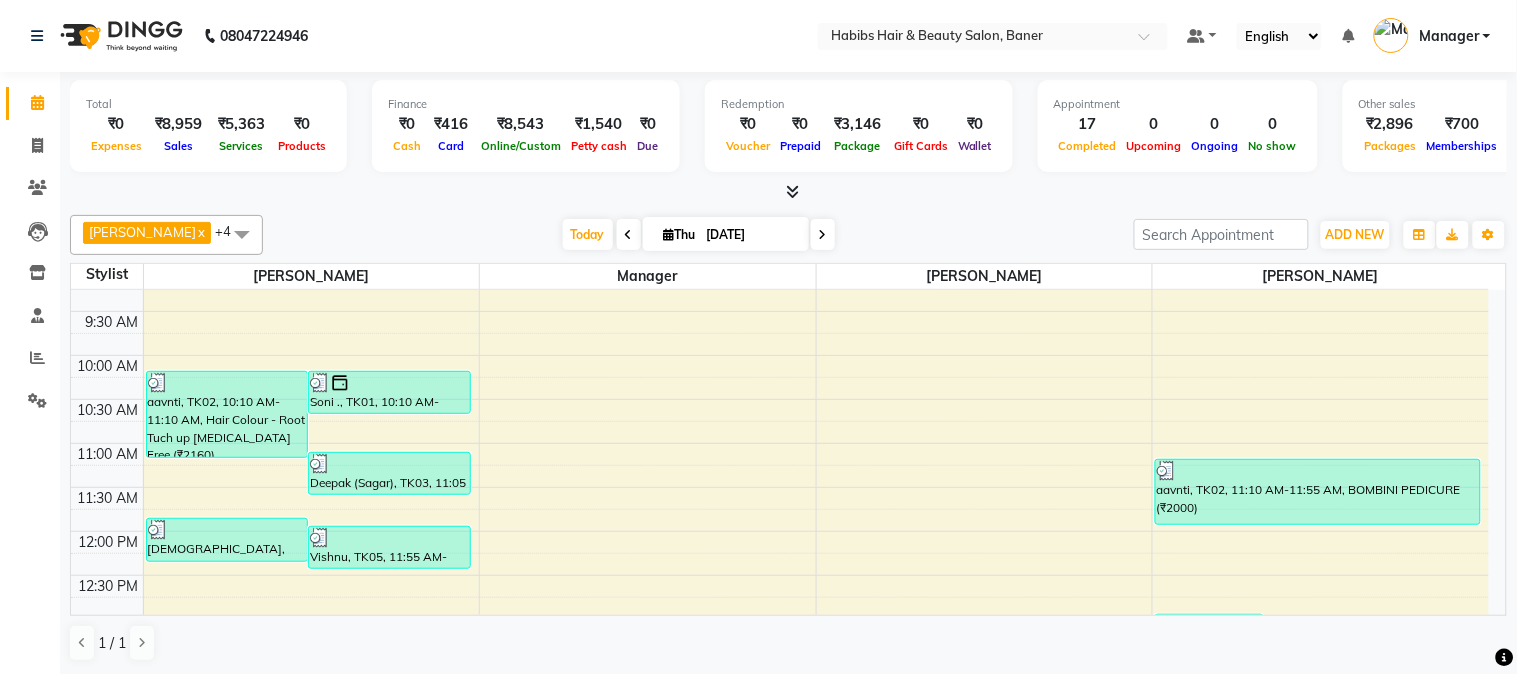 scroll, scrollTop: 555, scrollLeft: 0, axis: vertical 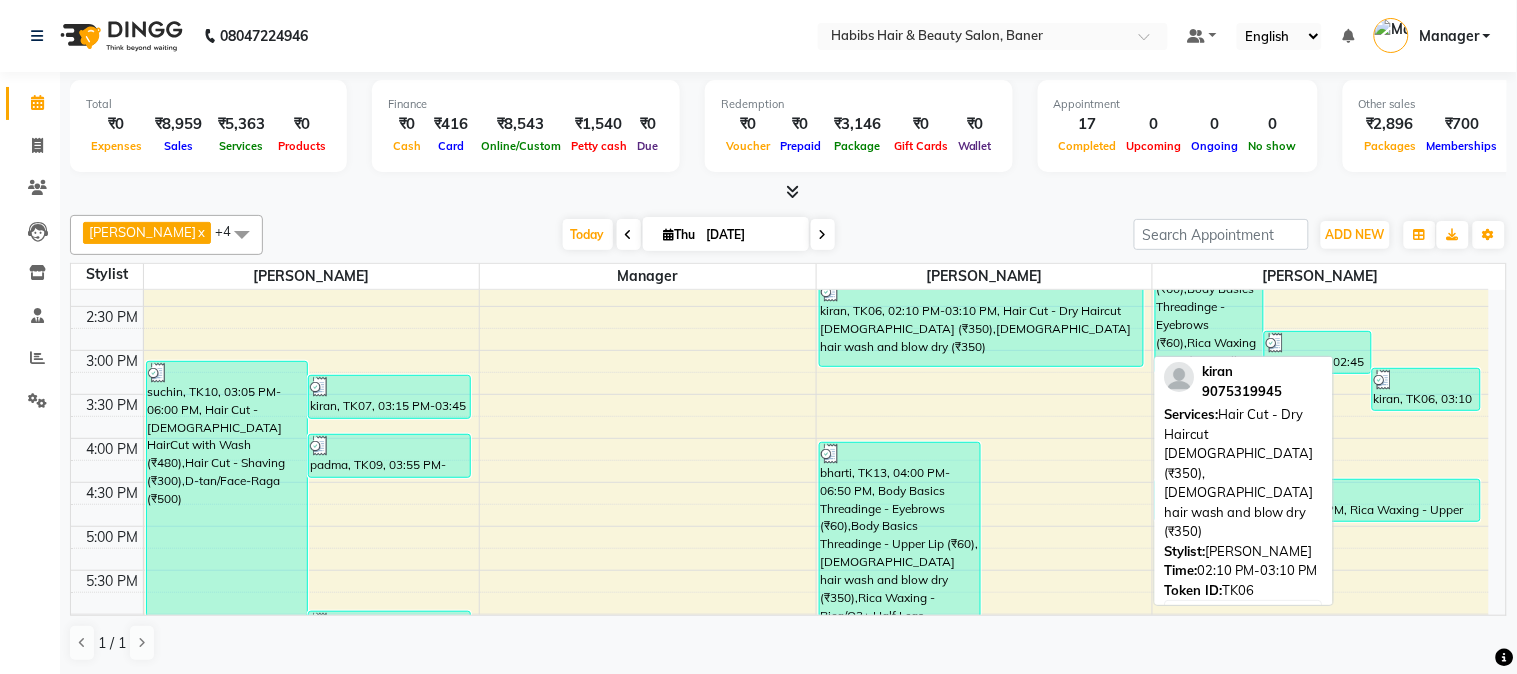 click on "kiran, TK06, 02:10 PM-03:10 PM, Hair Cut - Dry Haircut [DEMOGRAPHIC_DATA] (₹350),[DEMOGRAPHIC_DATA] hair wash and blow dry (₹350)" at bounding box center [981, 323] 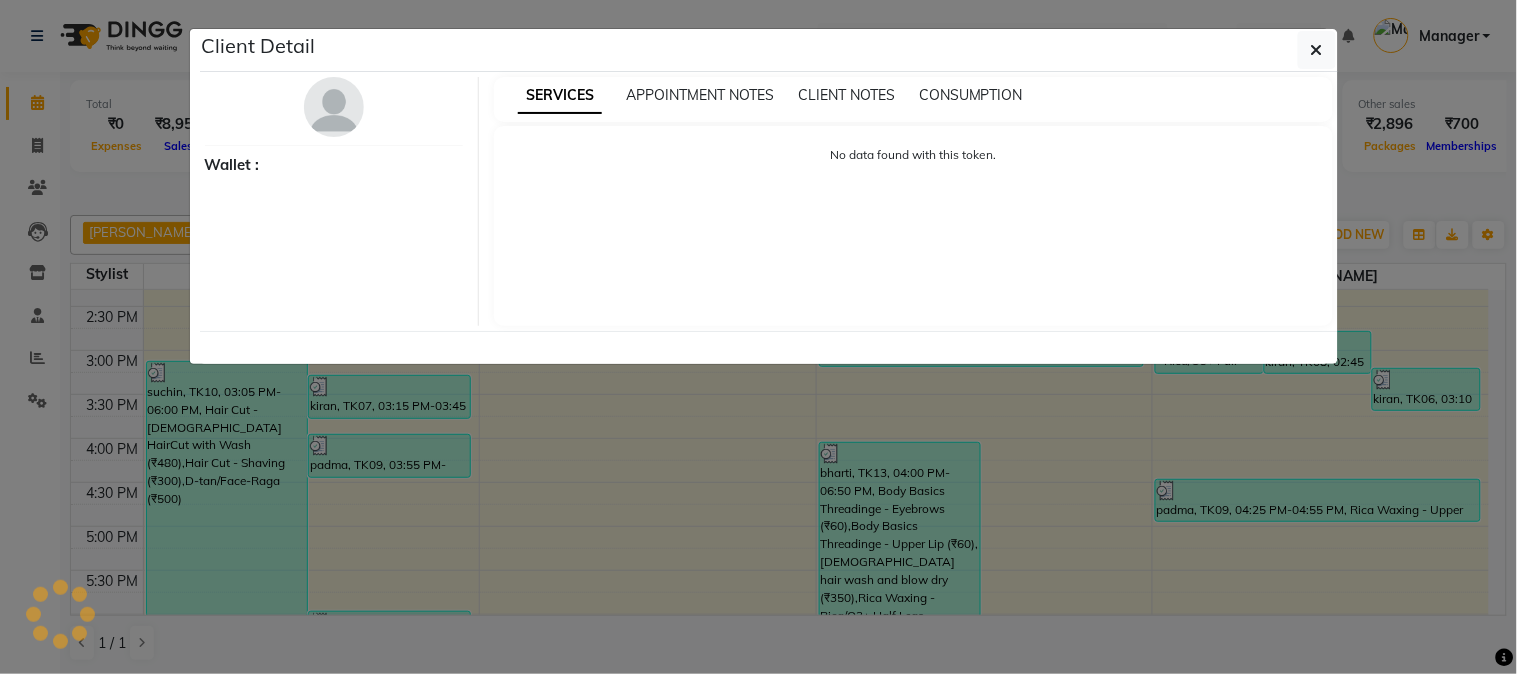 select on "3" 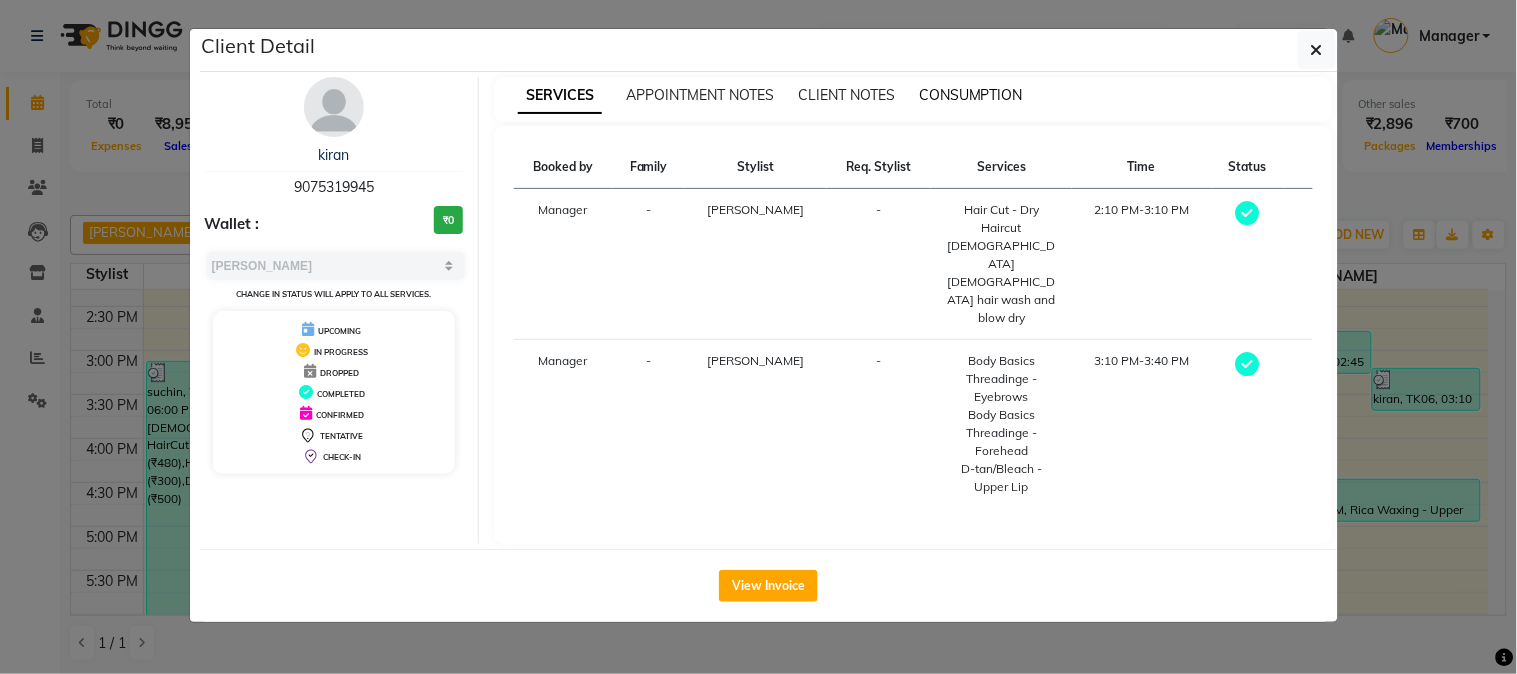 click on "CONSUMPTION" at bounding box center (971, 95) 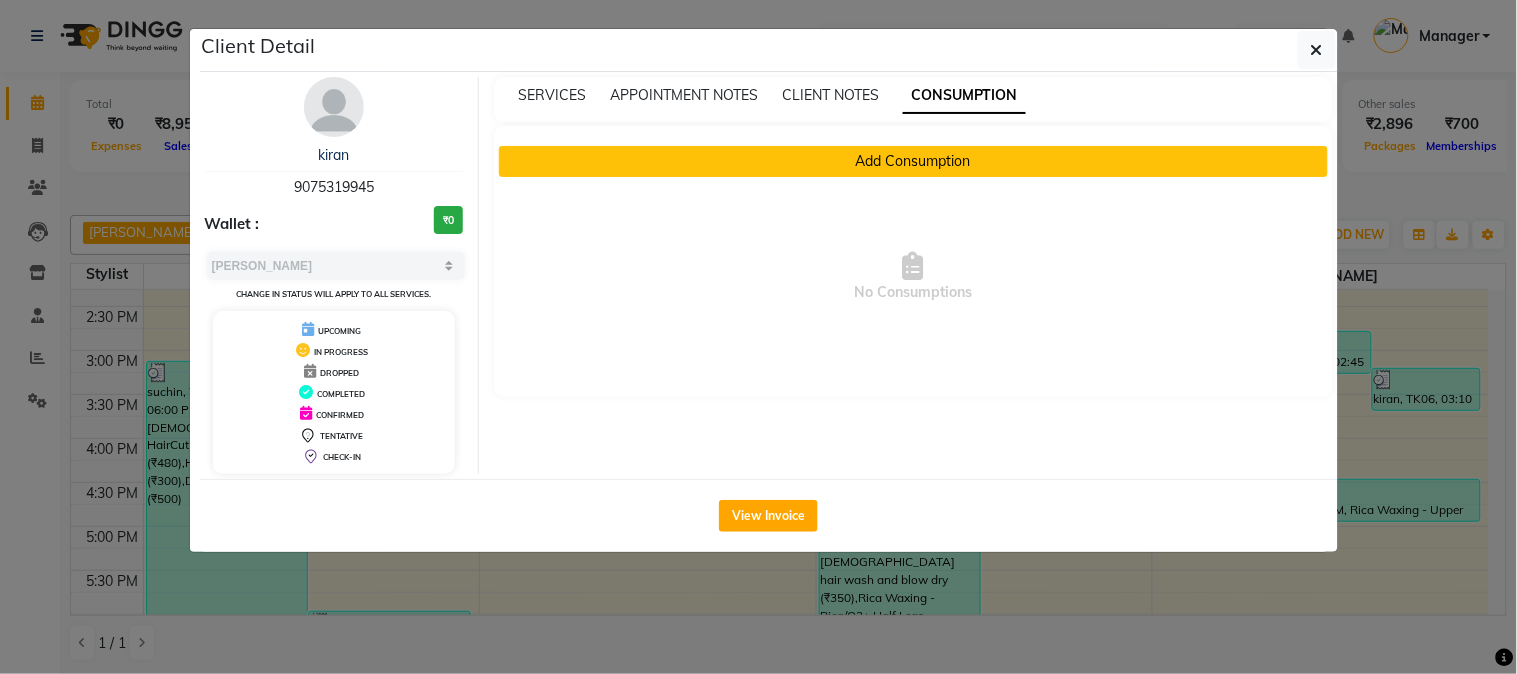 click on "Add Consumption" at bounding box center [913, 161] 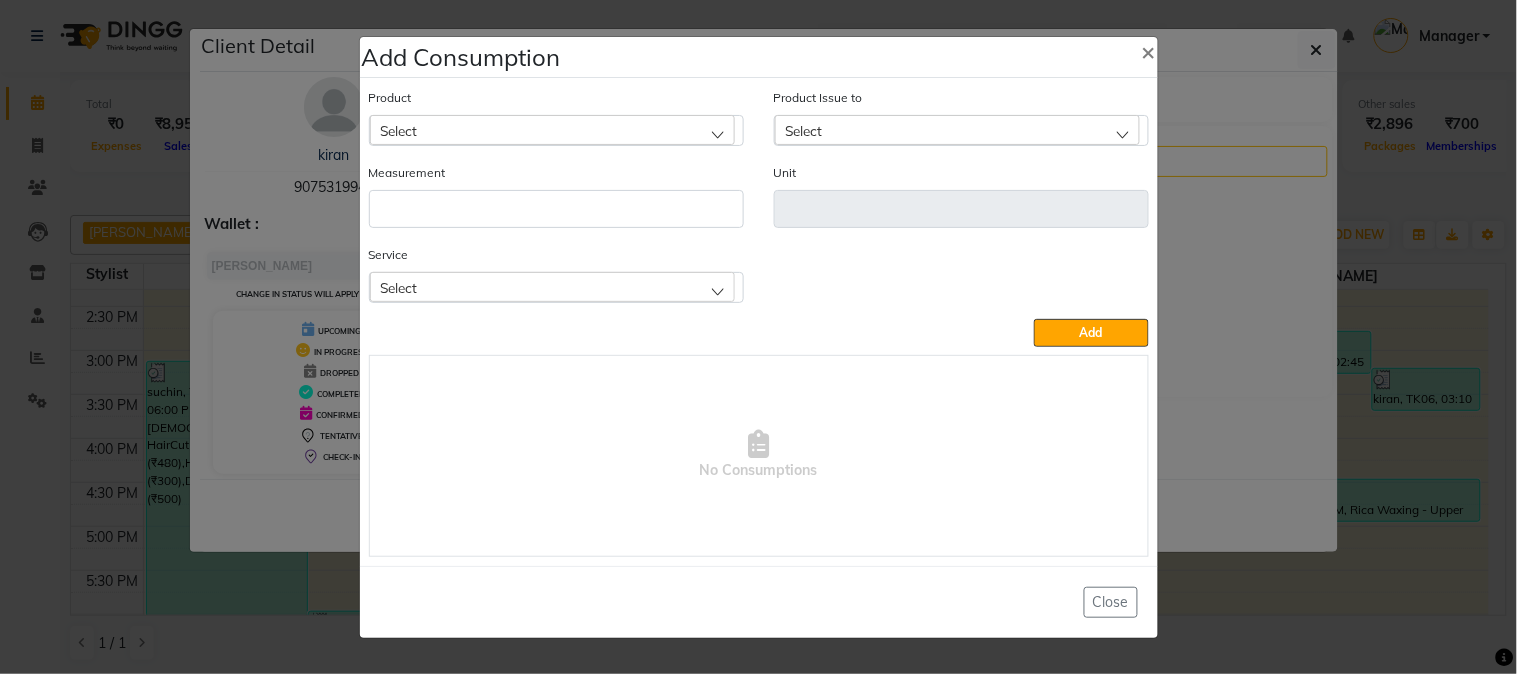 click on "Select" 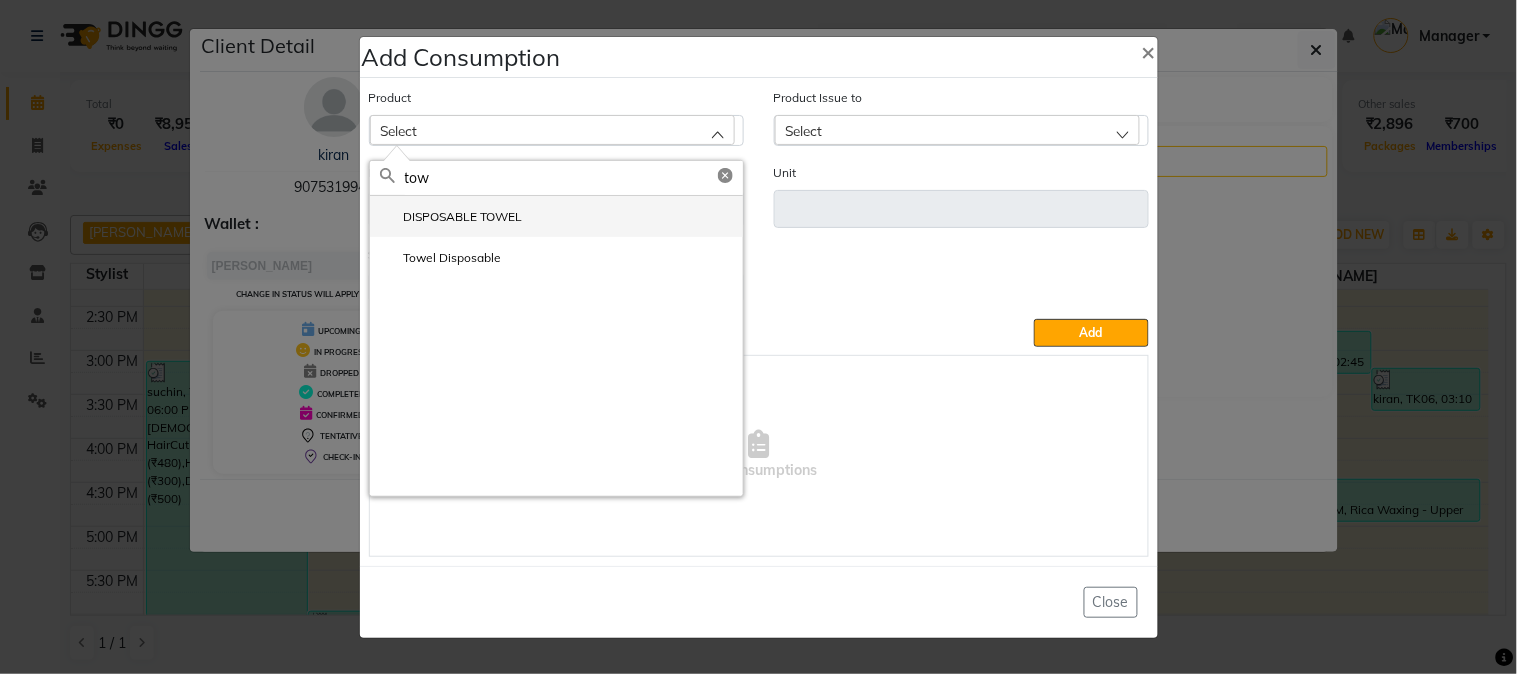 type on "tow" 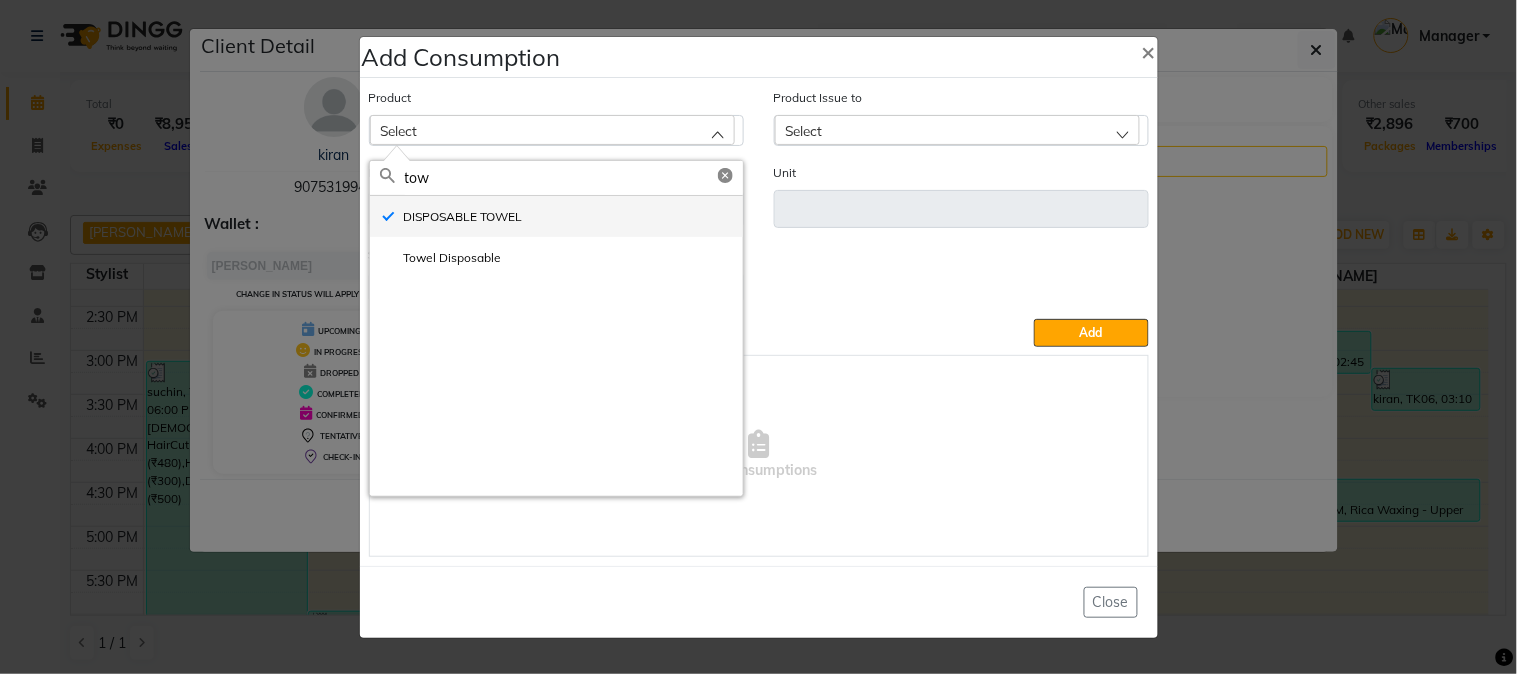 type on "ml" 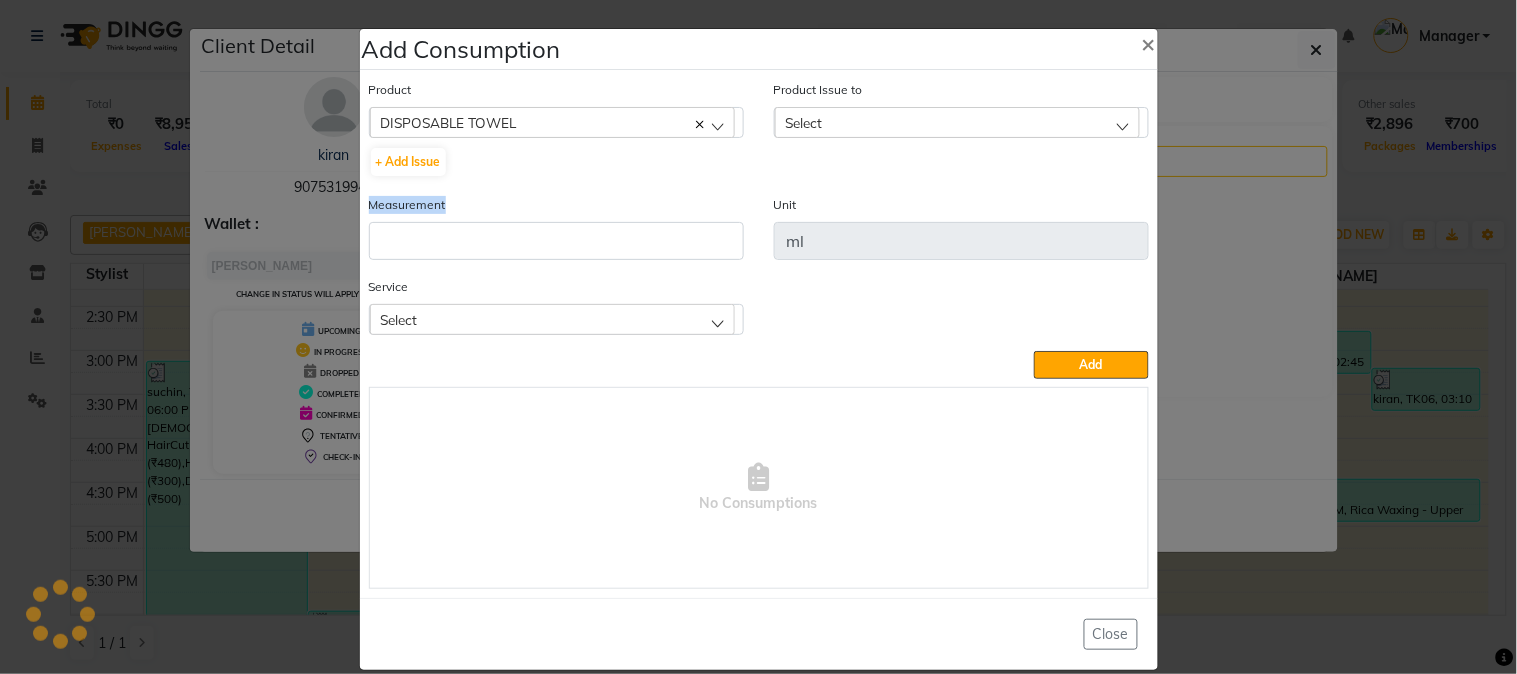 click on "Measurement" 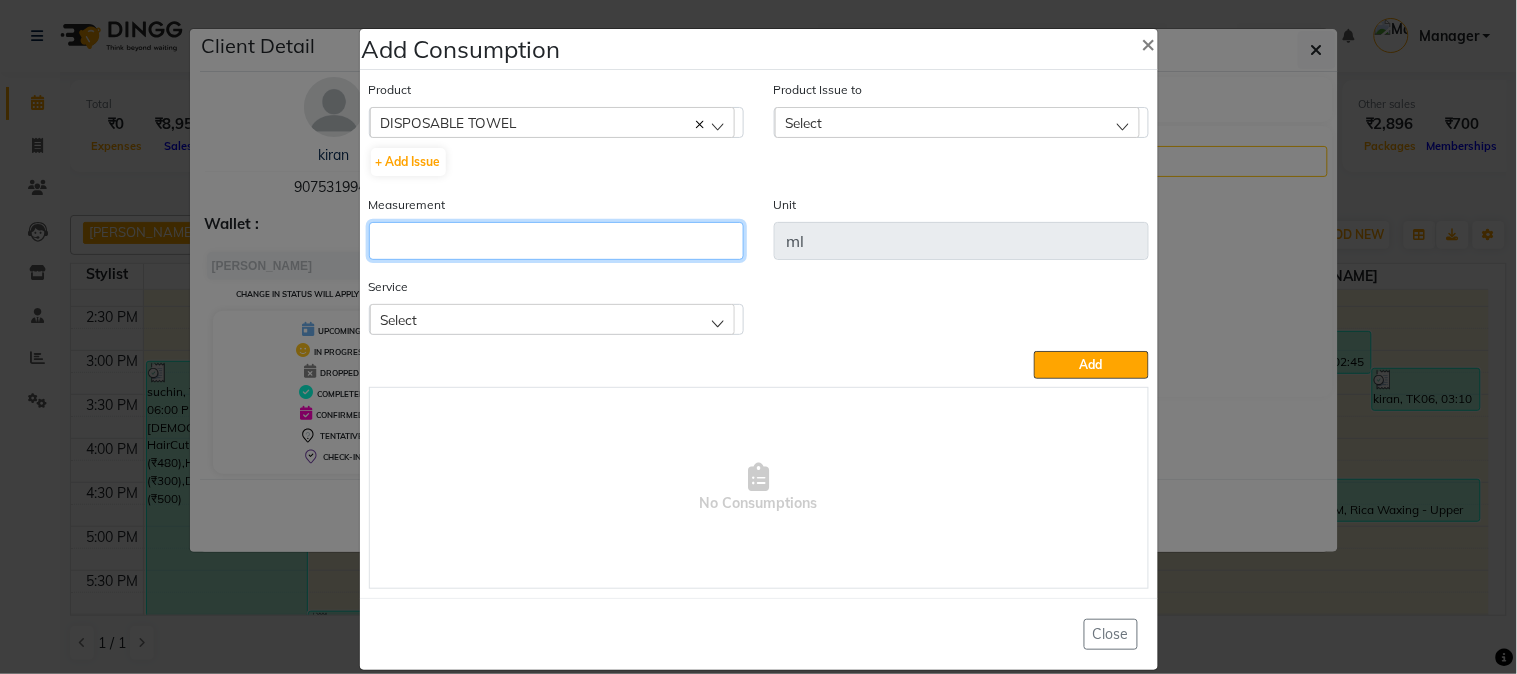 drag, startPoint x: 590, startPoint y: 230, endPoint x: 591, endPoint y: 241, distance: 11.045361 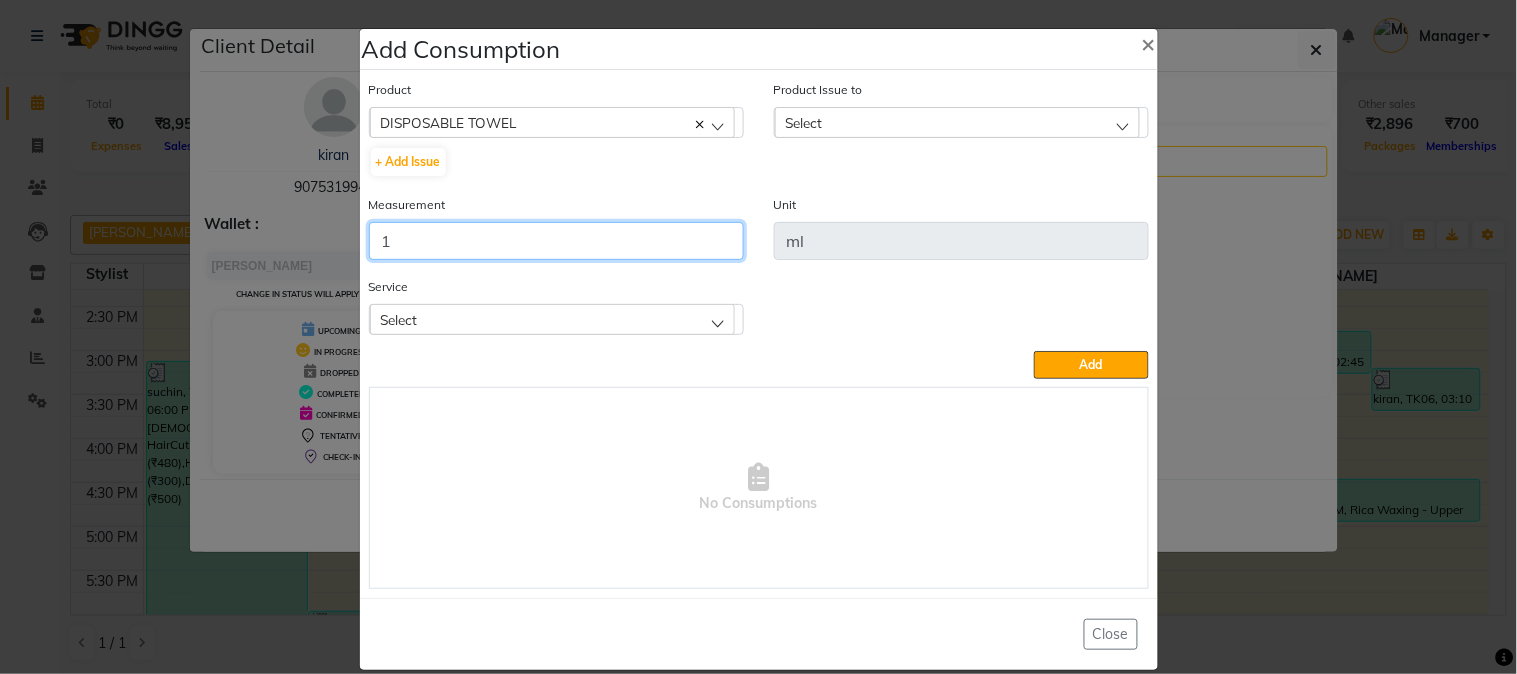 type on "1" 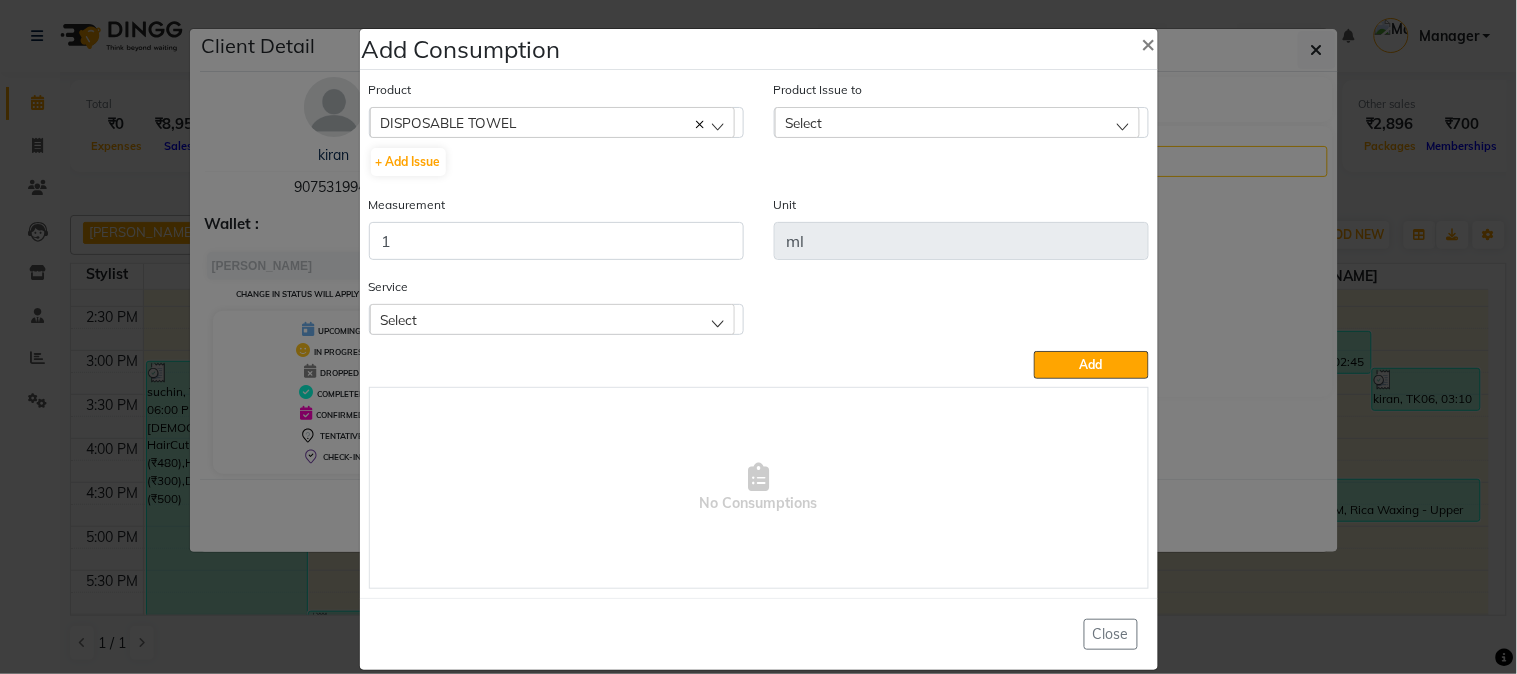 drag, startPoint x: 804, startPoint y: 117, endPoint x: 815, endPoint y: 158, distance: 42.44997 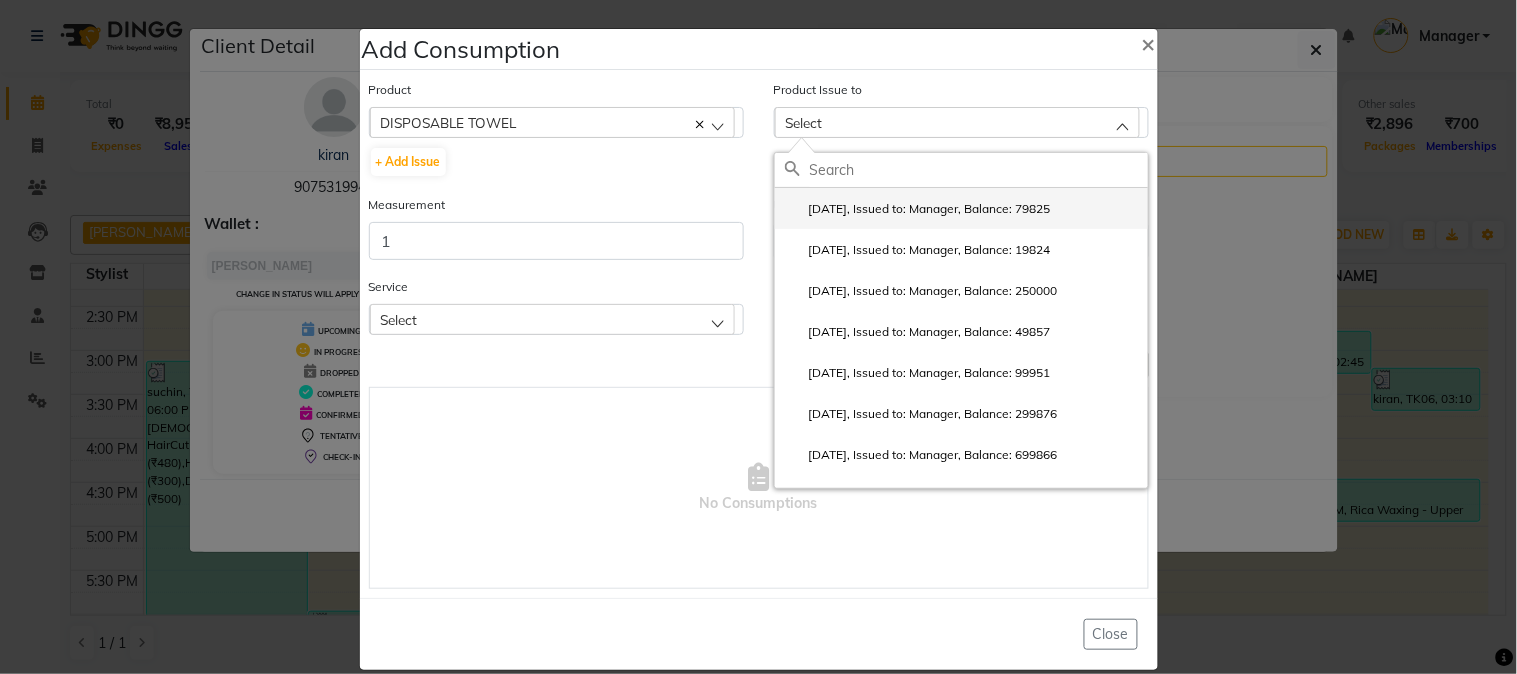 click on "[DATE], Issued to: Manager, Balance: 79825" 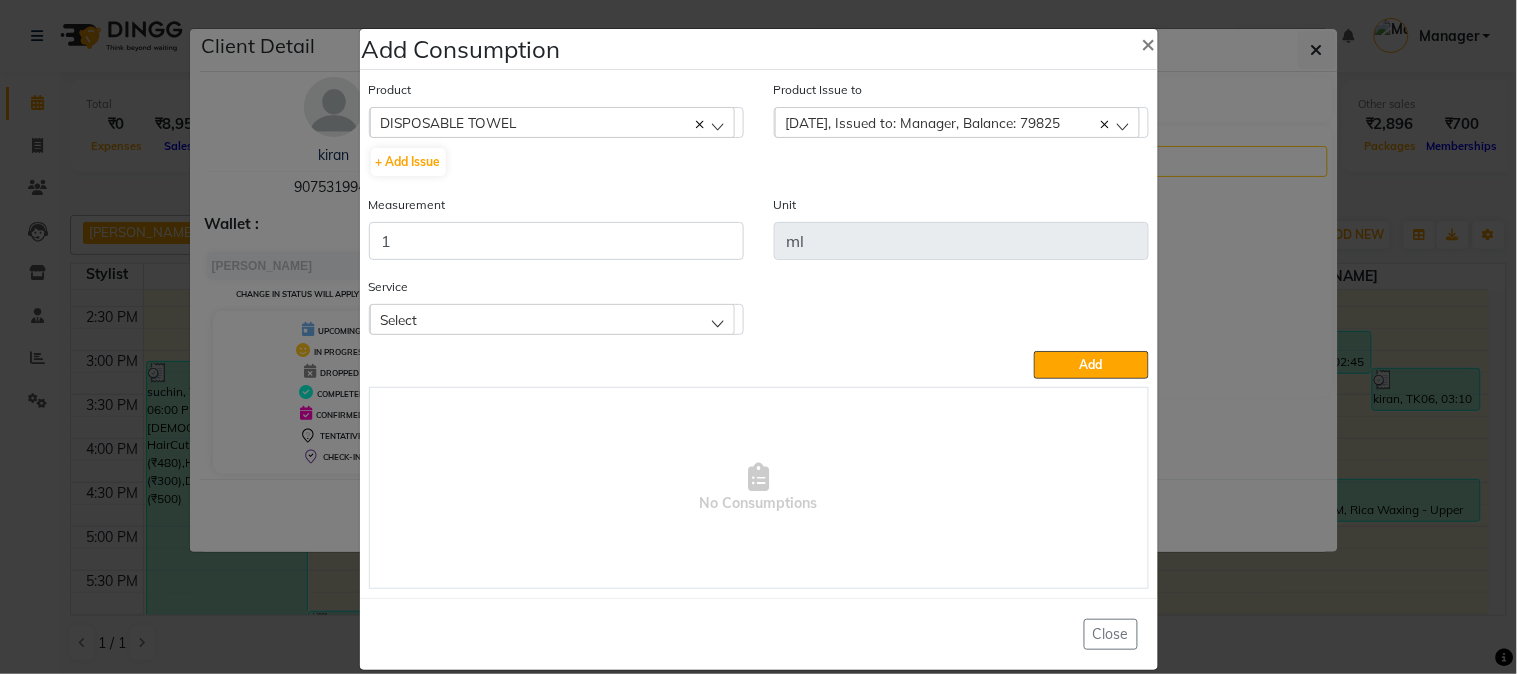 click on "Select" 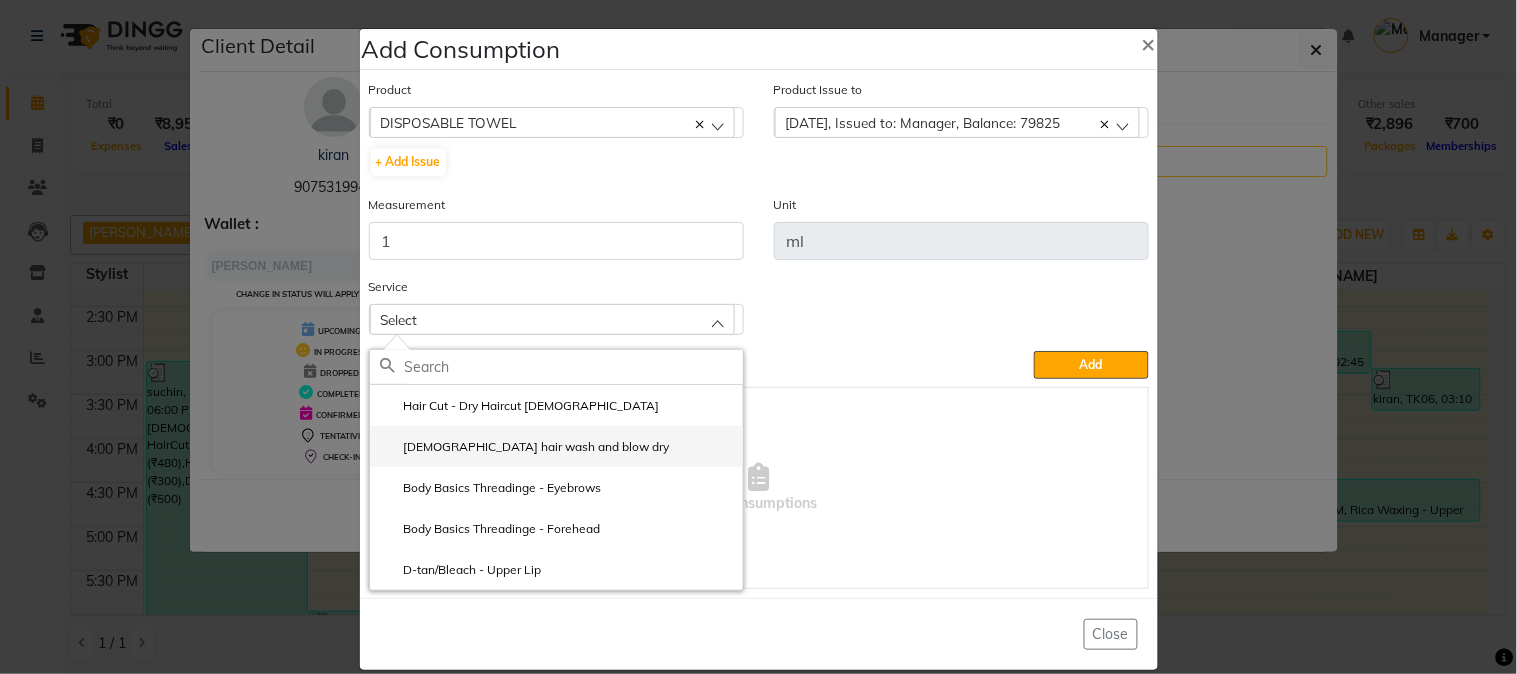 click on "[DEMOGRAPHIC_DATA] hair wash and blow dry" 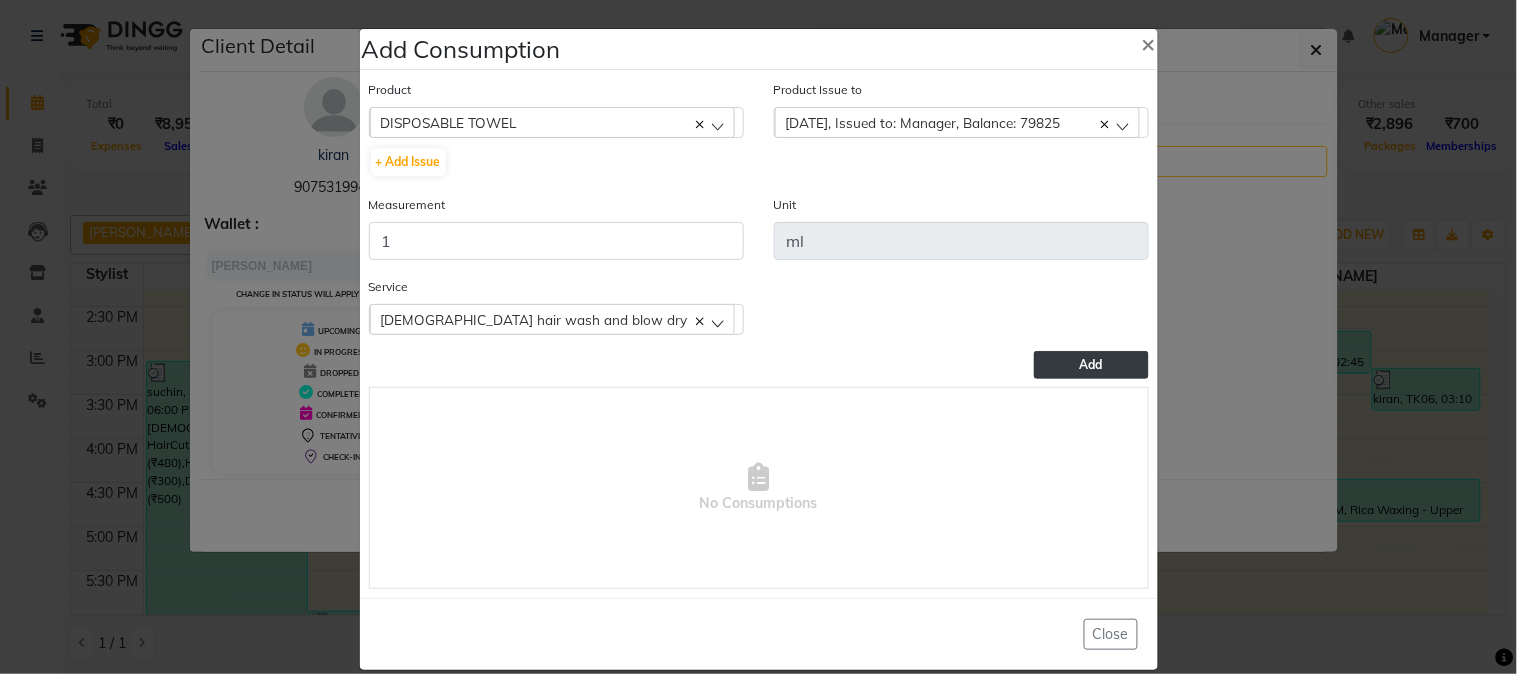 click on "Add" 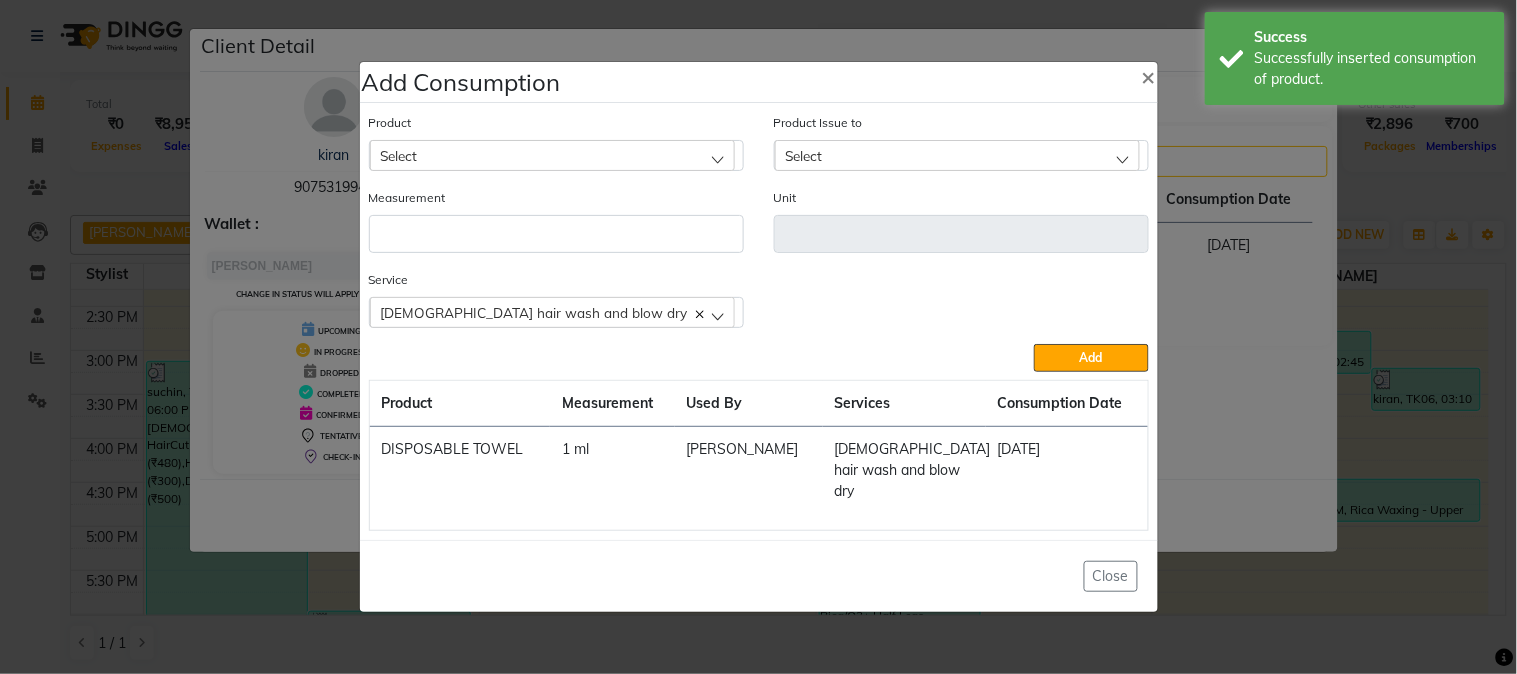 click on "Select" 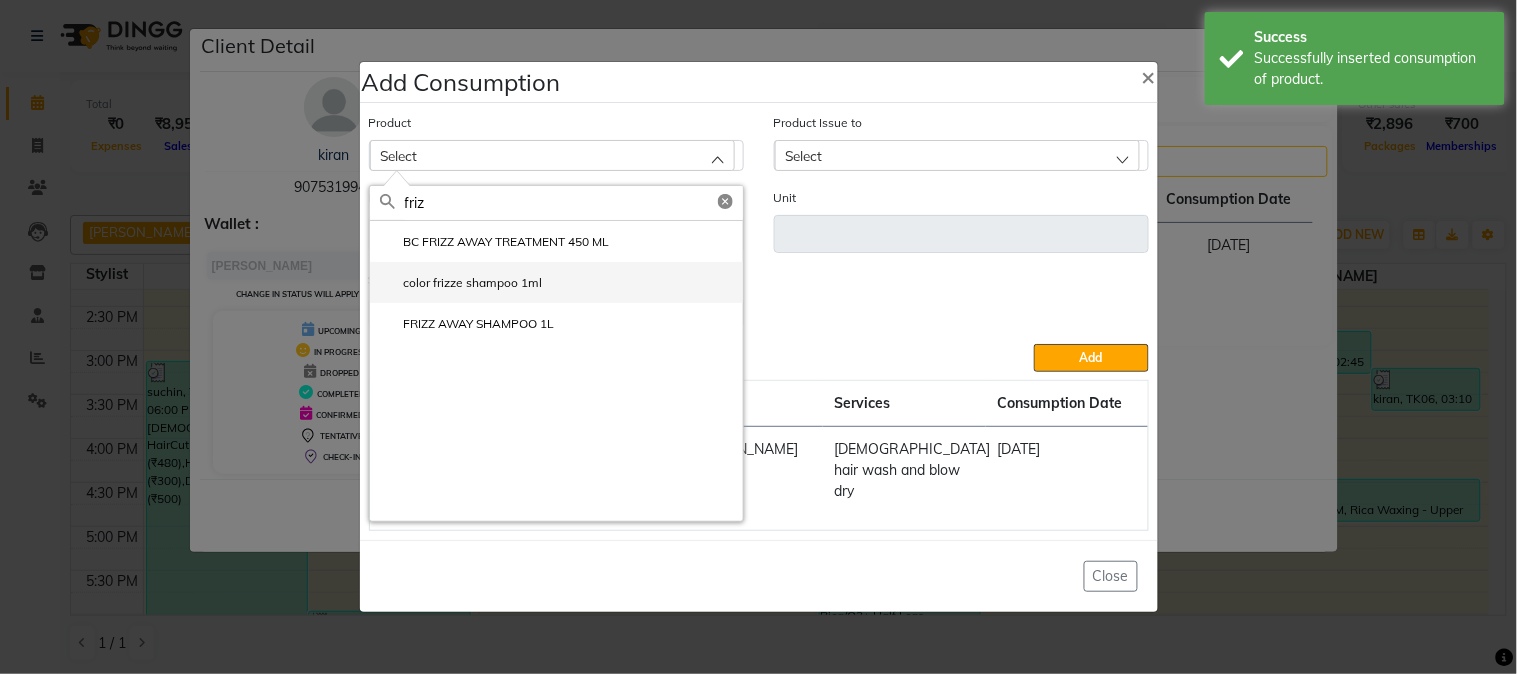 type on "friz" 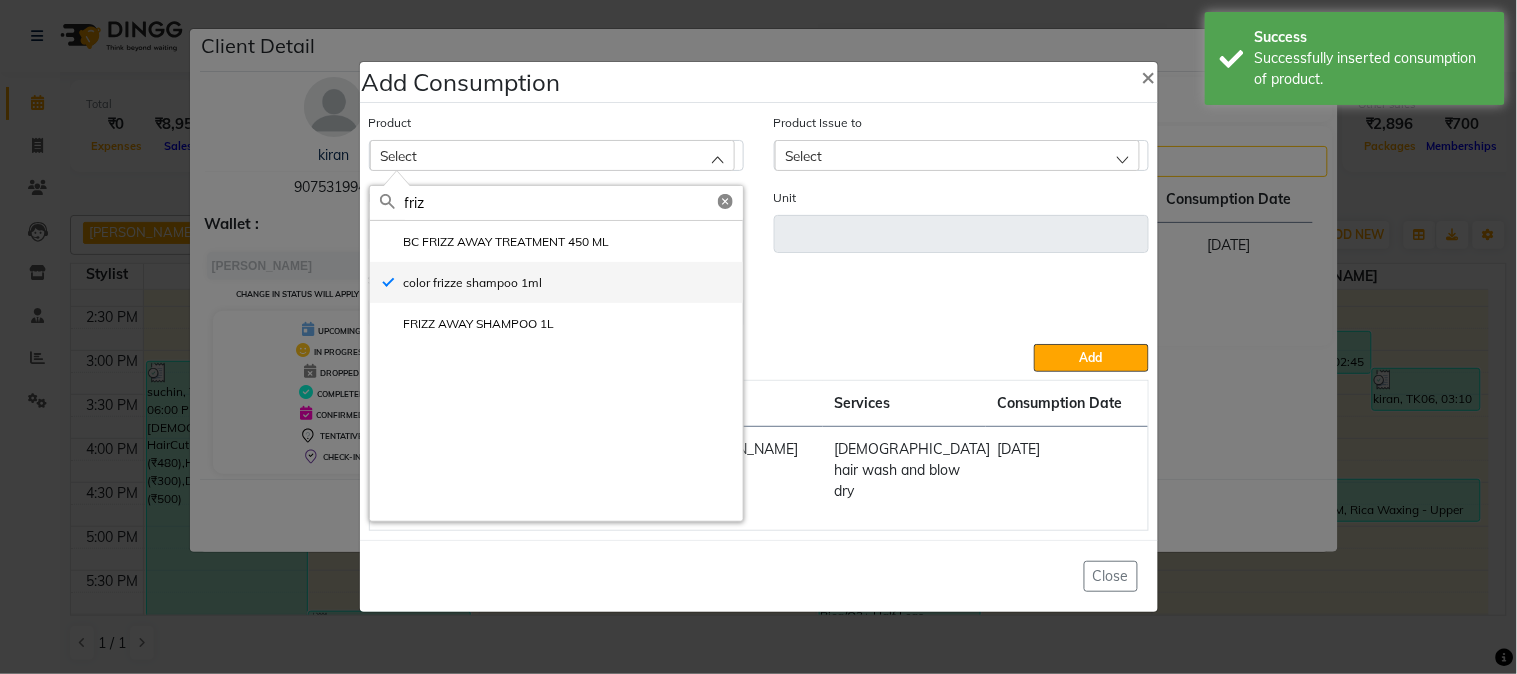 type on "ml" 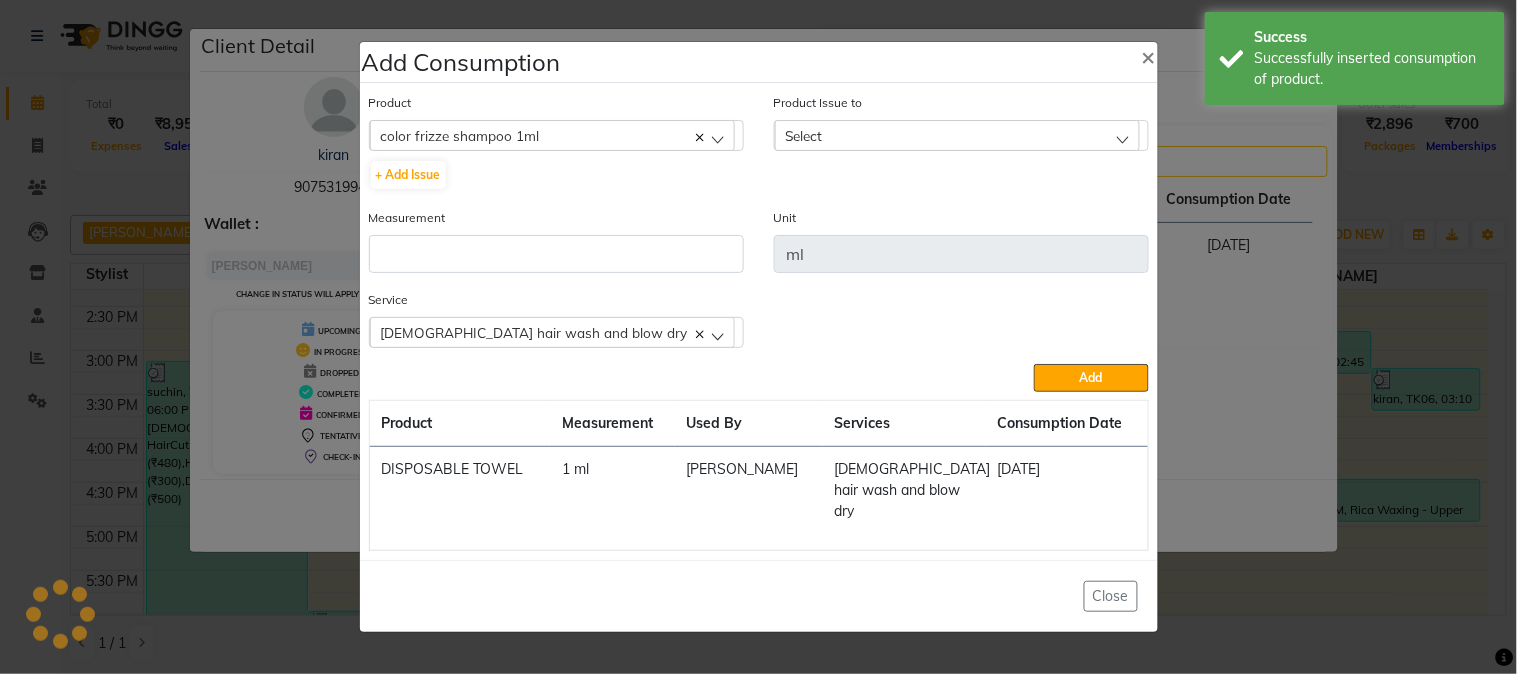 drag, startPoint x: 893, startPoint y: 147, endPoint x: 885, endPoint y: 158, distance: 13.601471 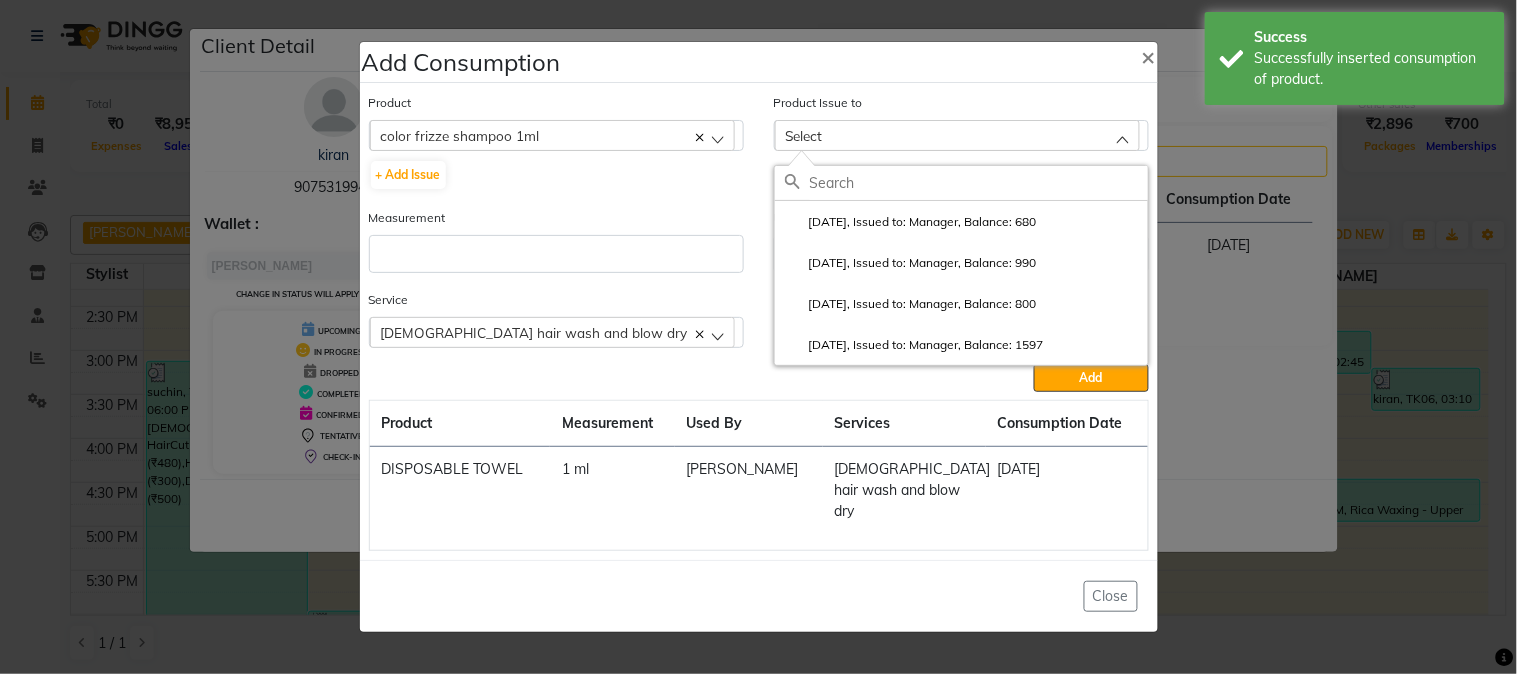 click on "color frizze shampoo 1ml" 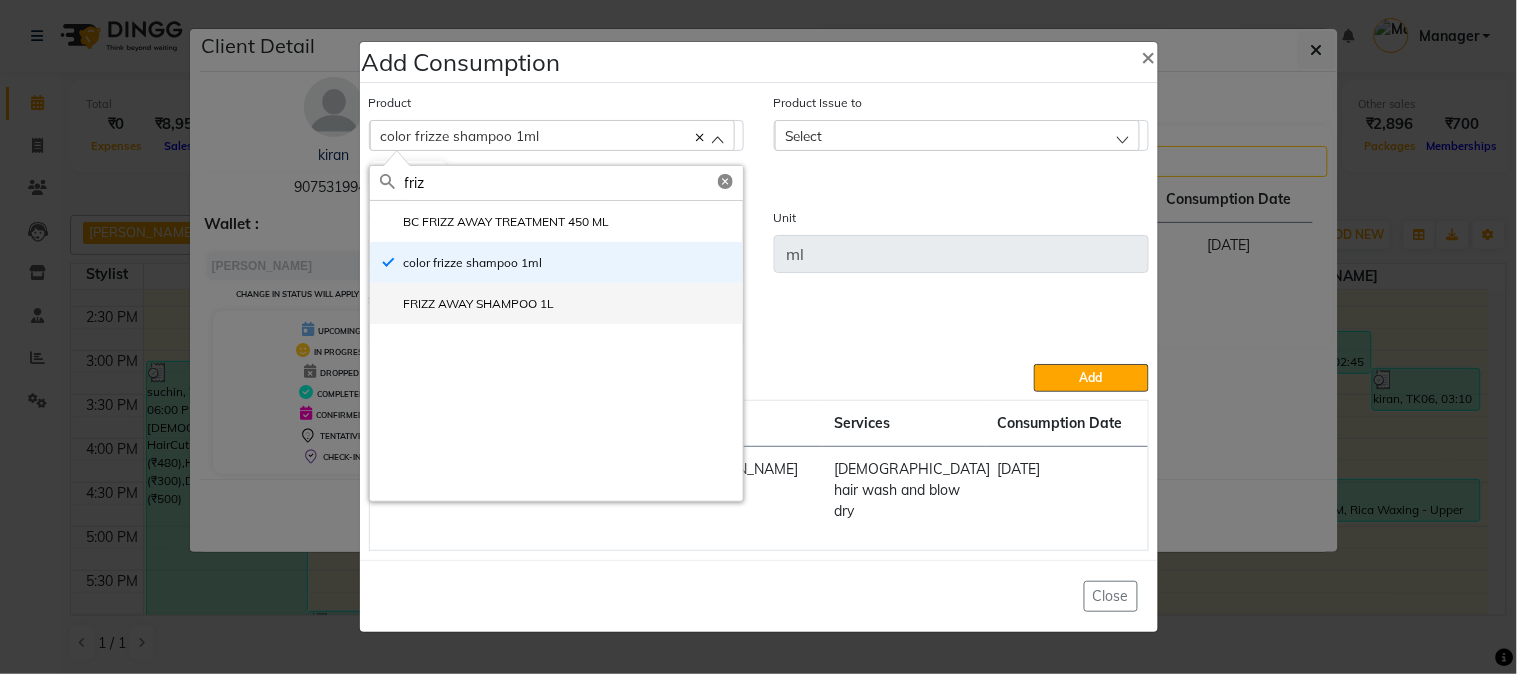 type on "friz" 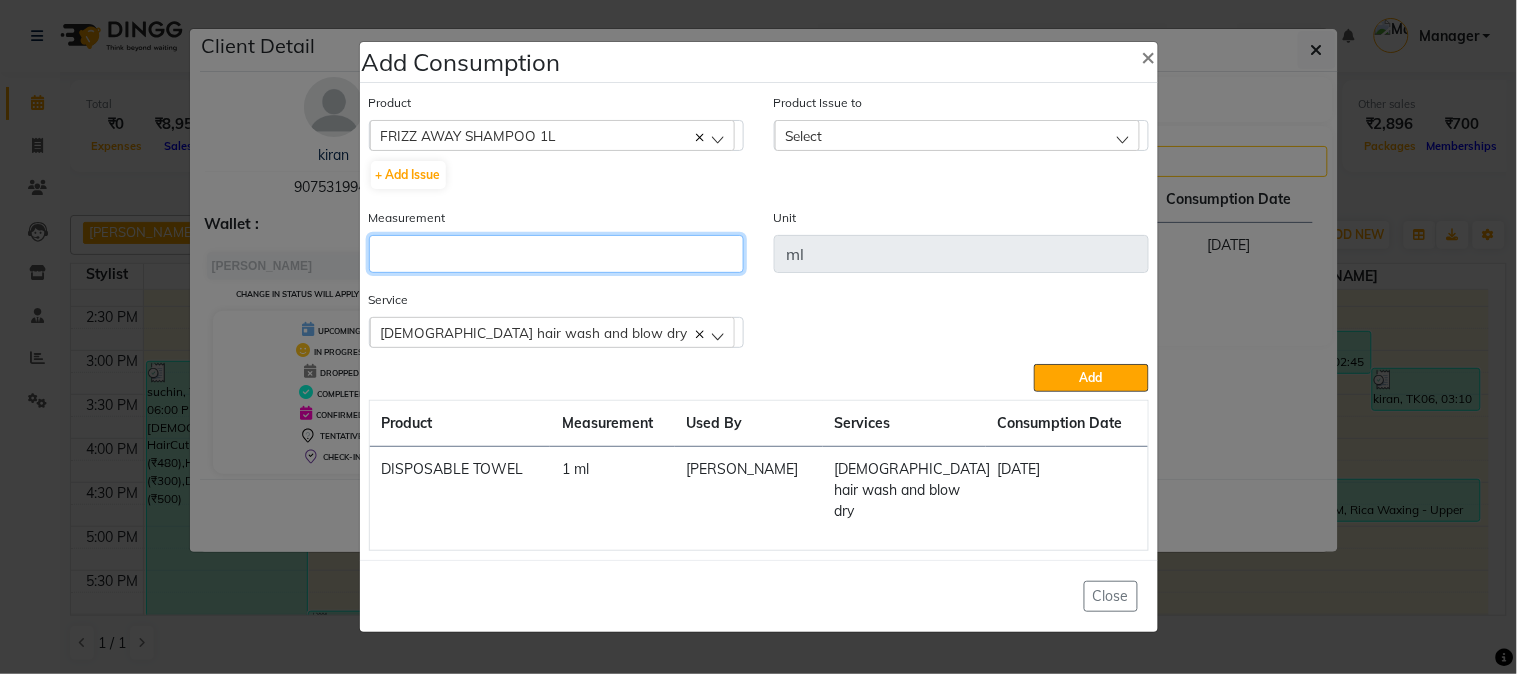 click 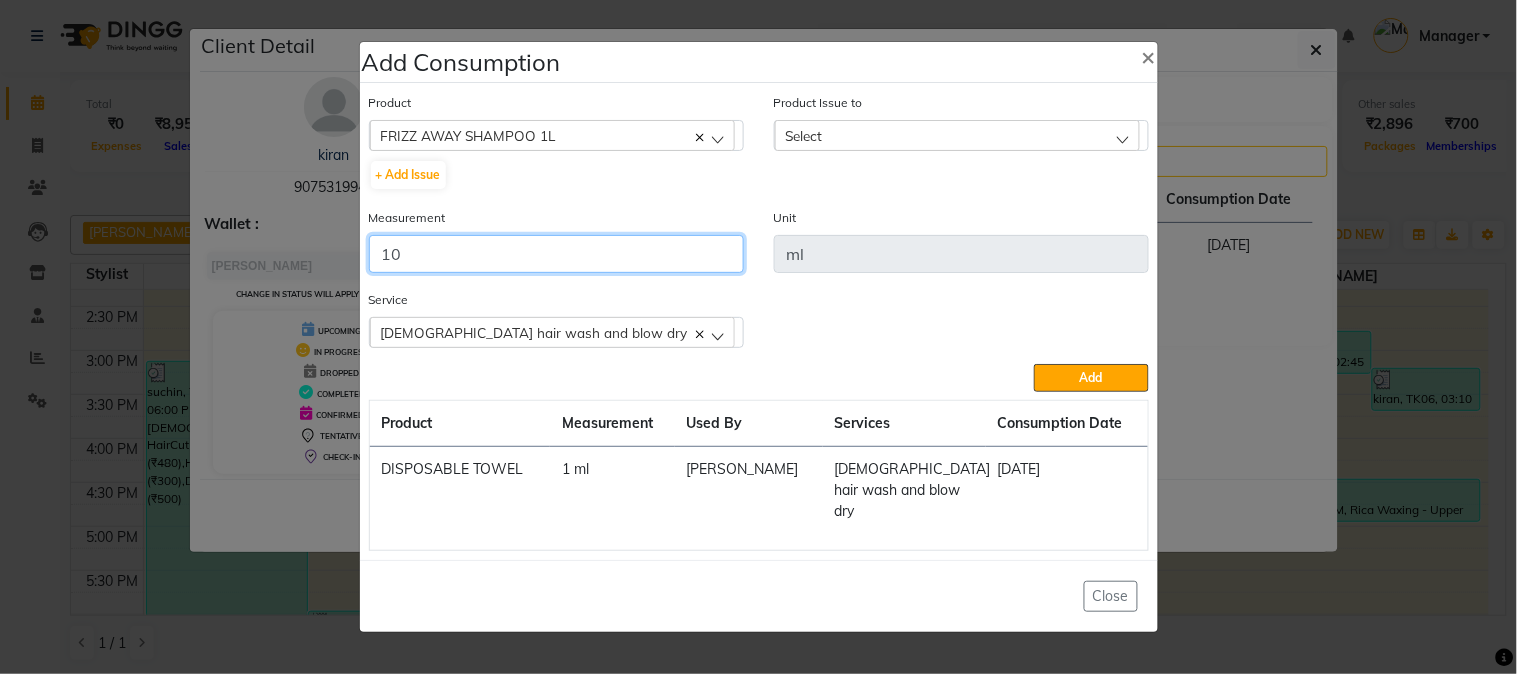 type on "10" 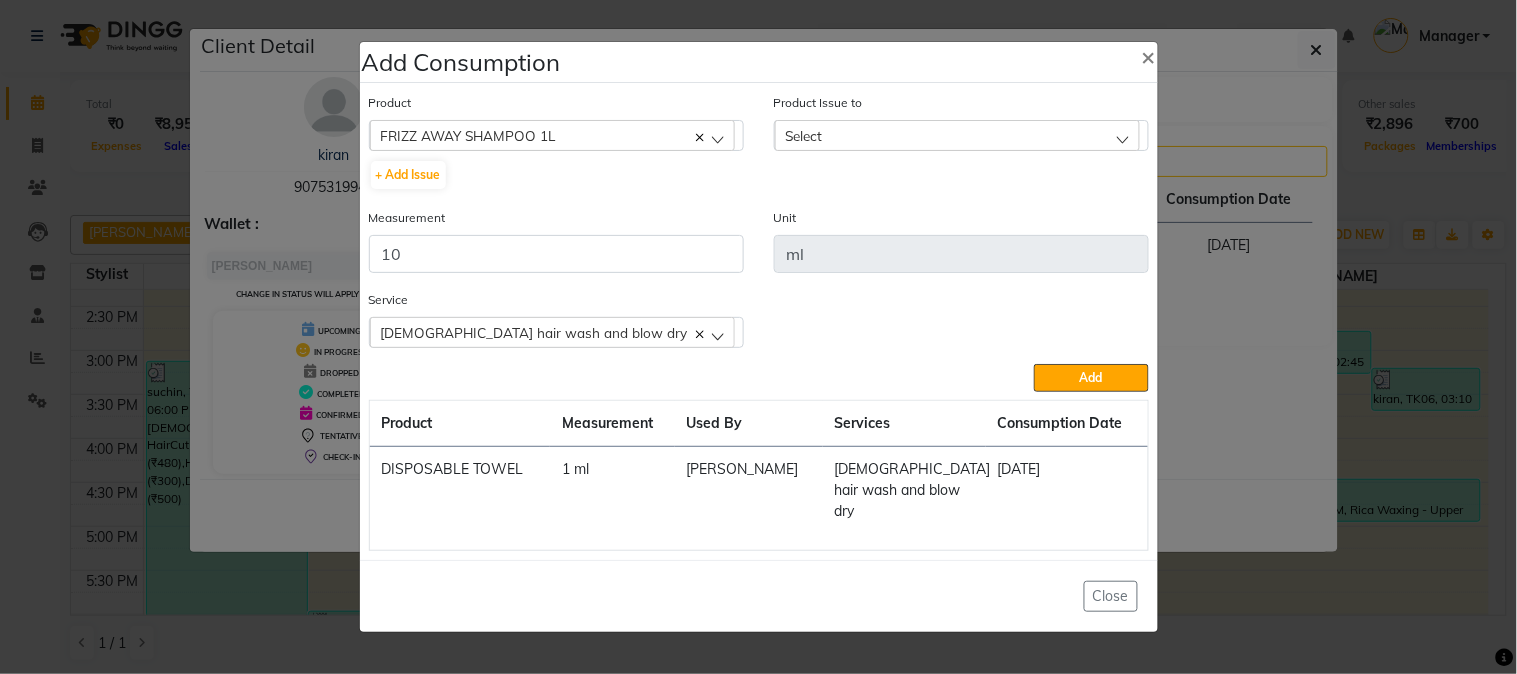 click on "Select" 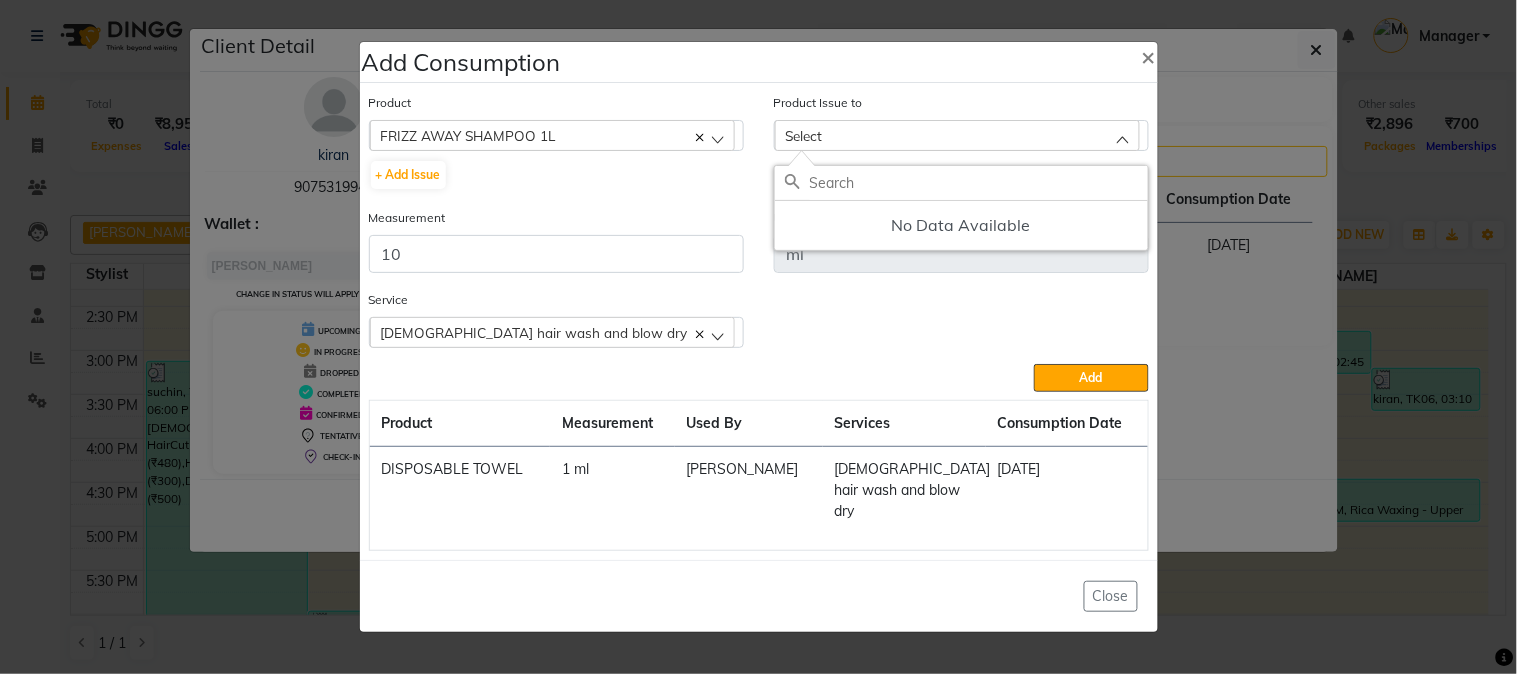 click on "Service   [DEMOGRAPHIC_DATA] hair wash and blow dry  Hair Cut - Dry Haircut [DEMOGRAPHIC_DATA]  [DEMOGRAPHIC_DATA] hair wash and blow dry  Body Basics Threadinge - Eyebrows  Body Basics Threadinge - Forehead  D-tan/Bleach - Upper Lip" 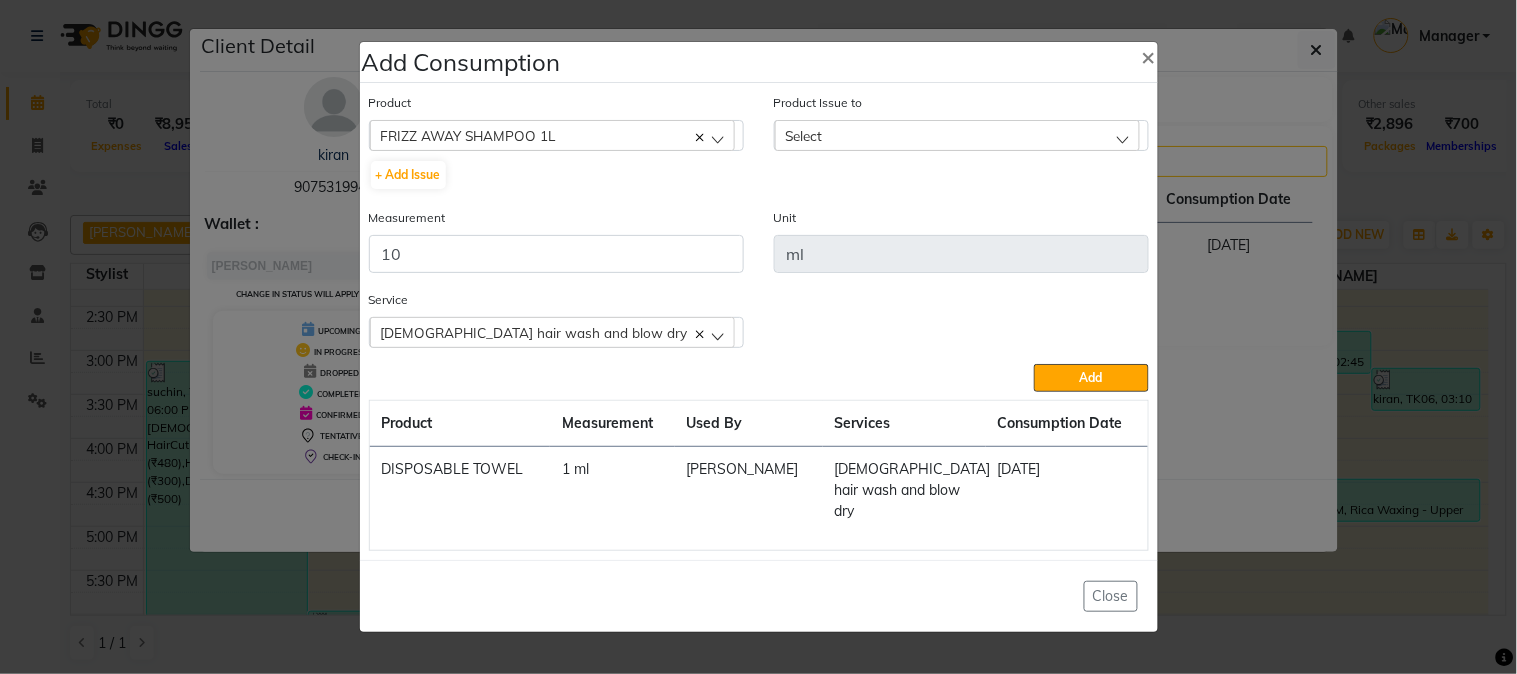 click on "Add Consumption × Product  FRIZZ AWAY SHAMPOO 1L  5-7  + Add Issue  Product Issue to Select No Data Available Measurement 10 Unit ml Service   [DEMOGRAPHIC_DATA] hair wash and blow dry  Hair Cut - Dry Haircut [DEMOGRAPHIC_DATA]  [DEMOGRAPHIC_DATA] hair wash and blow dry  Body Basics Threadinge - Eyebrows  Body Basics Threadinge - Forehead  D-tan/Bleach - Upper Lip  Add  Product Measurement Used By Services Consumption Date  DISPOSABLE TOWEL   1 [PERSON_NAME]    [DEMOGRAPHIC_DATA] hair wash and blow dry   [DATE]   Close" 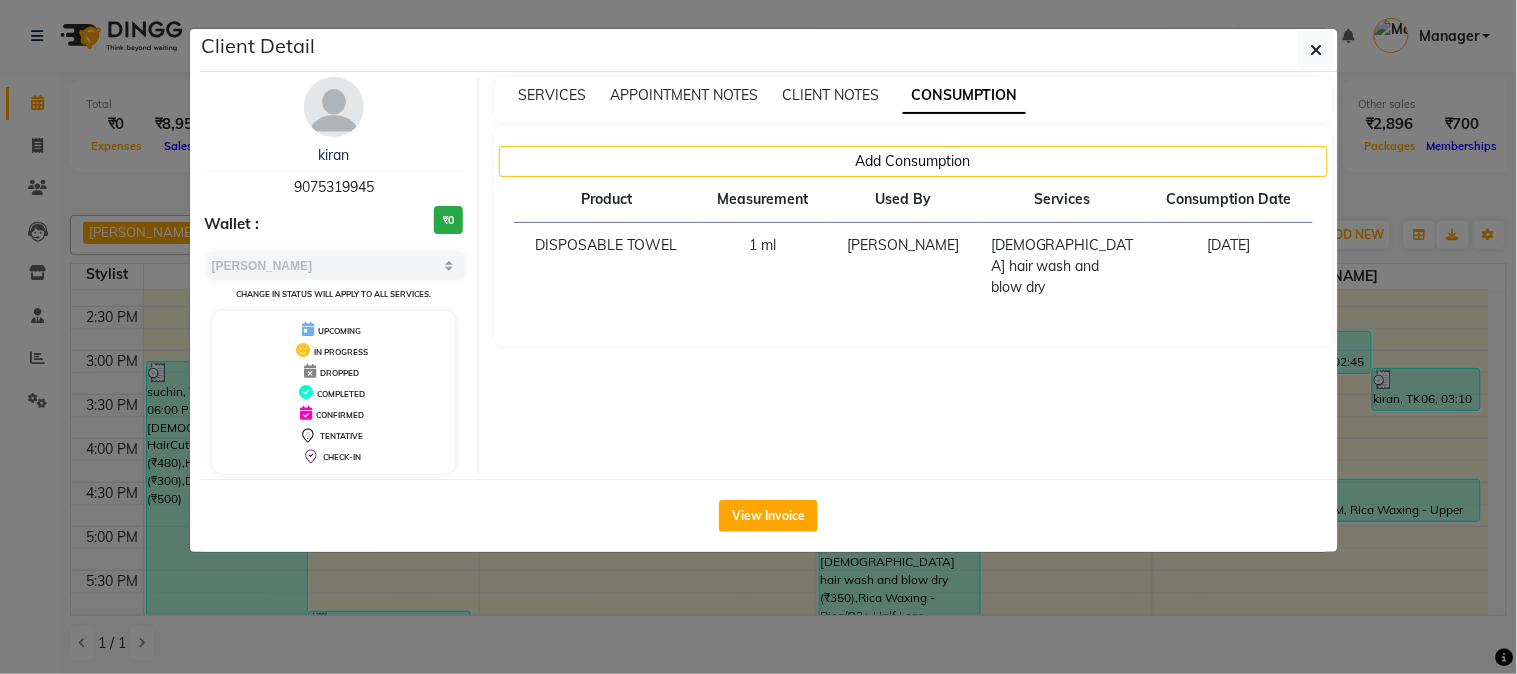 click on "Client Detail  kiran    9075319945 Wallet : ₹0 Select MARK DONE UPCOMING Change in status will apply to all services. UPCOMING IN PROGRESS DROPPED COMPLETED CONFIRMED TENTATIVE CHECK-IN SERVICES APPOINTMENT NOTES CLIENT NOTES CONSUMPTION Add Consumption Product Measurement Used By Services Consumption Date  DISPOSABLE TOWEL   1 [PERSON_NAME]    [DEMOGRAPHIC_DATA] hair wash and blow dry   [DATE]   View Invoice" 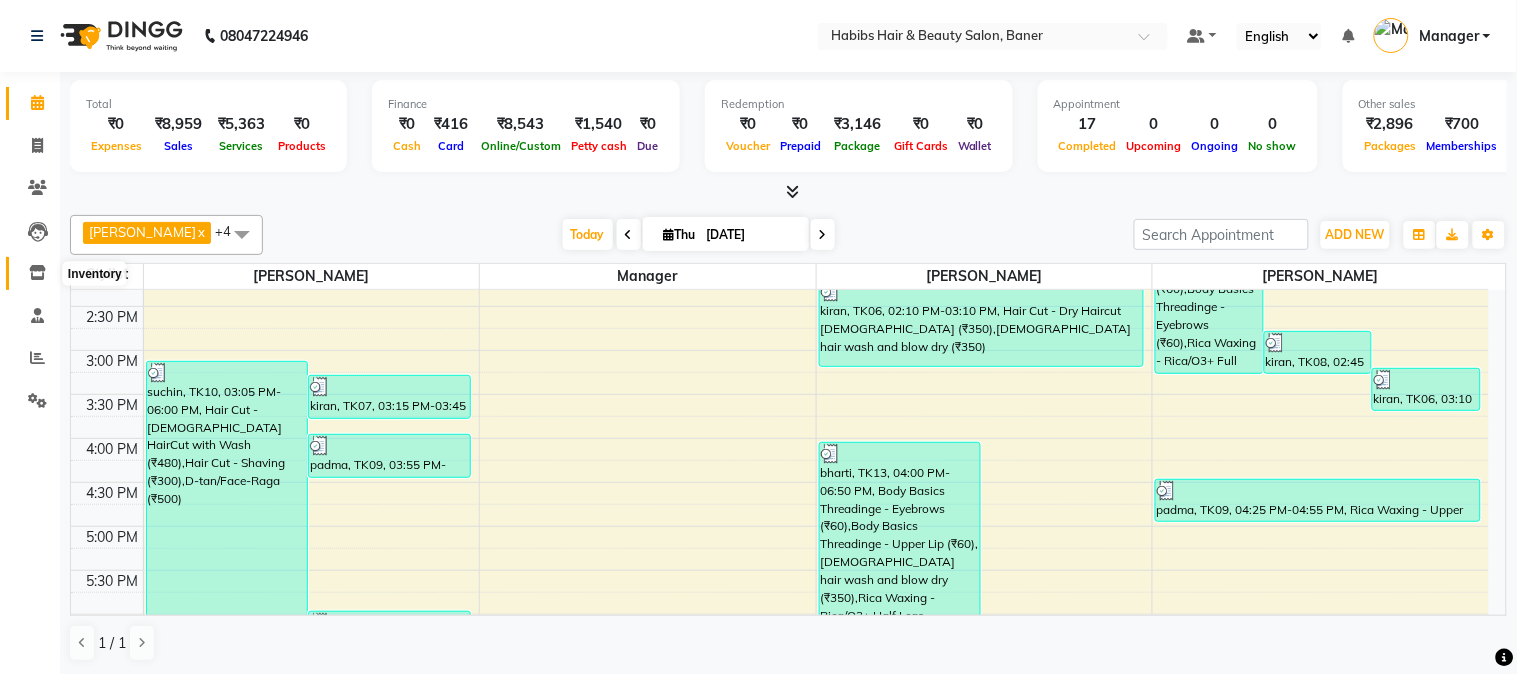 click 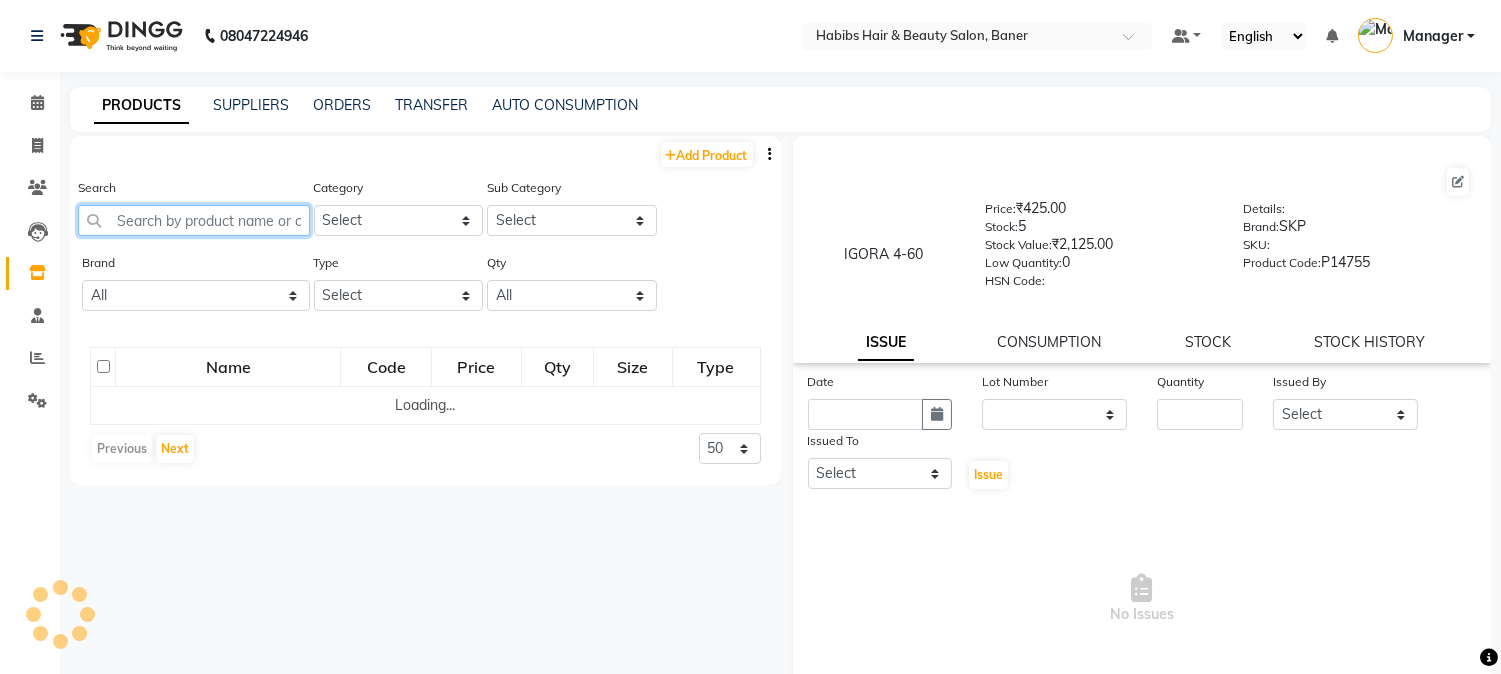 click 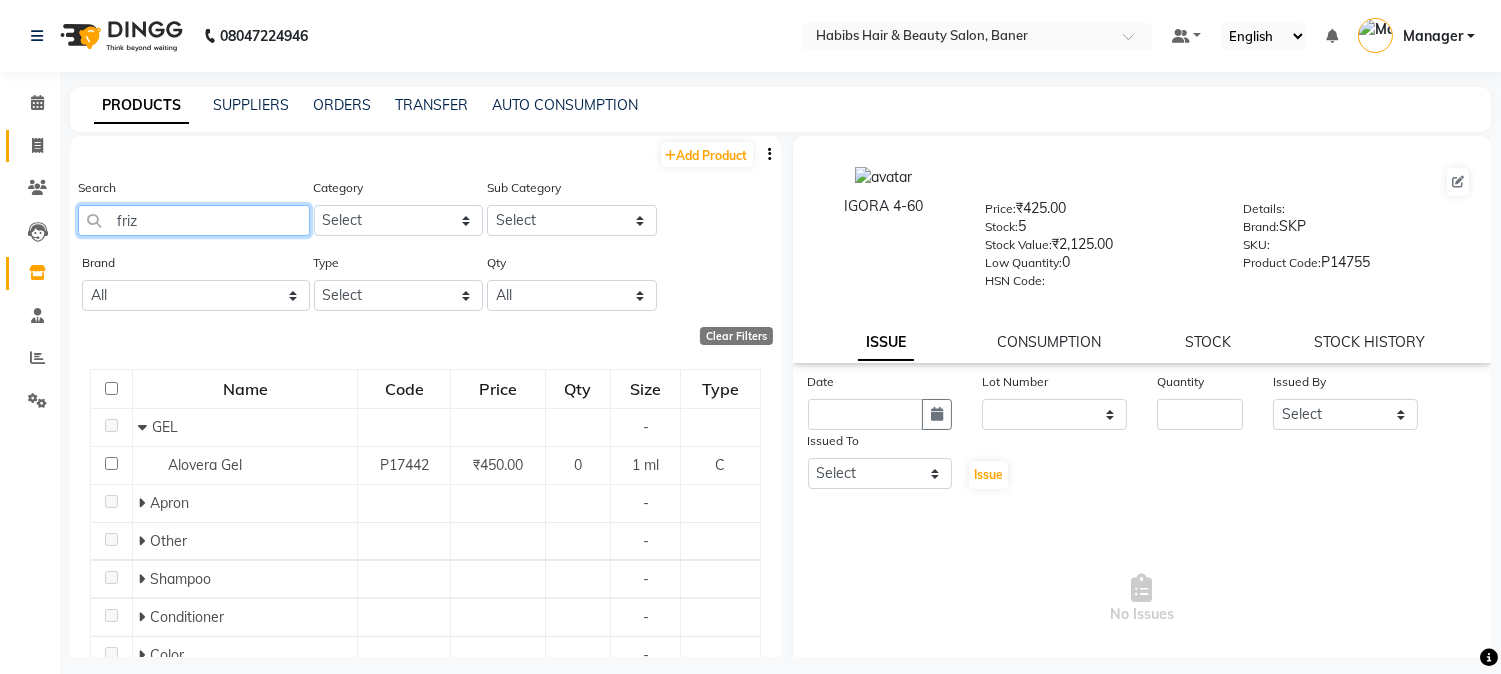 type on "friz" 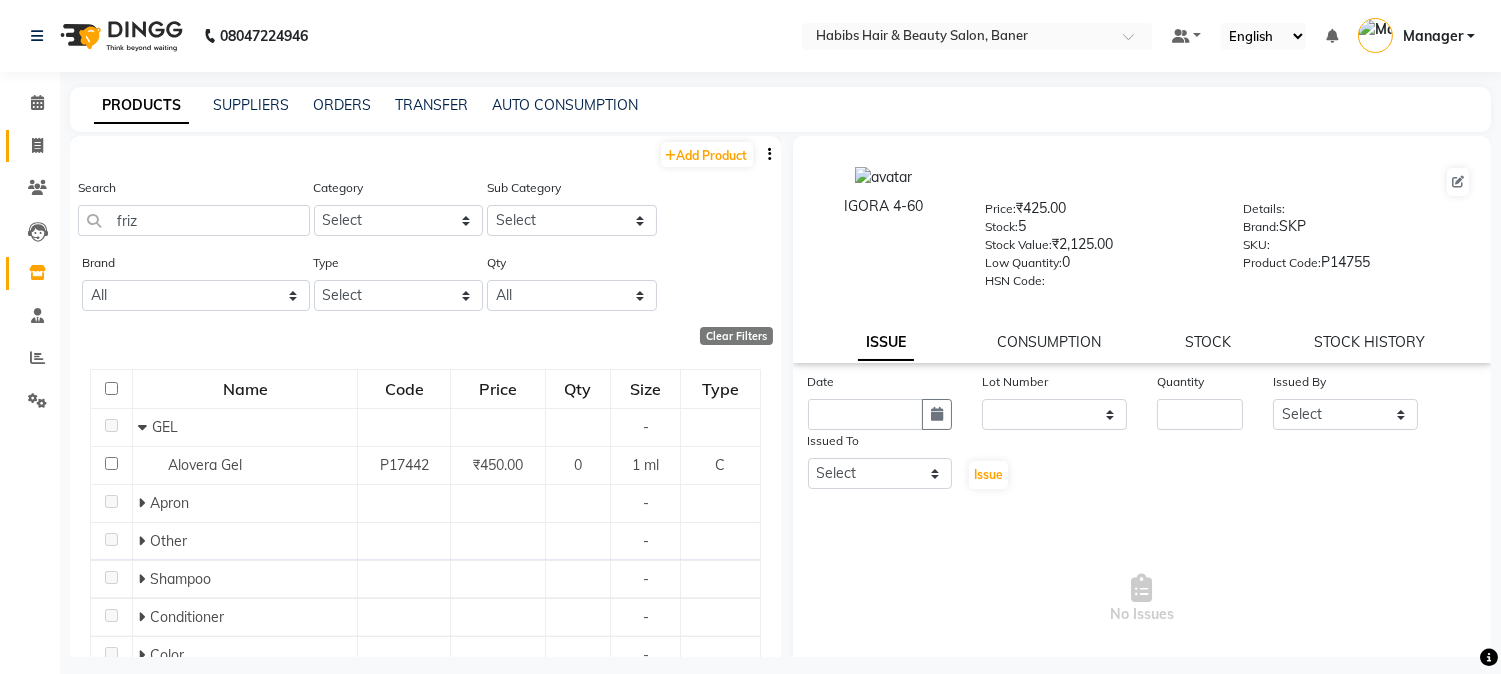 click on "Invoice" 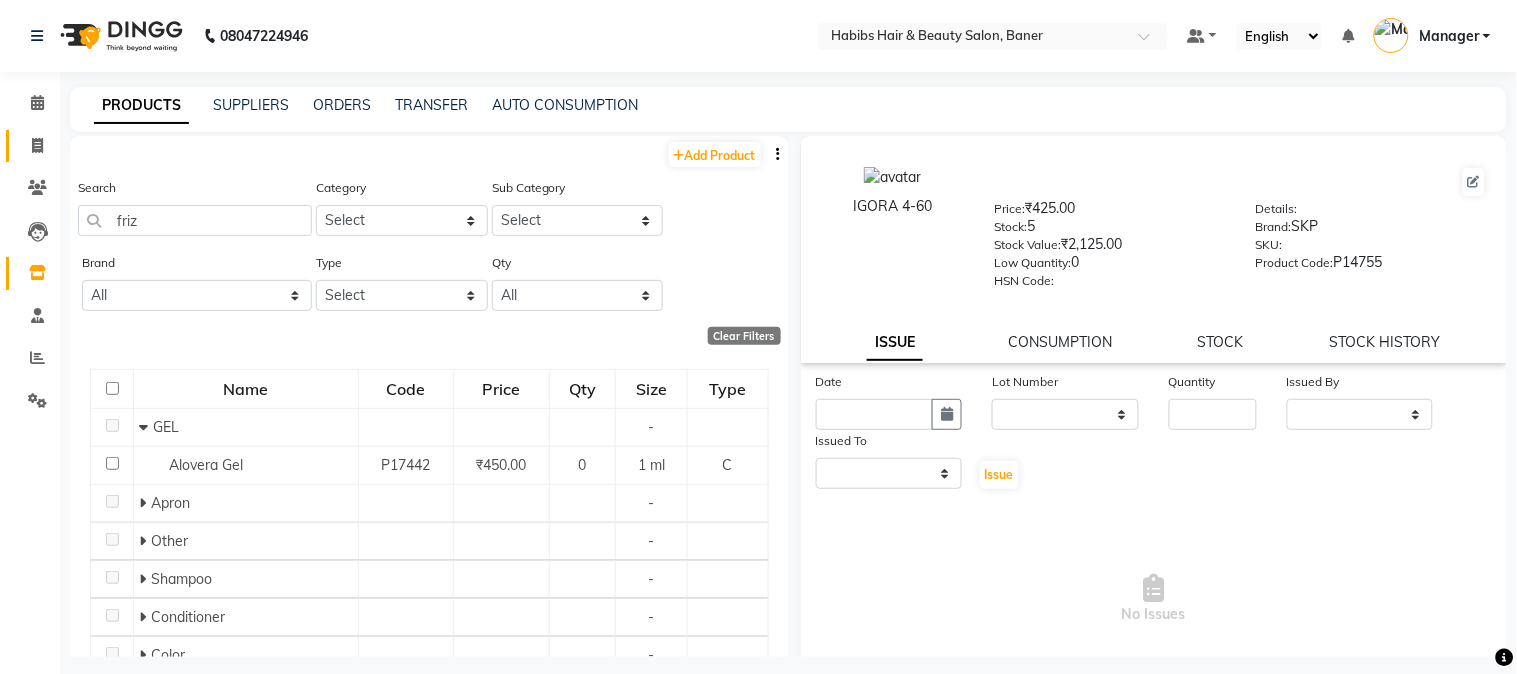 select on "service" 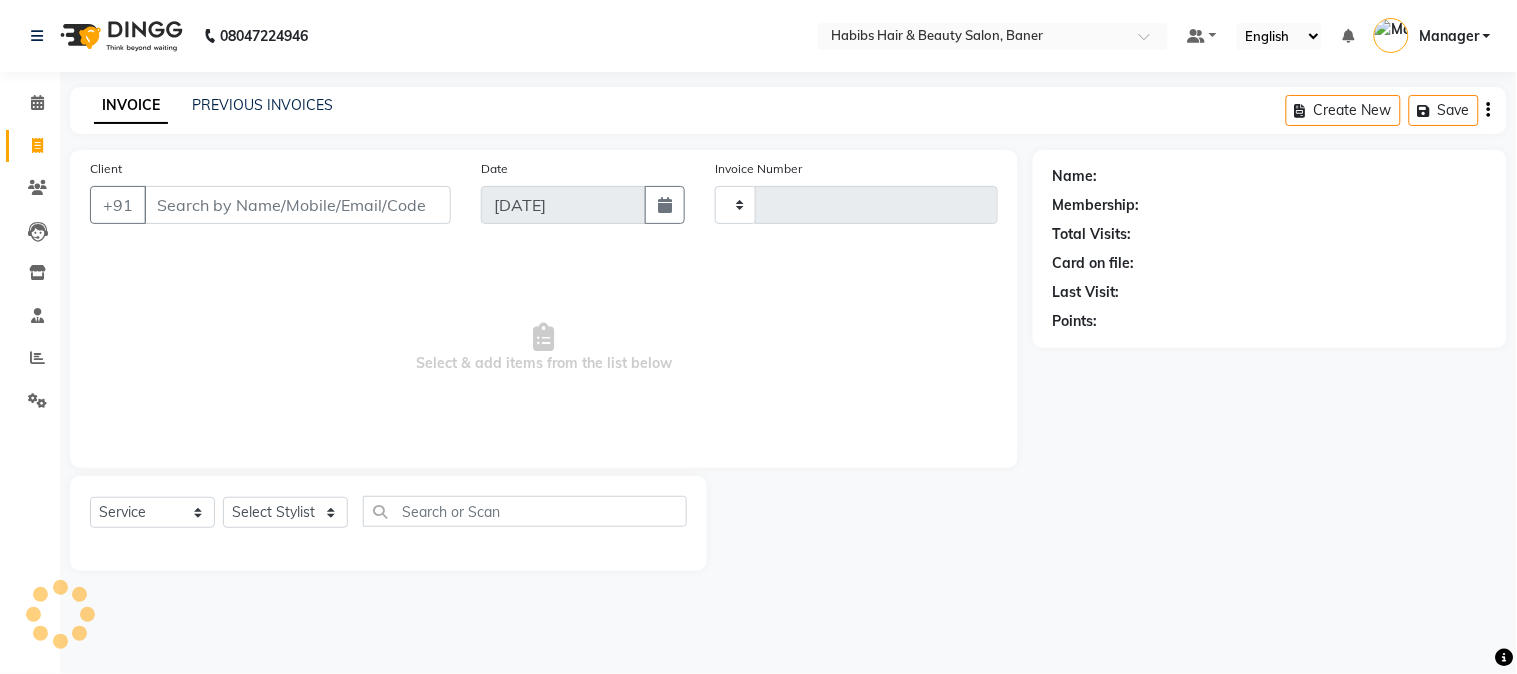 type on "2265" 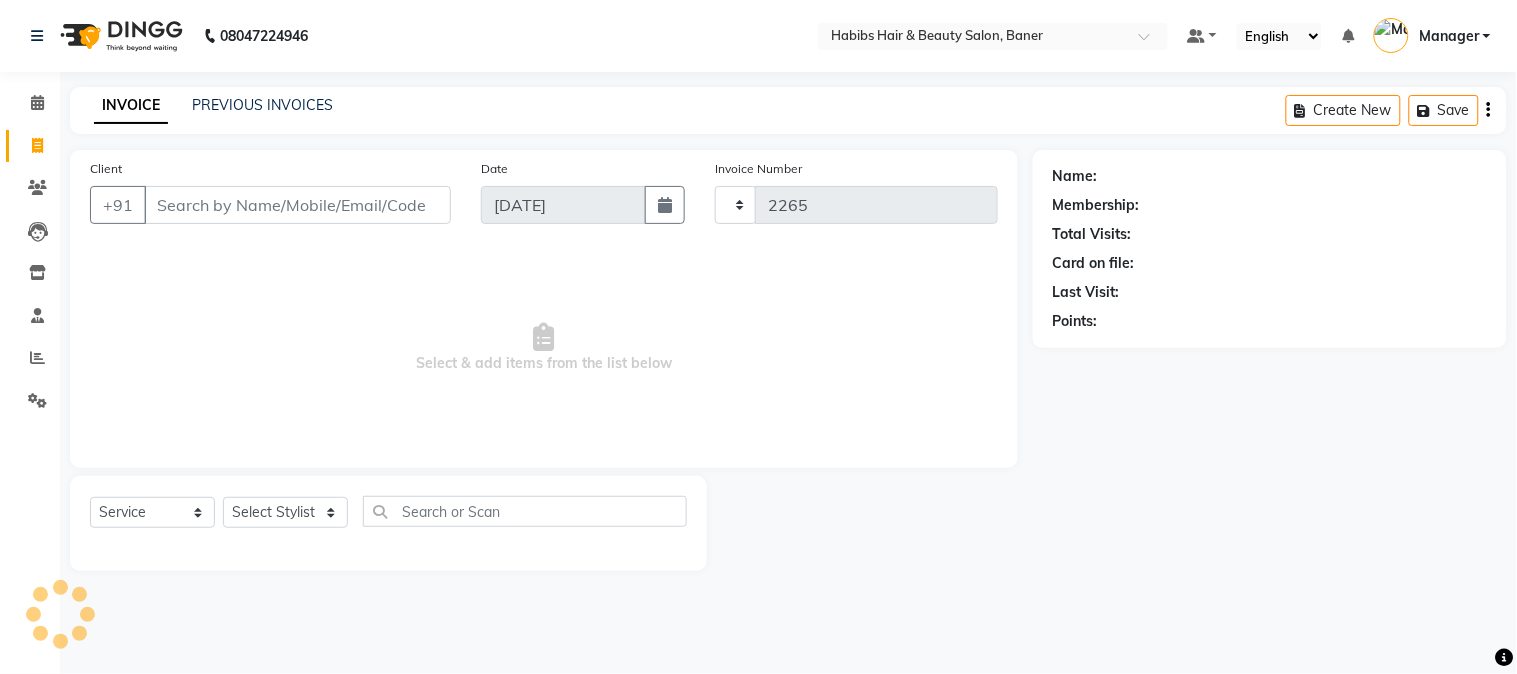 select on "5356" 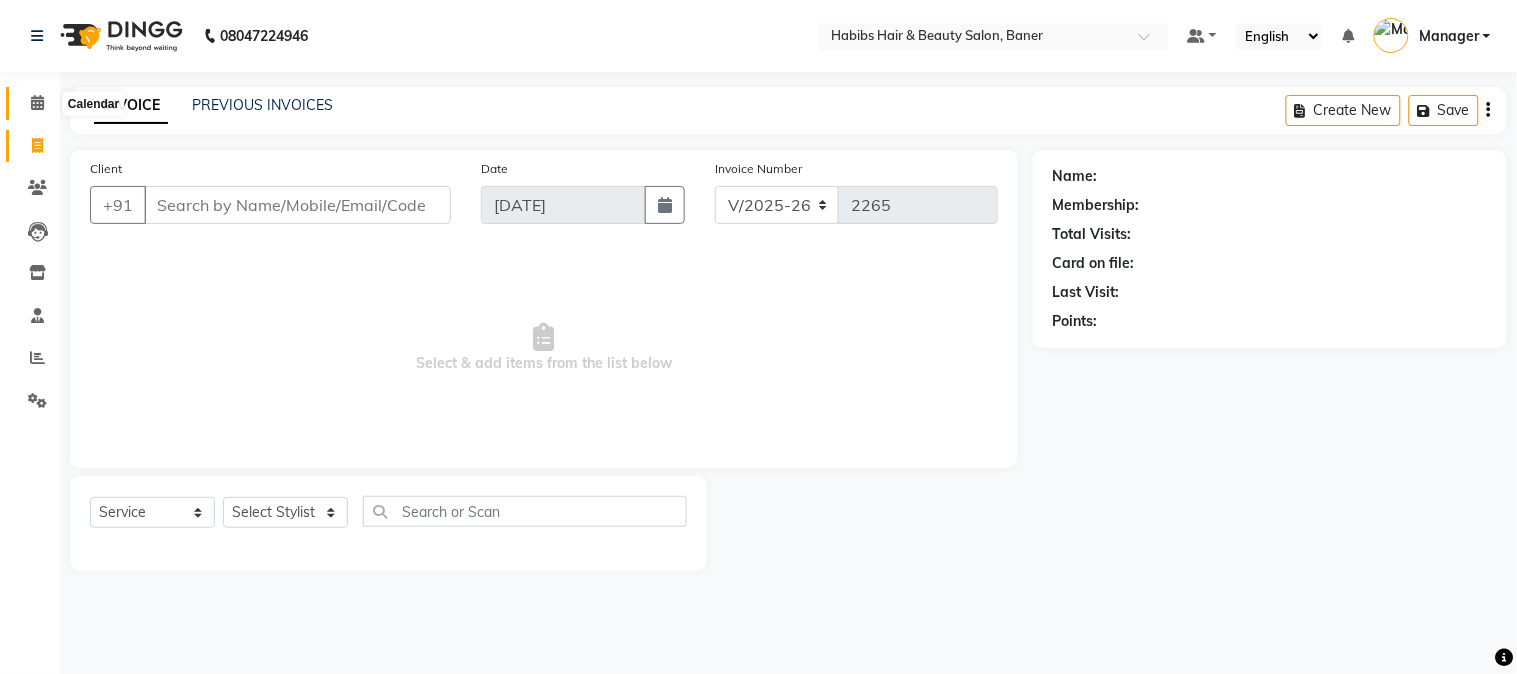 click 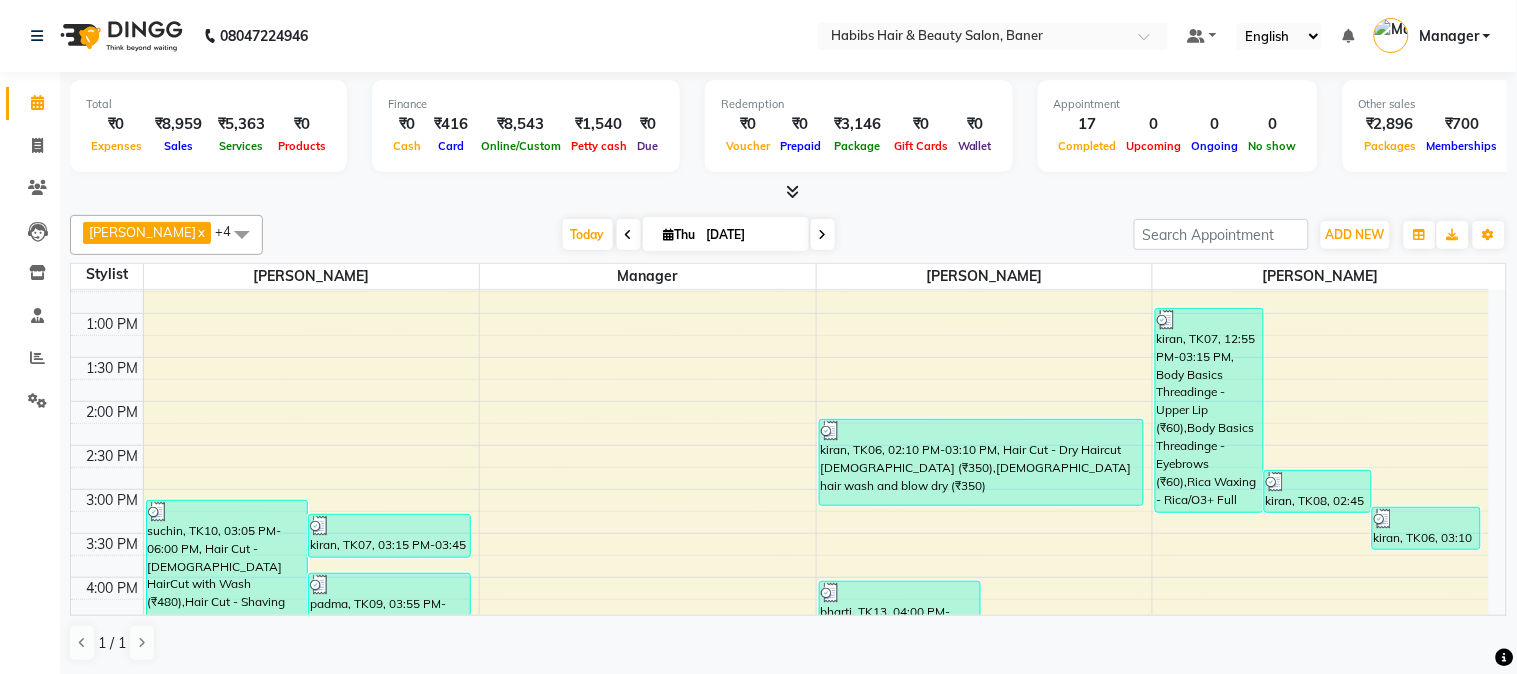 scroll, scrollTop: 444, scrollLeft: 0, axis: vertical 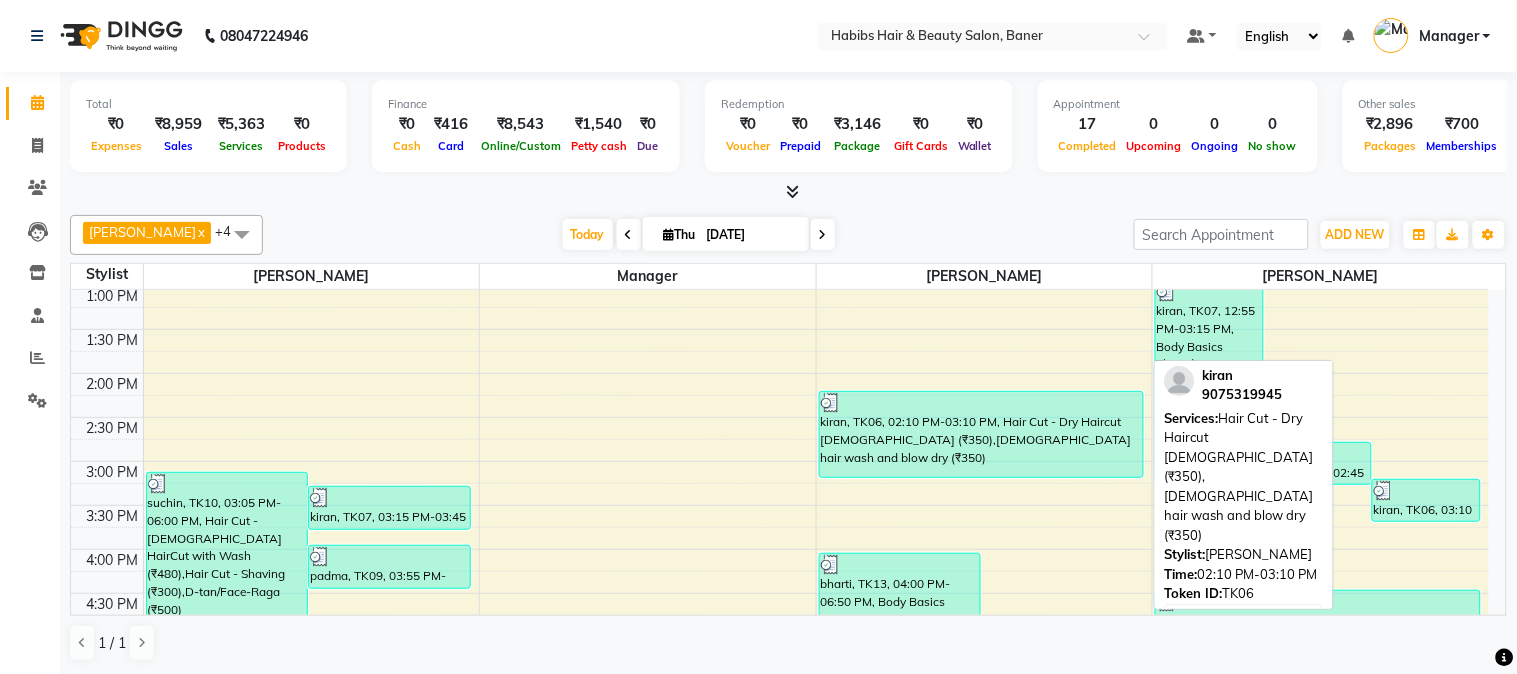 click on "kiran, TK06, 02:10 PM-03:10 PM, Hair Cut - Dry Haircut [DEMOGRAPHIC_DATA] (₹350),[DEMOGRAPHIC_DATA] hair wash and blow dry (₹350)" at bounding box center (981, 434) 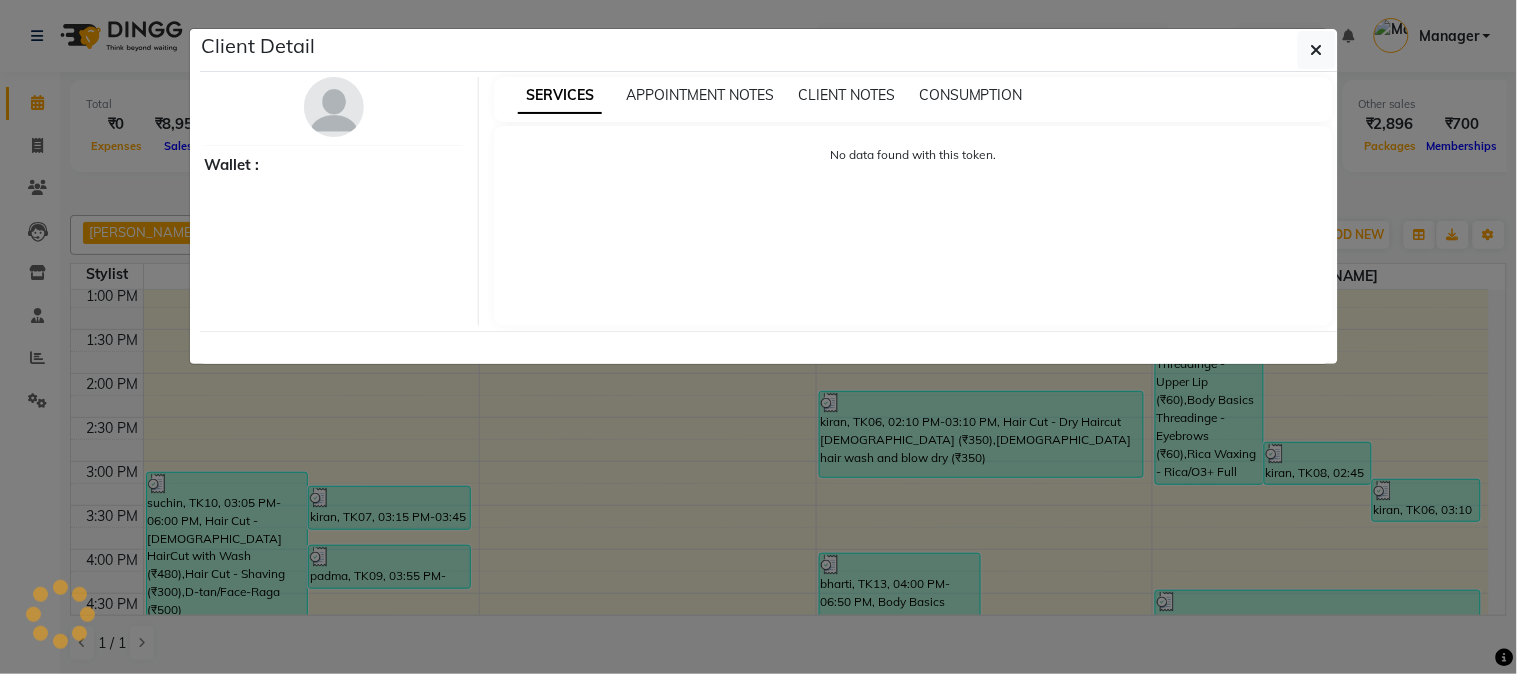 select on "3" 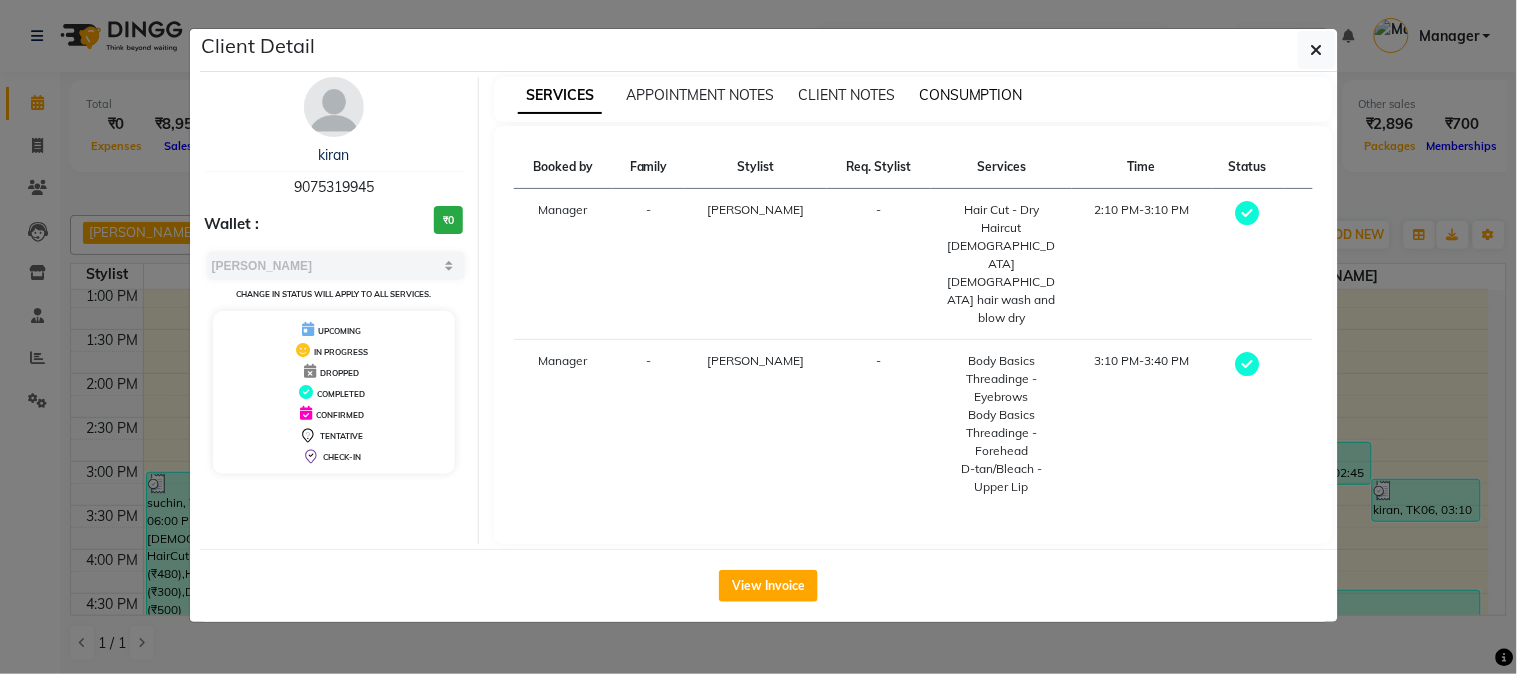 drag, startPoint x: 943, startPoint y: 91, endPoint x: 934, endPoint y: 105, distance: 16.643316 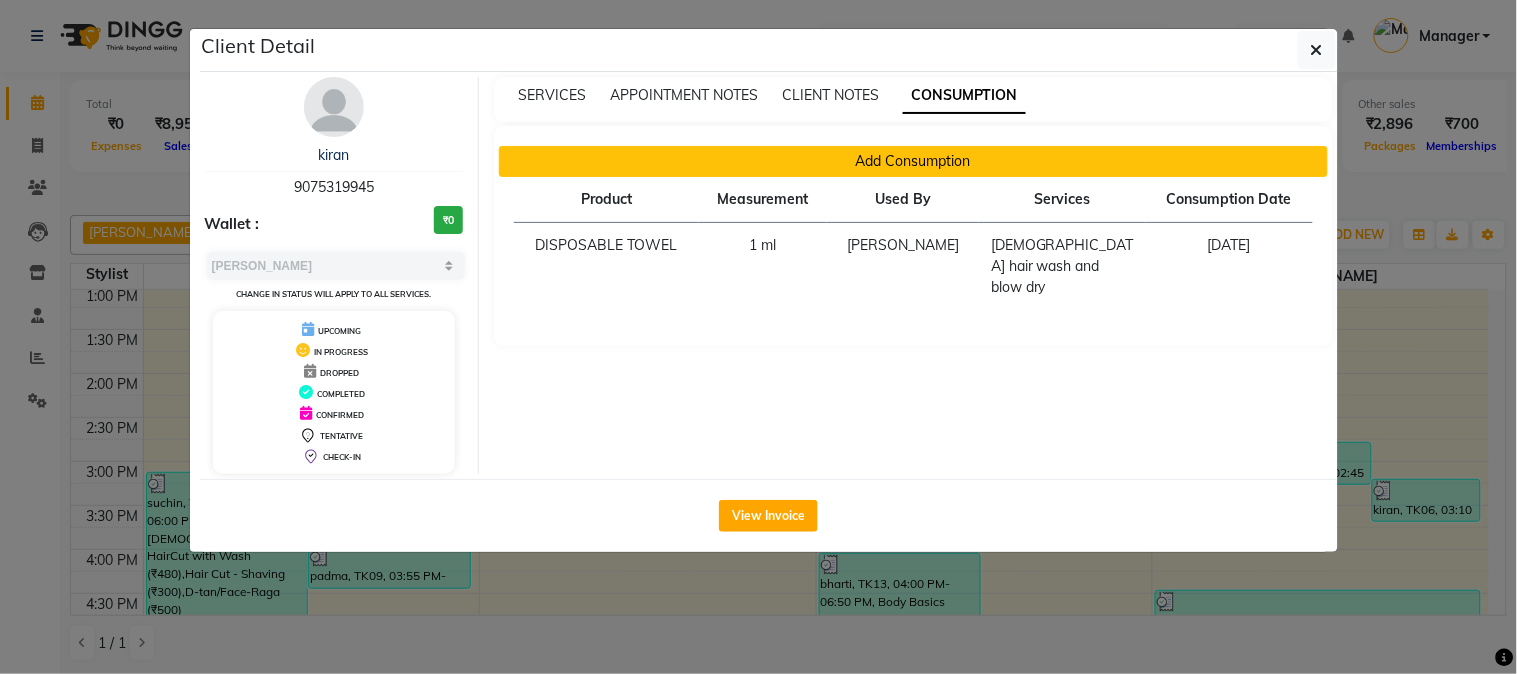 click on "Add Consumption" at bounding box center (913, 161) 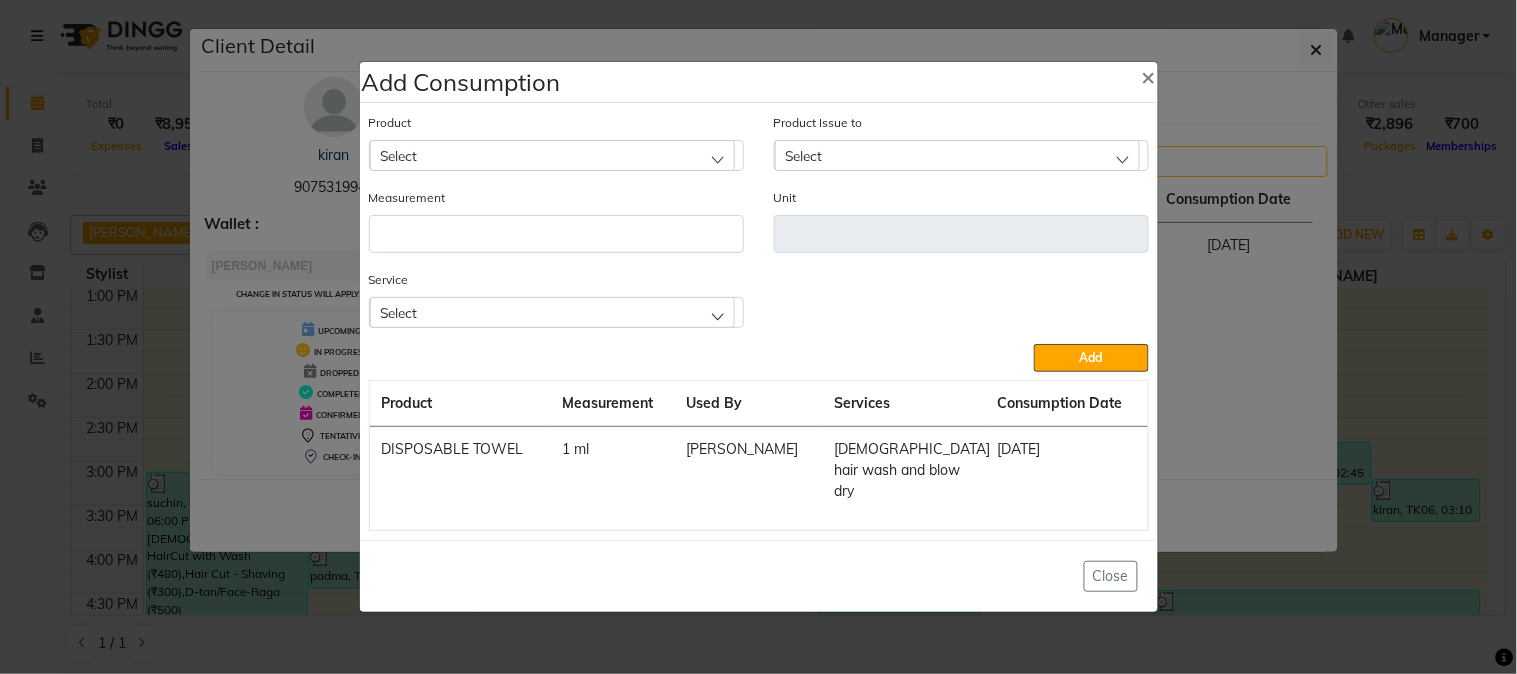 click on "Select" 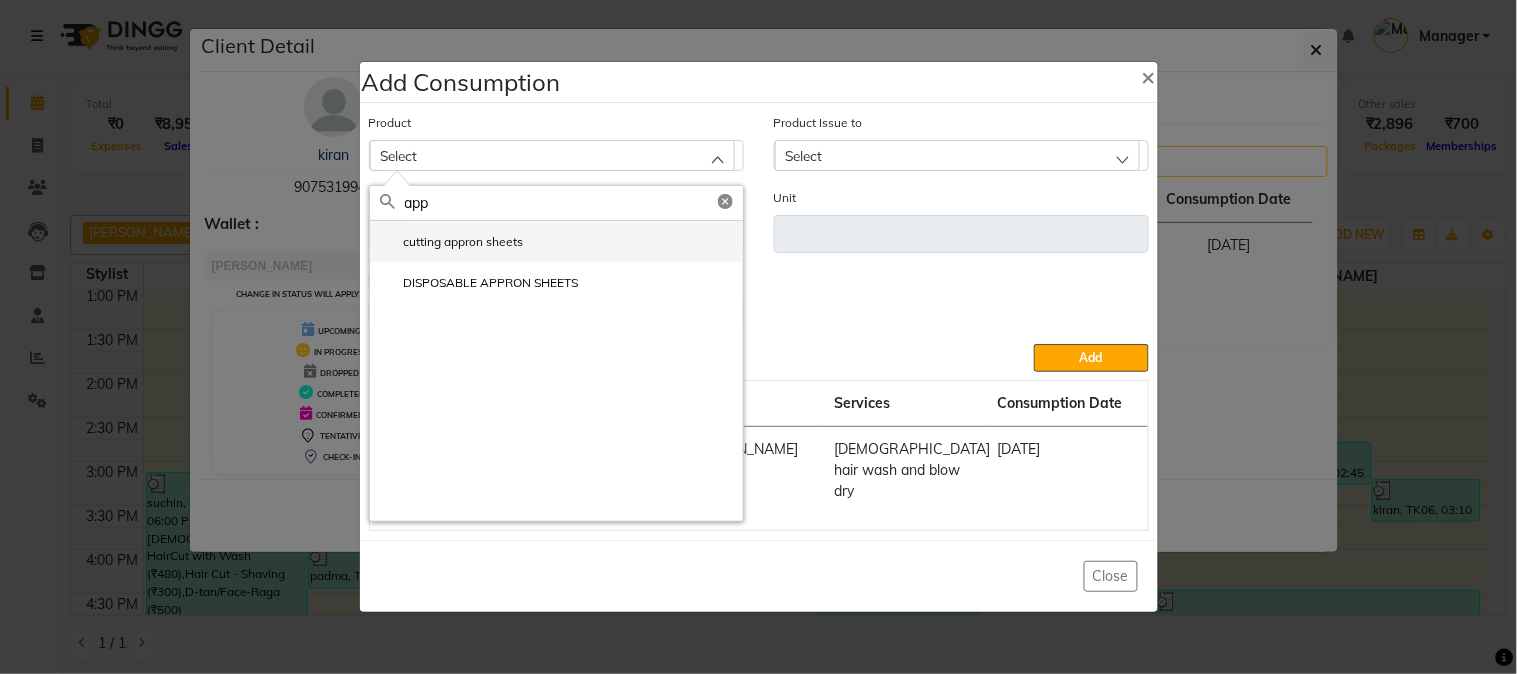 type on "app" 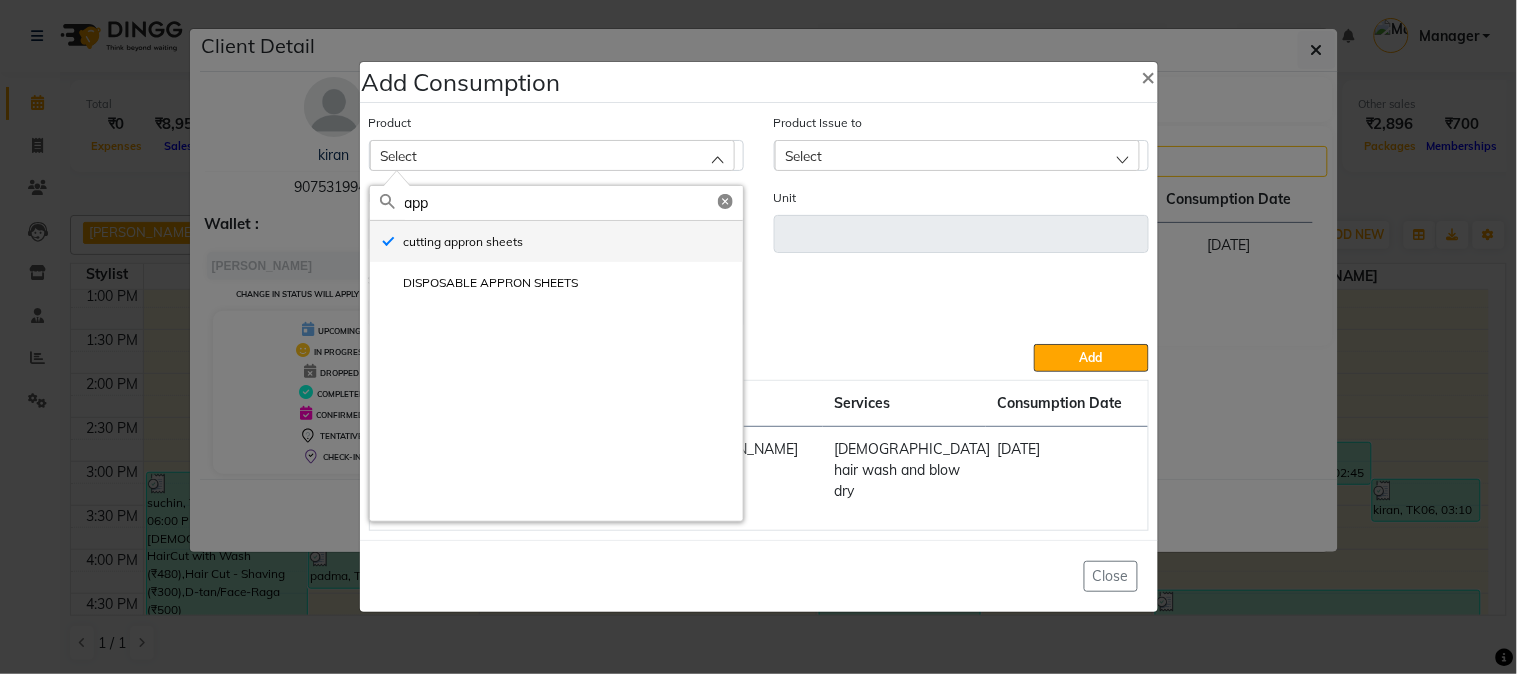 type on "pcs" 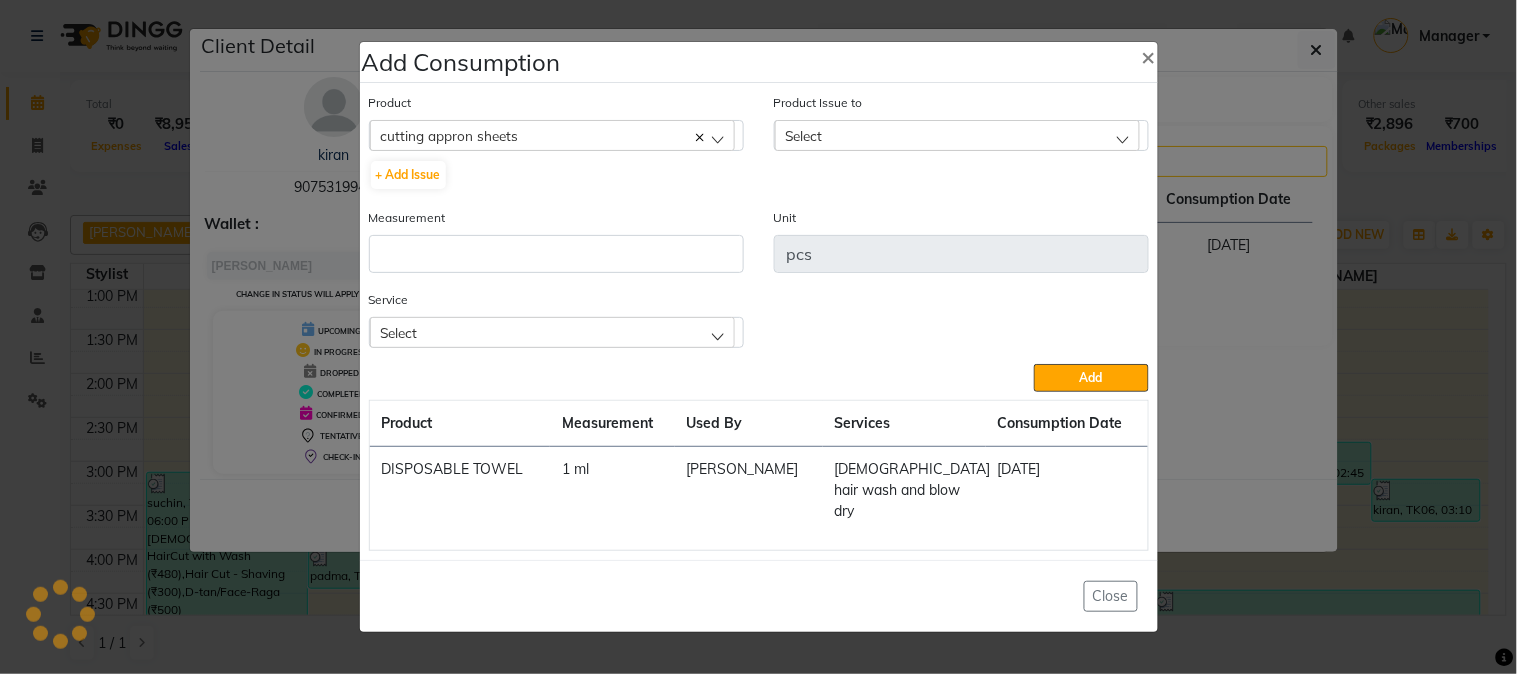 click on "Measurement" 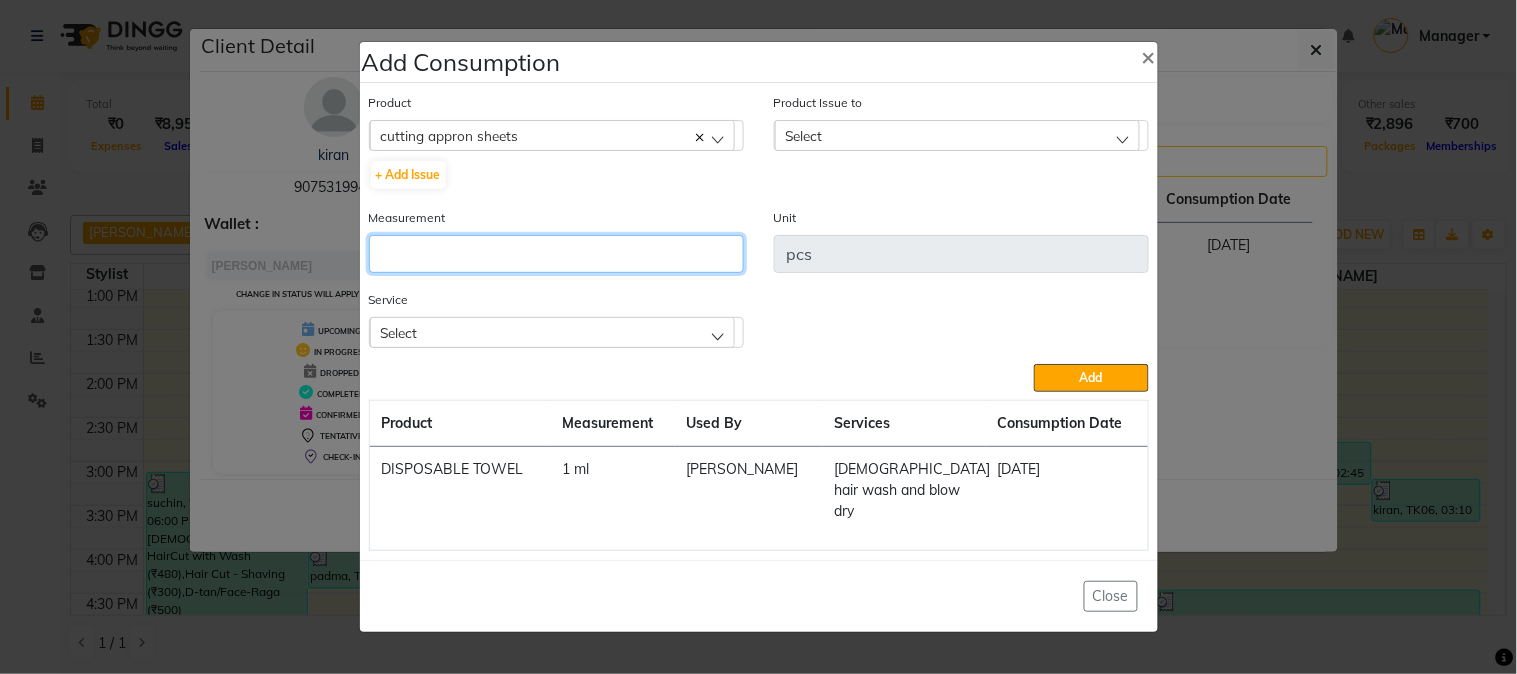 click 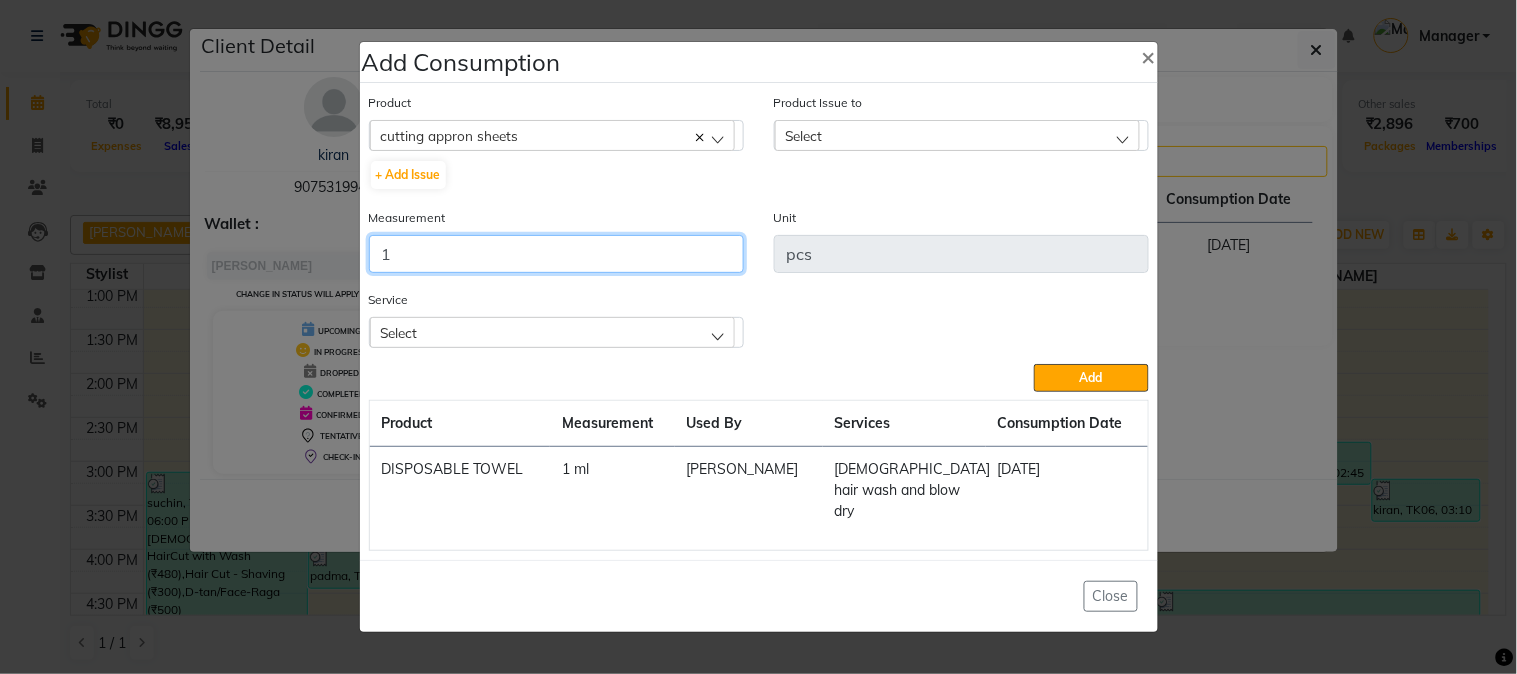 type on "1" 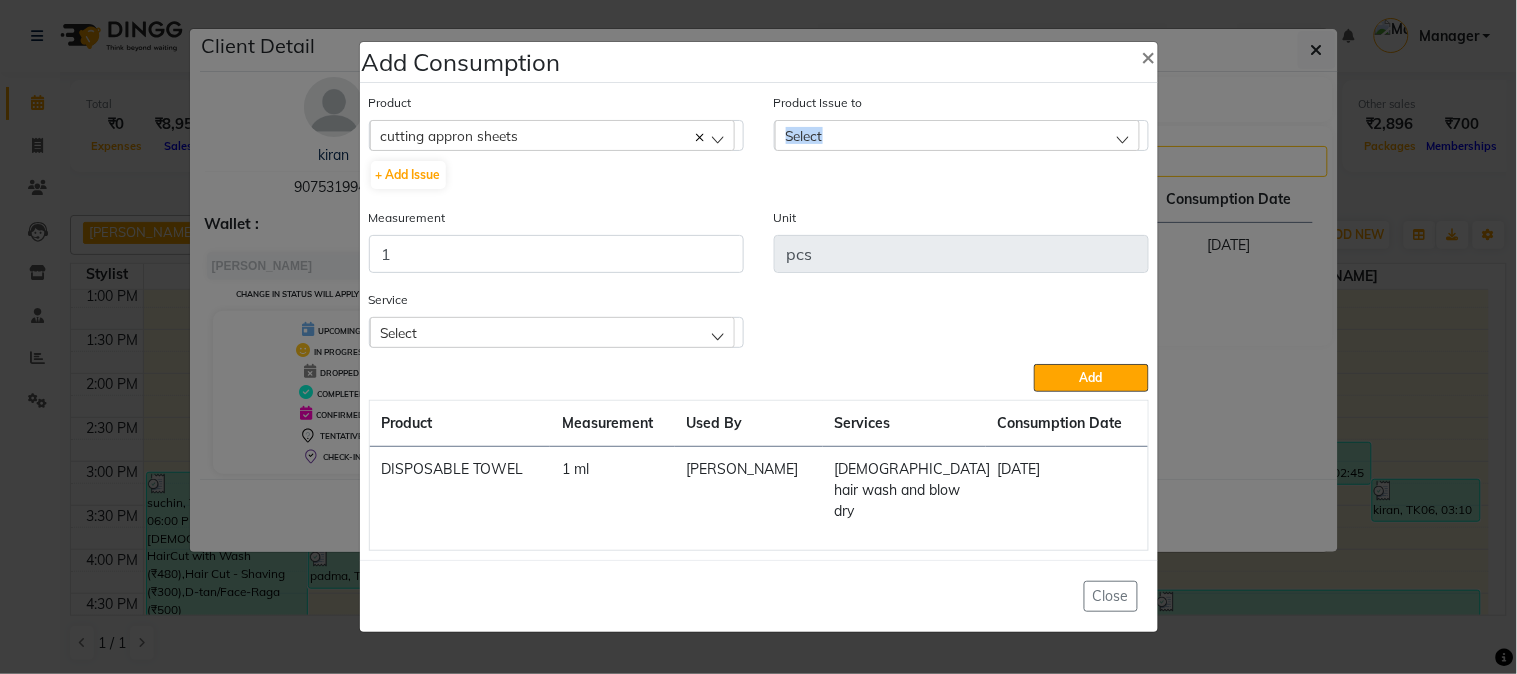 drag, startPoint x: 786, startPoint y: 164, endPoint x: 786, endPoint y: 151, distance: 13 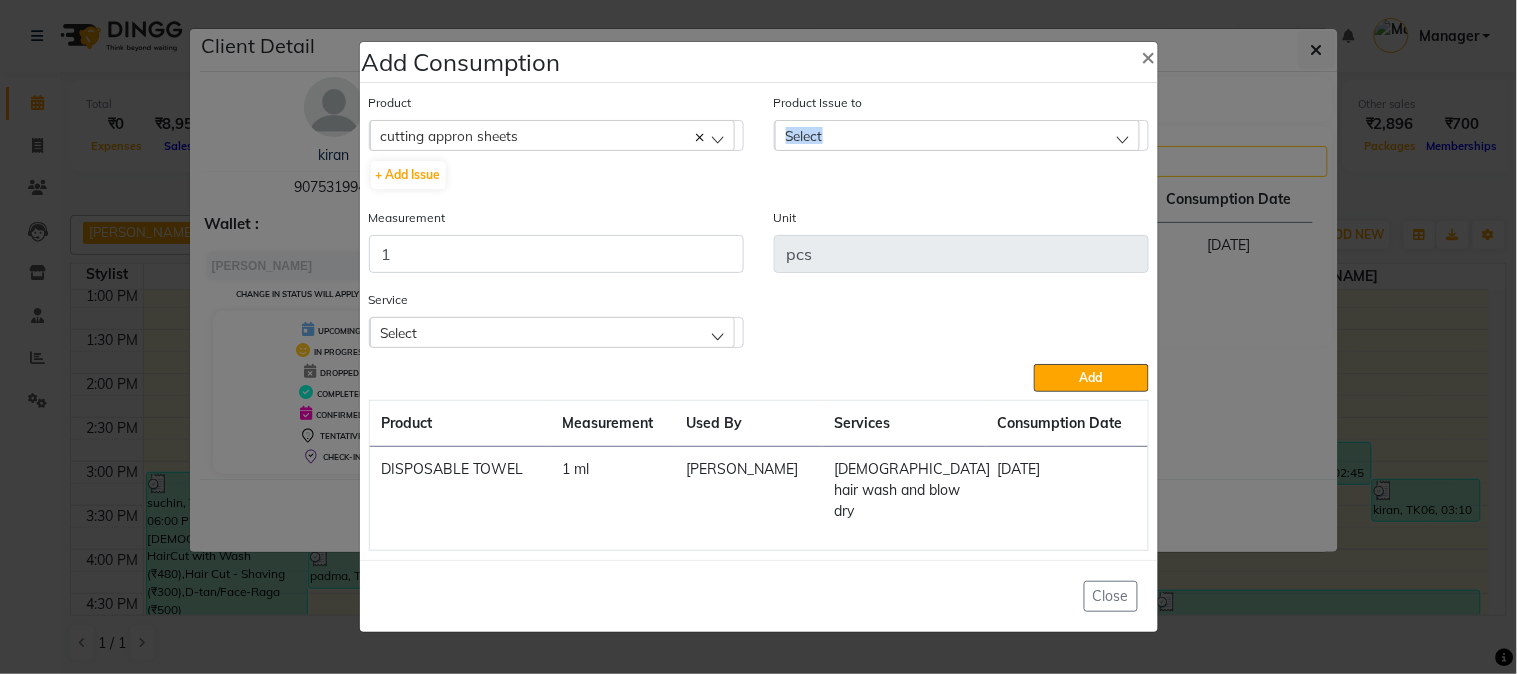 drag, startPoint x: 886, startPoint y: 142, endPoint x: 885, endPoint y: 166, distance: 24.020824 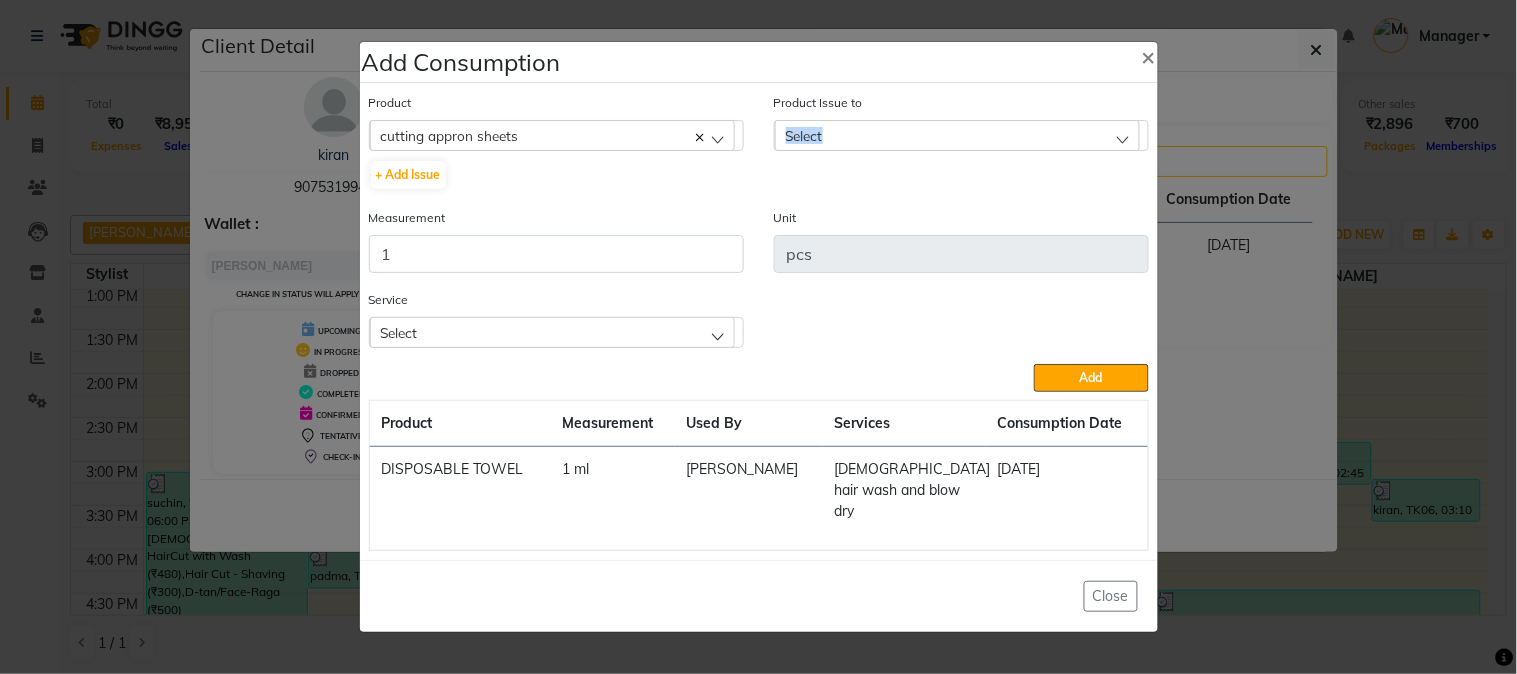 click on "Select" 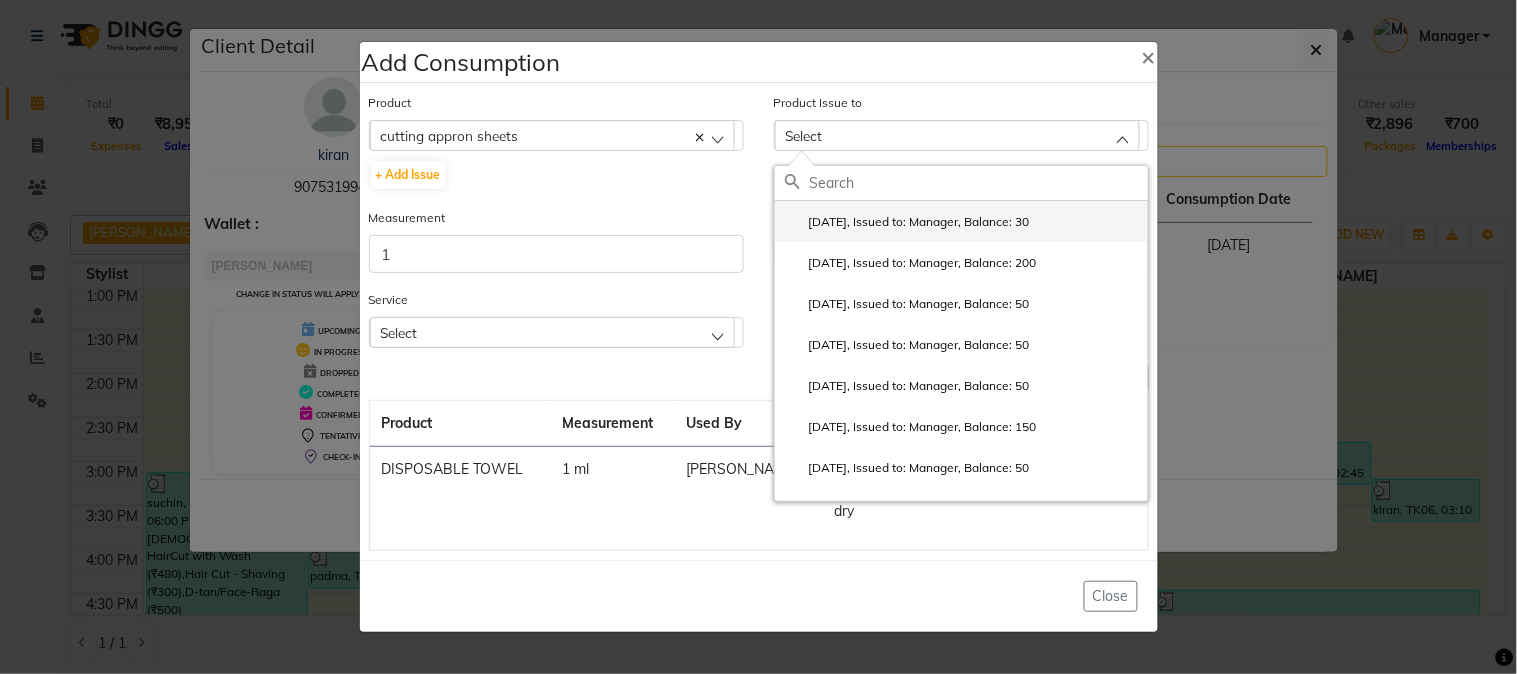 click on "[DATE], Issued to: Manager, Balance: 30" 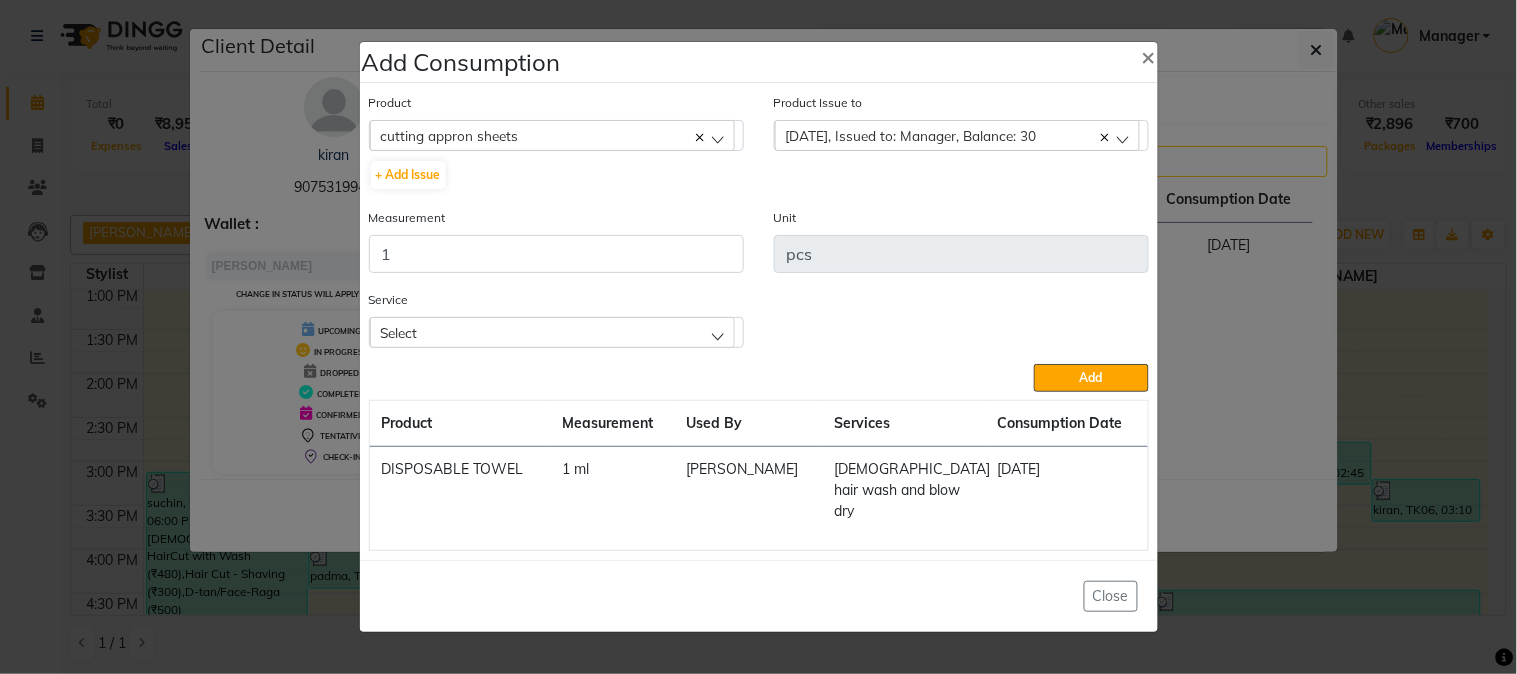 click on "Select" 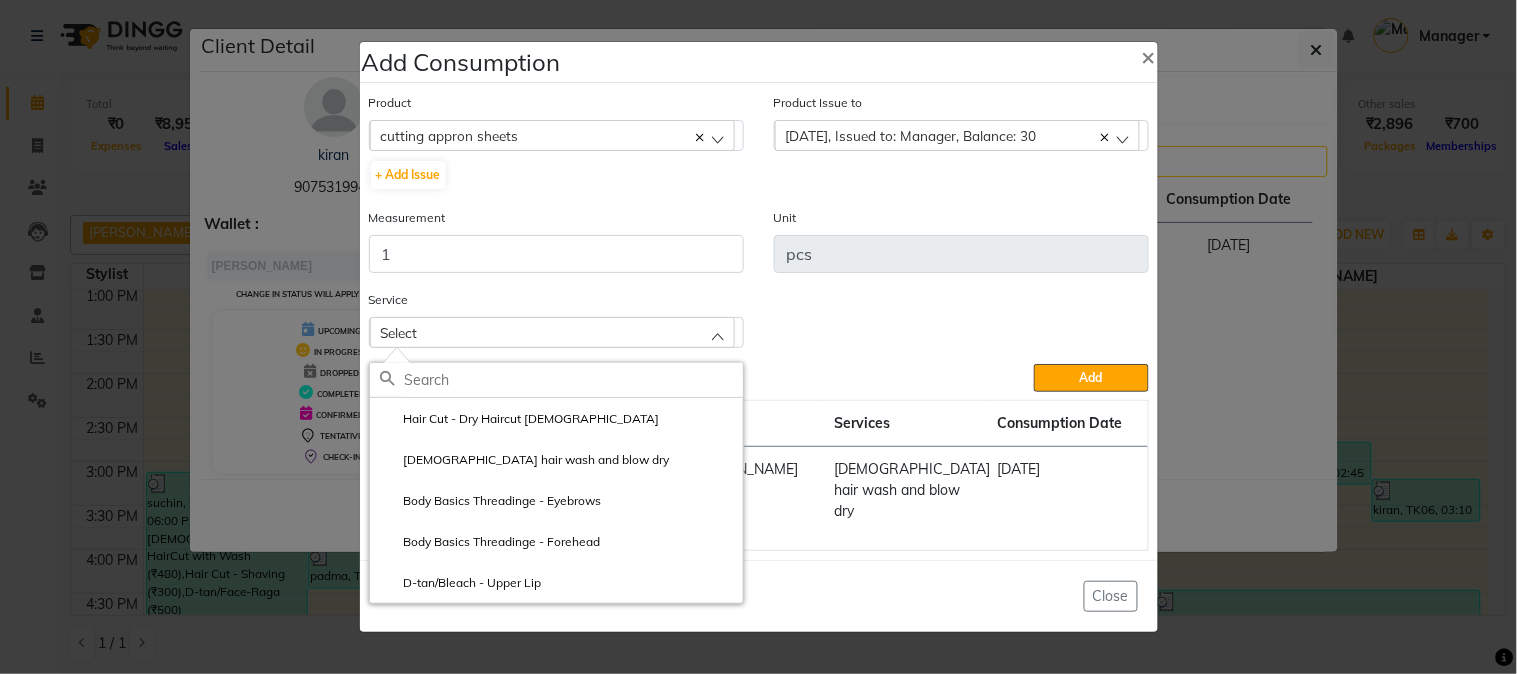 drag, startPoint x: 570, startPoint y: 430, endPoint x: 626, endPoint y: 403, distance: 62.169125 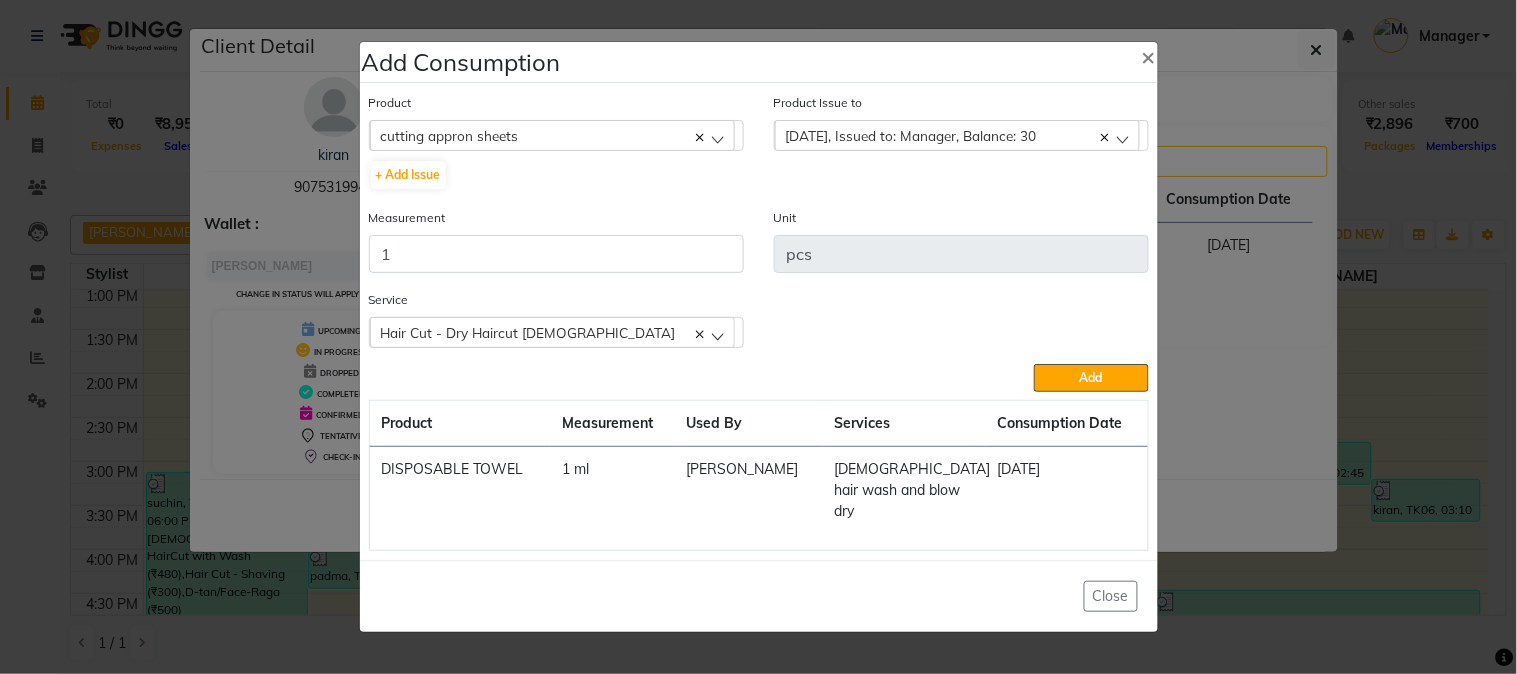 drag, startPoint x: 1071, startPoint y: 384, endPoint x: 1032, endPoint y: 330, distance: 66.61081 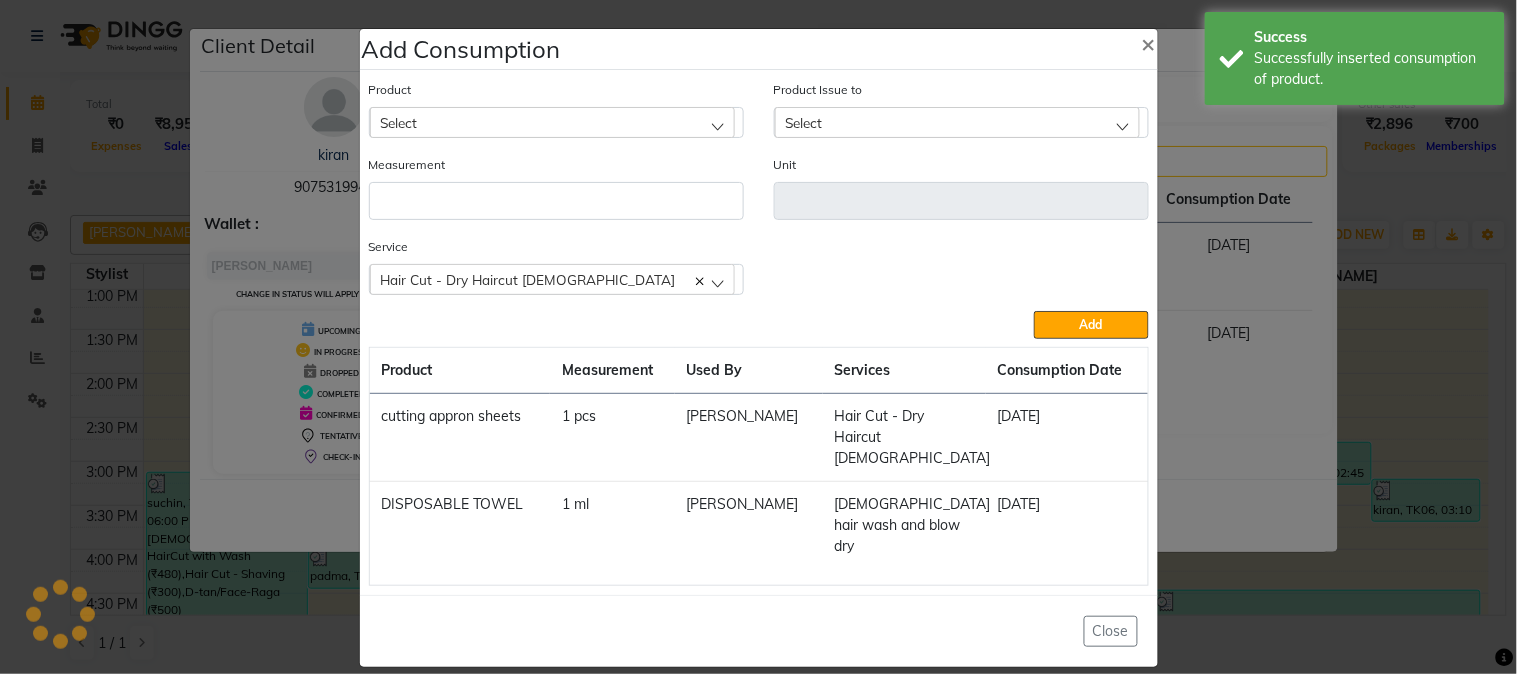 click on "Select" 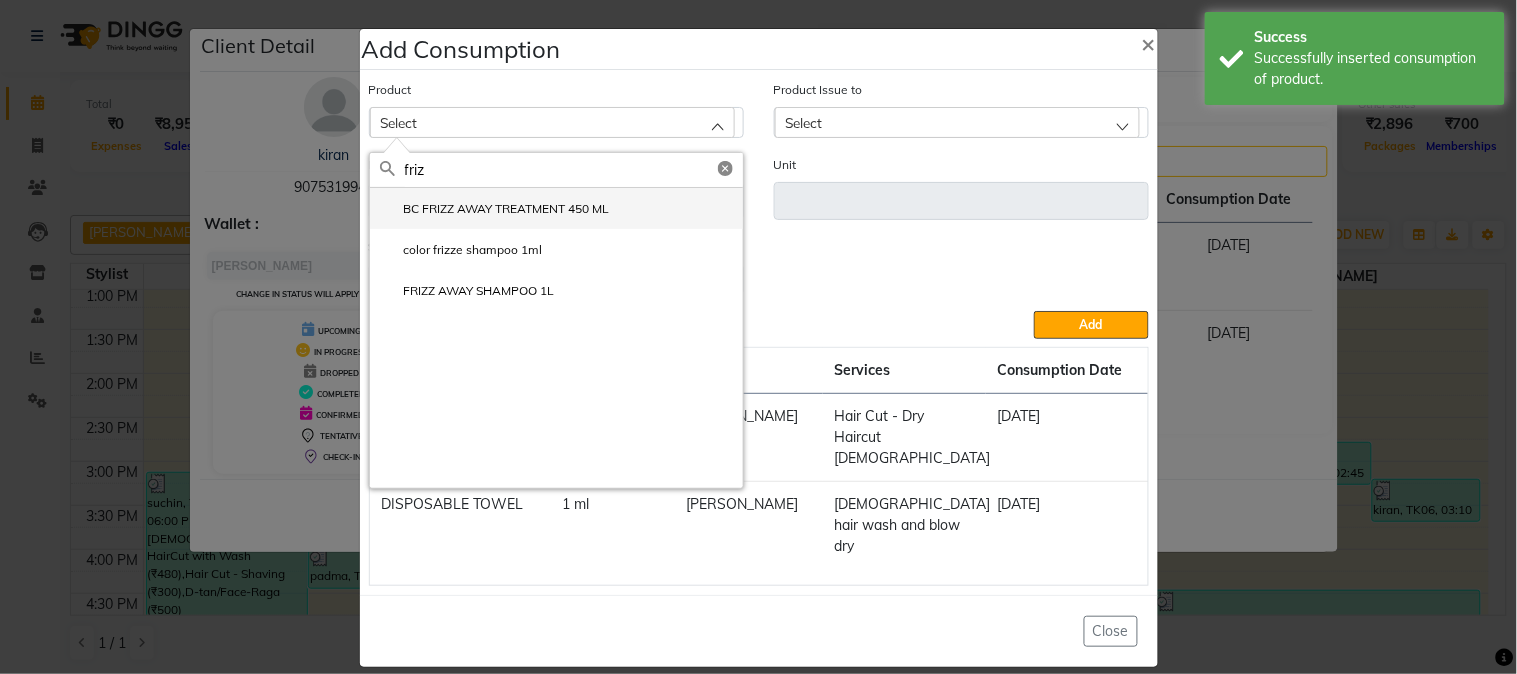 type on "friz" 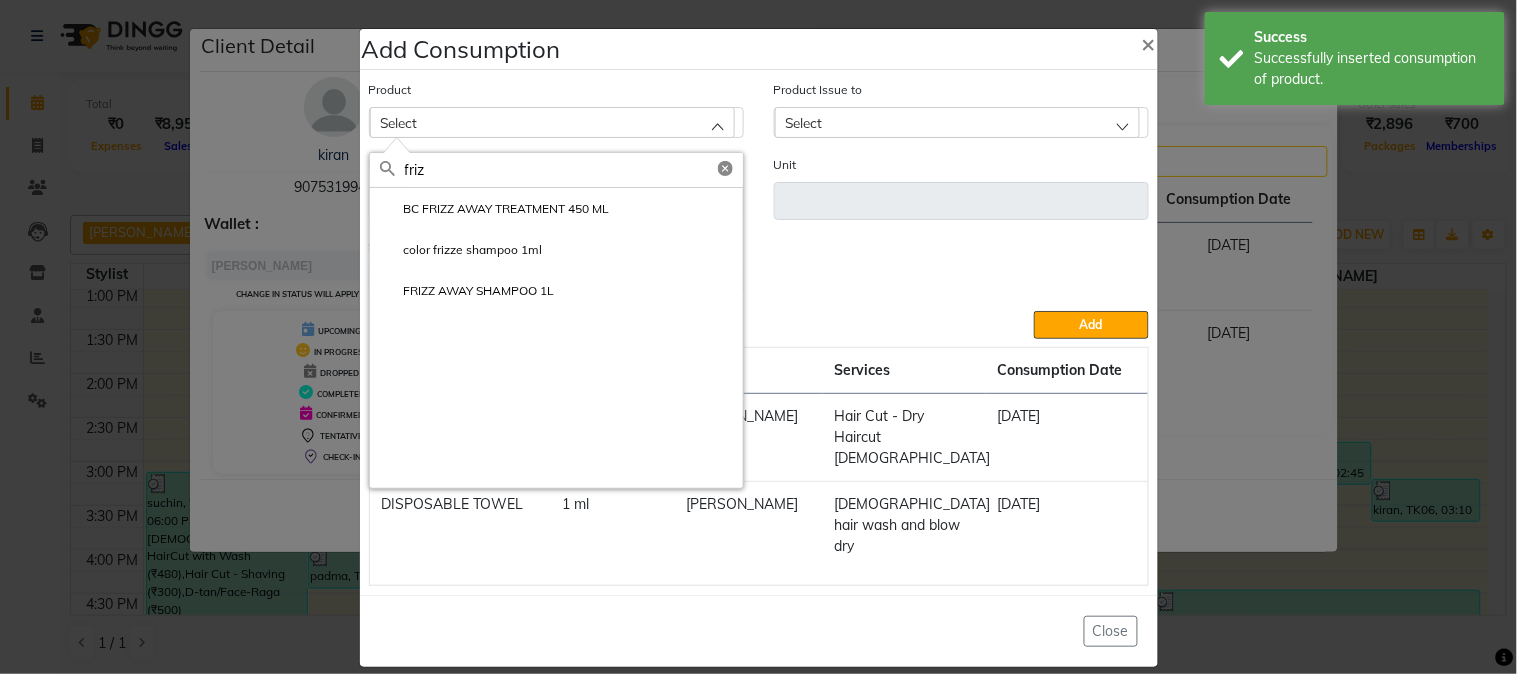 click on "BC FRIZZ  AWAY TREATMENT 450 ML" 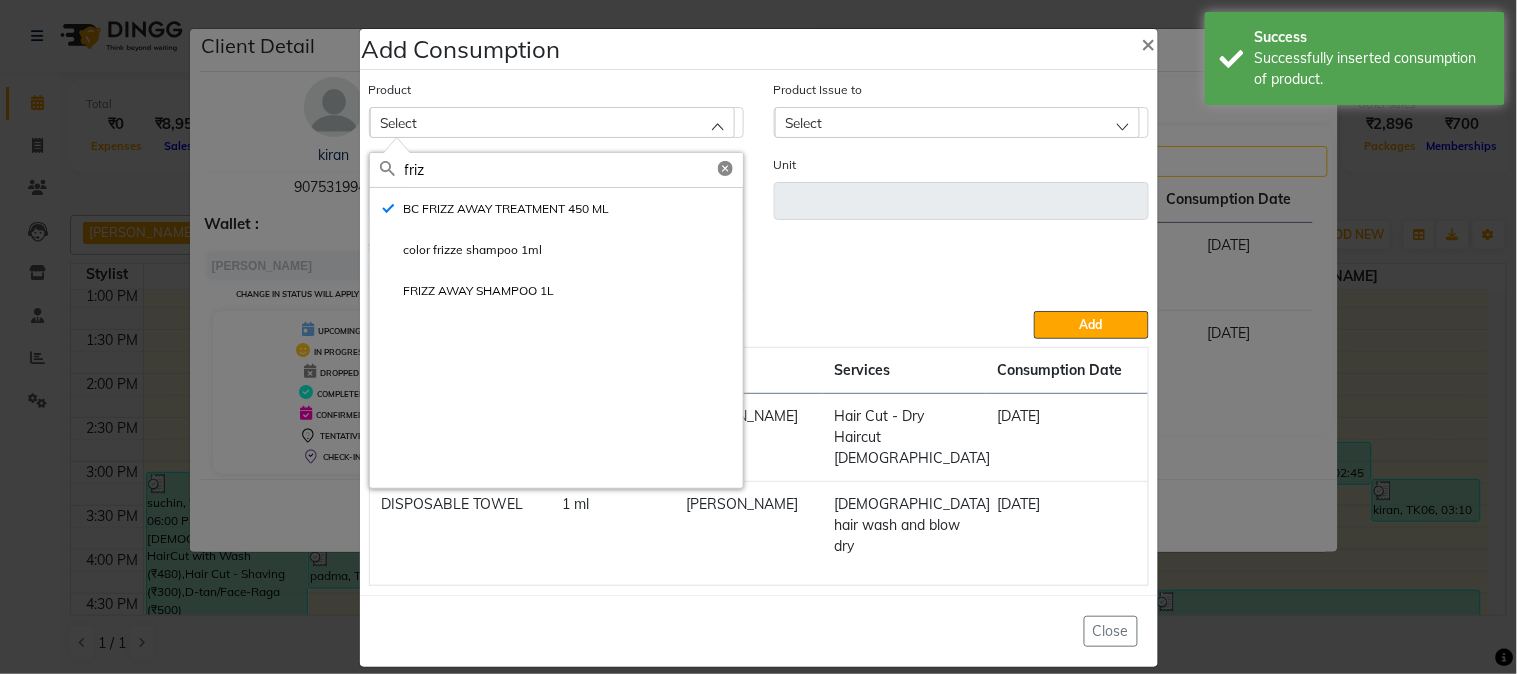 type on "ml" 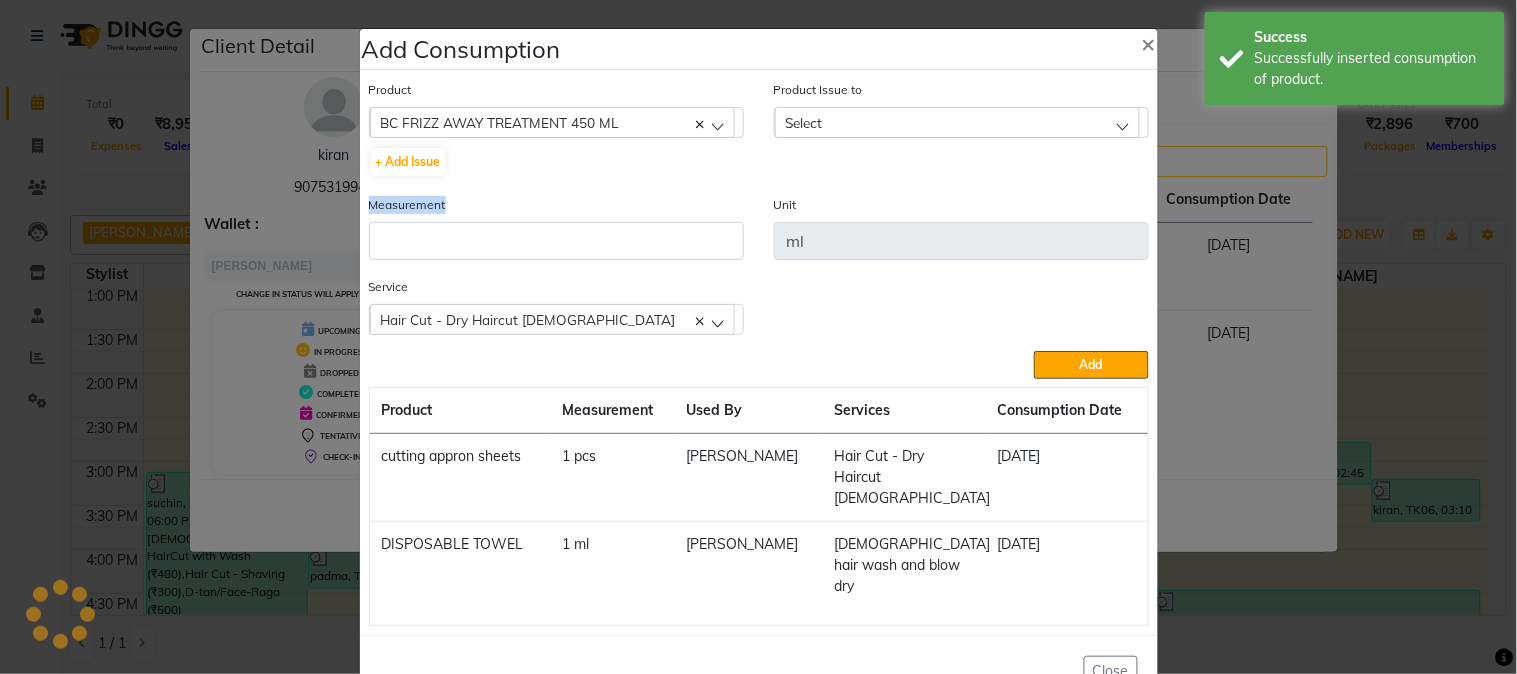 drag, startPoint x: 554, startPoint y: 218, endPoint x: 551, endPoint y: 245, distance: 27.166155 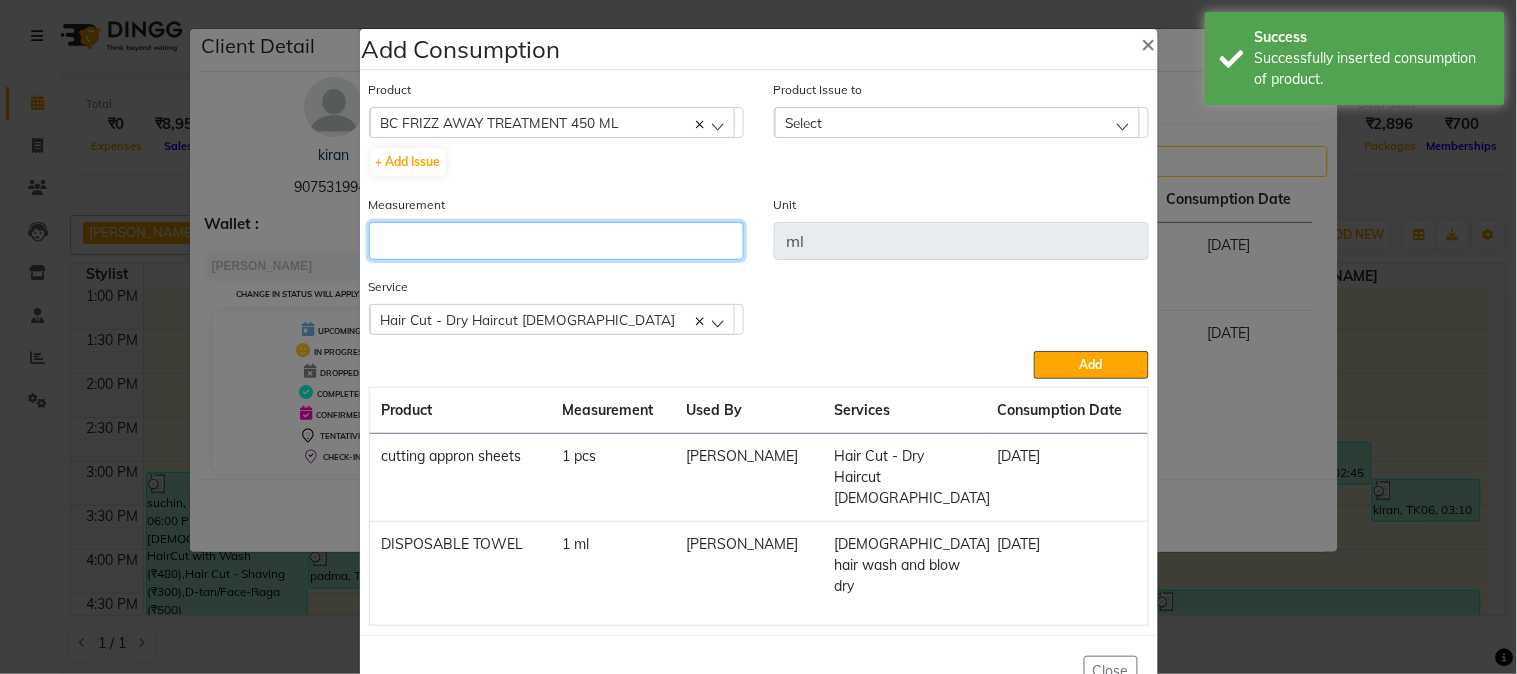 click 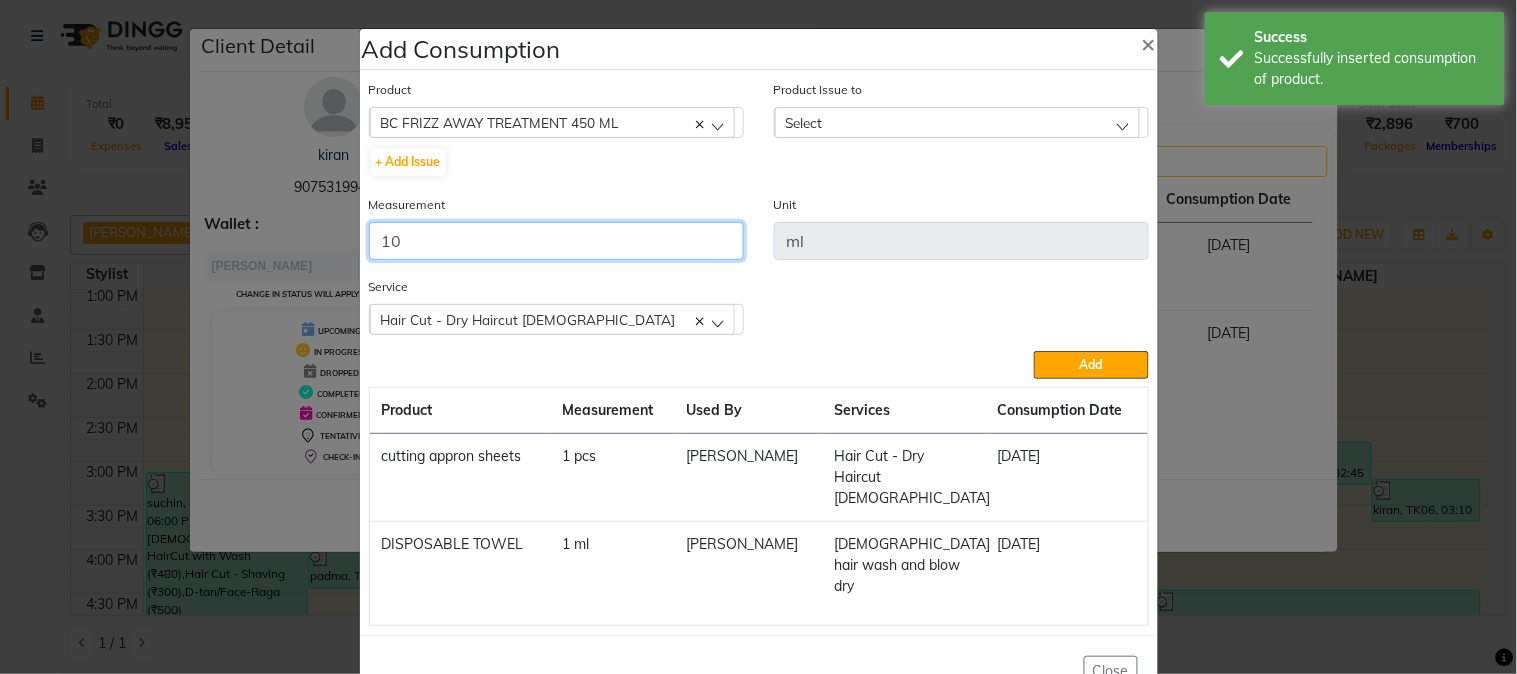 type on "10" 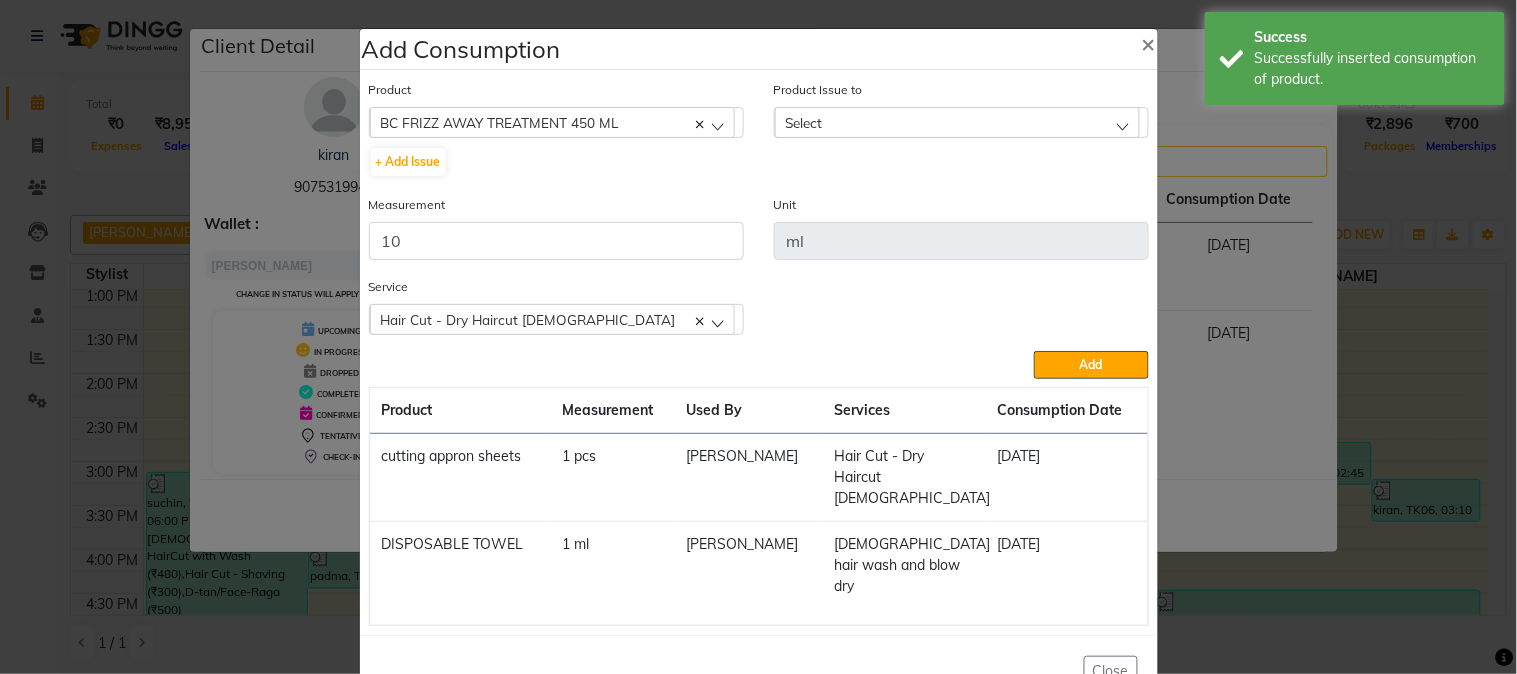 drag, startPoint x: 818, startPoint y: 121, endPoint x: 844, endPoint y: 138, distance: 31.06445 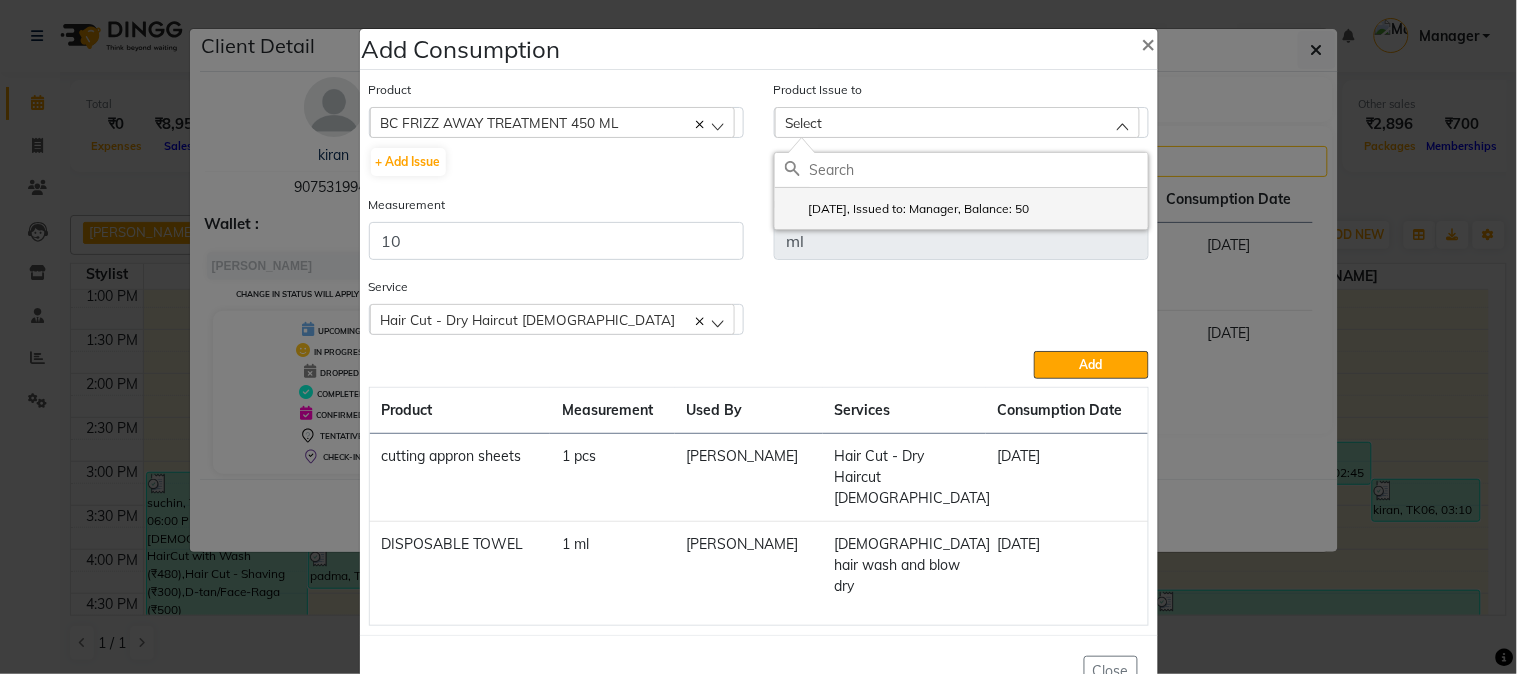 click on "[DATE], Issued to: Manager, Balance: 50" 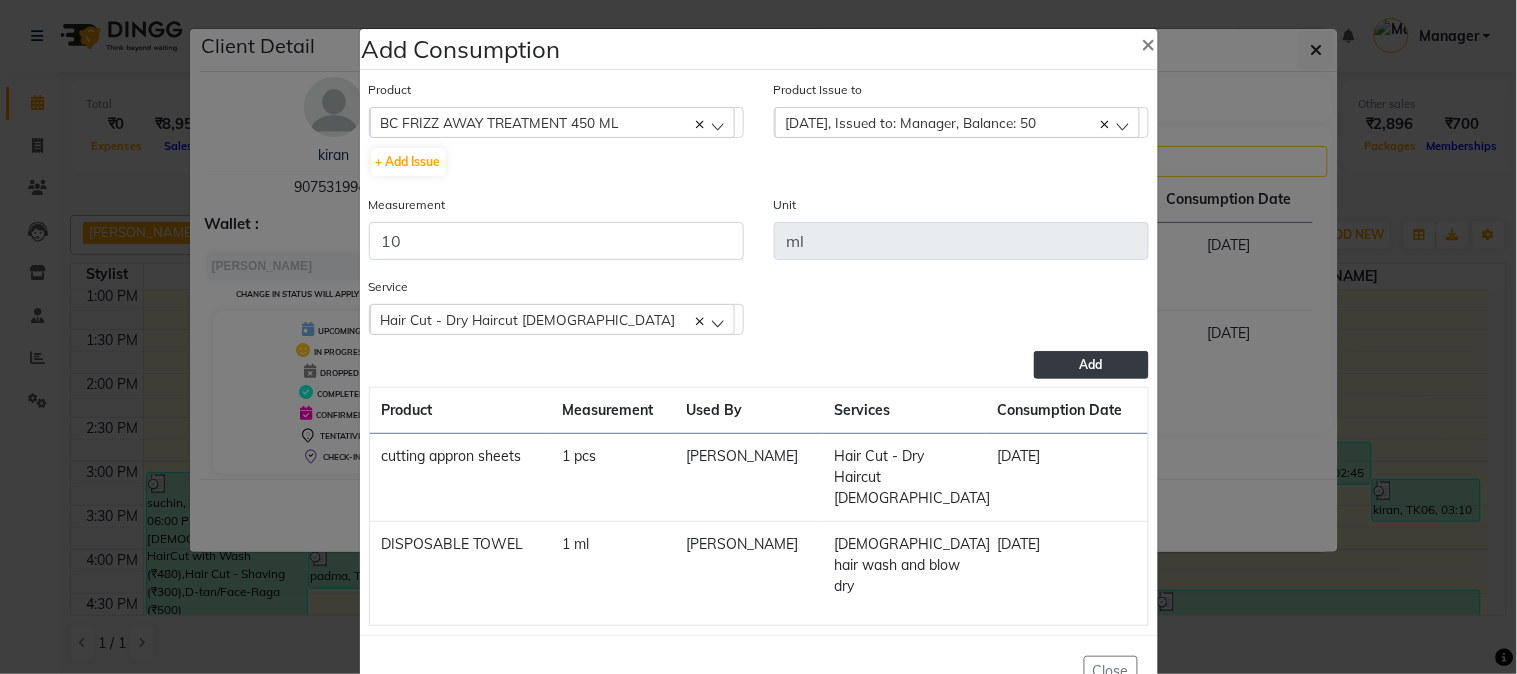 click on "Add" 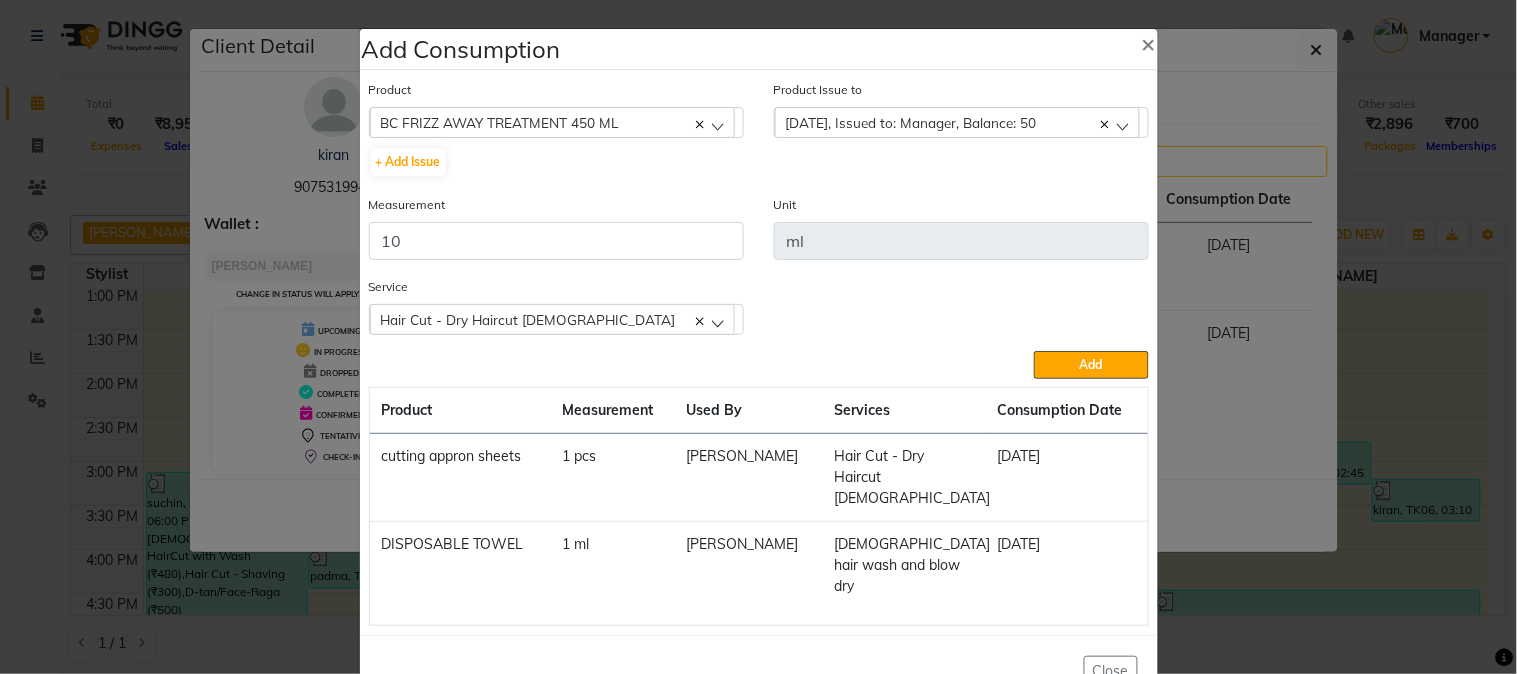 type 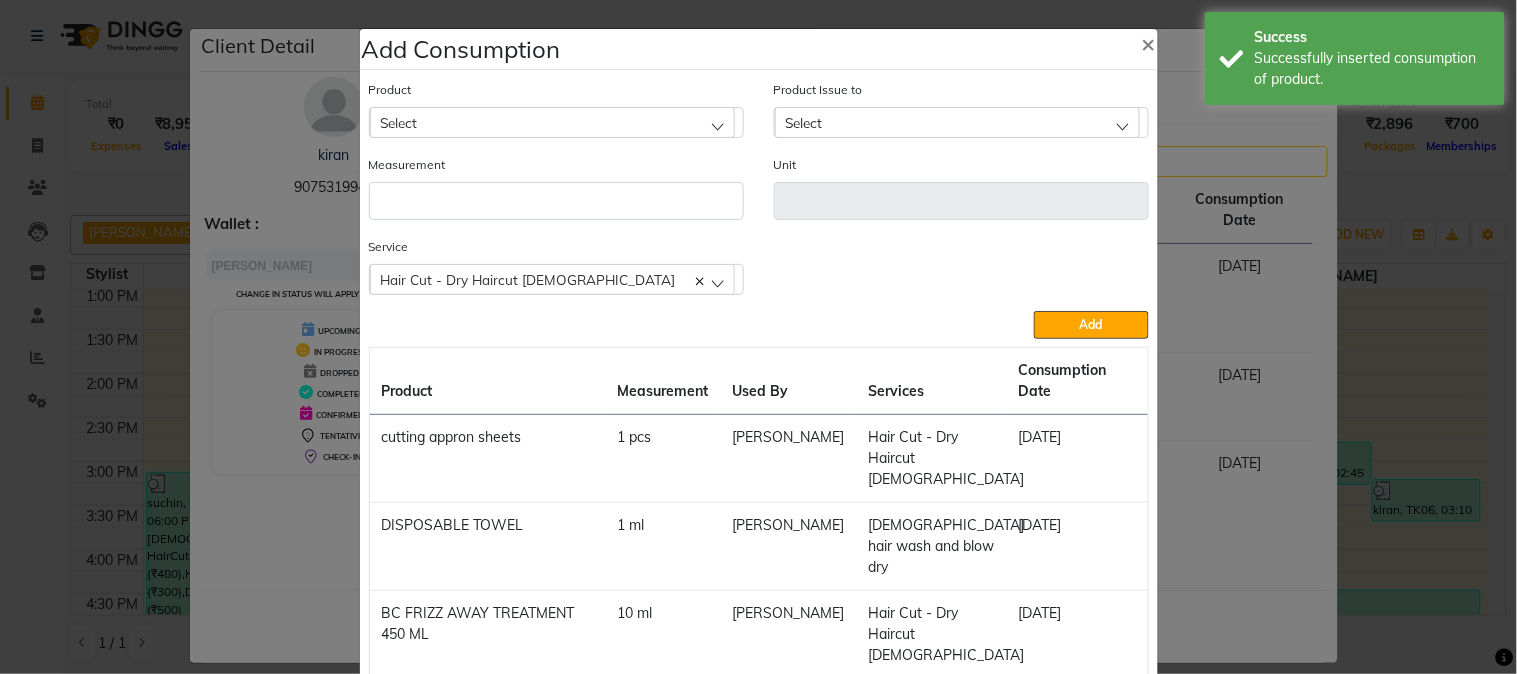 click on "Select" 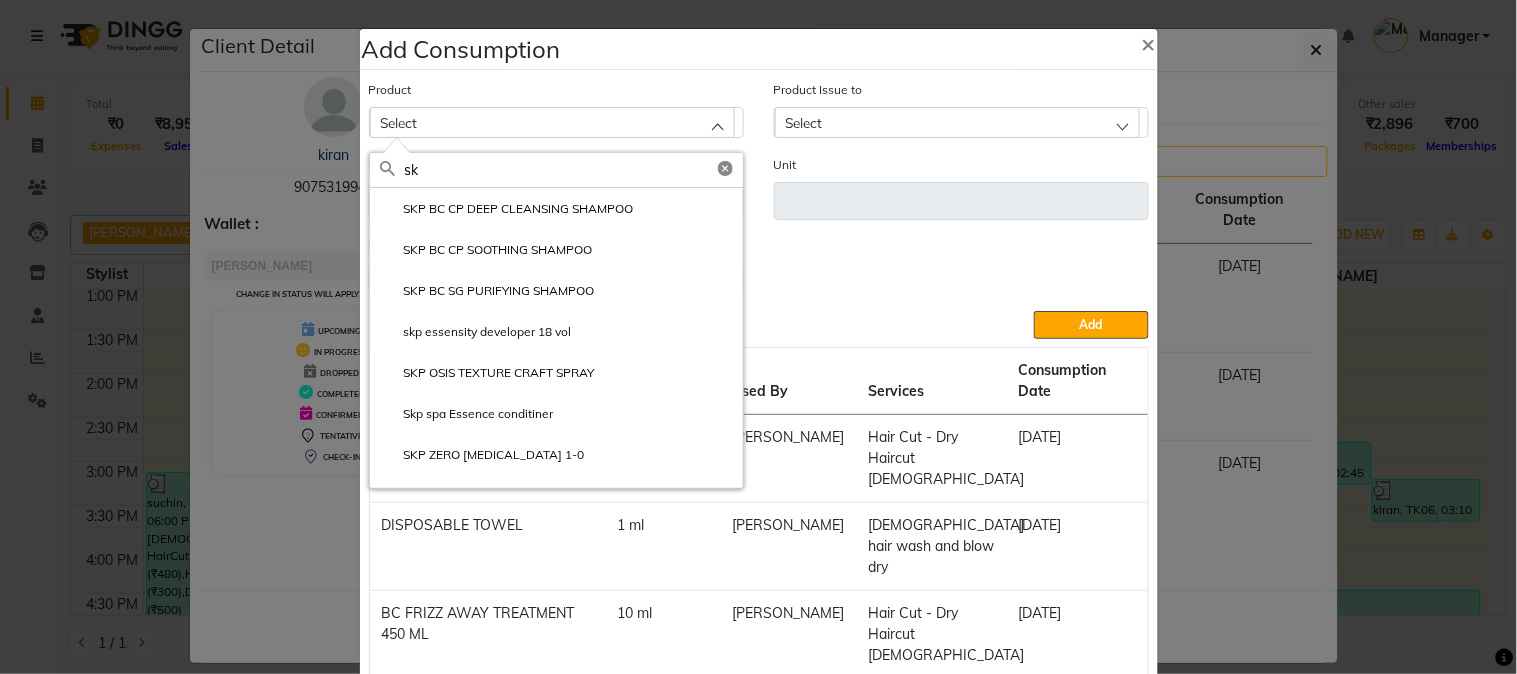 type on "s" 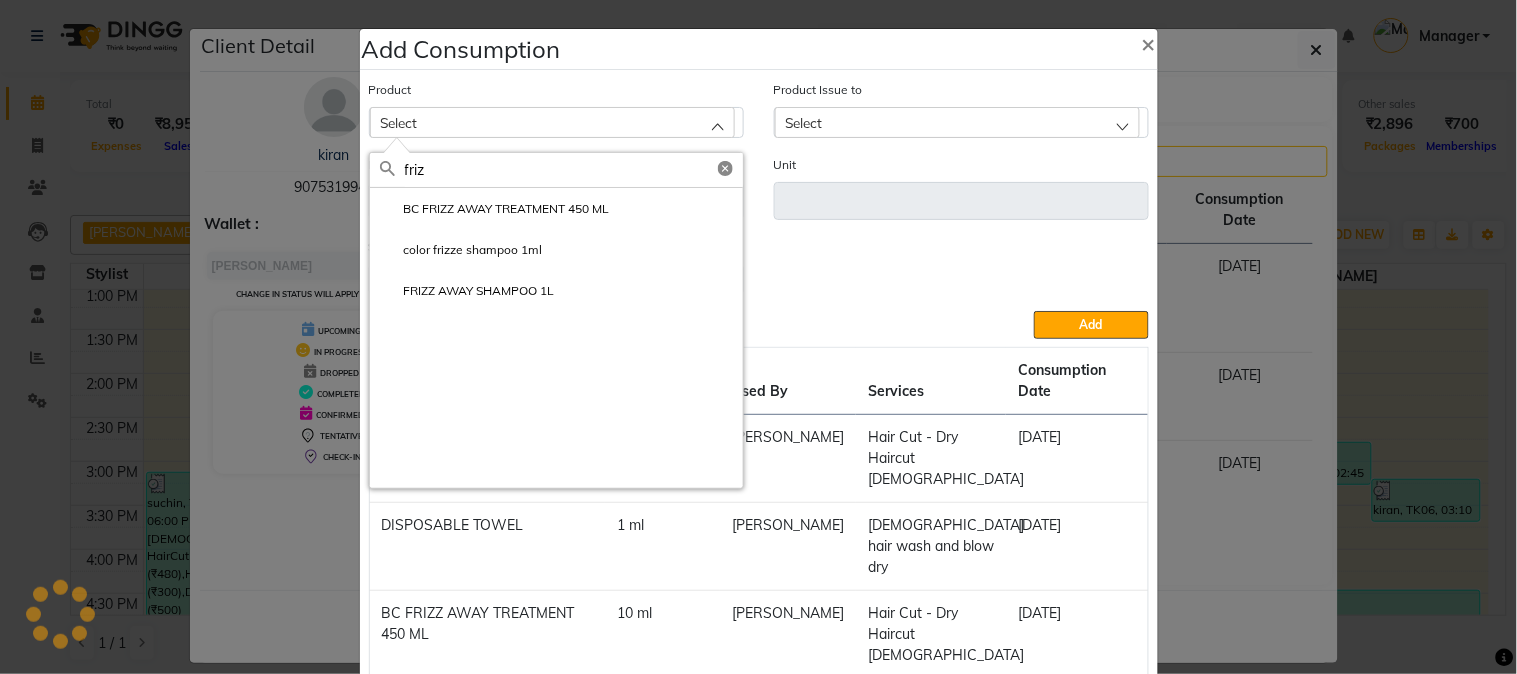 type on "friz" 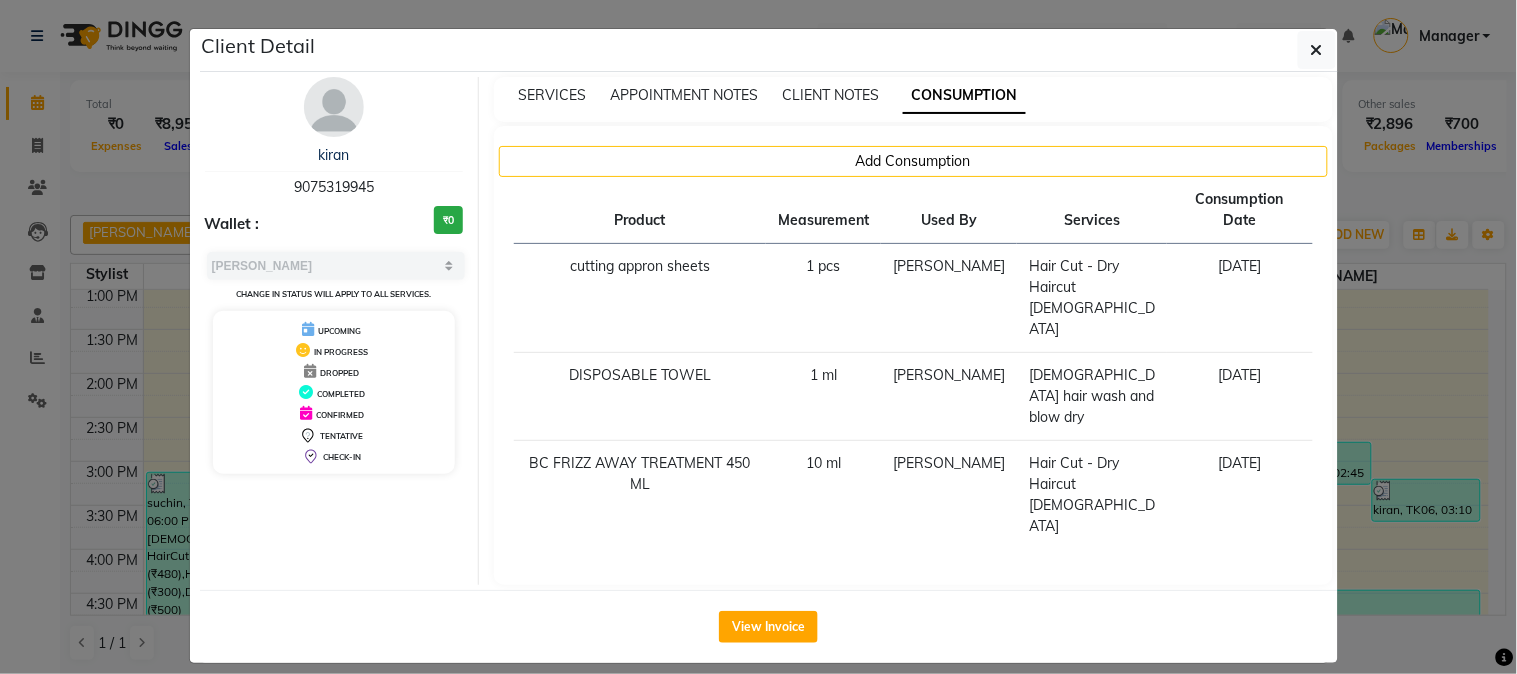 click on "Client Detail  kiran    9075319945 Wallet : ₹0 Select MARK DONE UPCOMING Change in status will apply to all services. UPCOMING IN PROGRESS DROPPED COMPLETED CONFIRMED TENTATIVE CHECK-IN SERVICES APPOINTMENT NOTES CLIENT NOTES CONSUMPTION Add Consumption Product Measurement Used By Services Consumption Date  cutting appron sheets   1 pcs   [PERSON_NAME]   Hair Cut - Dry Haircut [DEMOGRAPHIC_DATA]   [DATE]   DISPOSABLE TOWEL   1 [PERSON_NAME]    [DEMOGRAPHIC_DATA] hair wash and blow dry   [DATE] FRIZZ  AWAY TREATMENT 450 ML    10 [PERSON_NAME]   Hair Cut - Dry Haircut [DEMOGRAPHIC_DATA]   [DATE]   View Invoice" 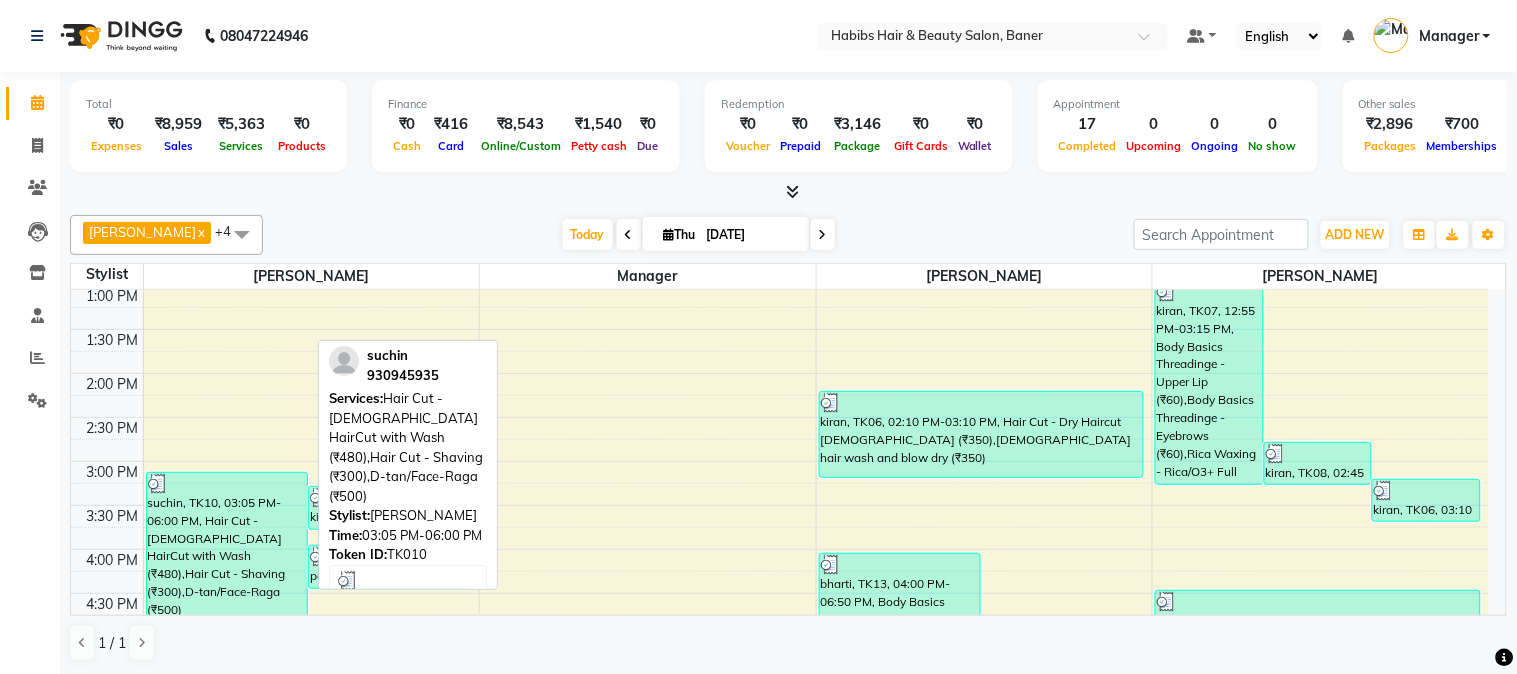 click on "suchin, TK10, 03:05 PM-06:00 PM, Hair Cut - [DEMOGRAPHIC_DATA] HairCut with Wash (₹480),Hair Cut - Shaving (₹300),D-tan/Face-Raga (₹500)" at bounding box center [227, 600] 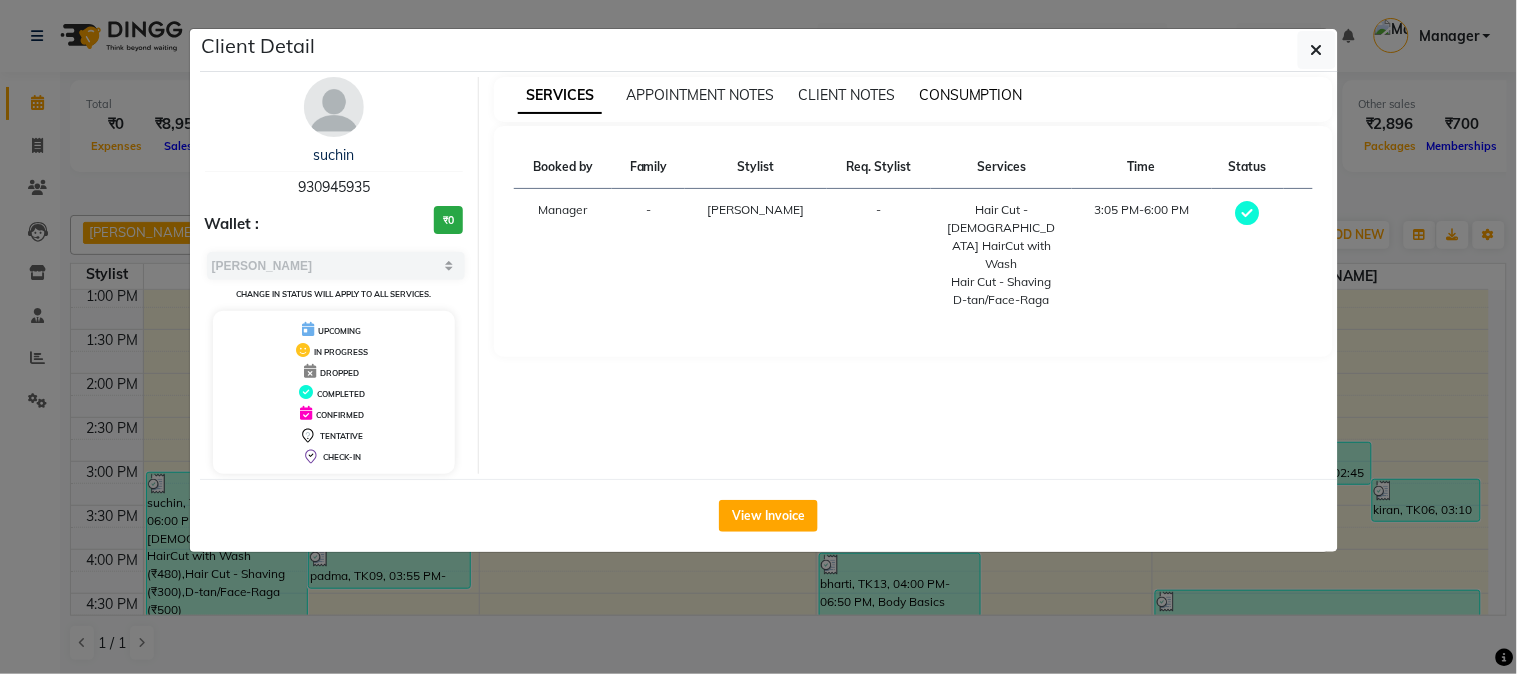 click on "CONSUMPTION" at bounding box center (971, 95) 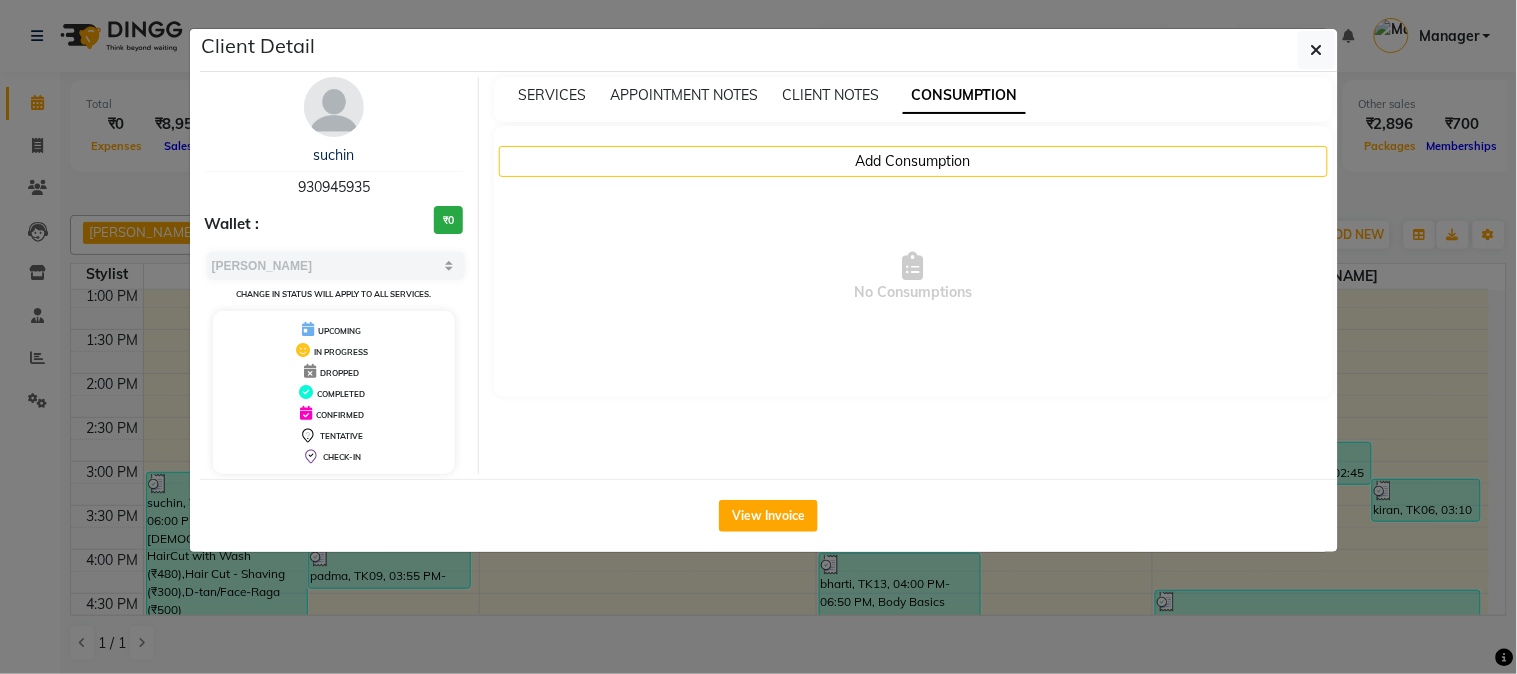drag, startPoint x: 1446, startPoint y: 331, endPoint x: 1052, endPoint y: 307, distance: 394.7303 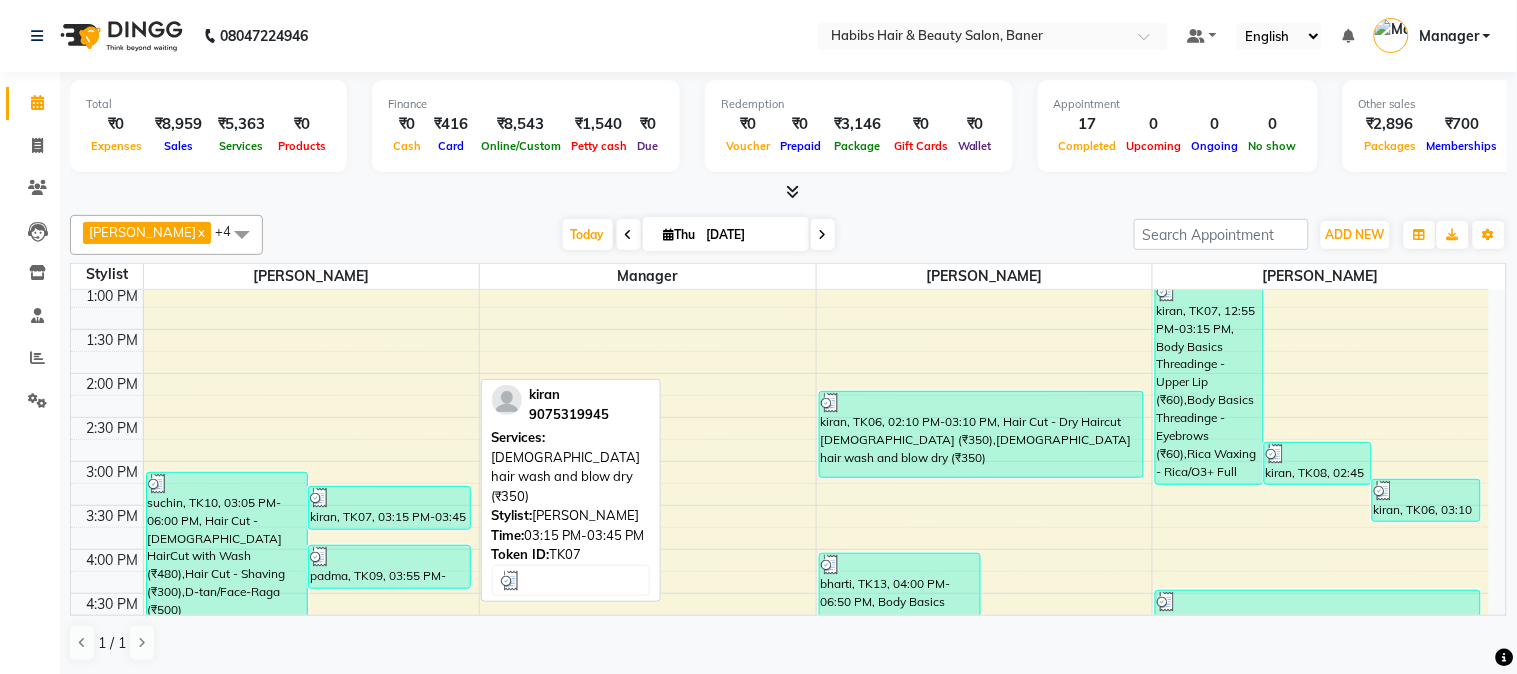 drag, startPoint x: 377, startPoint y: 485, endPoint x: 398, endPoint y: 486, distance: 21.023796 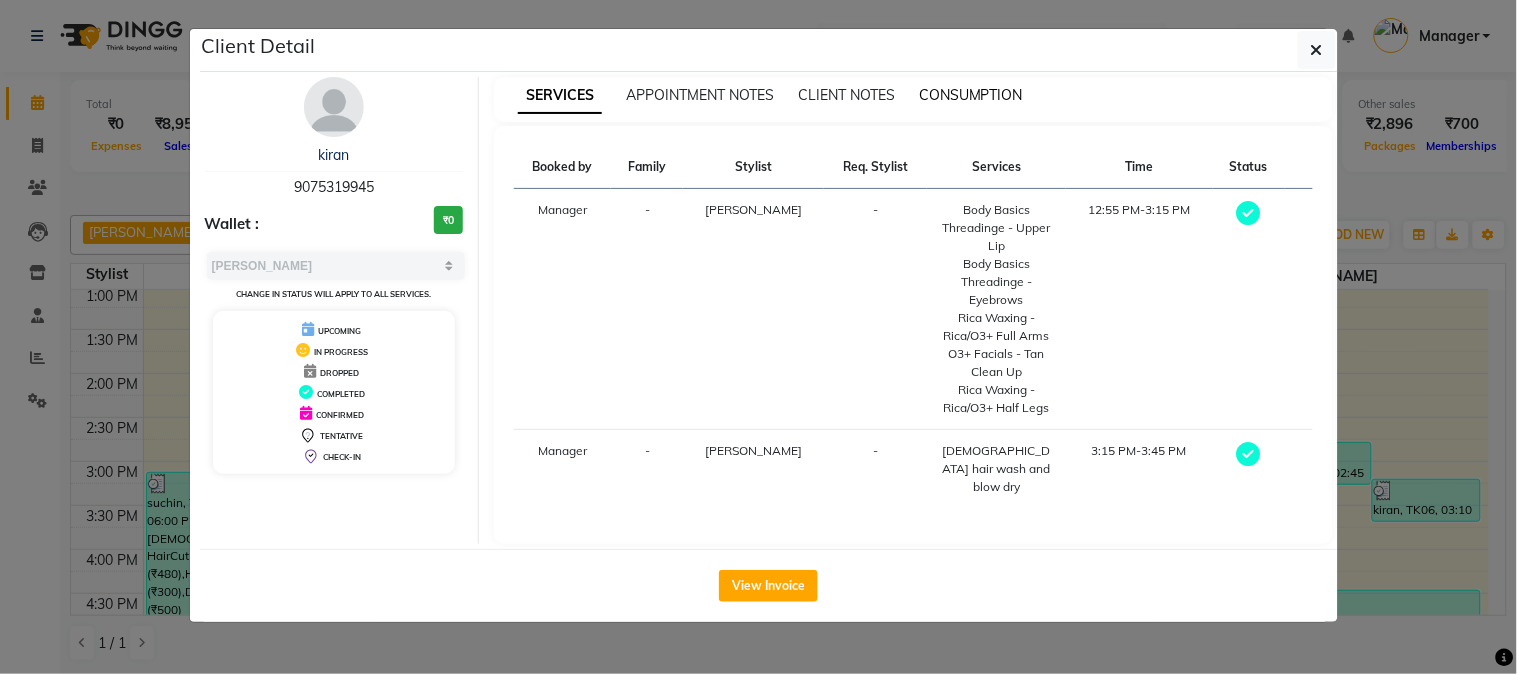 click on "CONSUMPTION" at bounding box center [971, 95] 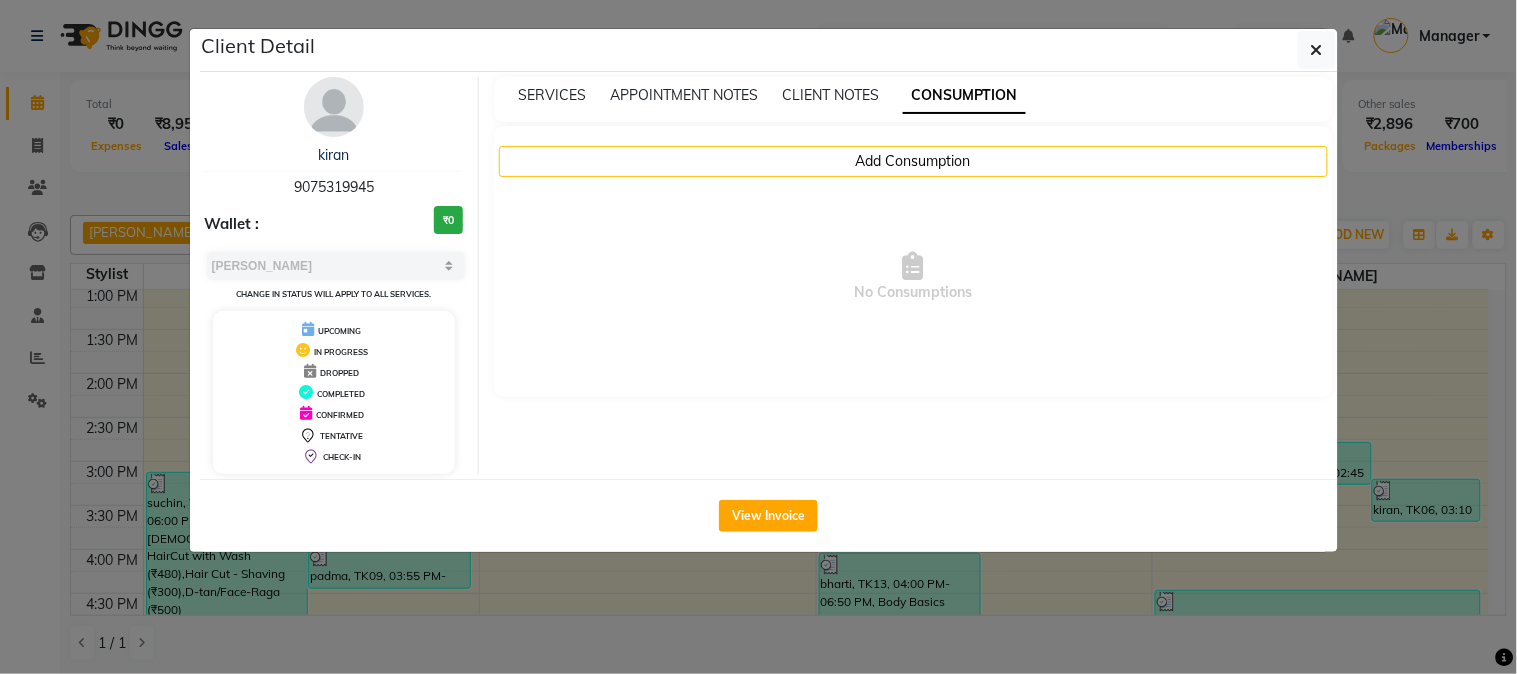 click on "Client Detail  kiran    9075319945 Wallet : ₹0 Select MARK DONE UPCOMING Change in status will apply to all services. UPCOMING IN PROGRESS DROPPED COMPLETED CONFIRMED TENTATIVE CHECK-IN SERVICES APPOINTMENT NOTES CLIENT NOTES CONSUMPTION Add Consumption  No Consumptions   View Invoice" 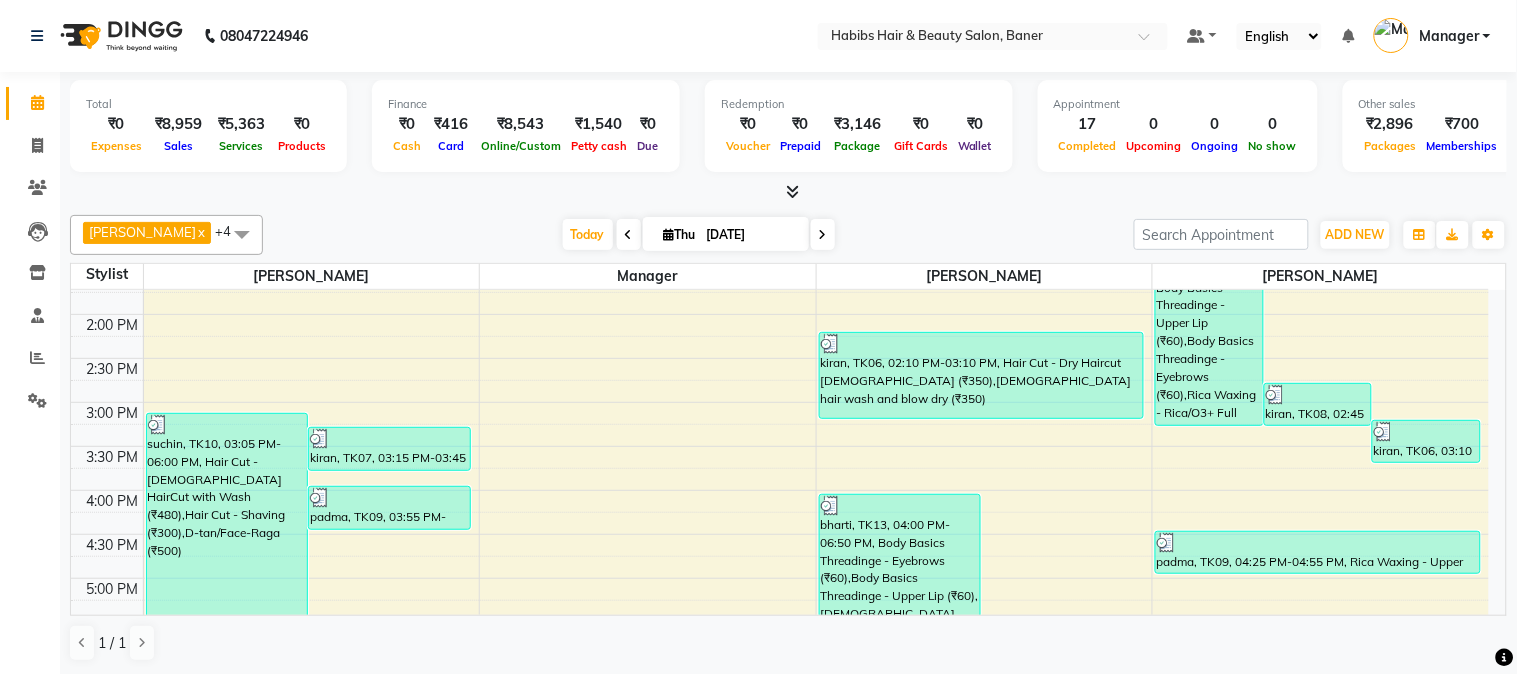 scroll, scrollTop: 666, scrollLeft: 0, axis: vertical 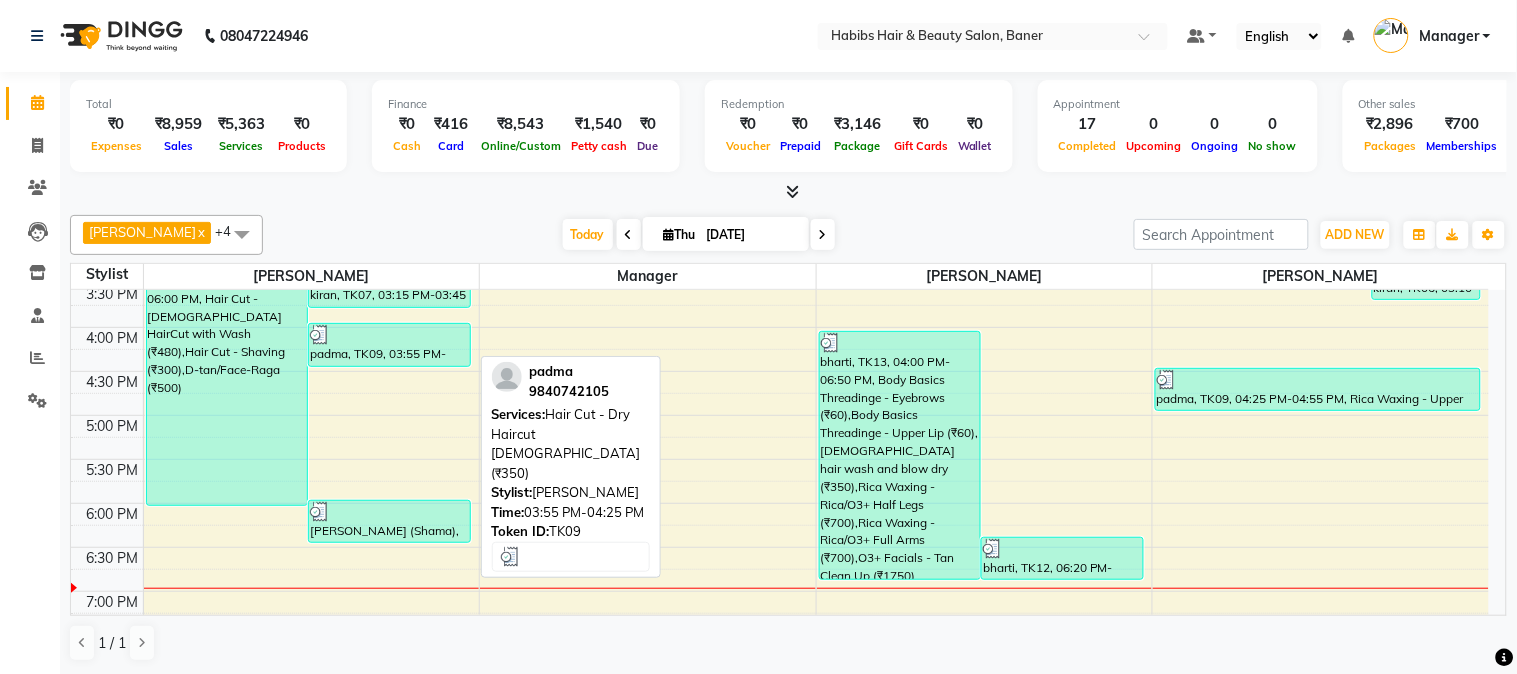 click on "padma, TK09, 03:55 PM-04:25 PM, Hair Cut - Dry Haircut [DEMOGRAPHIC_DATA] (₹350)" at bounding box center (389, 345) 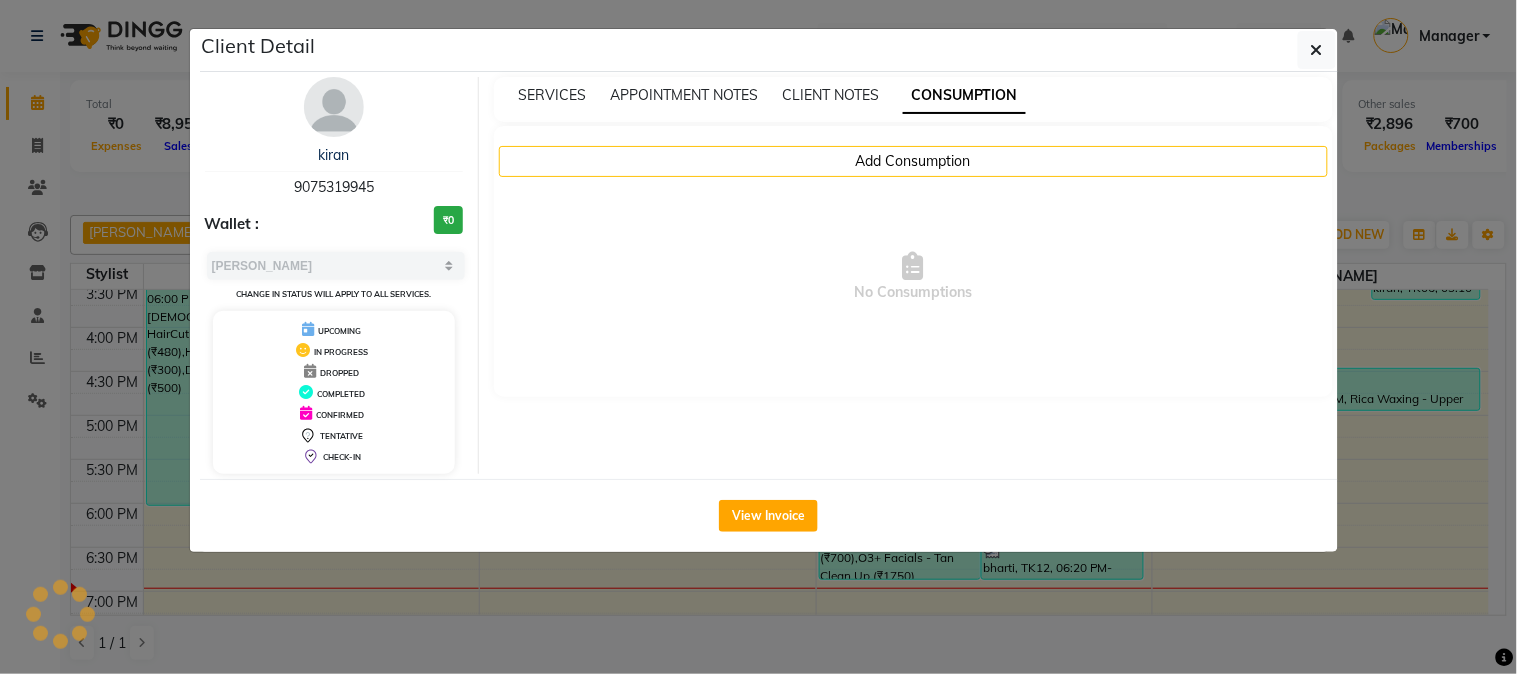 click on "CONSUMPTION" at bounding box center (964, 96) 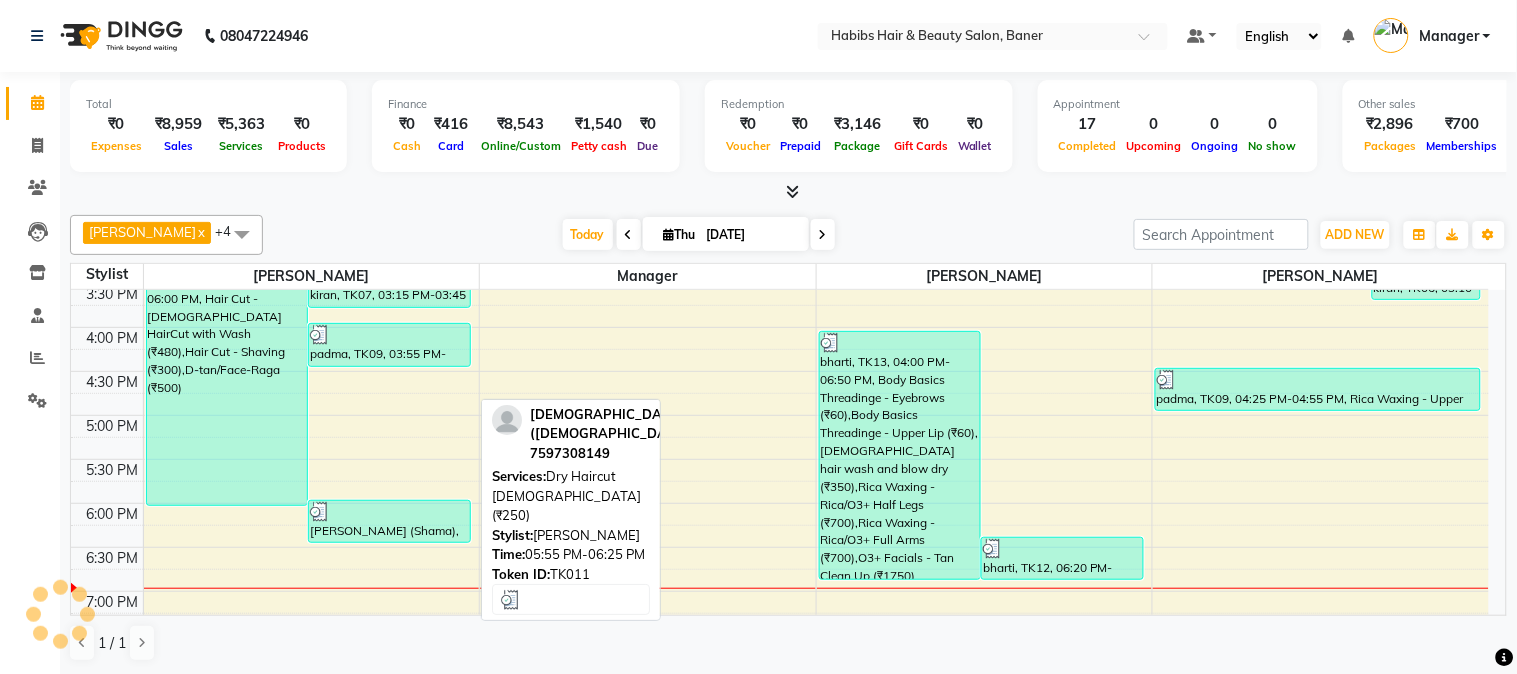 click on "[PERSON_NAME] (Shama), TK11, 05:55 PM-06:25 PM, Dry Haircut [DEMOGRAPHIC_DATA] (₹250)" at bounding box center (389, 521) 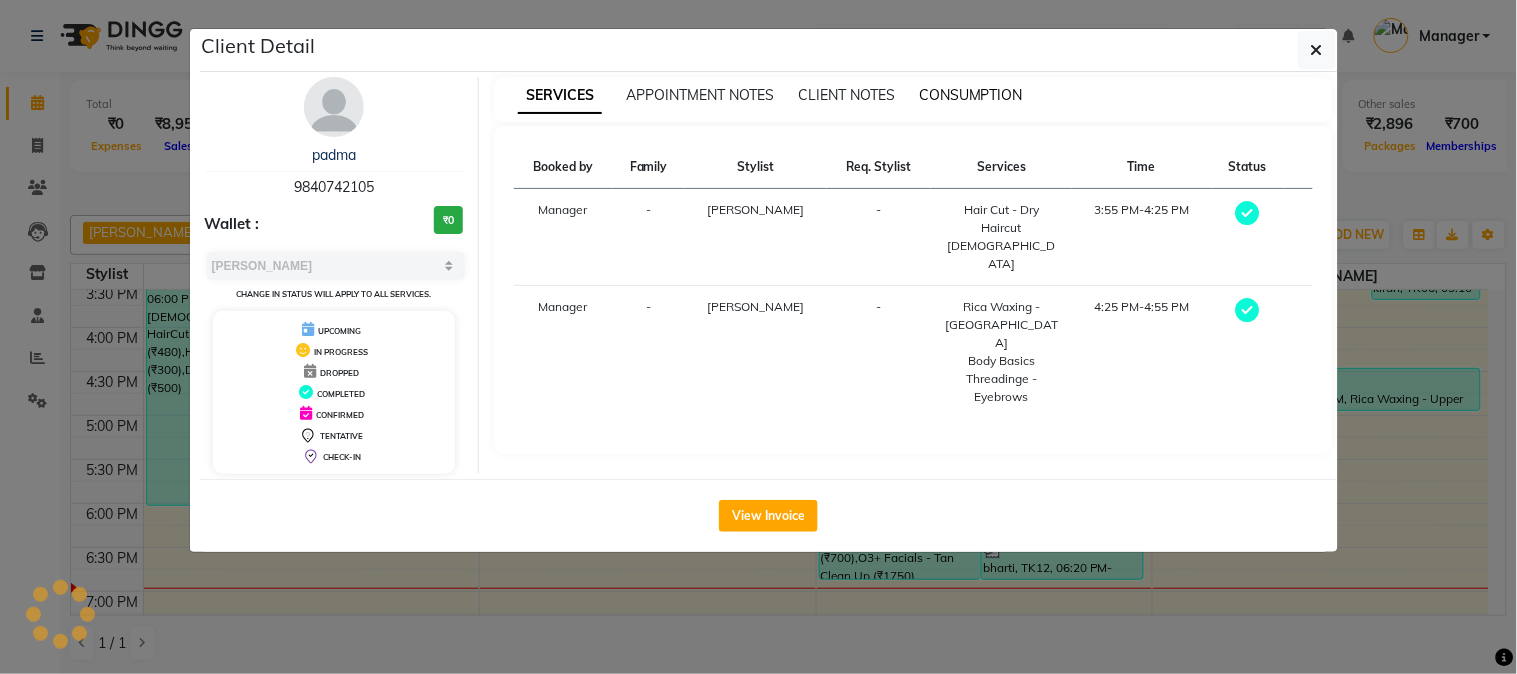 click on "CONSUMPTION" at bounding box center (971, 95) 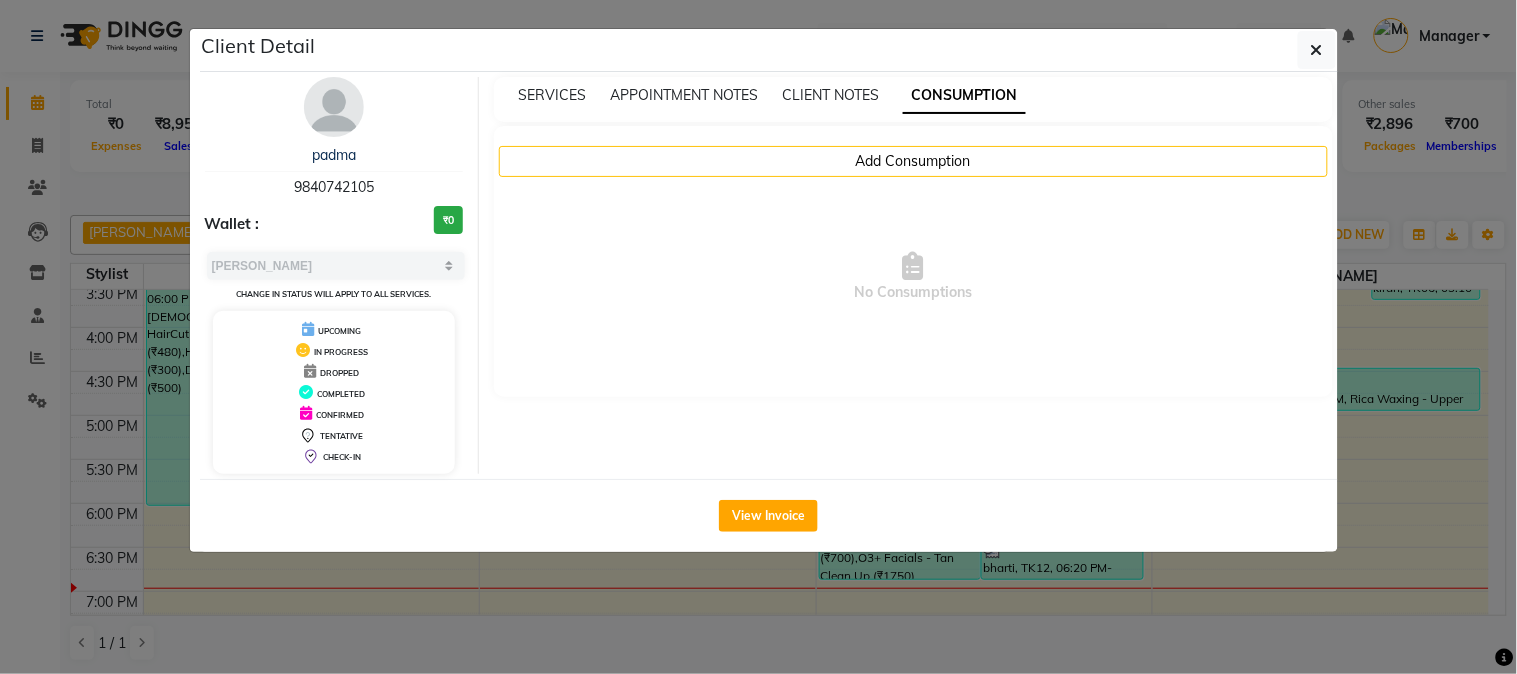 click on "Client Detail  padma    9840742105 Wallet : ₹0 Select MARK DONE UPCOMING Change in status will apply to all services. UPCOMING IN PROGRESS DROPPED COMPLETED CONFIRMED TENTATIVE CHECK-IN SERVICES APPOINTMENT NOTES CLIENT NOTES CONSUMPTION Add Consumption  No Consumptions   View Invoice" 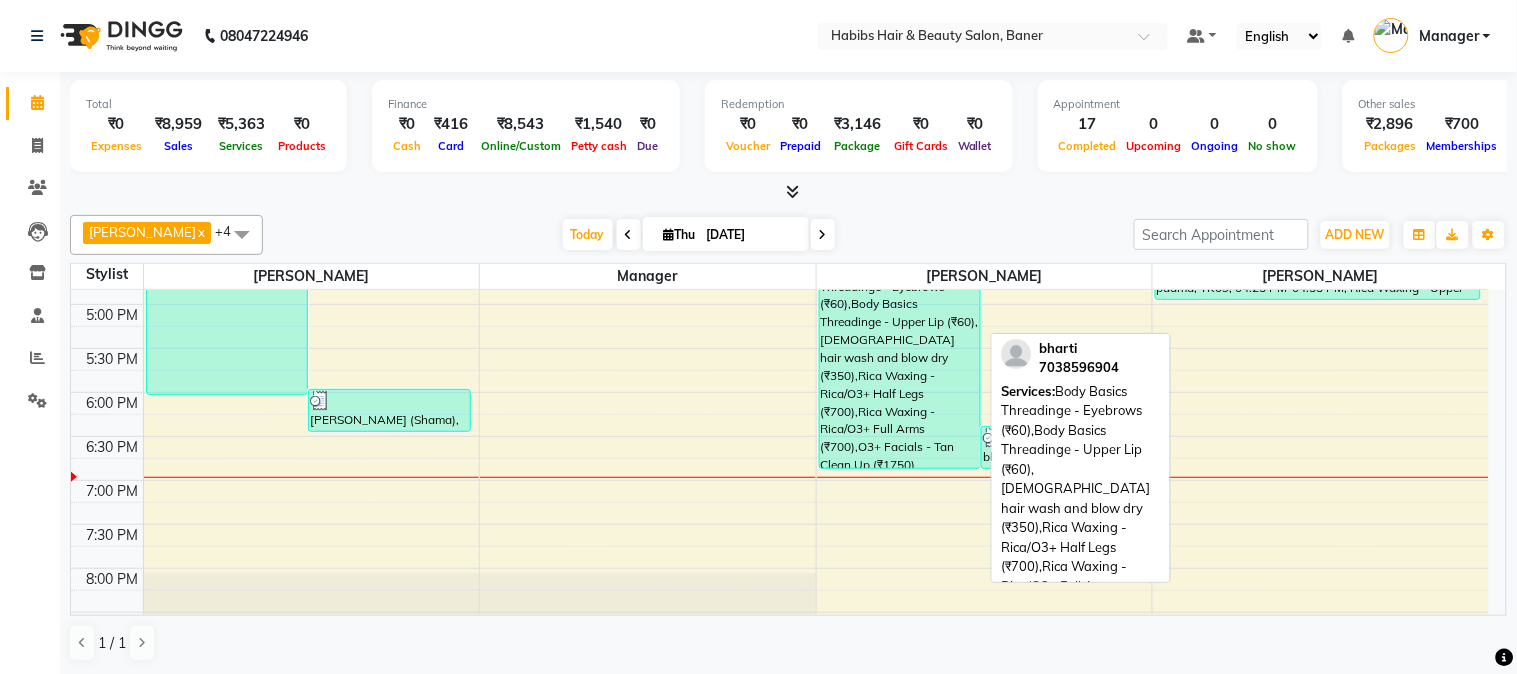 scroll, scrollTop: 666, scrollLeft: 0, axis: vertical 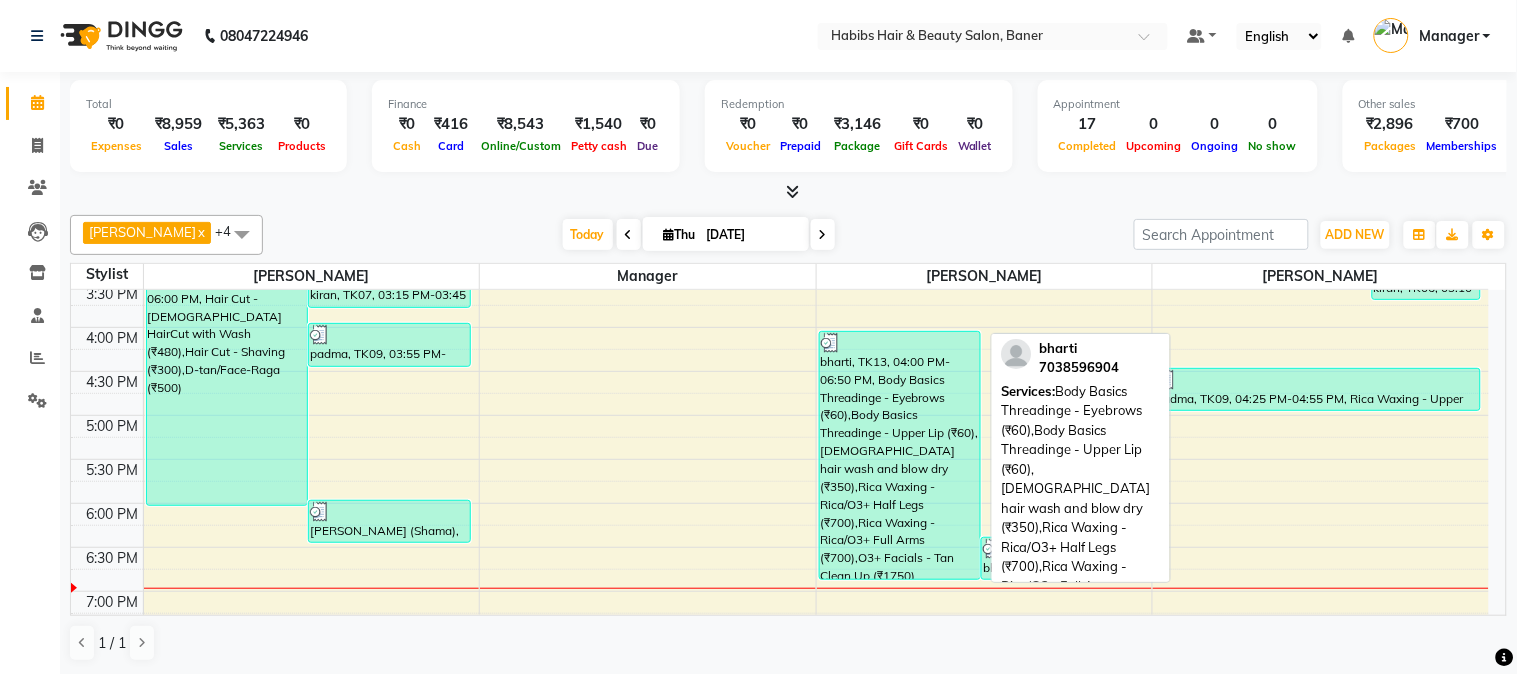 click on "bharti, TK13, 04:00 PM-06:50 PM, Body Basics Threadinge - Eyebrows (₹60),Body Basics Threadinge - Upper Lip (₹60),[DEMOGRAPHIC_DATA] hair wash and blow dry (₹350),Rica Waxing - Rica/O3+ Half Legs (₹700),Rica Waxing - Rica/O3+ Full Arms (₹700),O3+ Facials - Tan Clean Up (₹1750)" at bounding box center (900, 455) 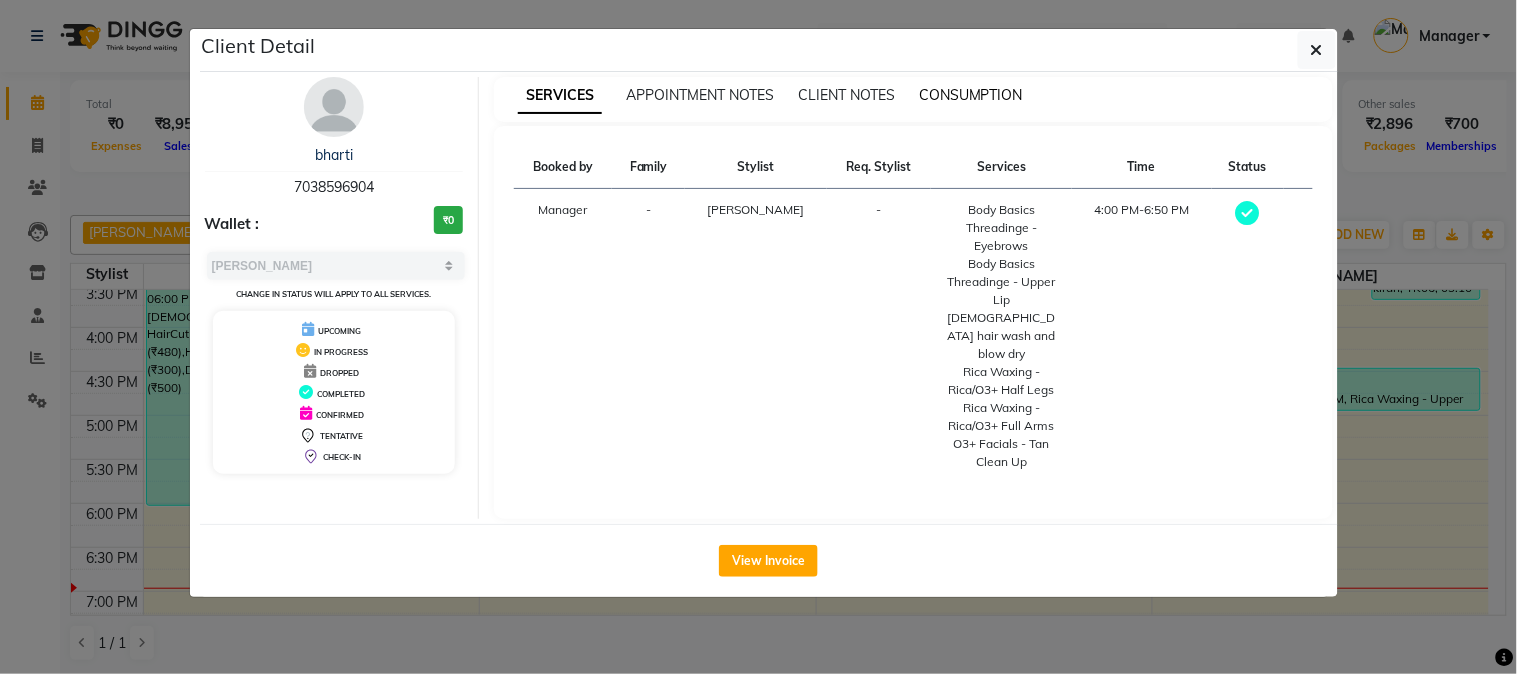 click on "CONSUMPTION" at bounding box center [971, 95] 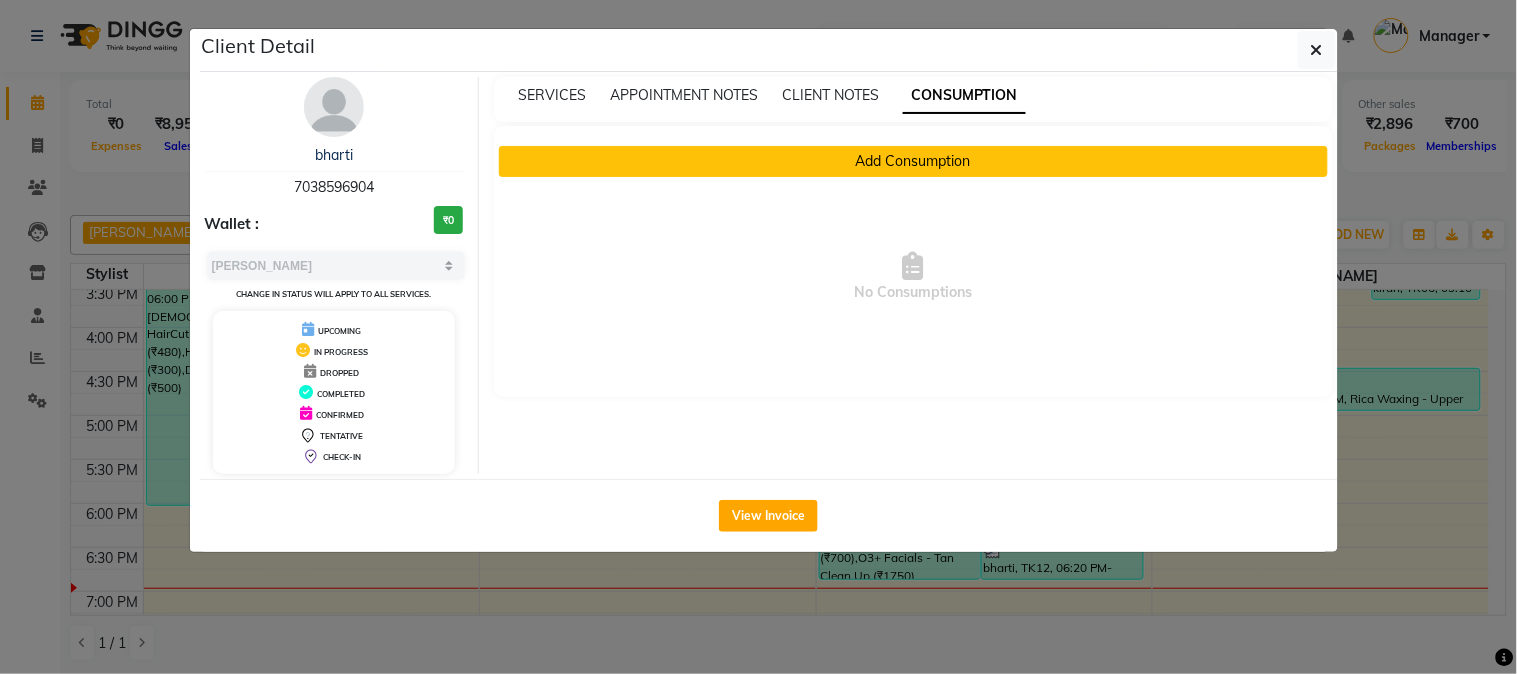 click on "Add Consumption" at bounding box center (913, 161) 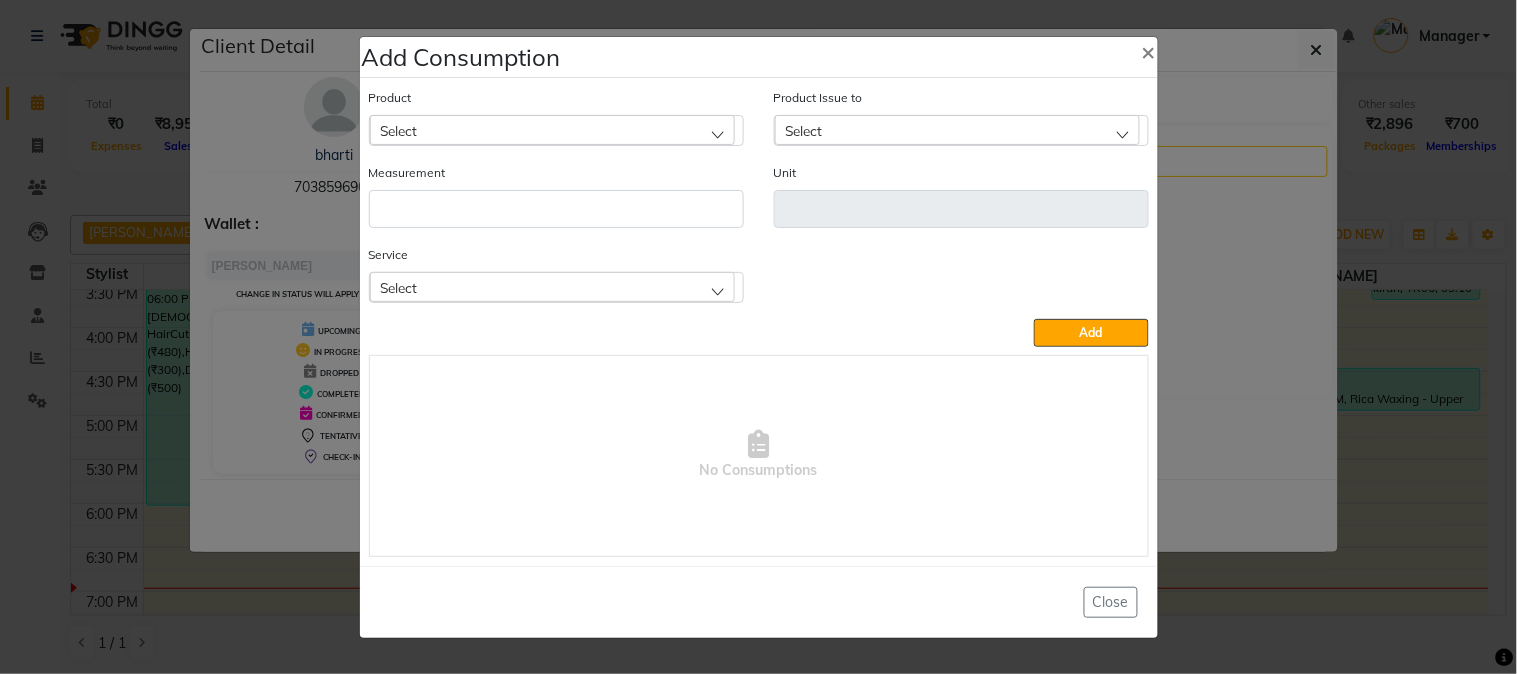 click on "Select" 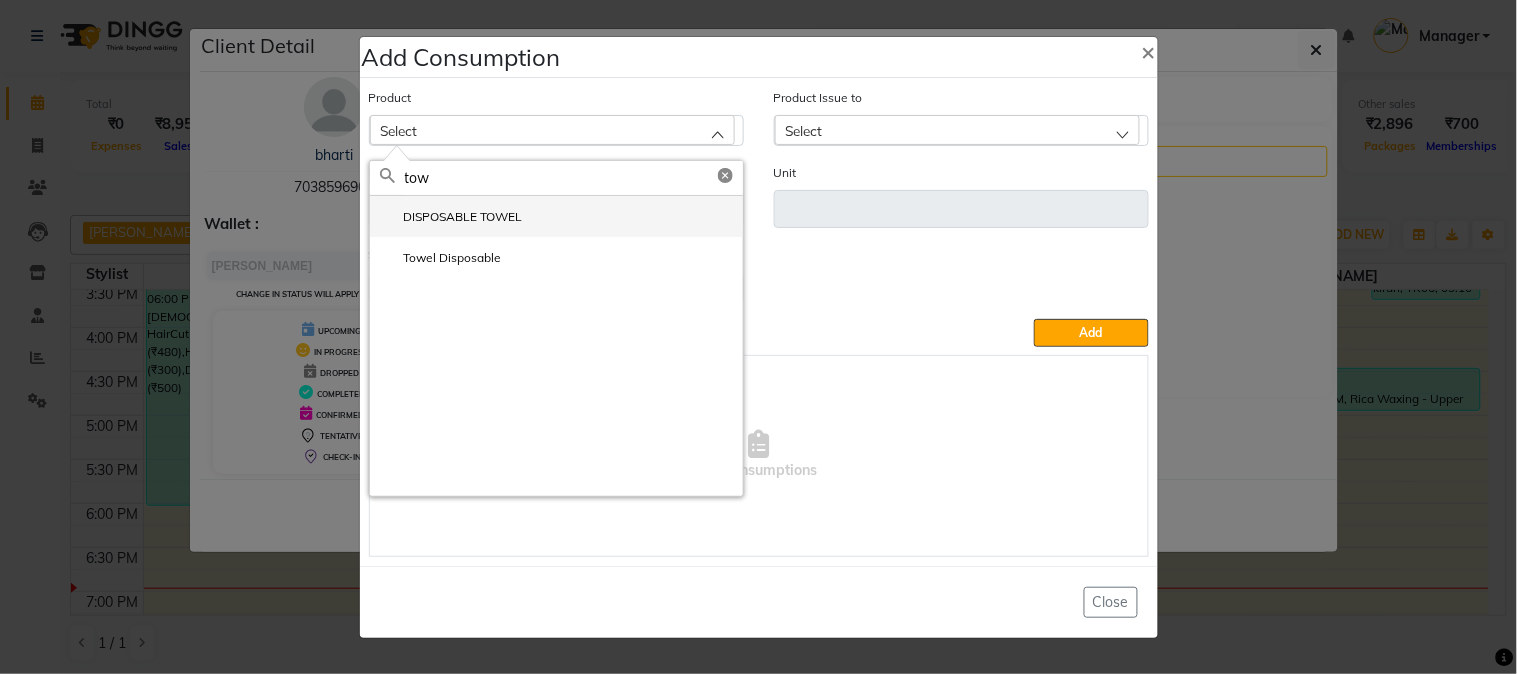 type on "tow" 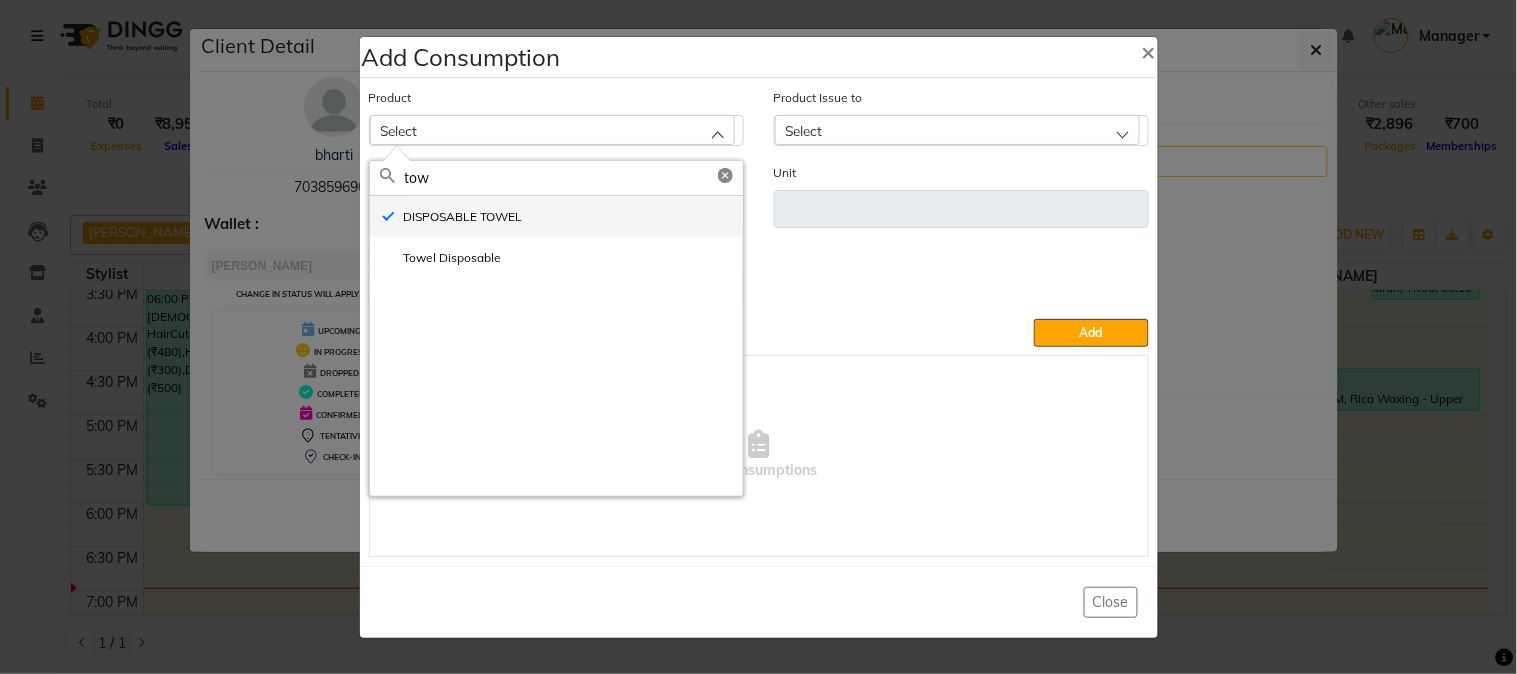 type on "ml" 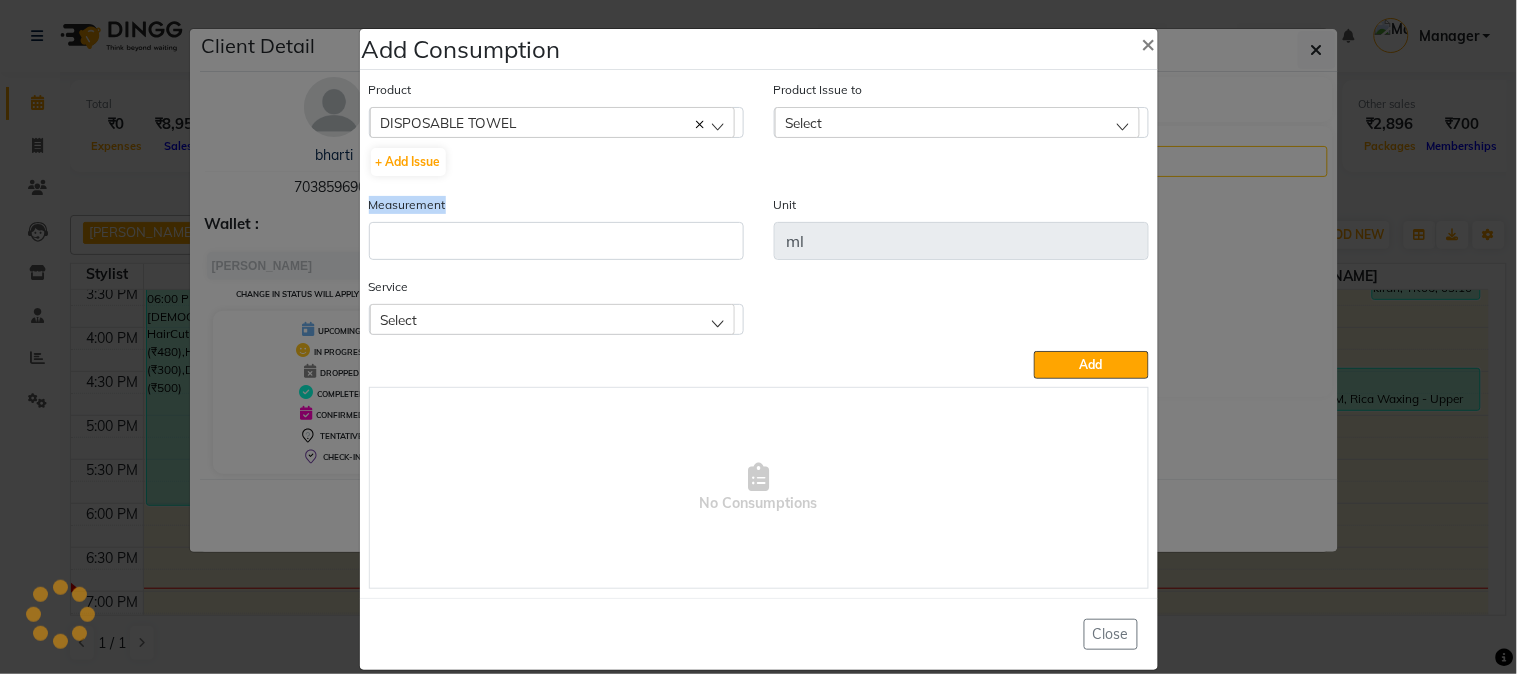 click on "Measurement" 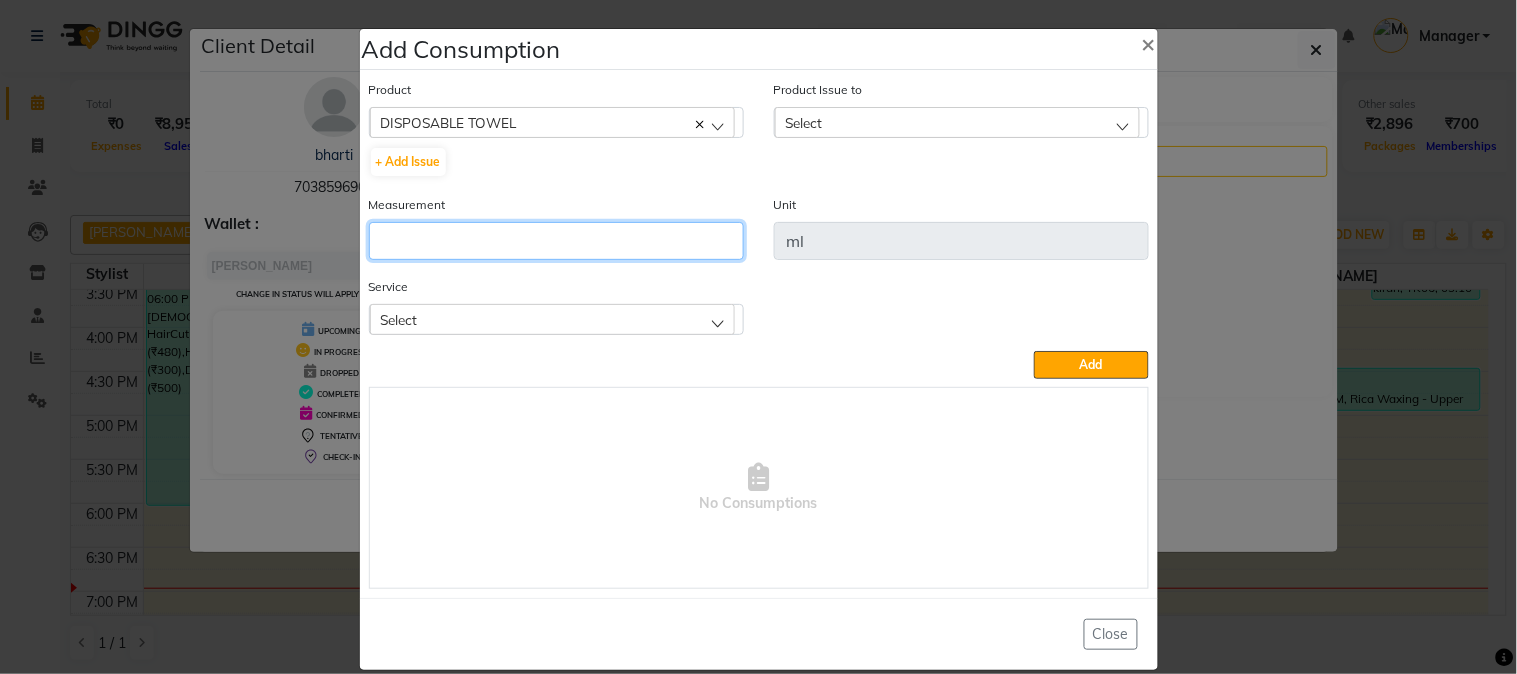click 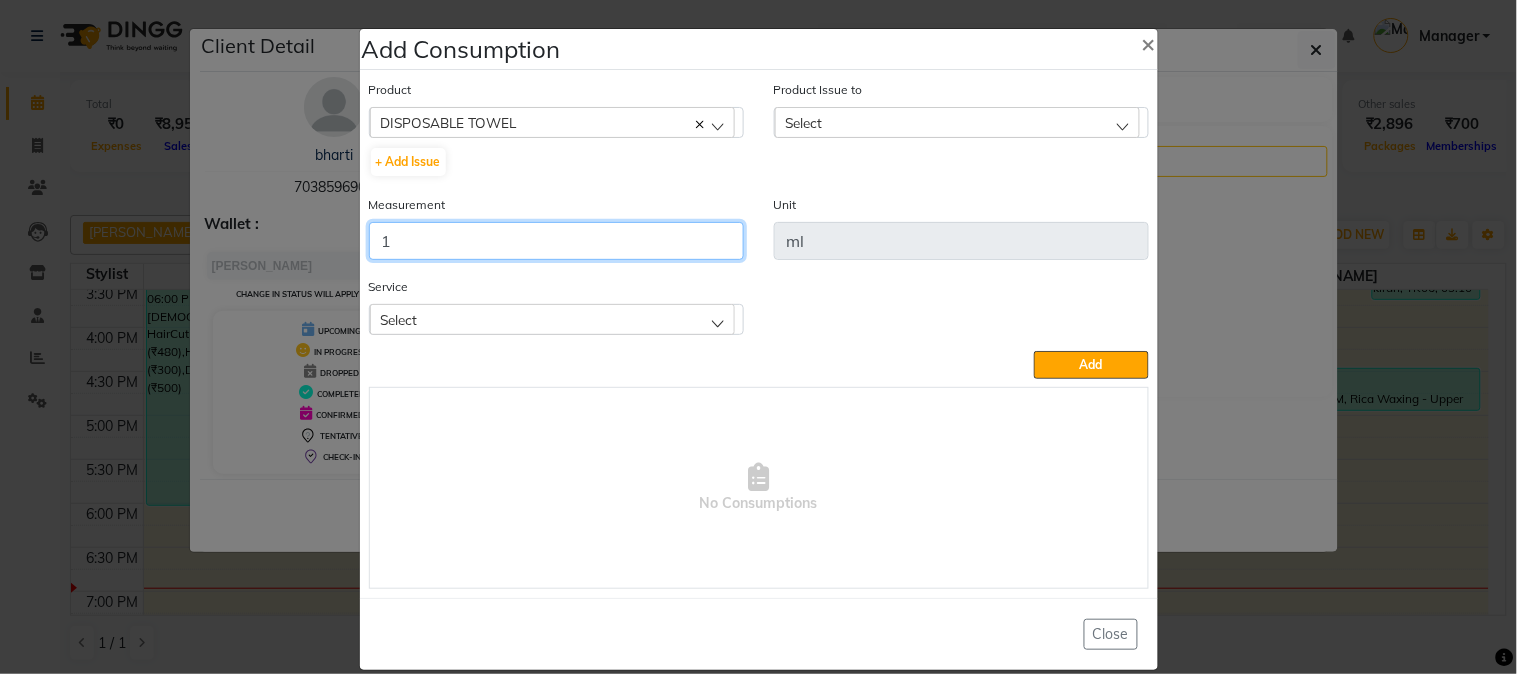 type on "1" 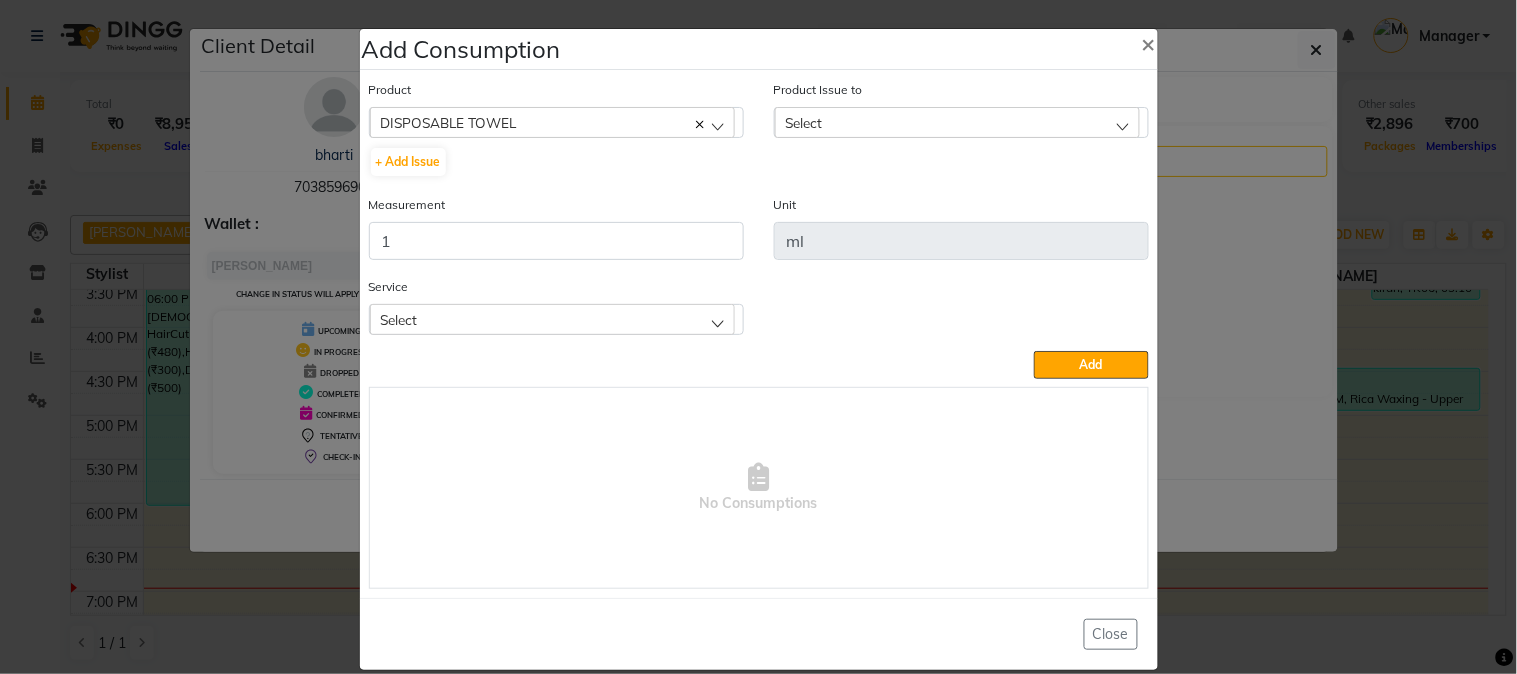 click on "Select" 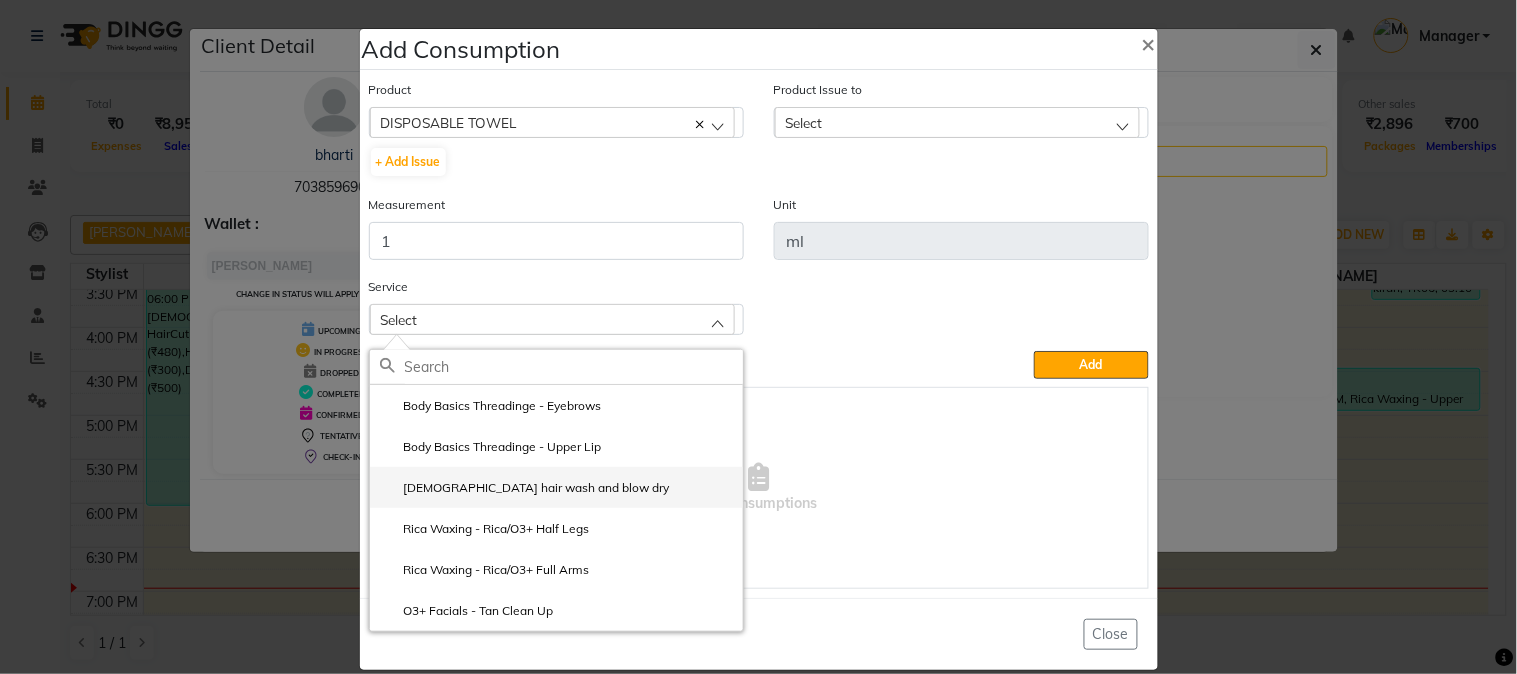 click on "[DEMOGRAPHIC_DATA] hair wash and blow dry" 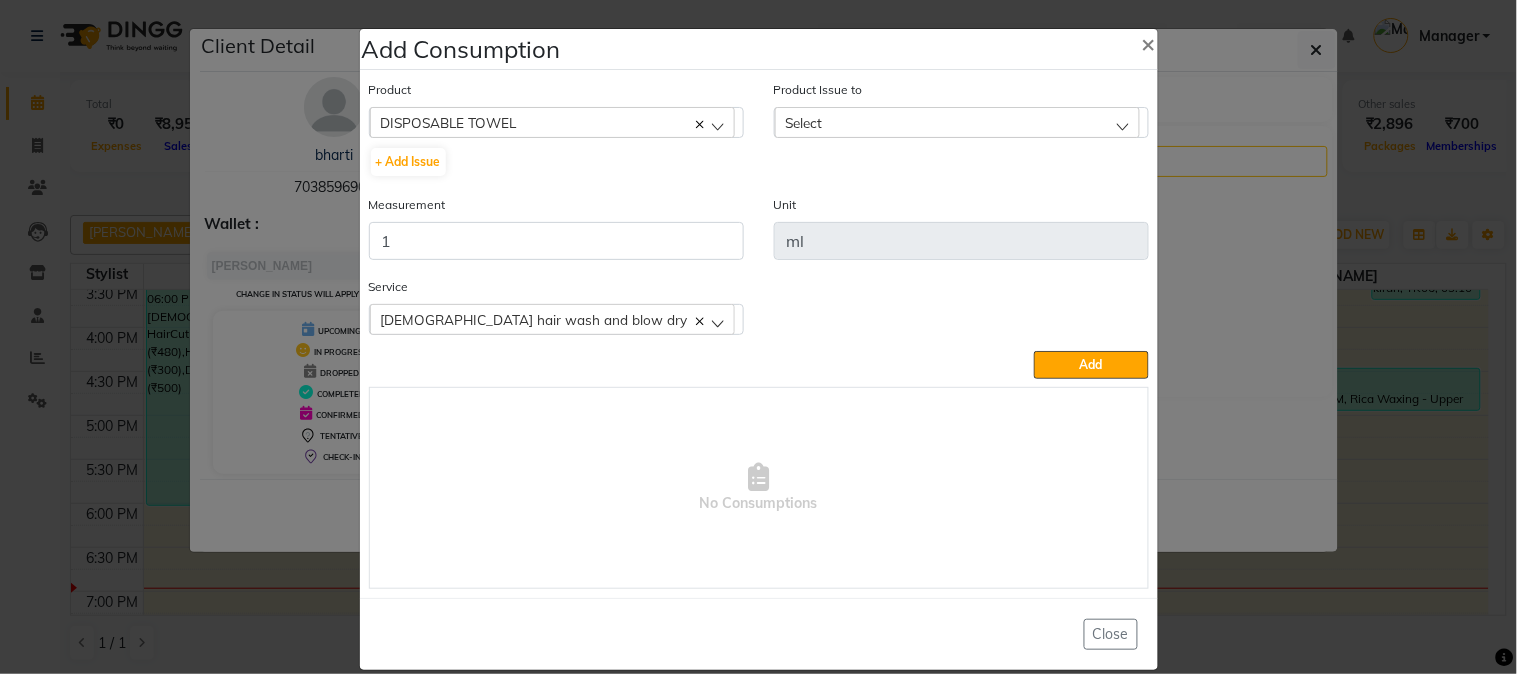 click on "Select" 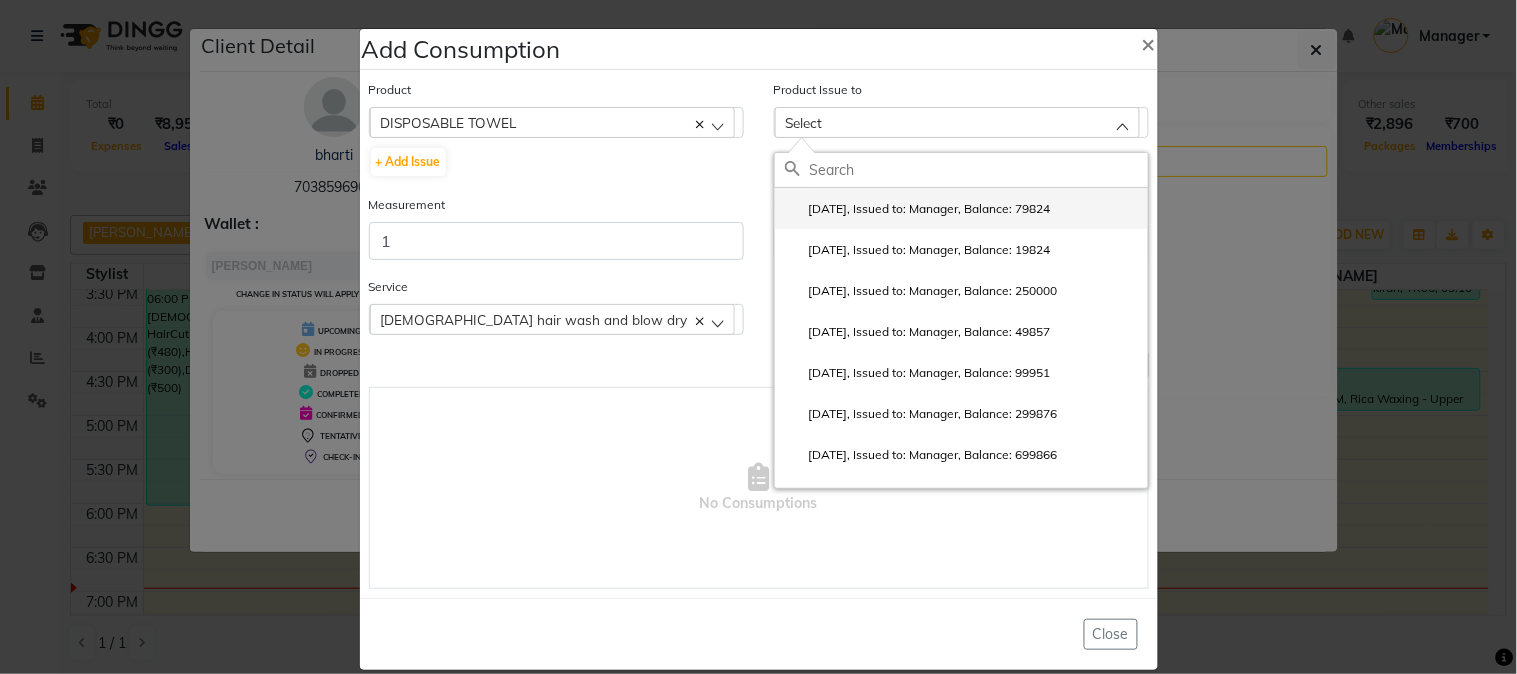 click on "[DATE], Issued to: Manager, Balance: 79824" 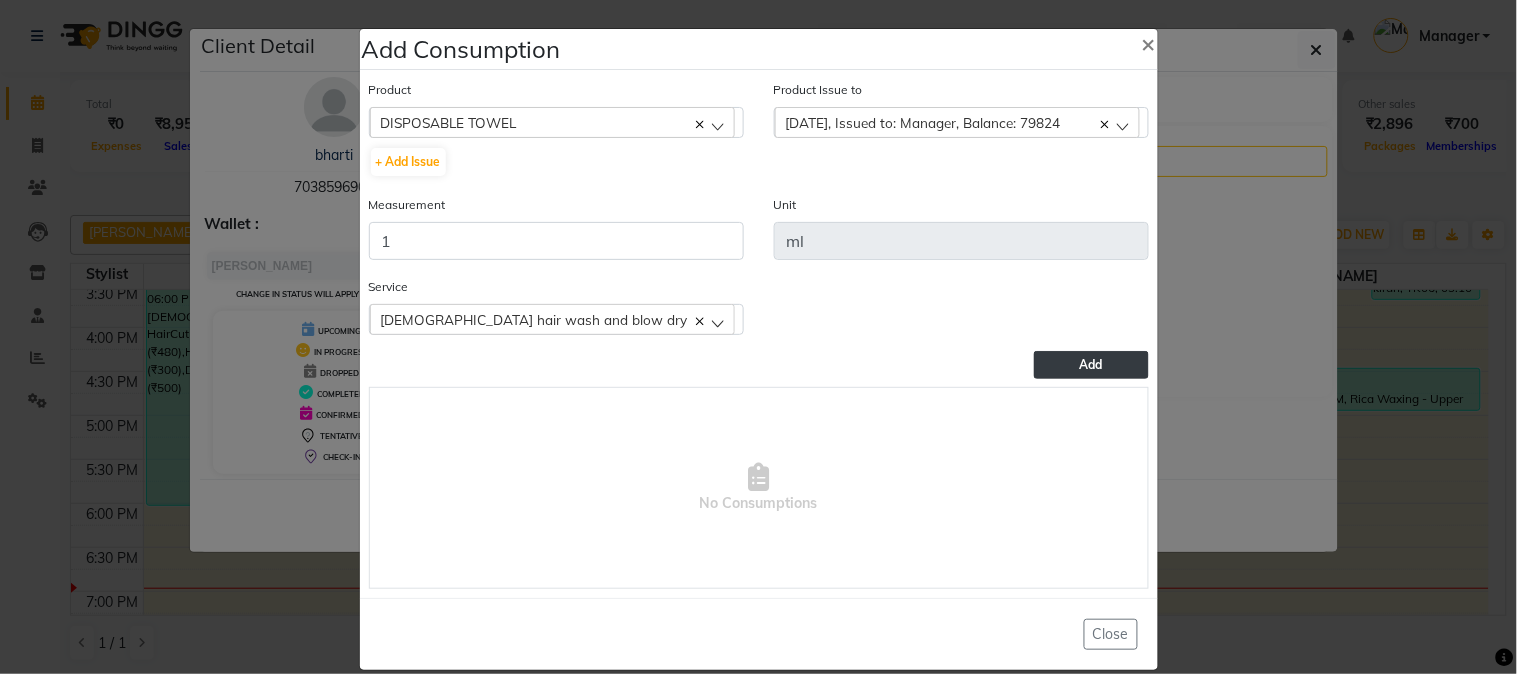 click on "Add" 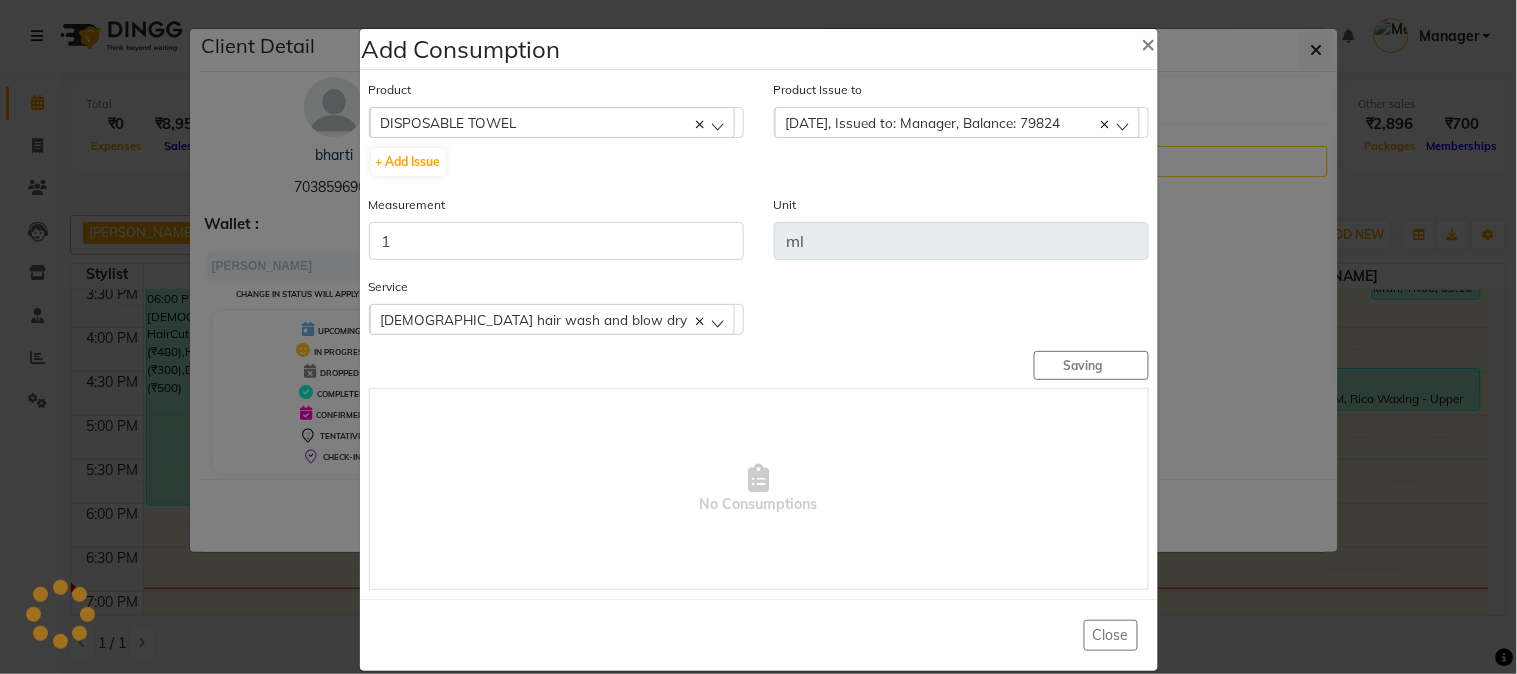 type 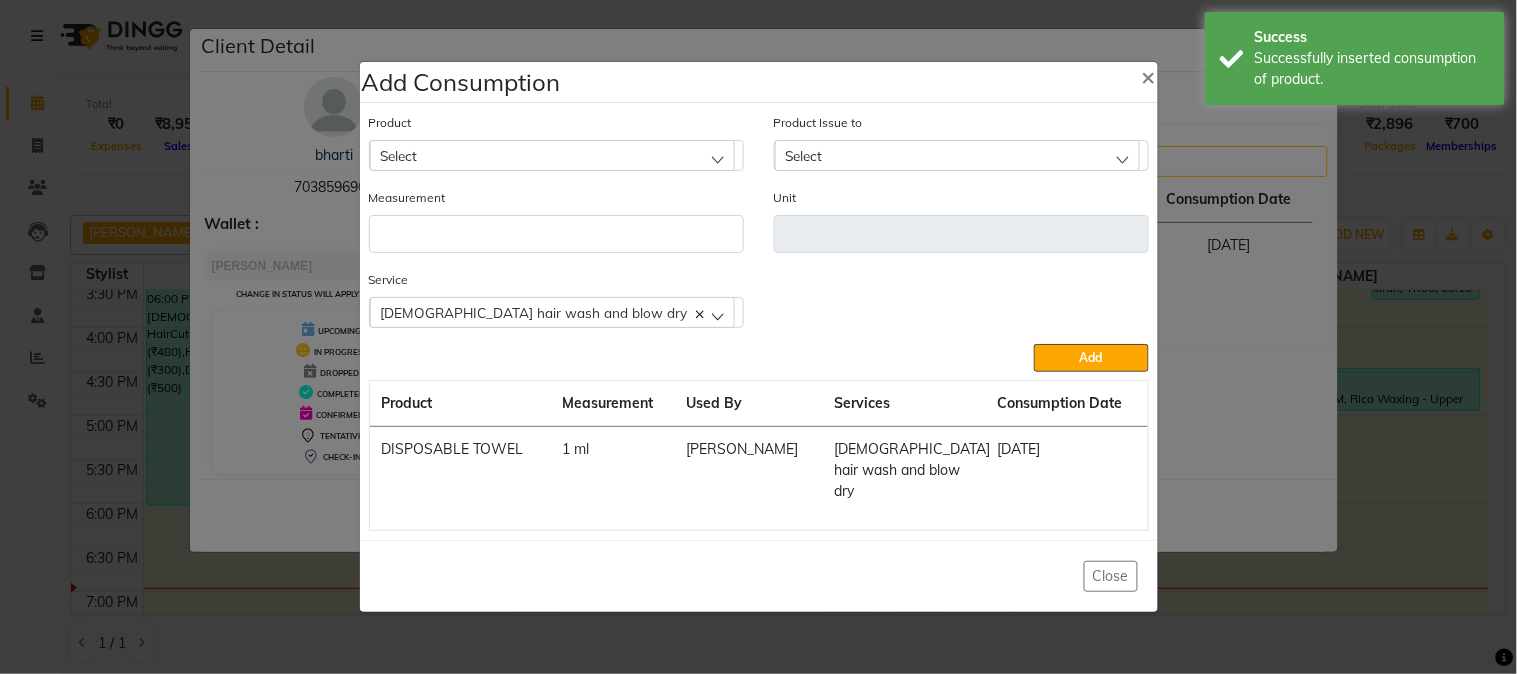 click on "Select" 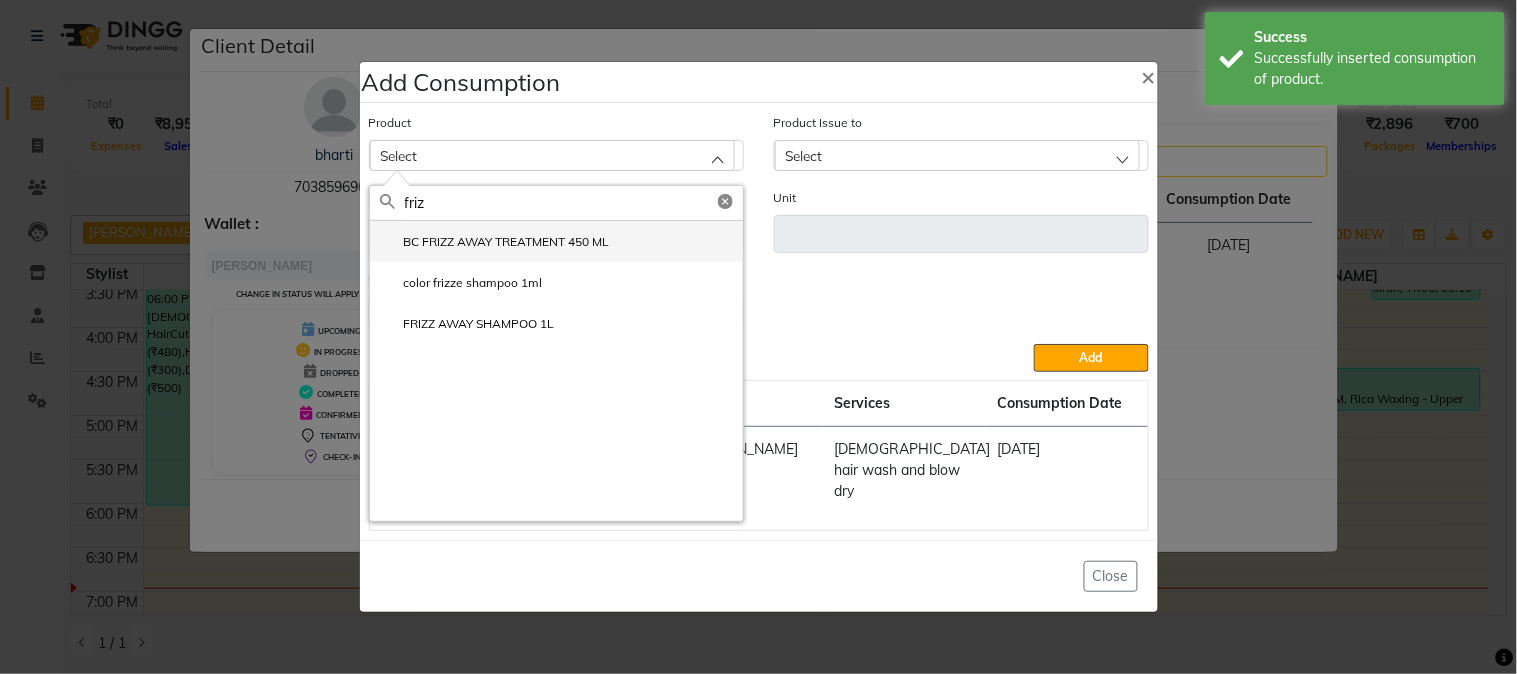 type on "friz" 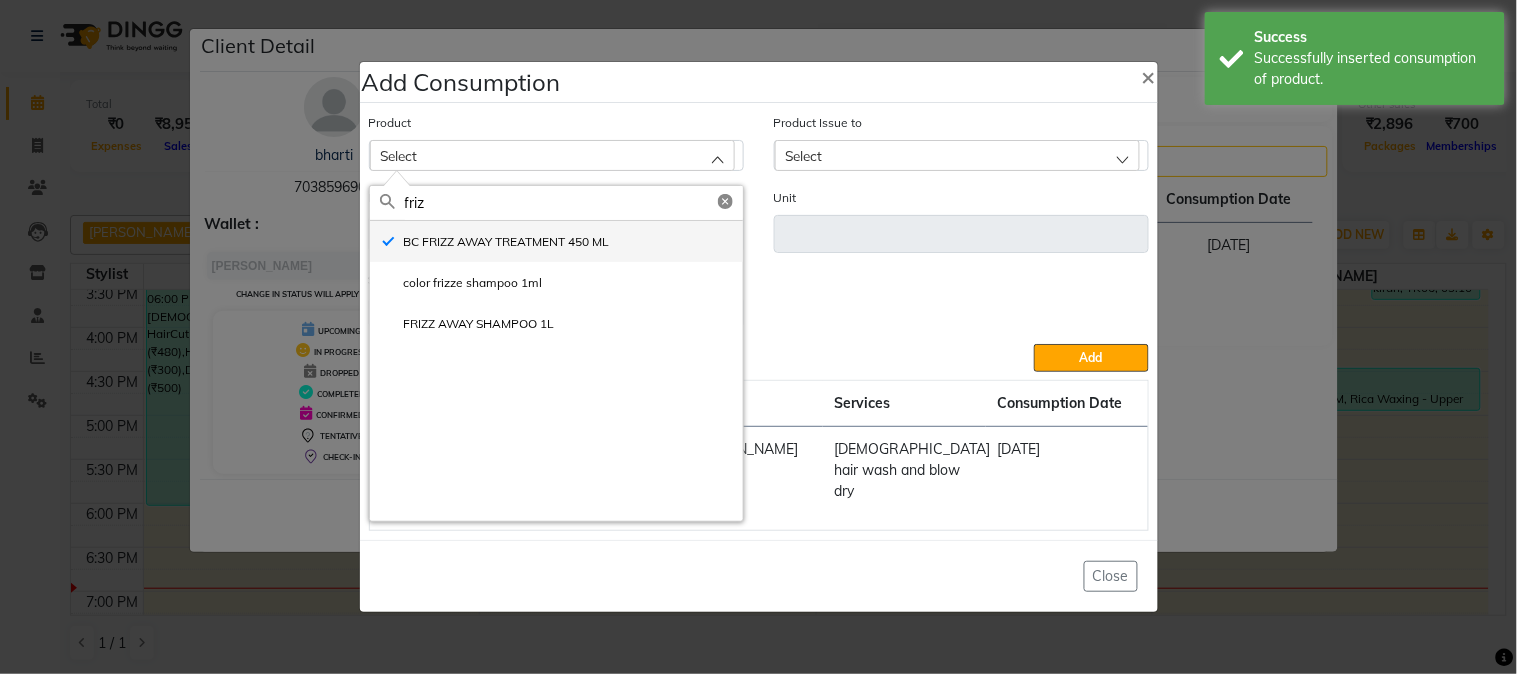type on "ml" 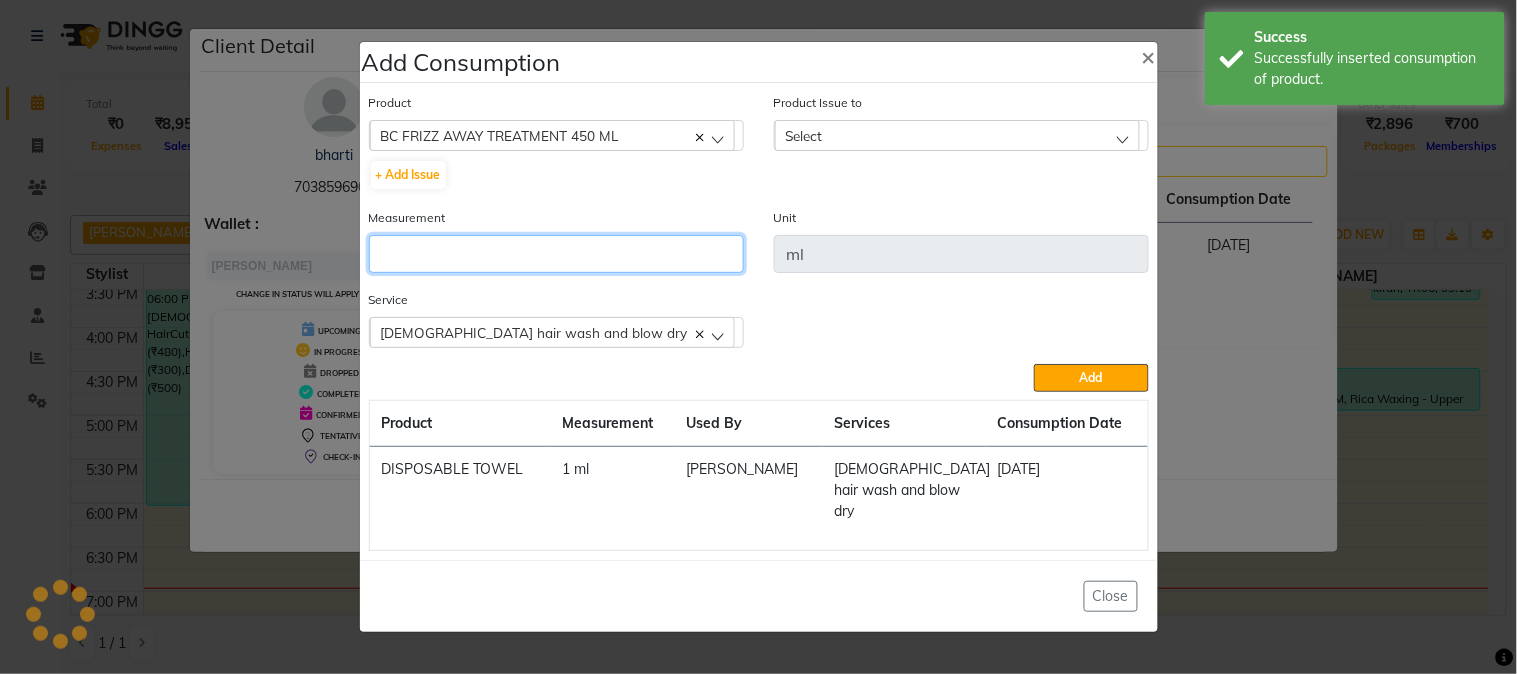 click 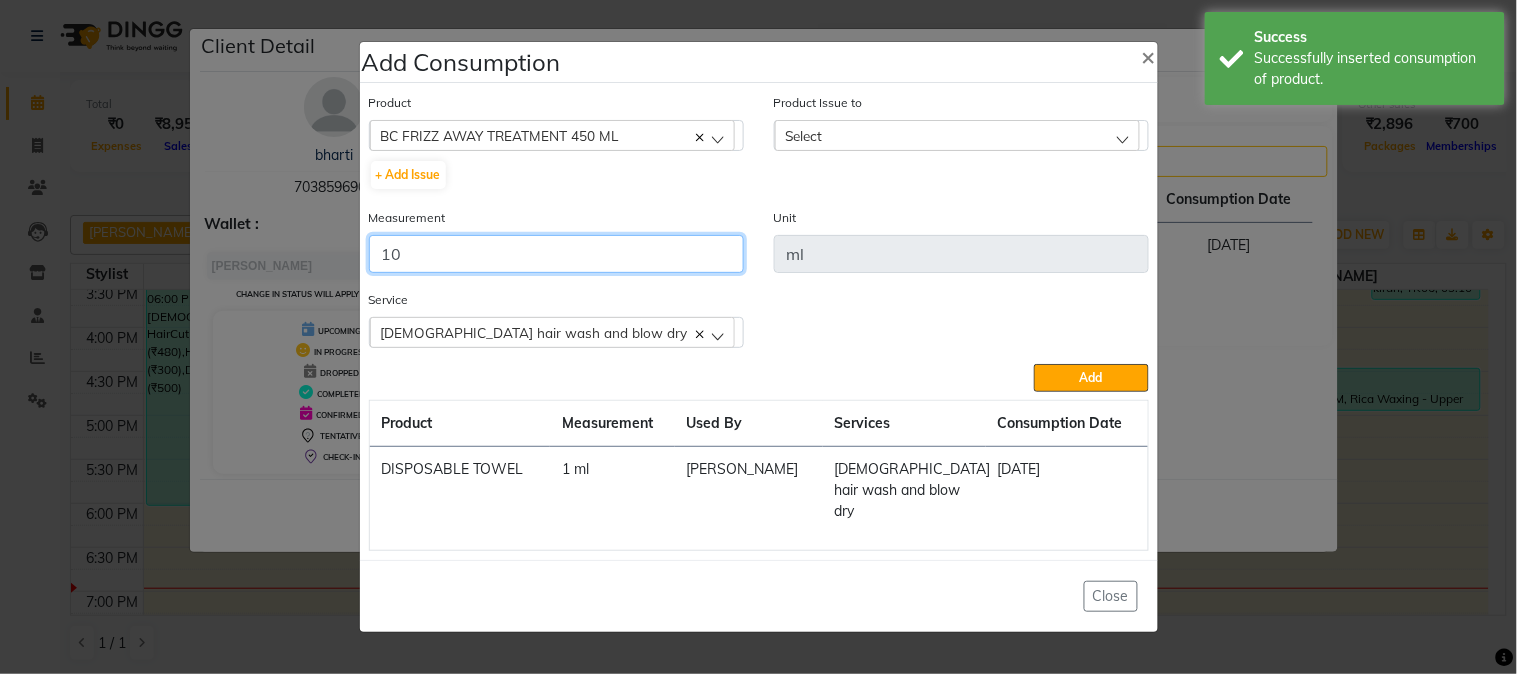 type on "10" 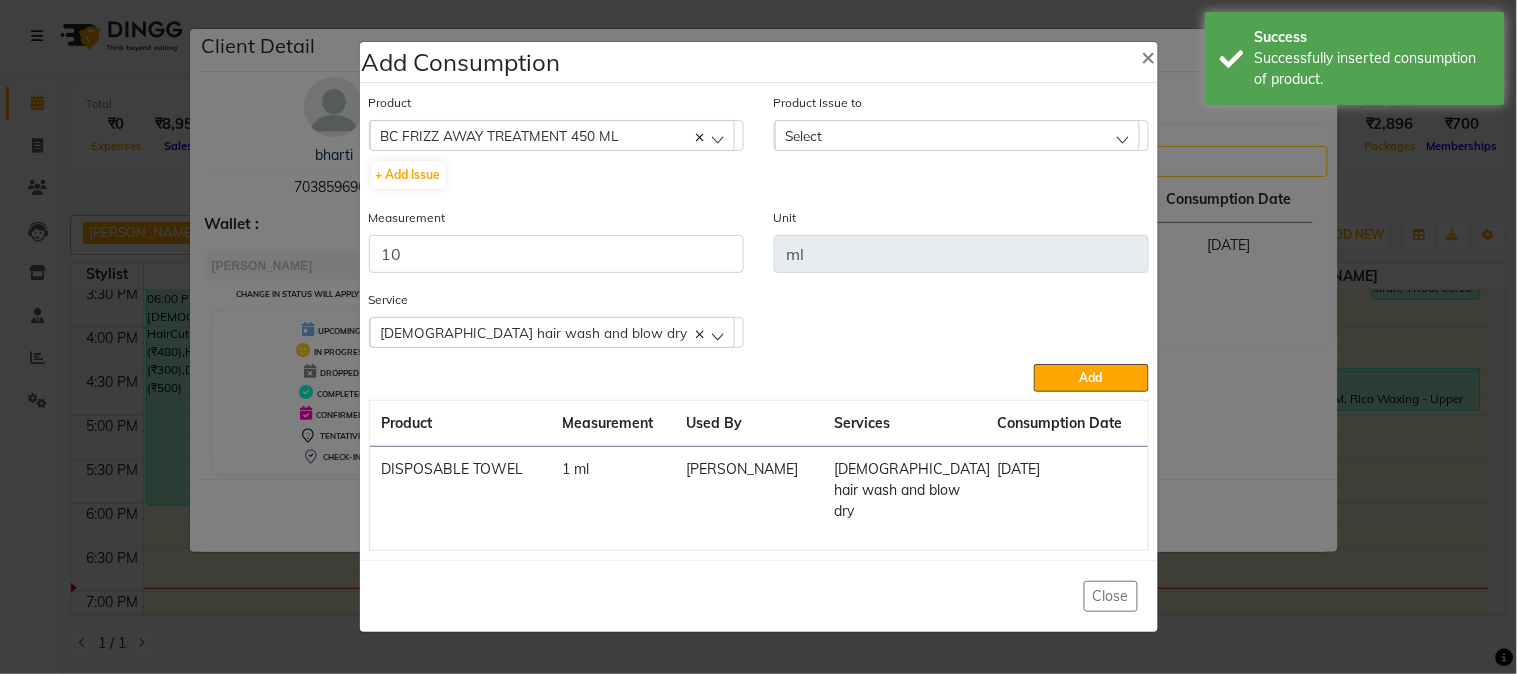 drag, startPoint x: 790, startPoint y: 154, endPoint x: 798, endPoint y: 166, distance: 14.422205 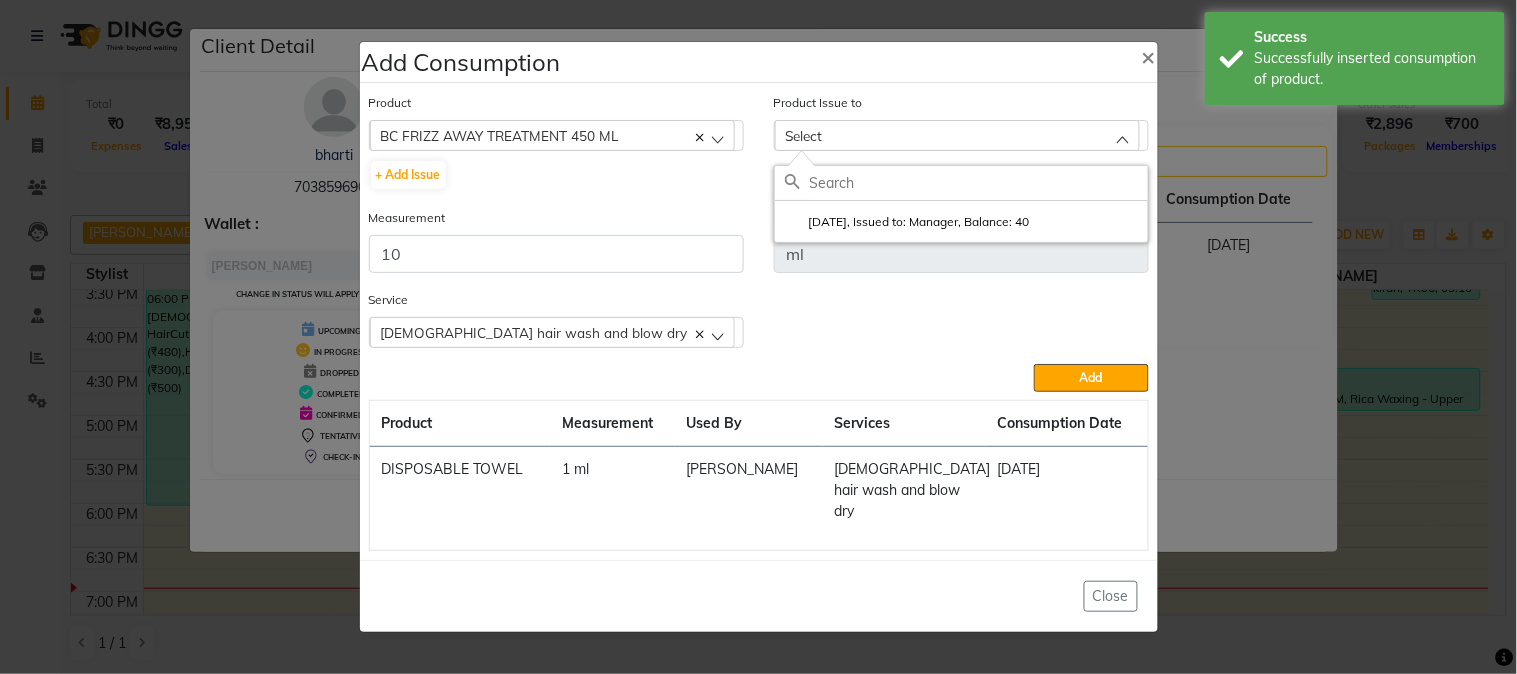 drag, startPoint x: 902, startPoint y: 241, endPoint x: 930, endPoint y: 243, distance: 28.071337 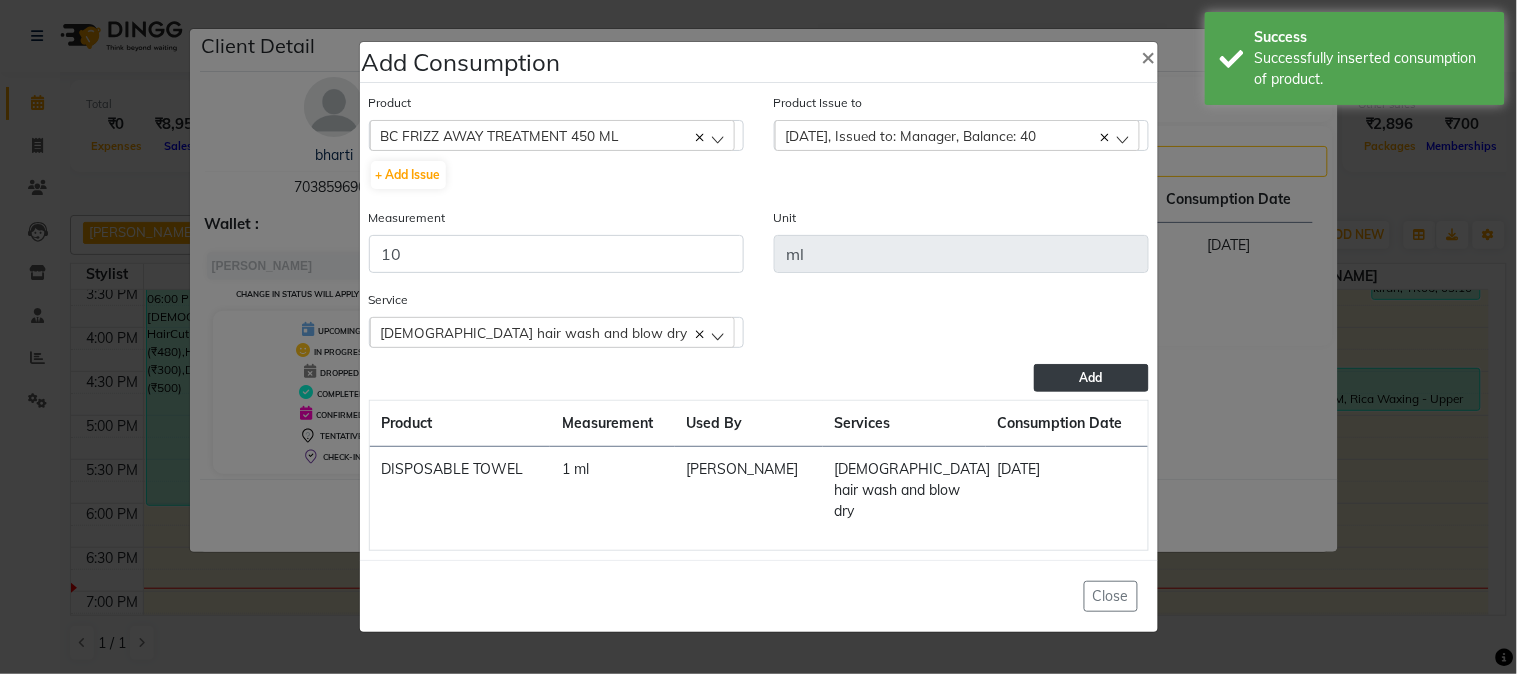 click on "Add" 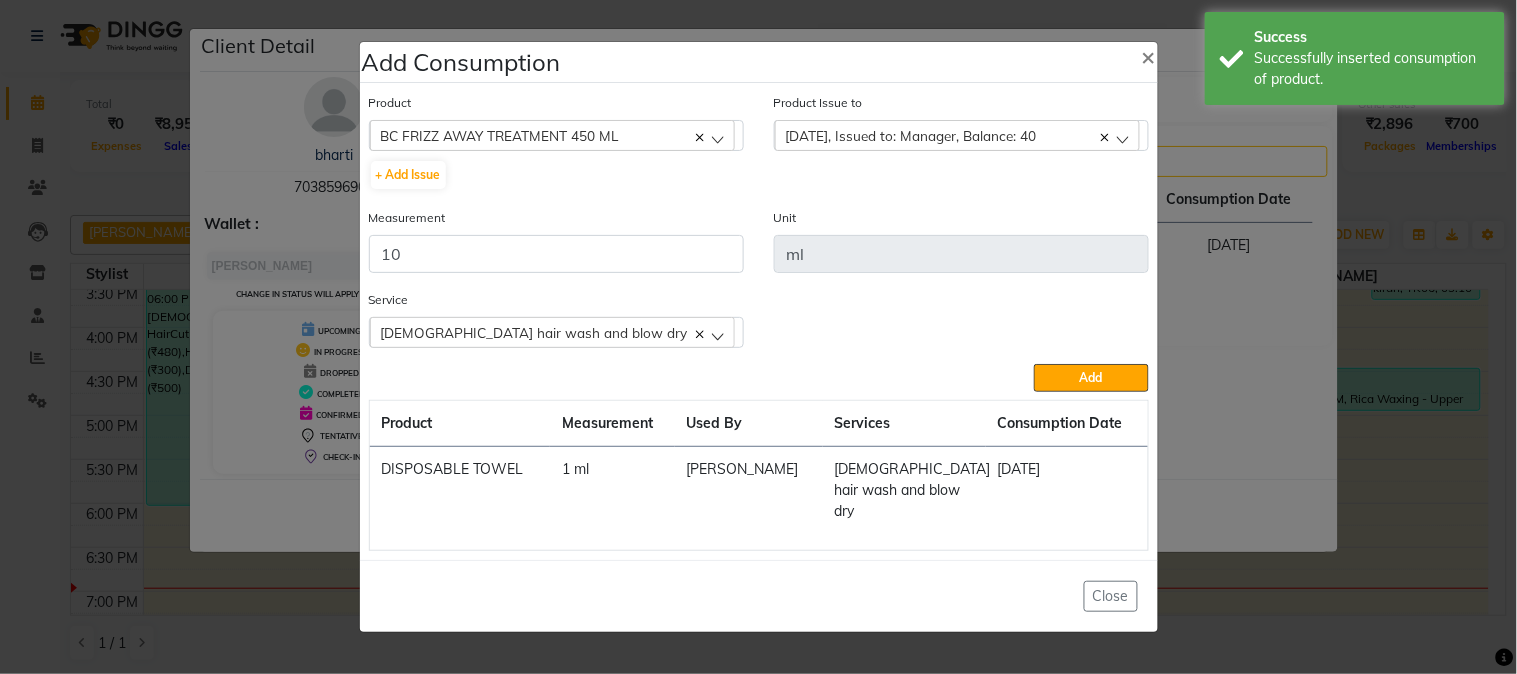 type 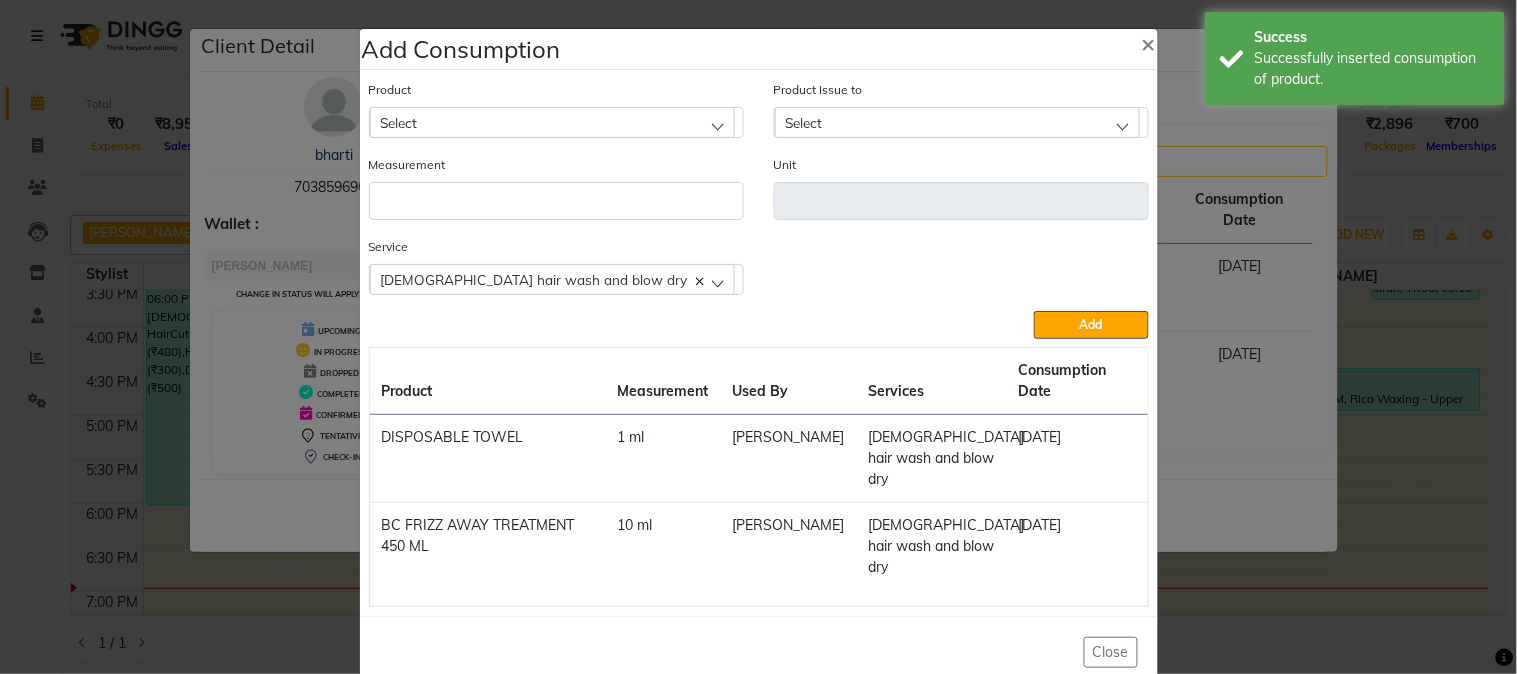 click on "Select" 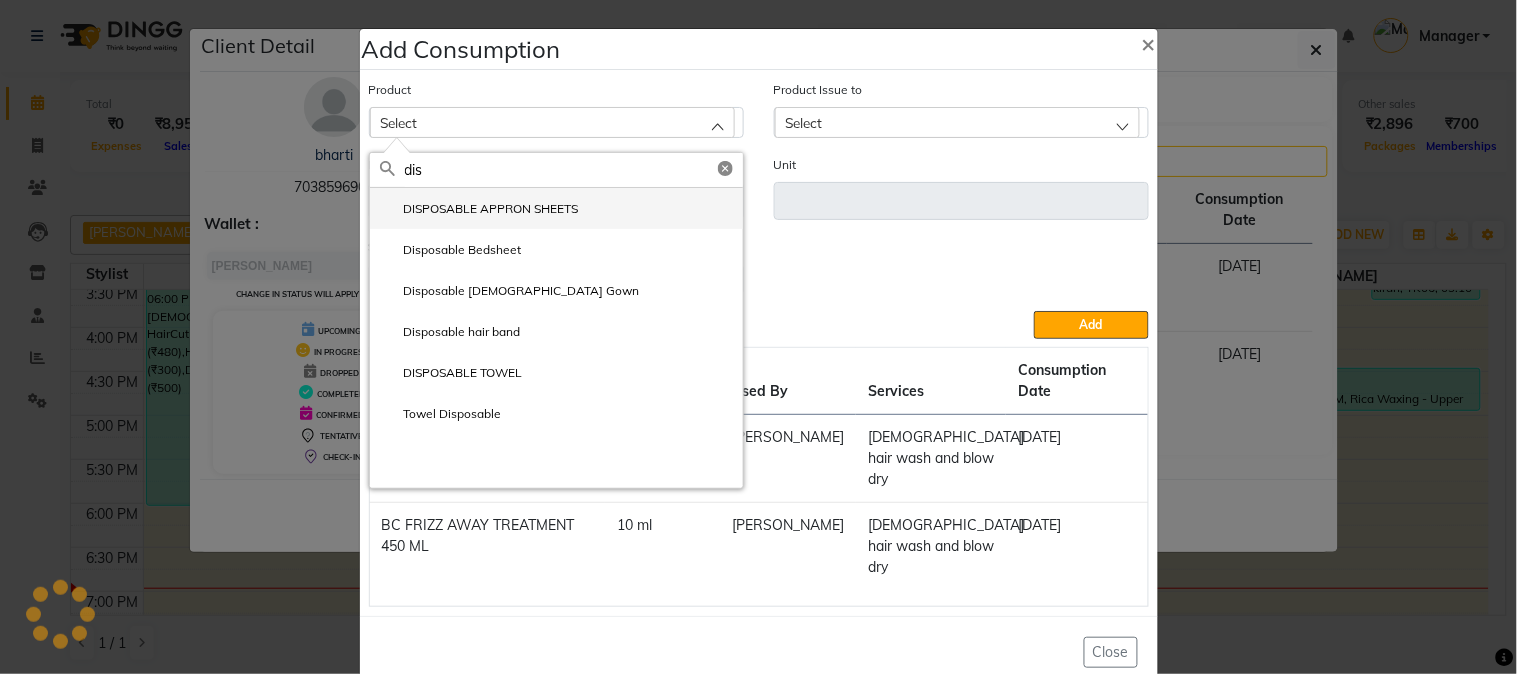 type on "dis" 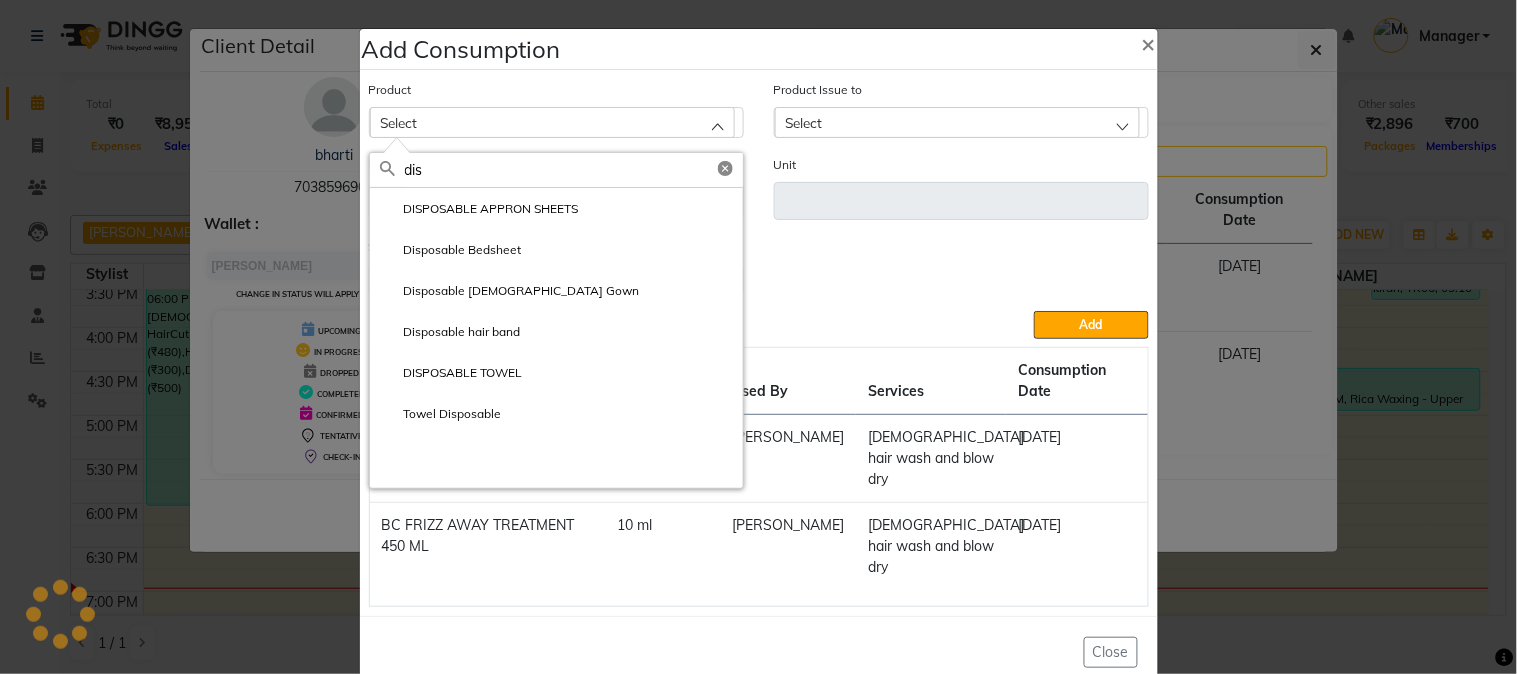 click on "DISPOSABLE APPRON SHEETS" 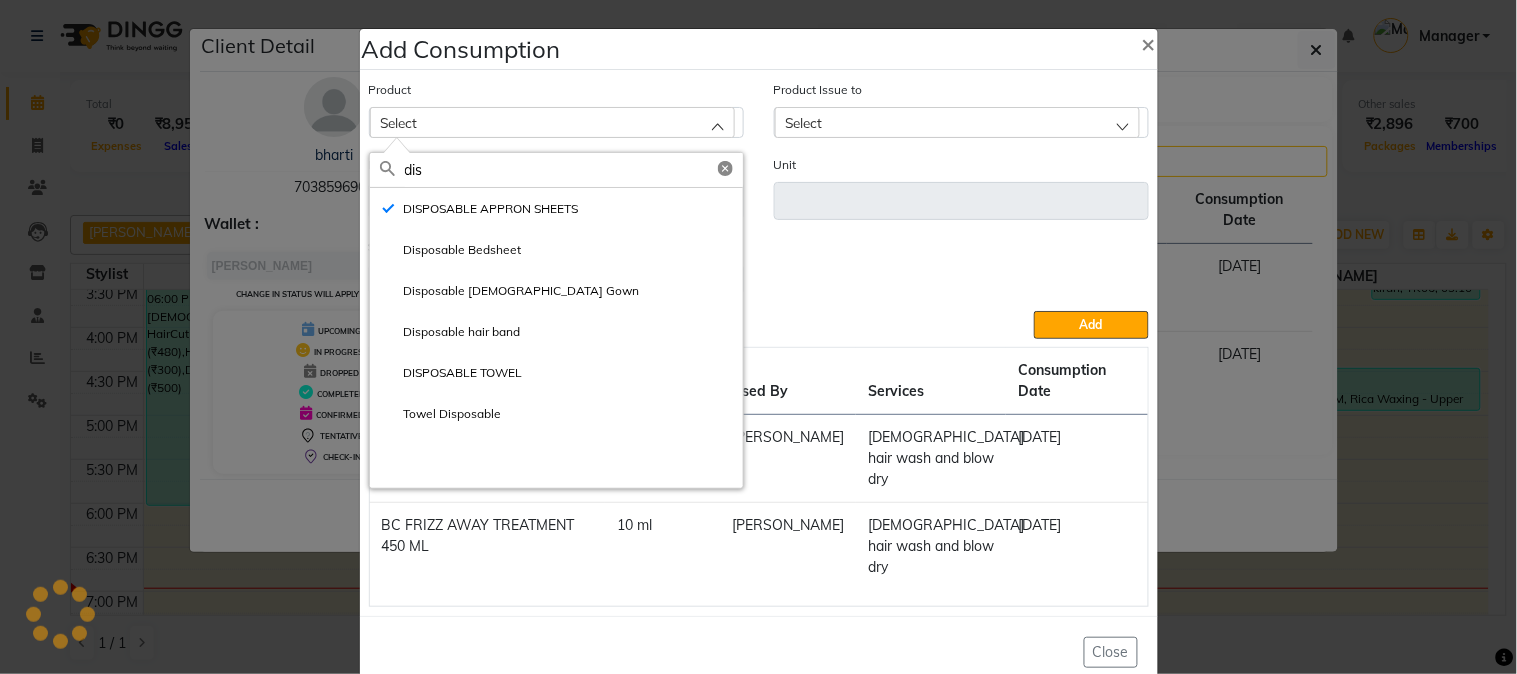 type on "ml" 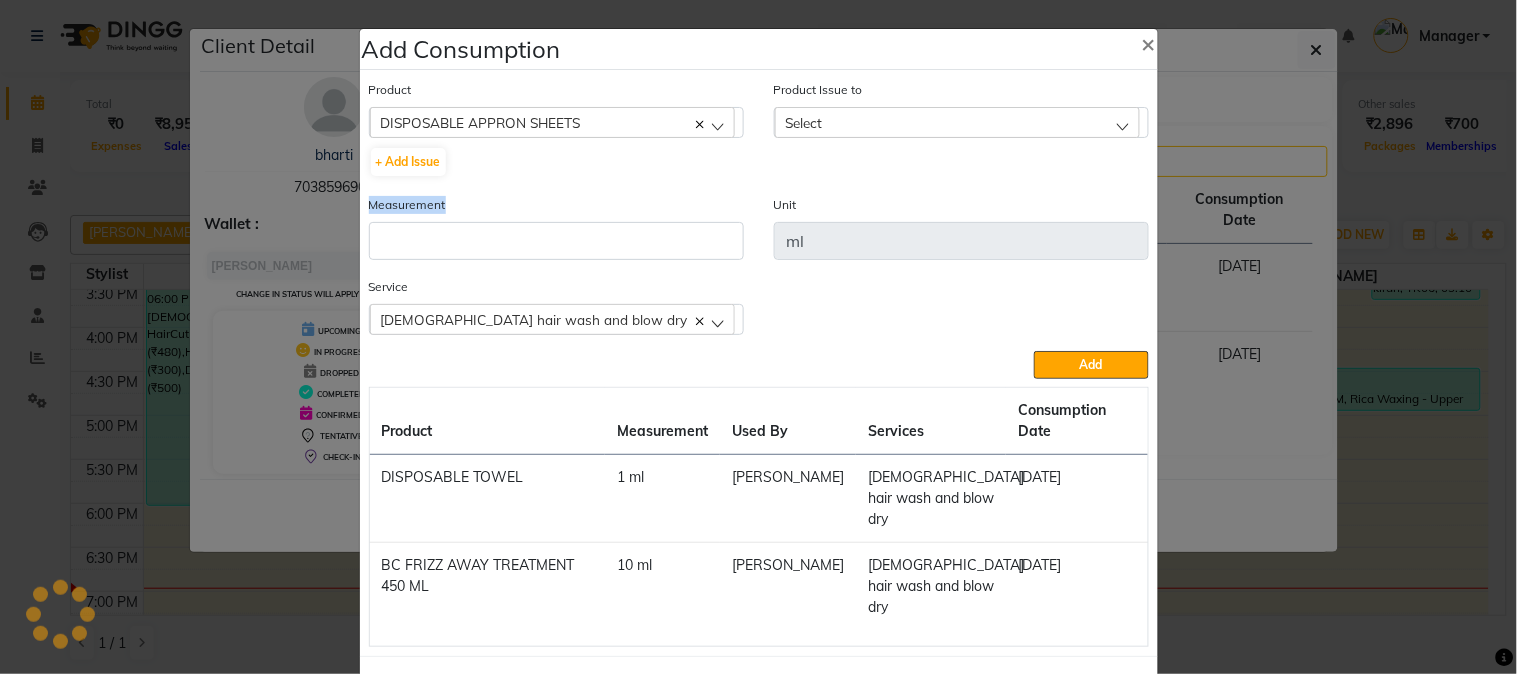 click on "Measurement" 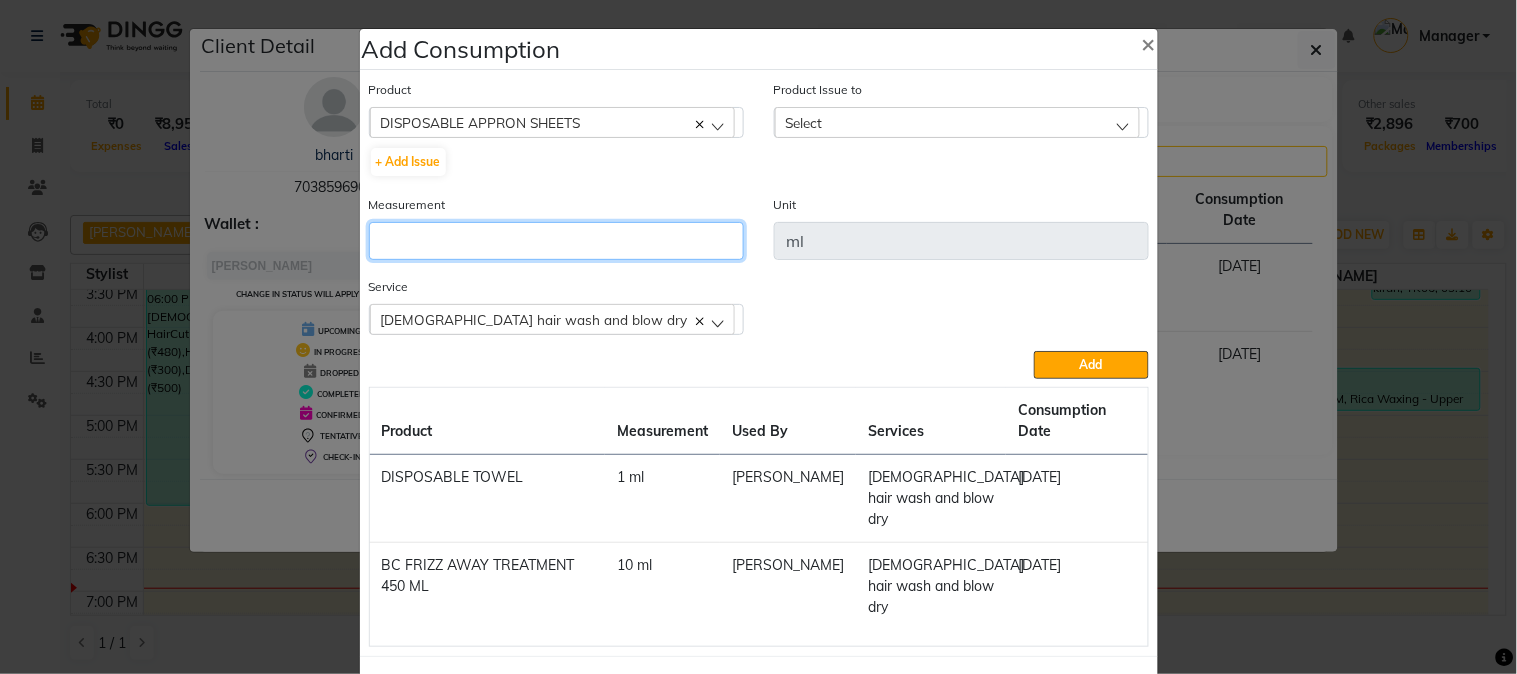 click 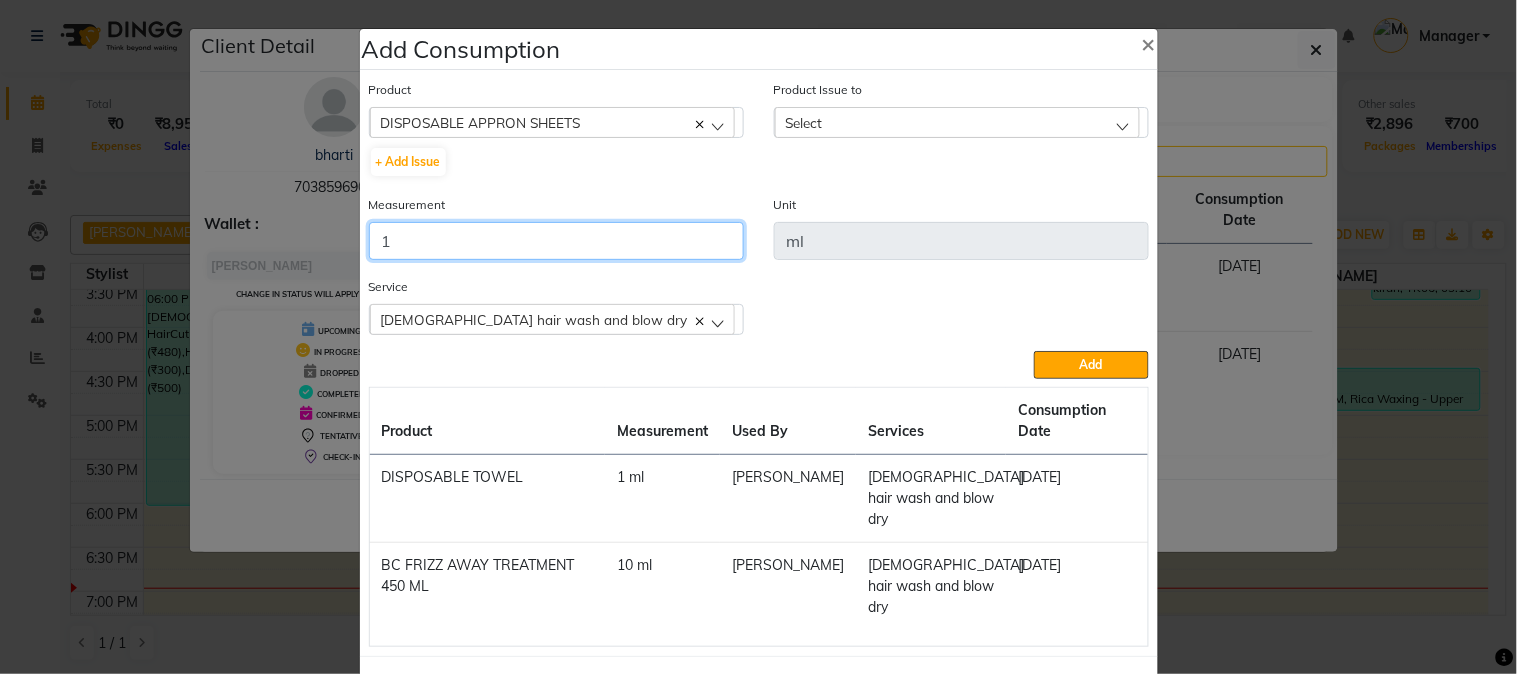 type on "1" 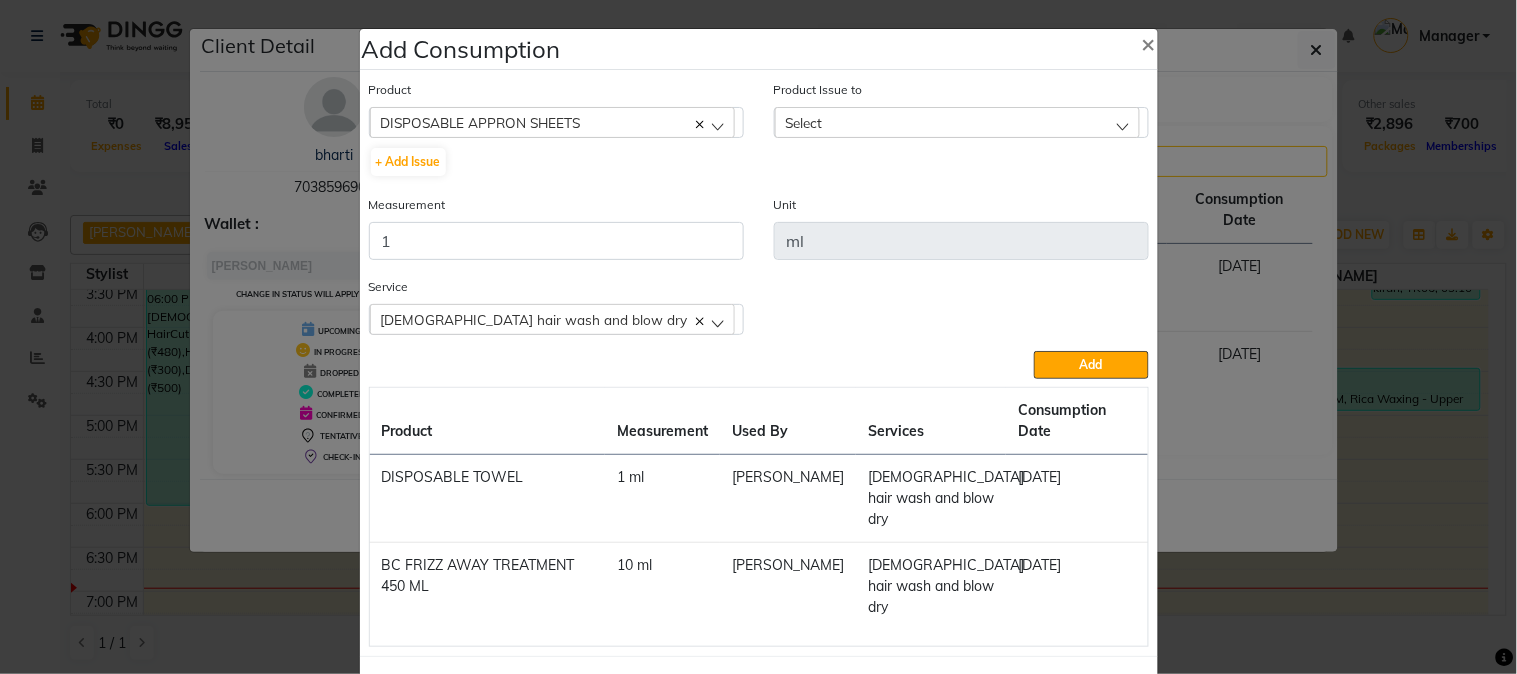 drag, startPoint x: 844, startPoint y: 107, endPoint x: 845, endPoint y: 120, distance: 13.038404 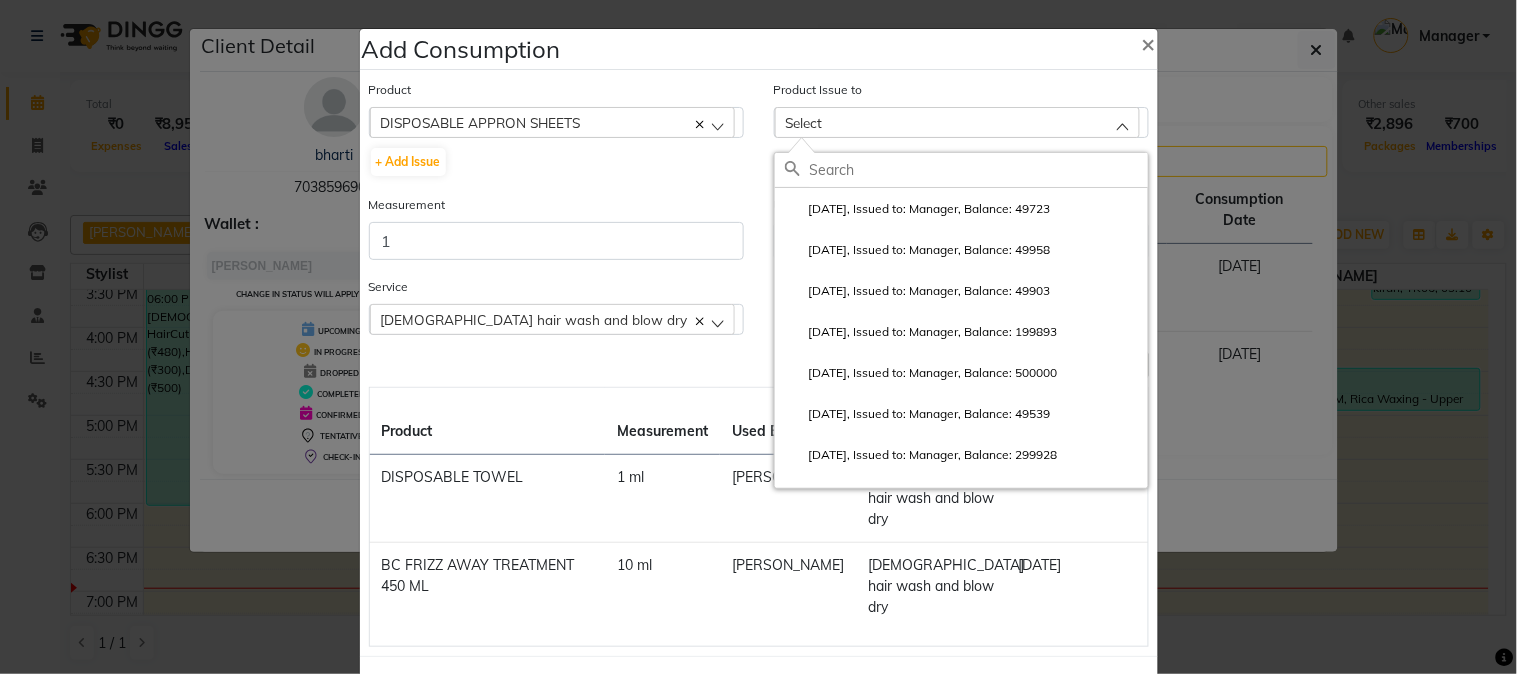 click on "Select" 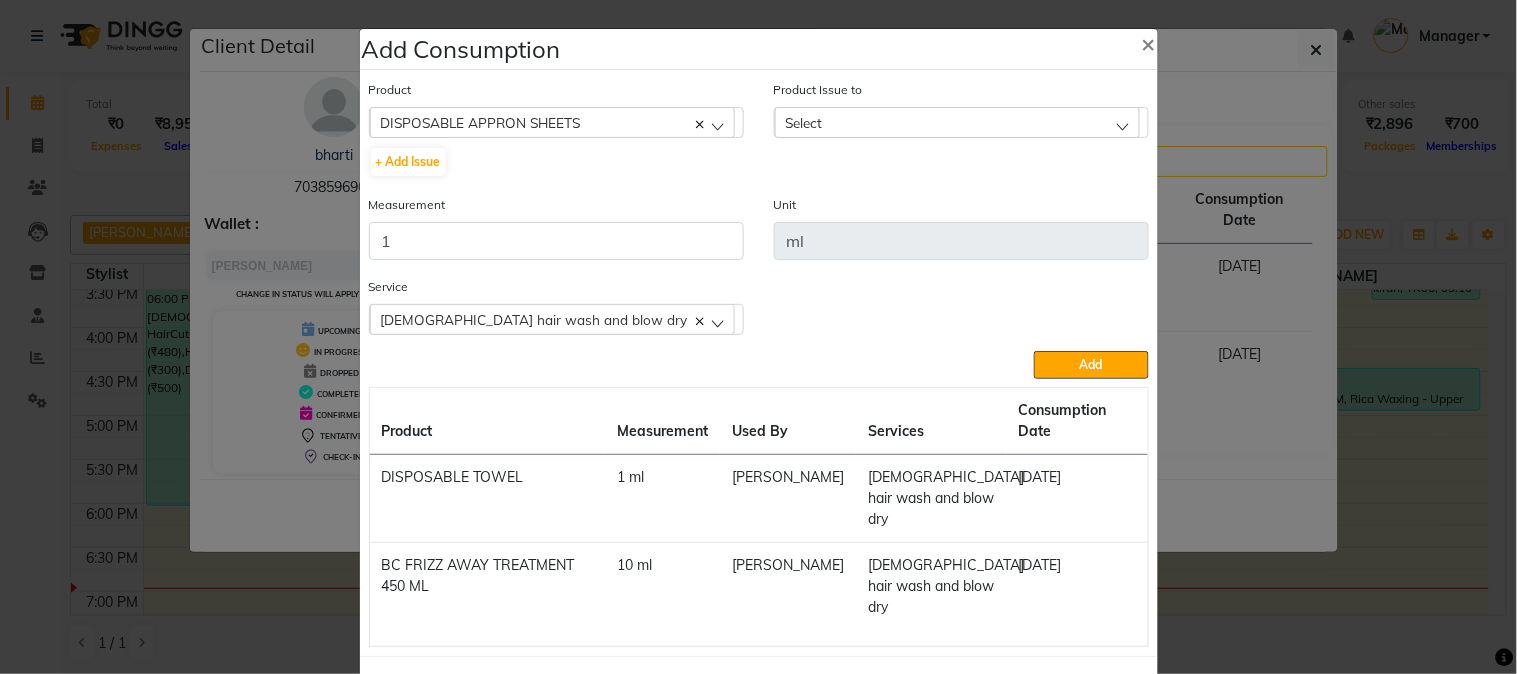 drag, startPoint x: 850, startPoint y: 124, endPoint x: 856, endPoint y: 143, distance: 19.924858 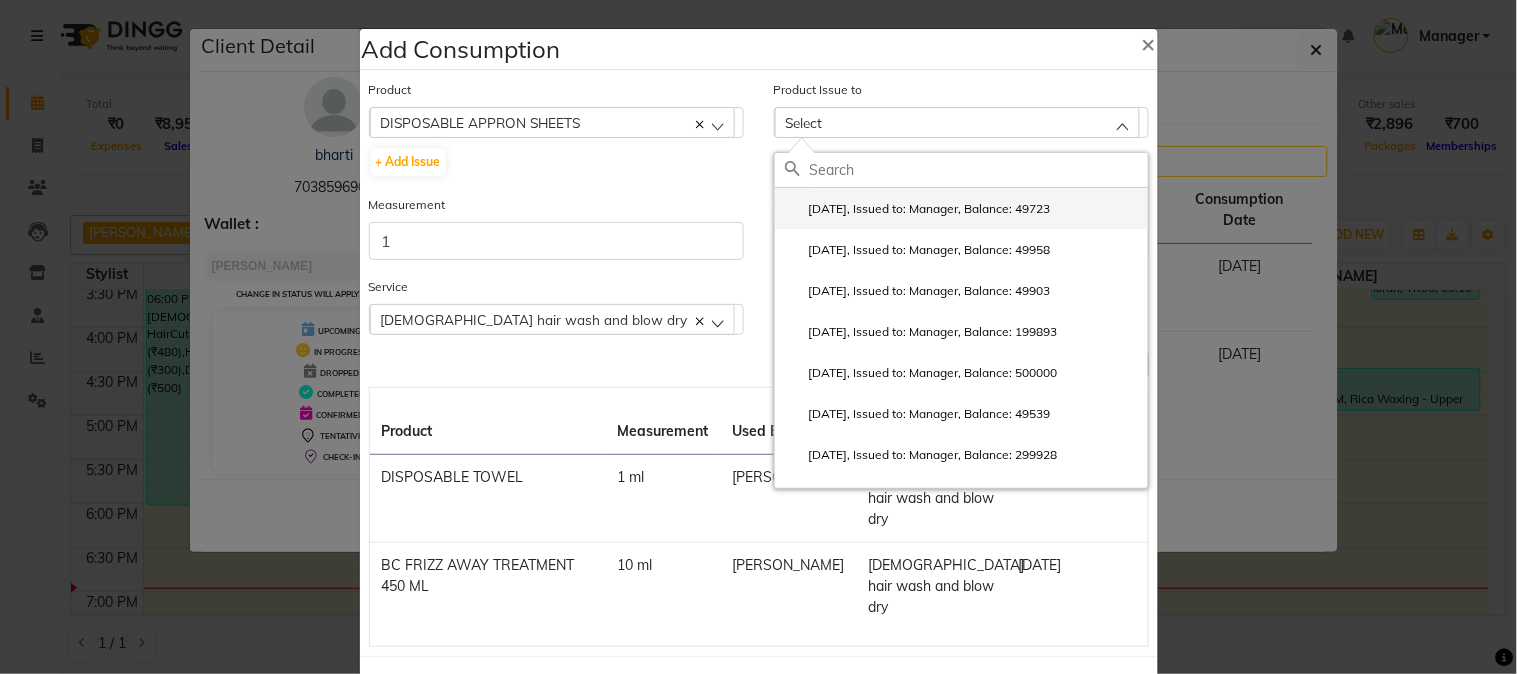 click on "[DATE], Issued to: Manager, Balance: 49723" 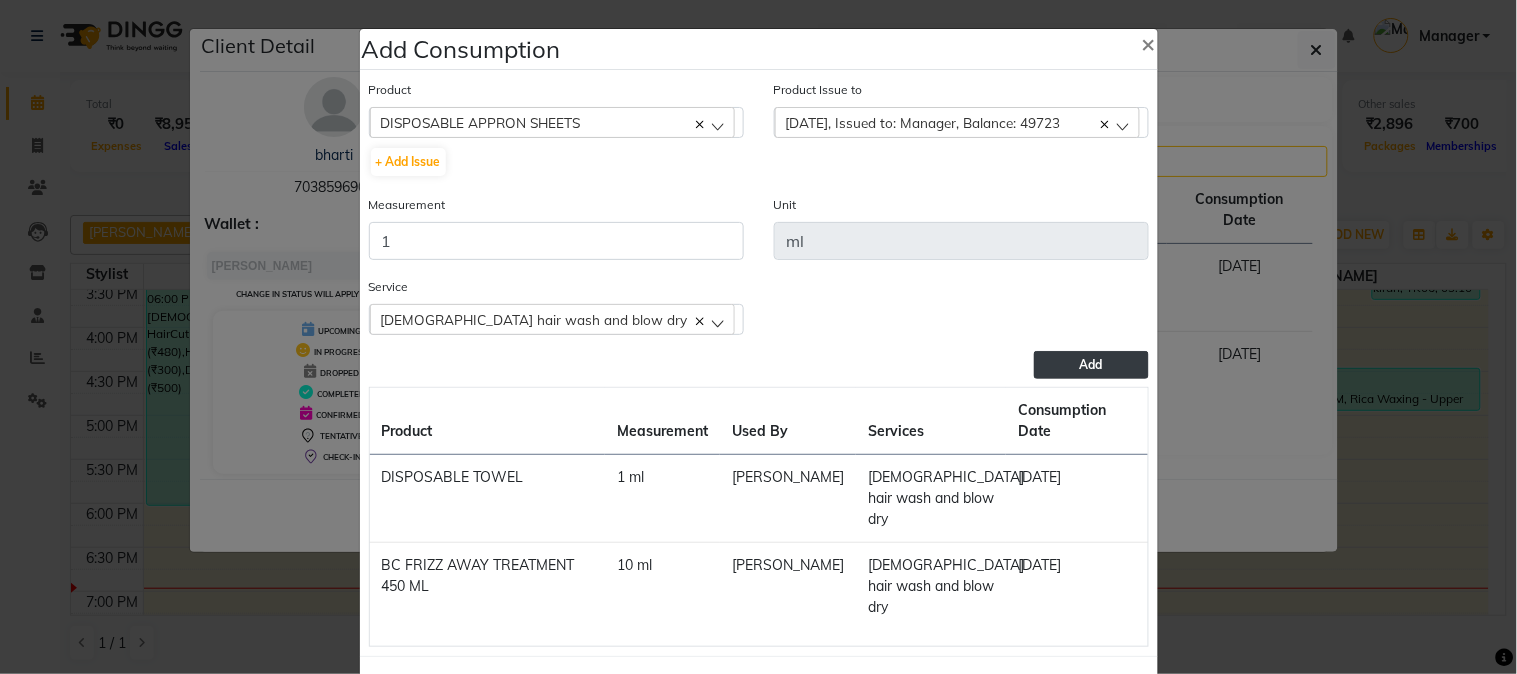 click on "Add" 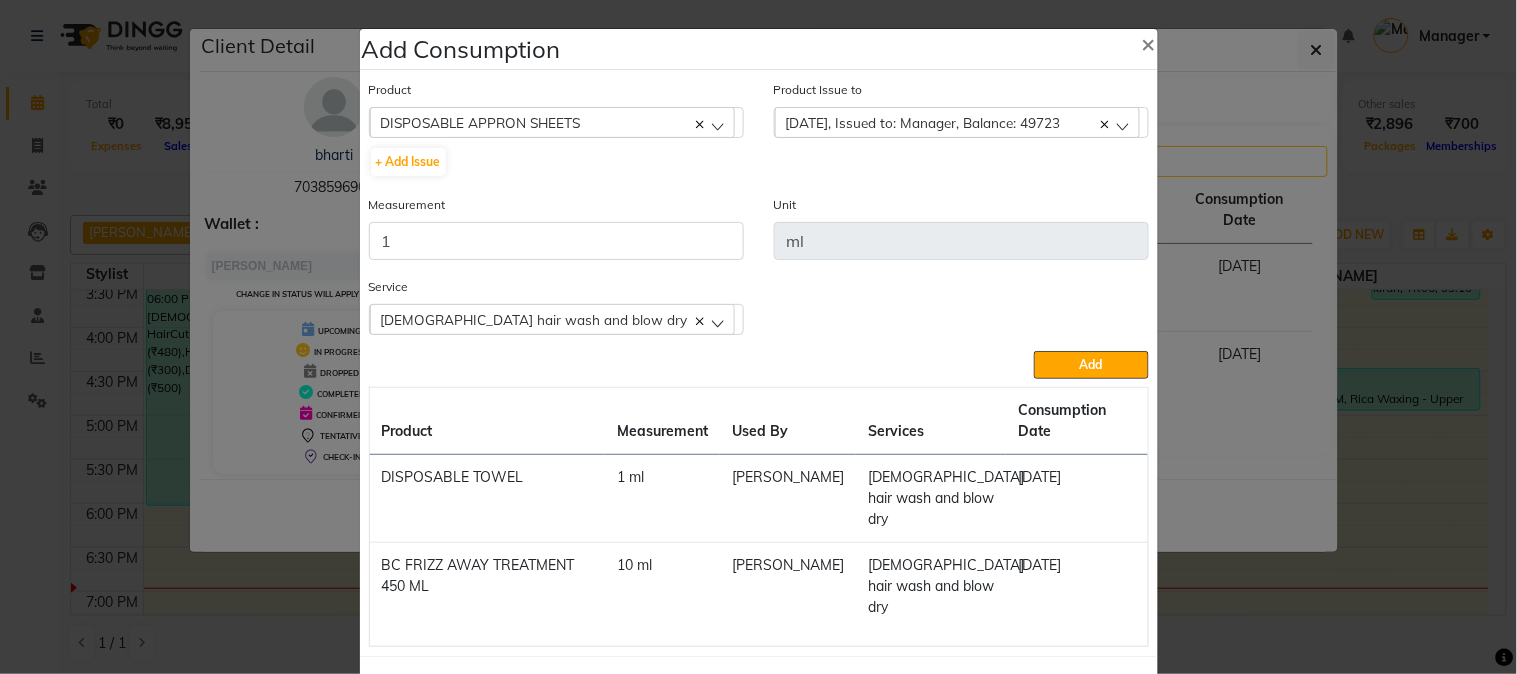 type 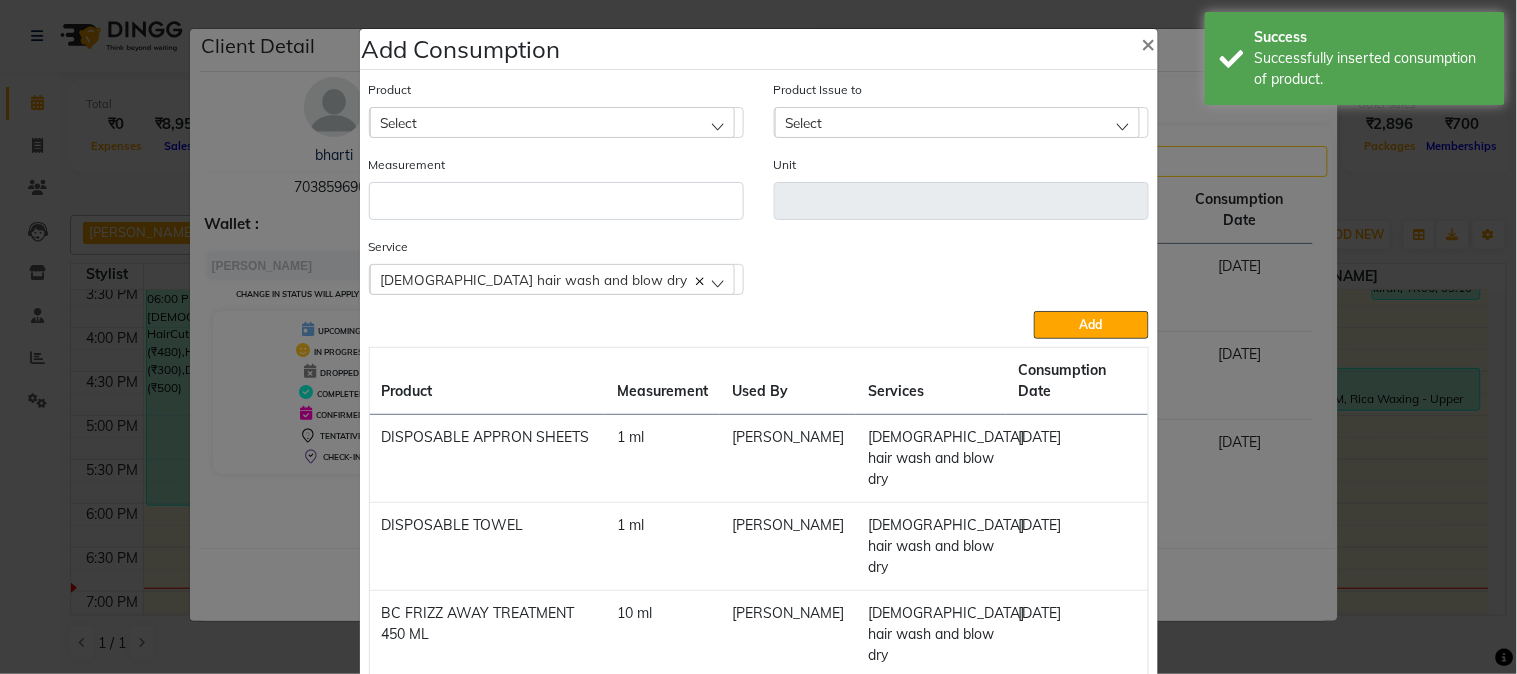 click on "Select" 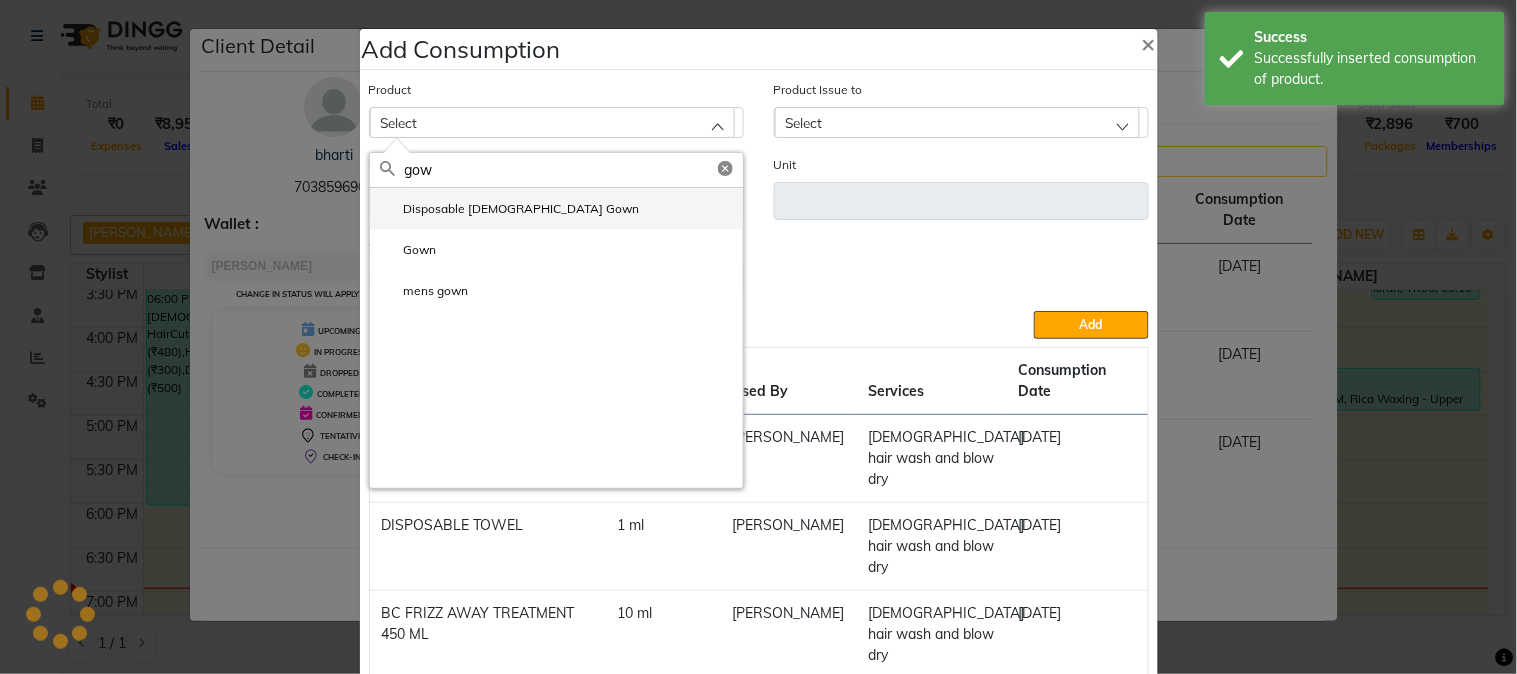 type on "gow" 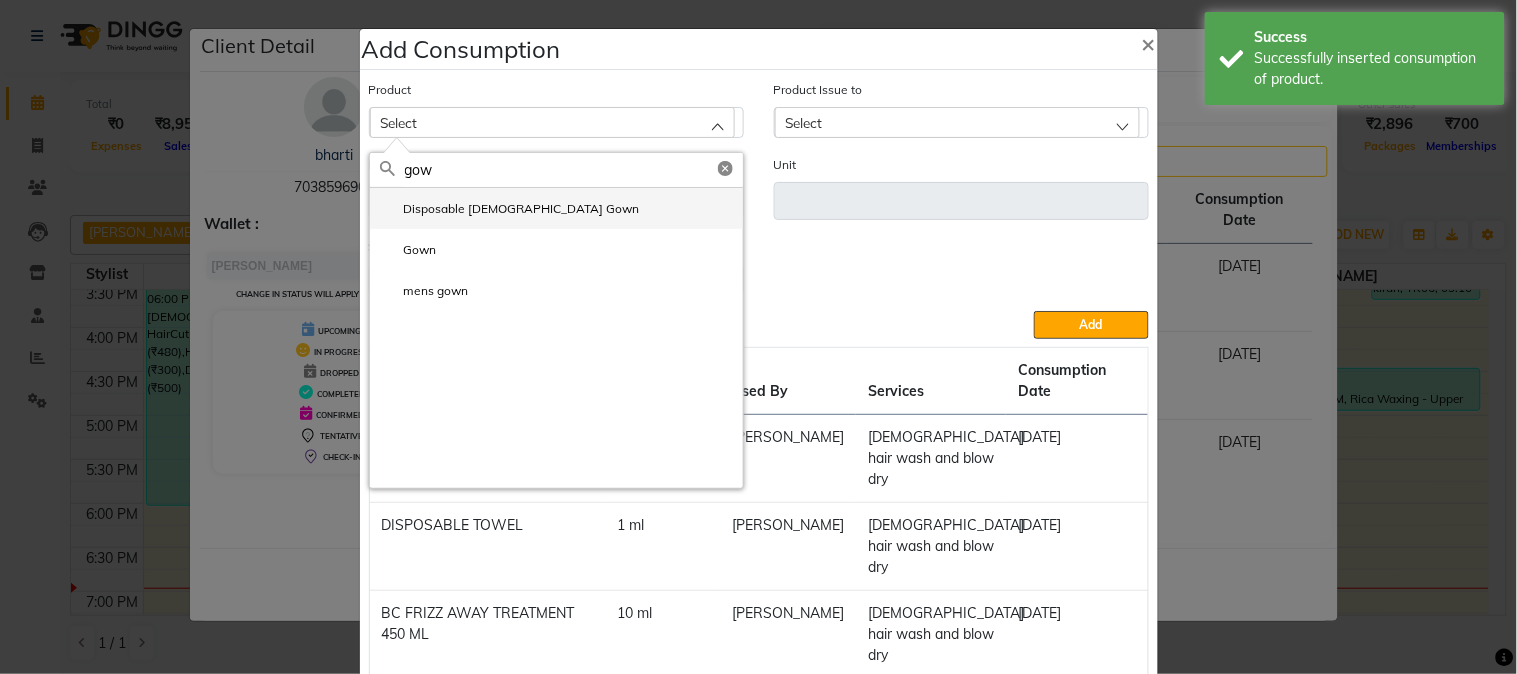 click on "Disposable [DEMOGRAPHIC_DATA] Gown" 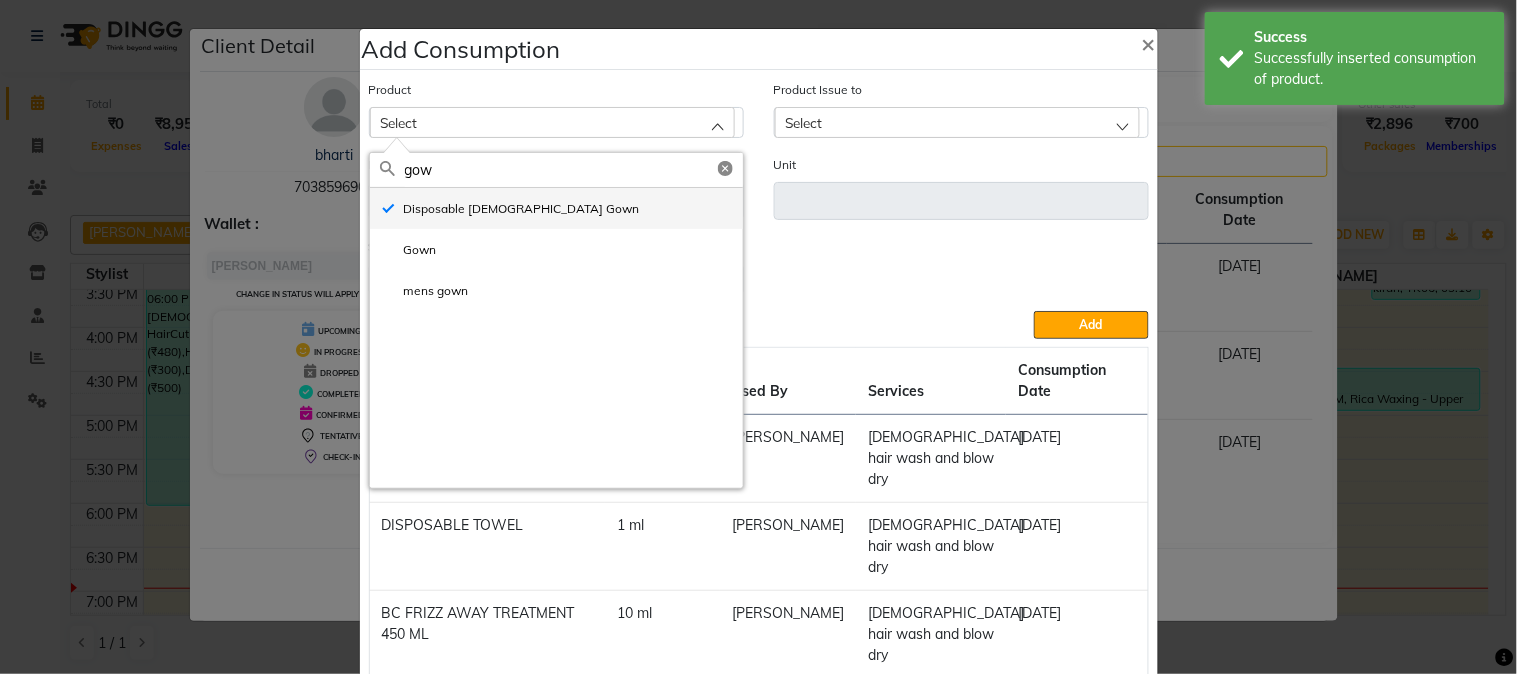 type on "ml" 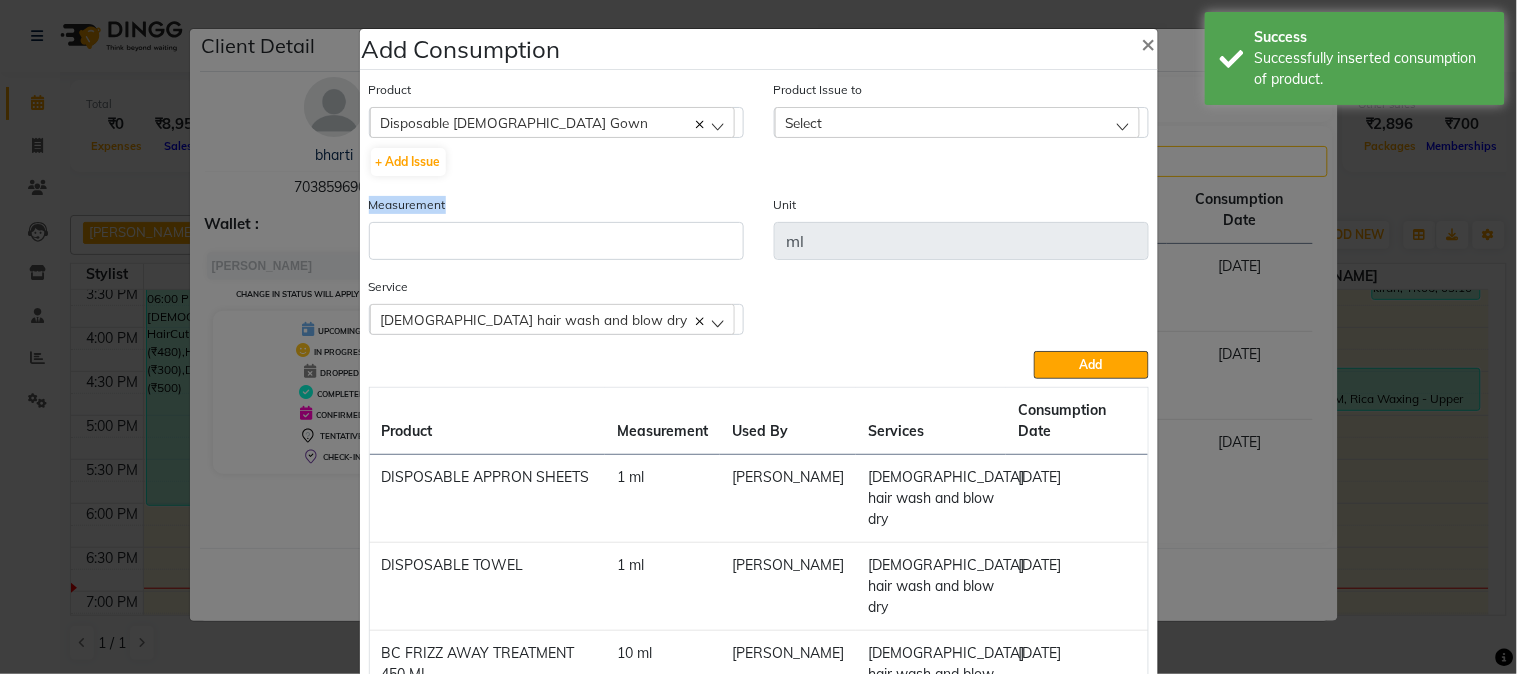 click on "Measurement" 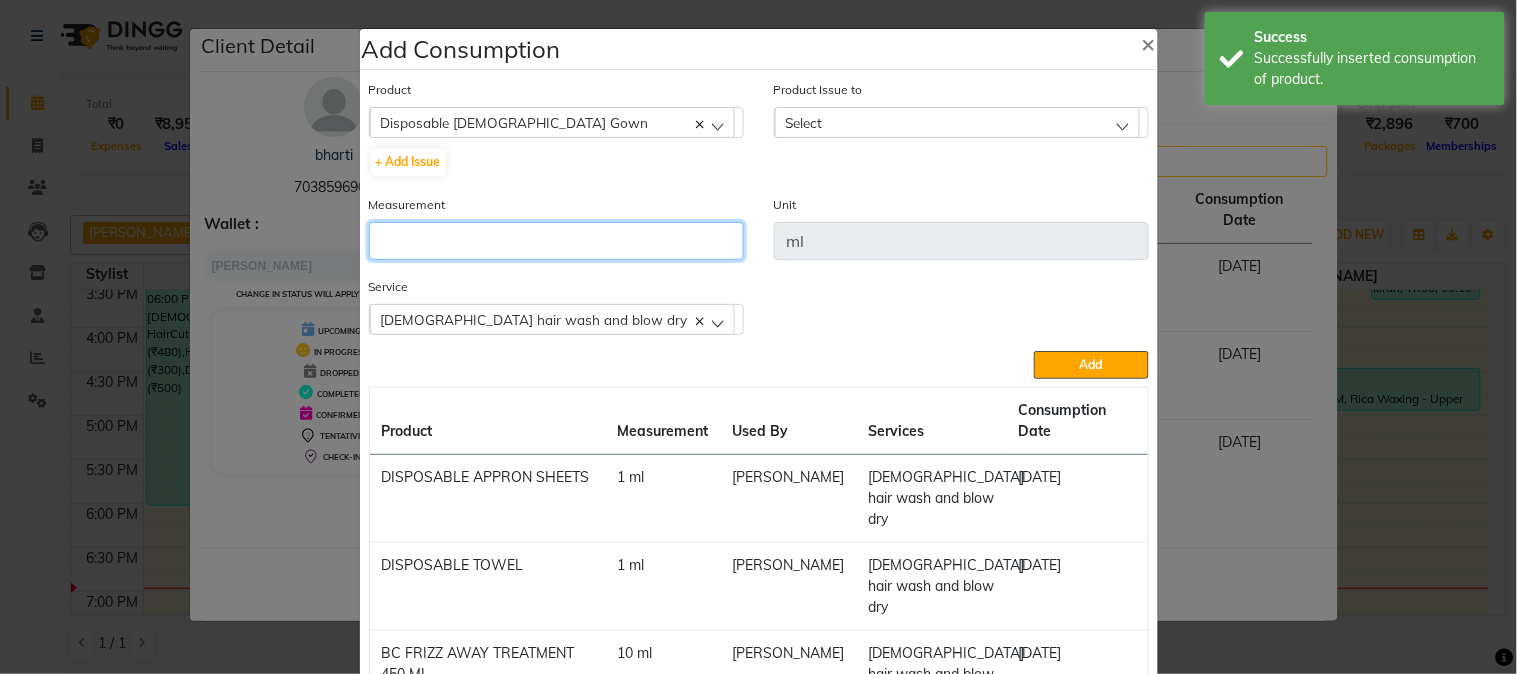 click 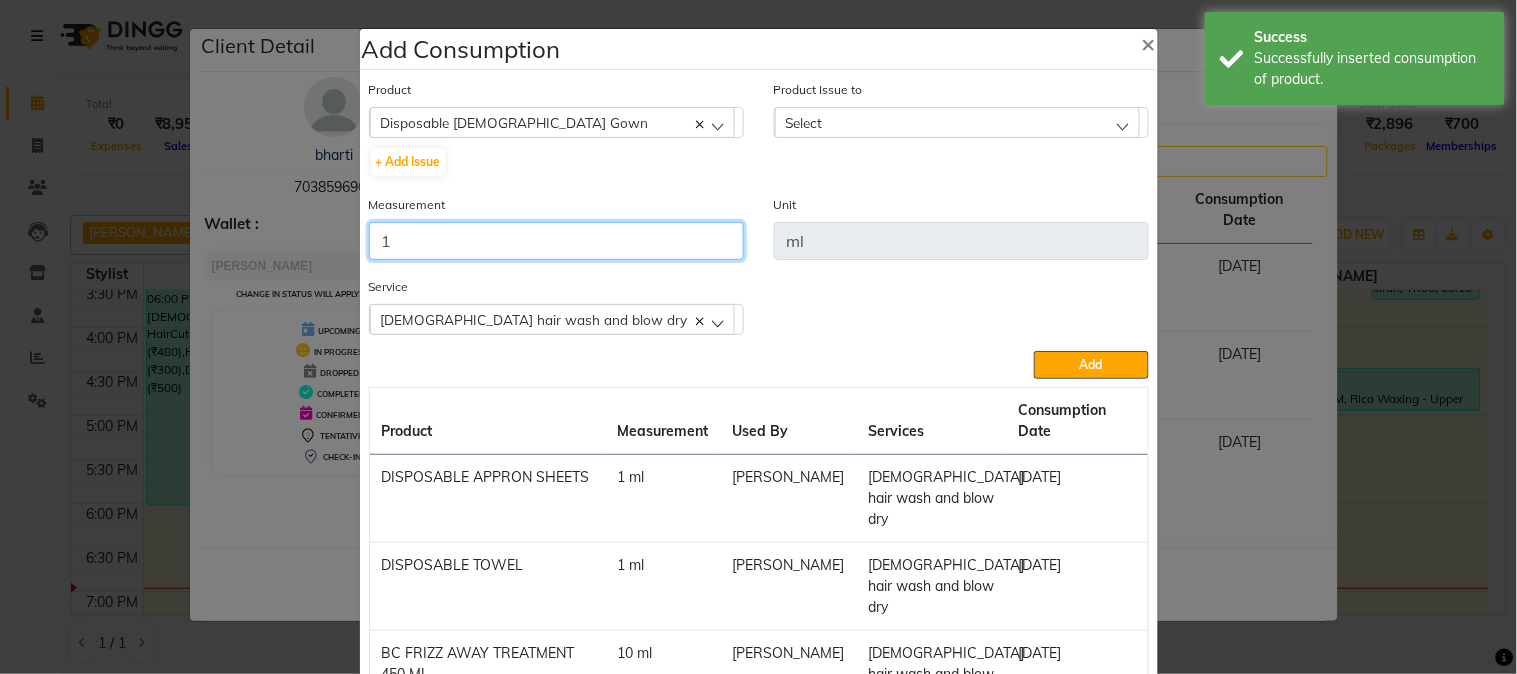 type on "1" 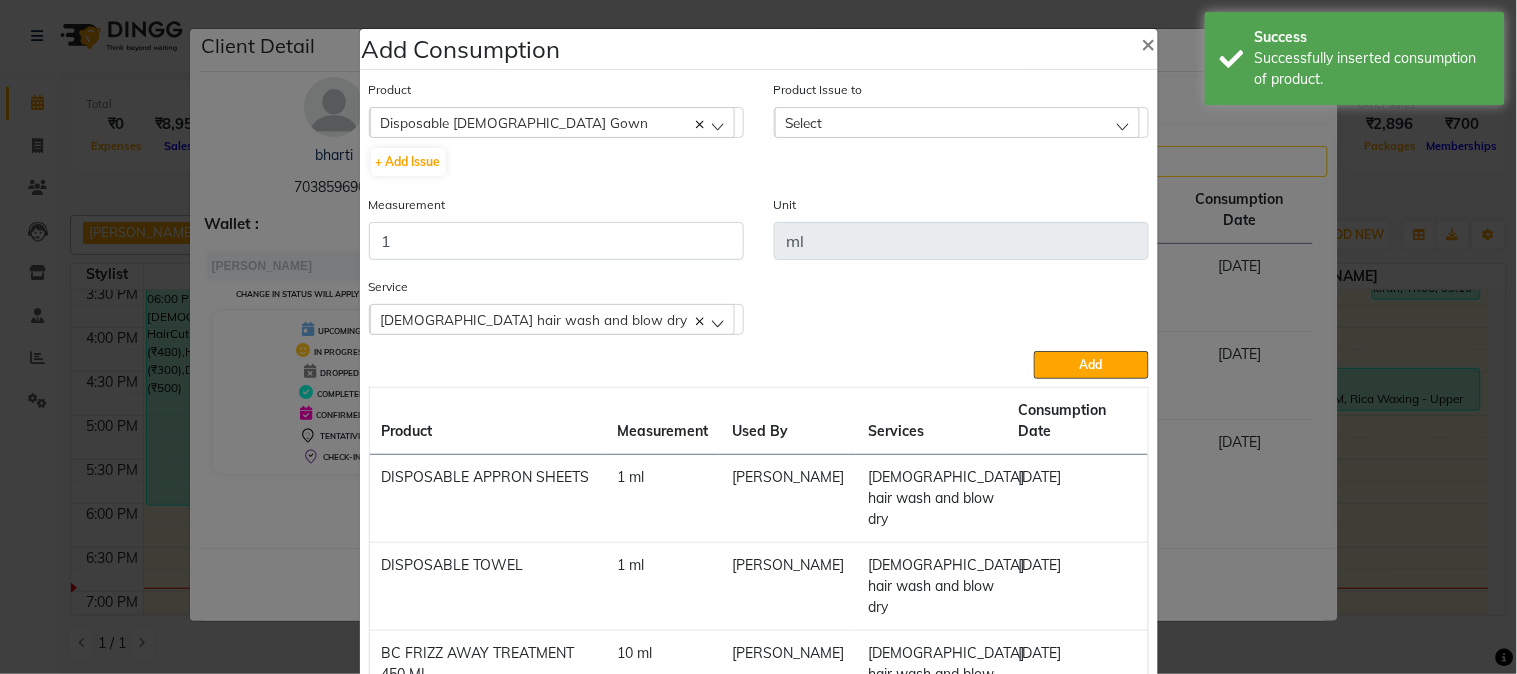 drag, startPoint x: 807, startPoint y: 127, endPoint x: 818, endPoint y: 181, distance: 55.108982 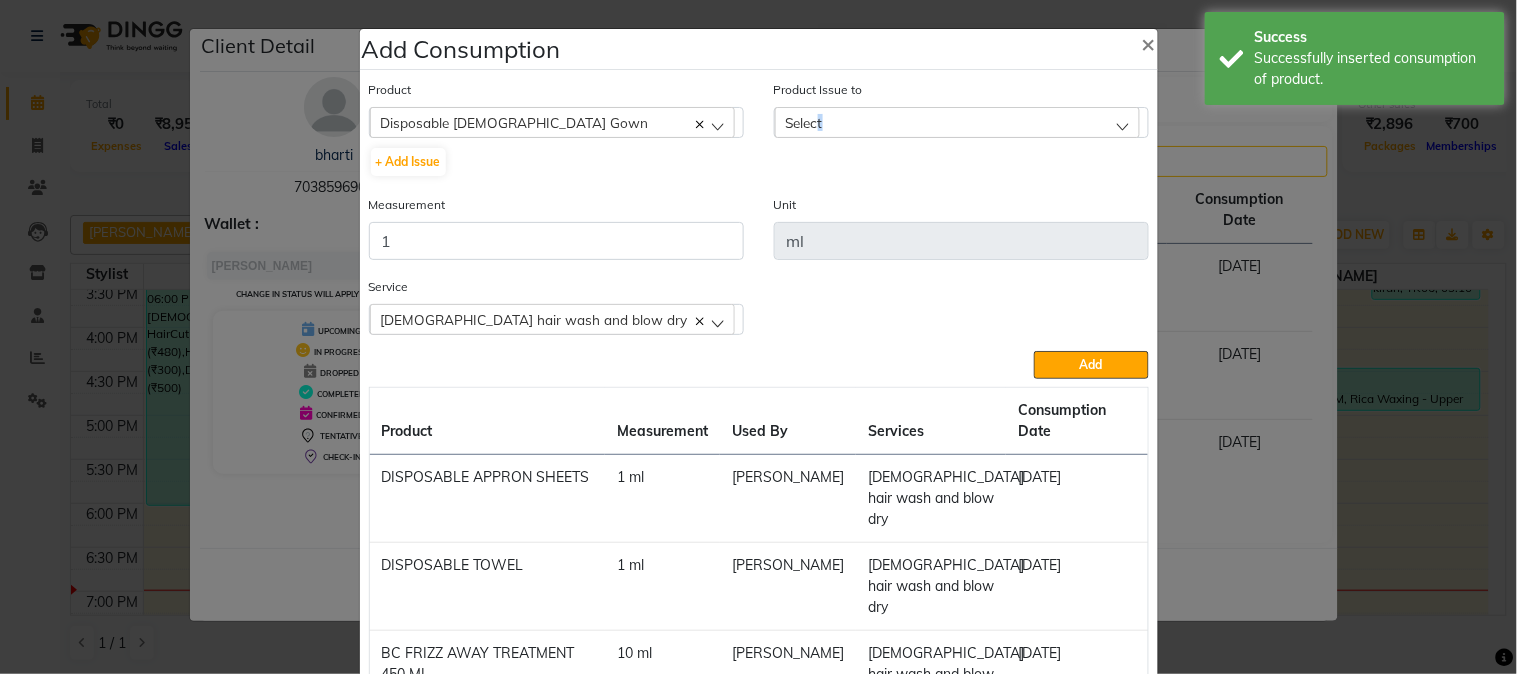 click on "Select" 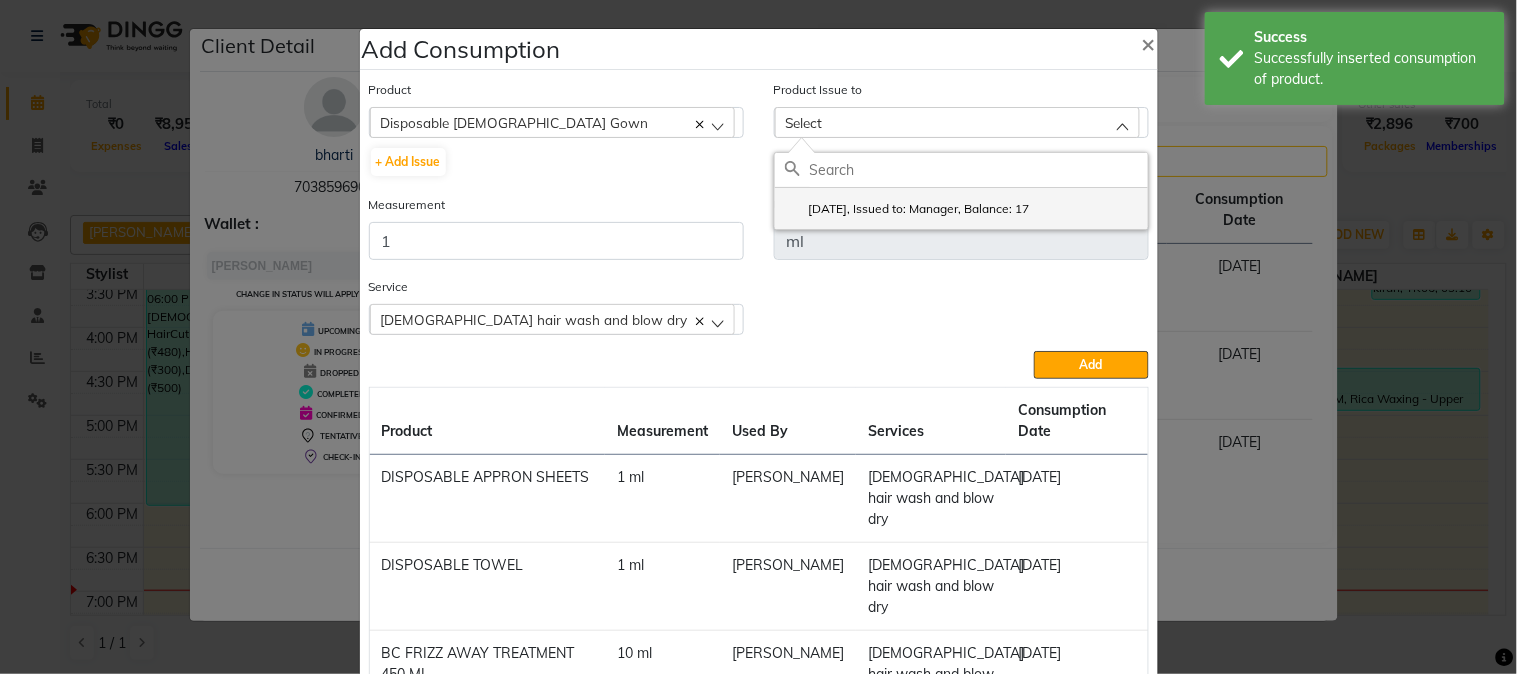 click on "[DATE], Issued to: Manager, Balance: 17" 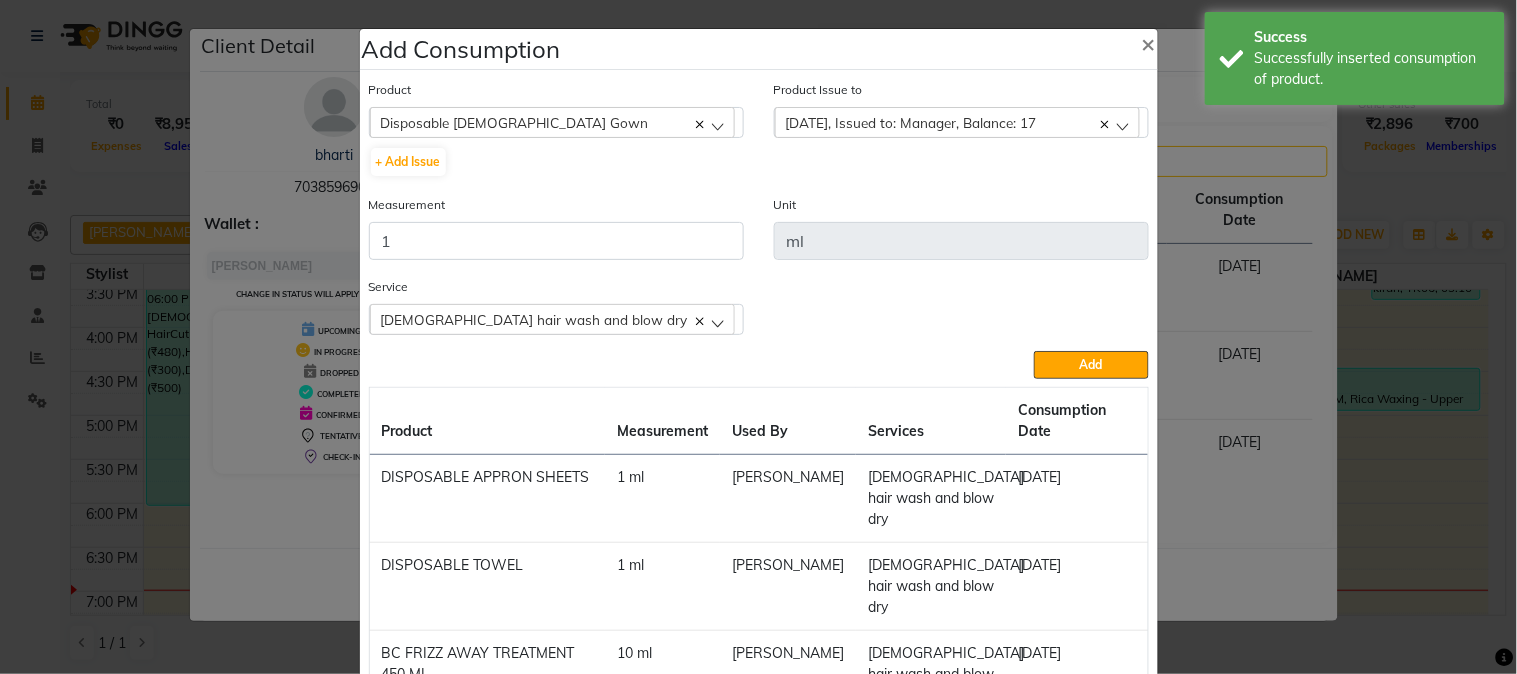 click on "Add" 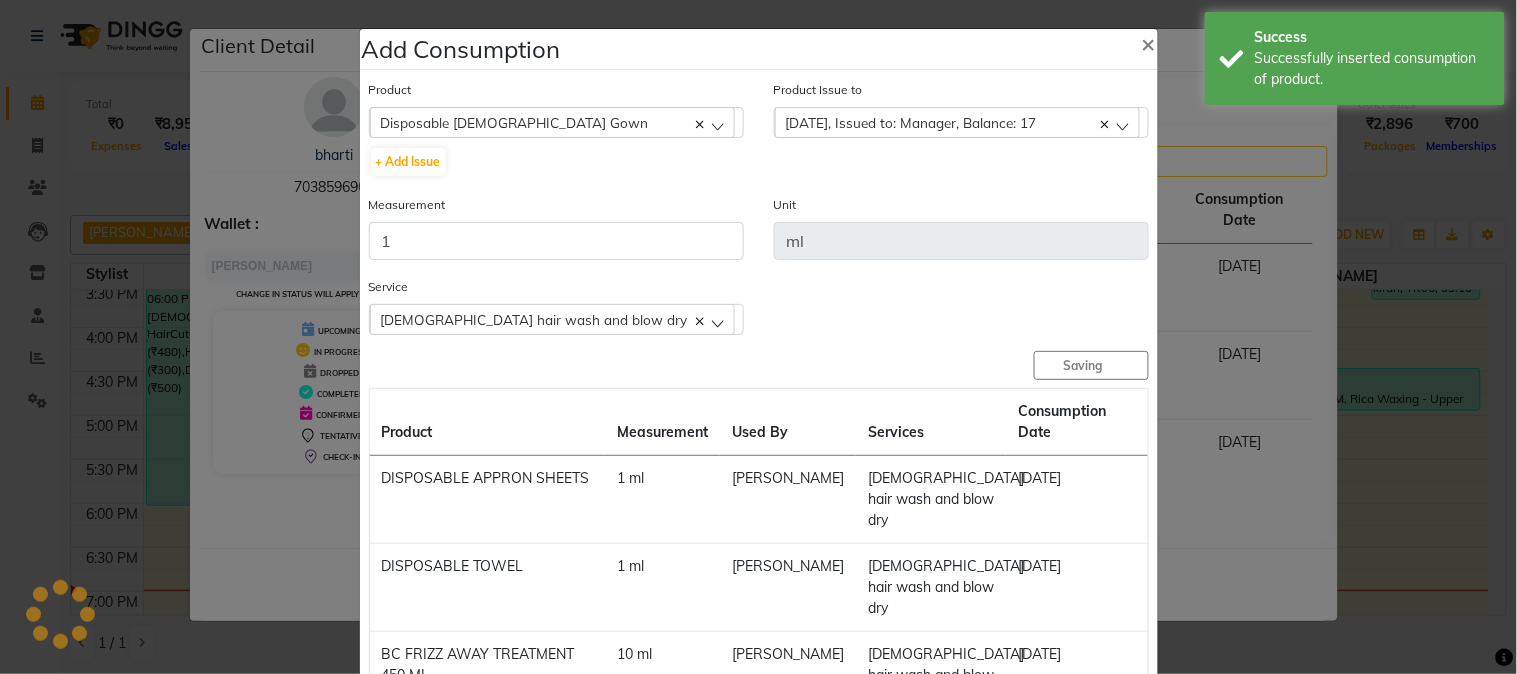 type 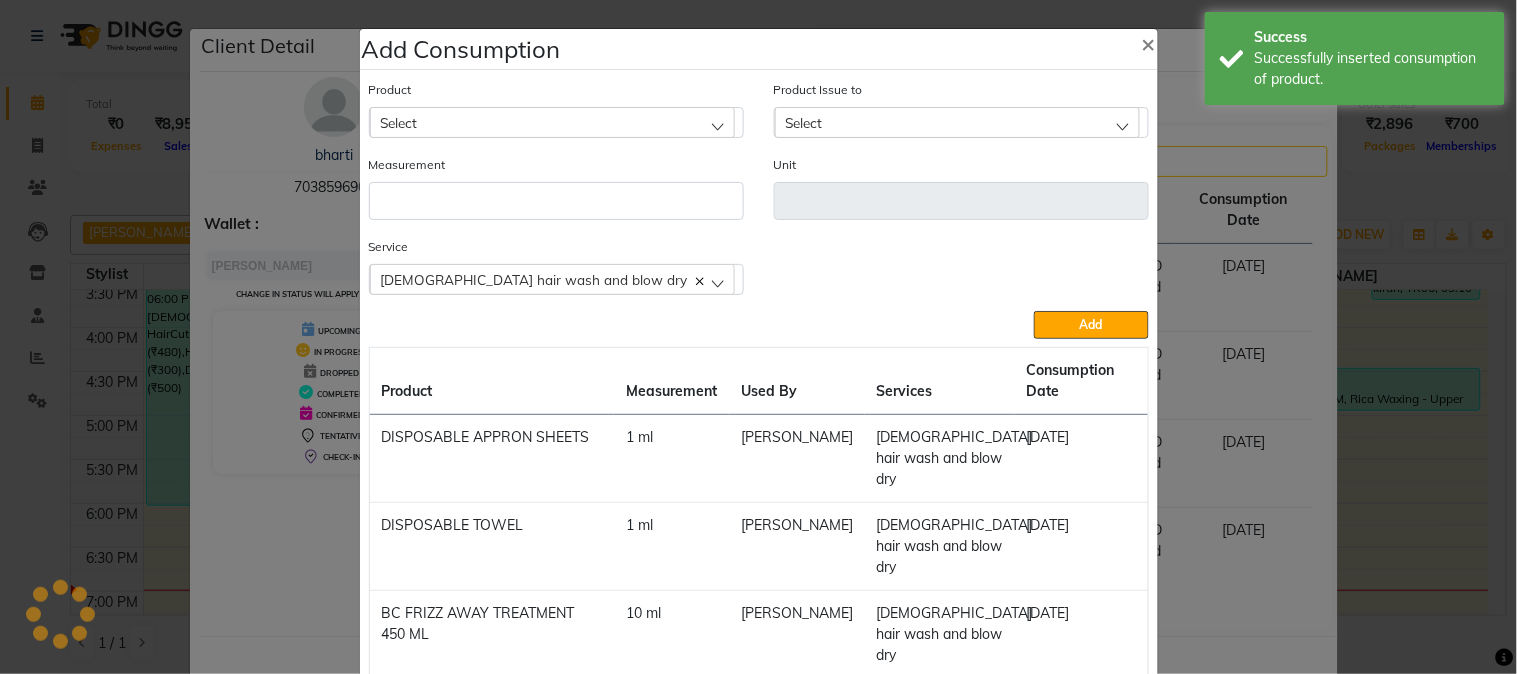 click on "Select" 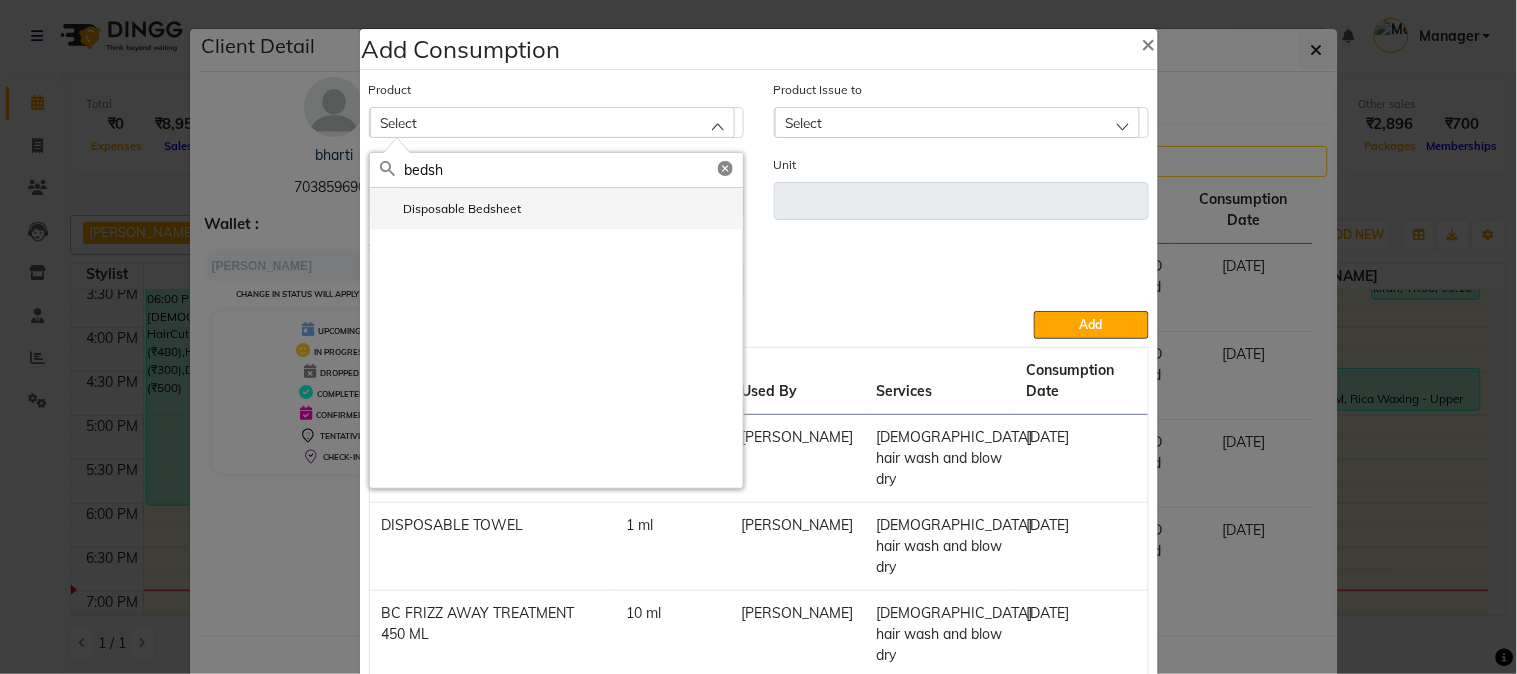 type on "bedsh" 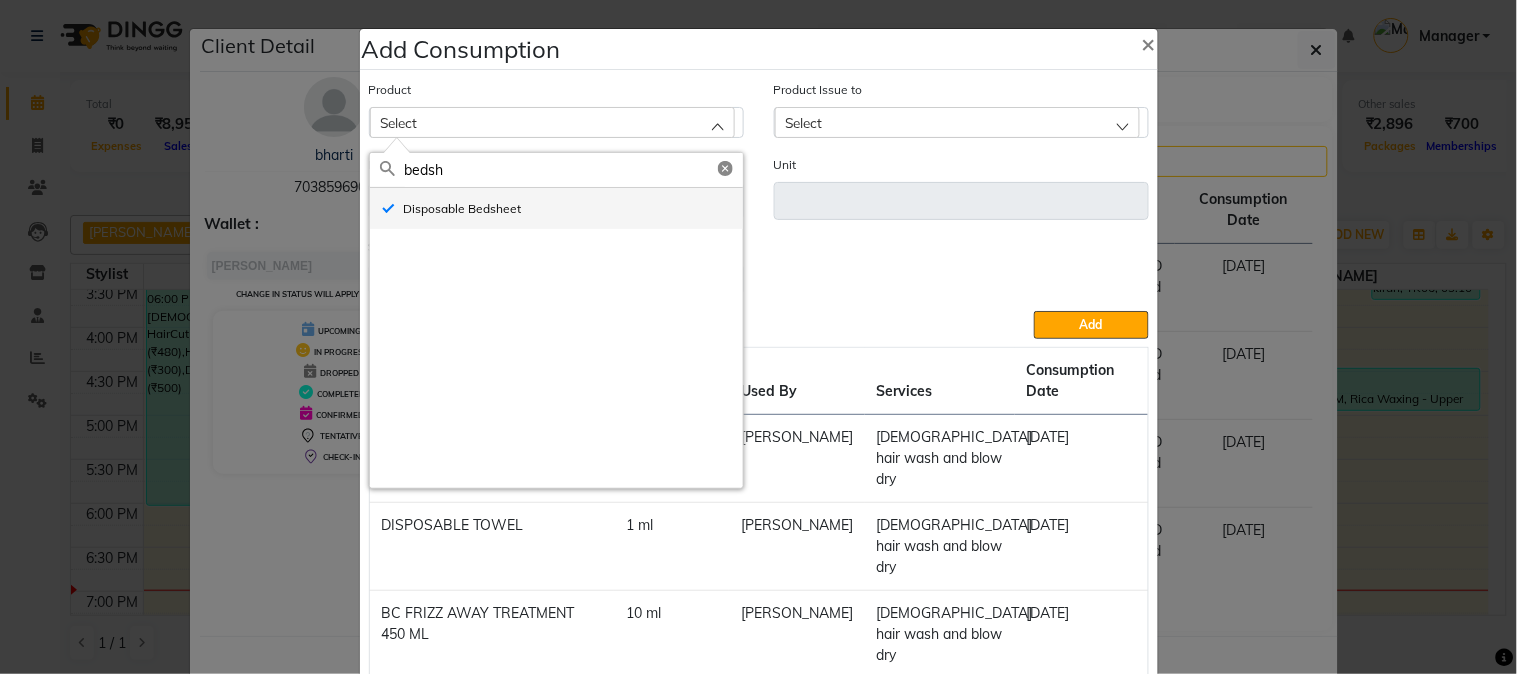type on "pcs" 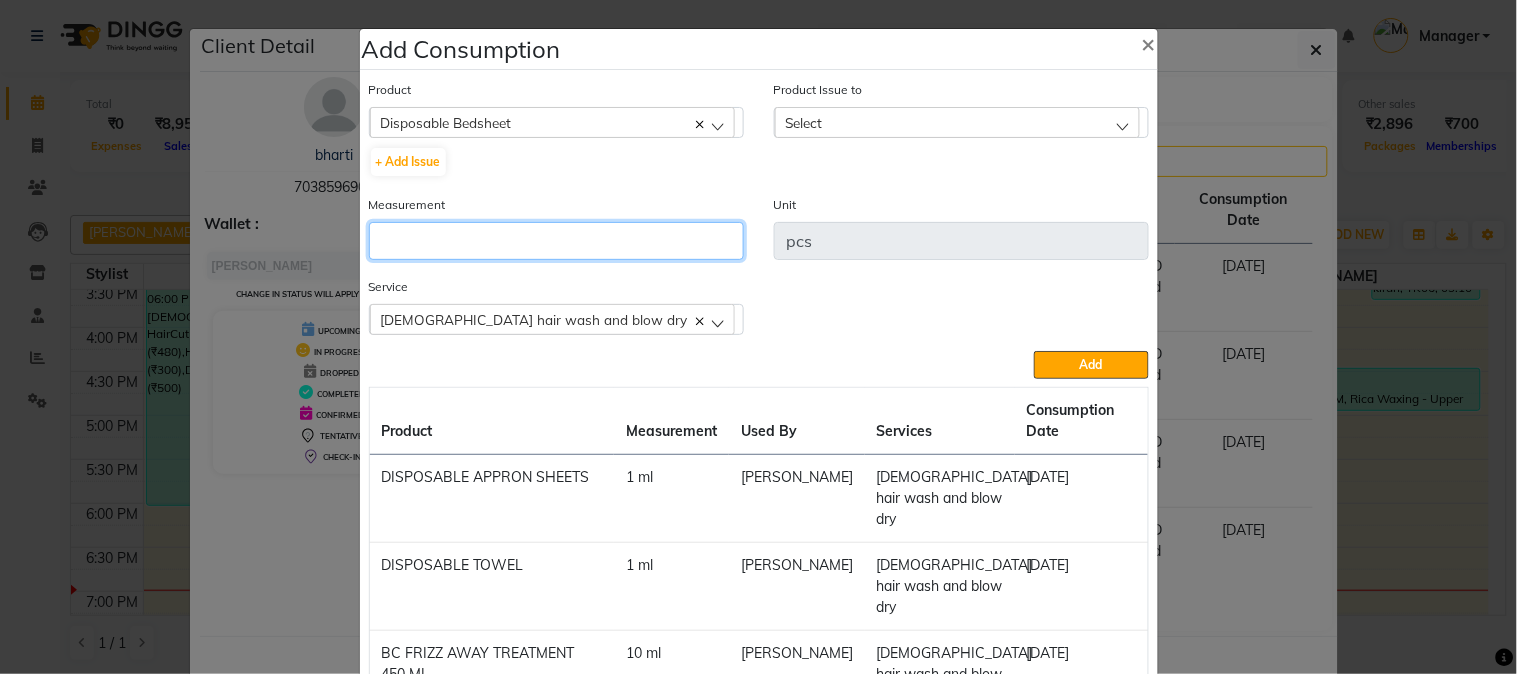 click 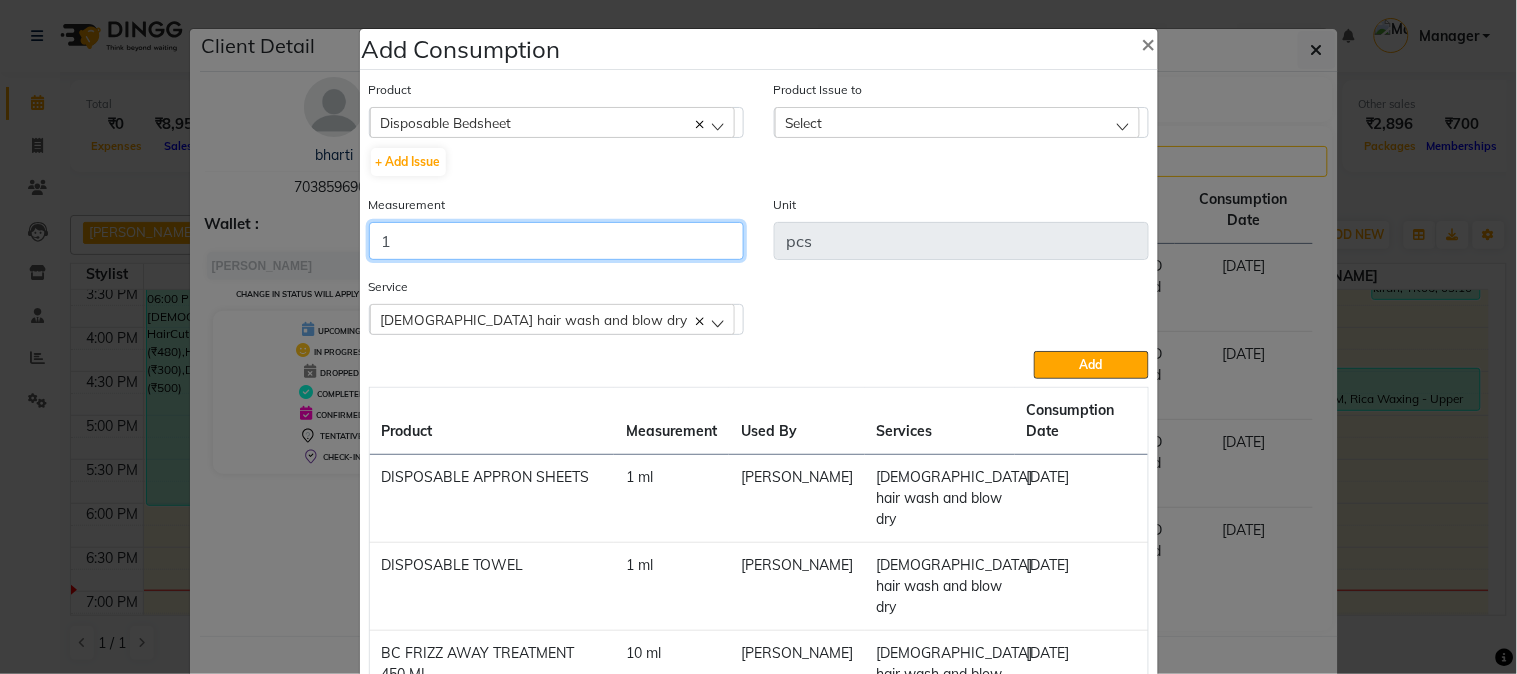 type on "1" 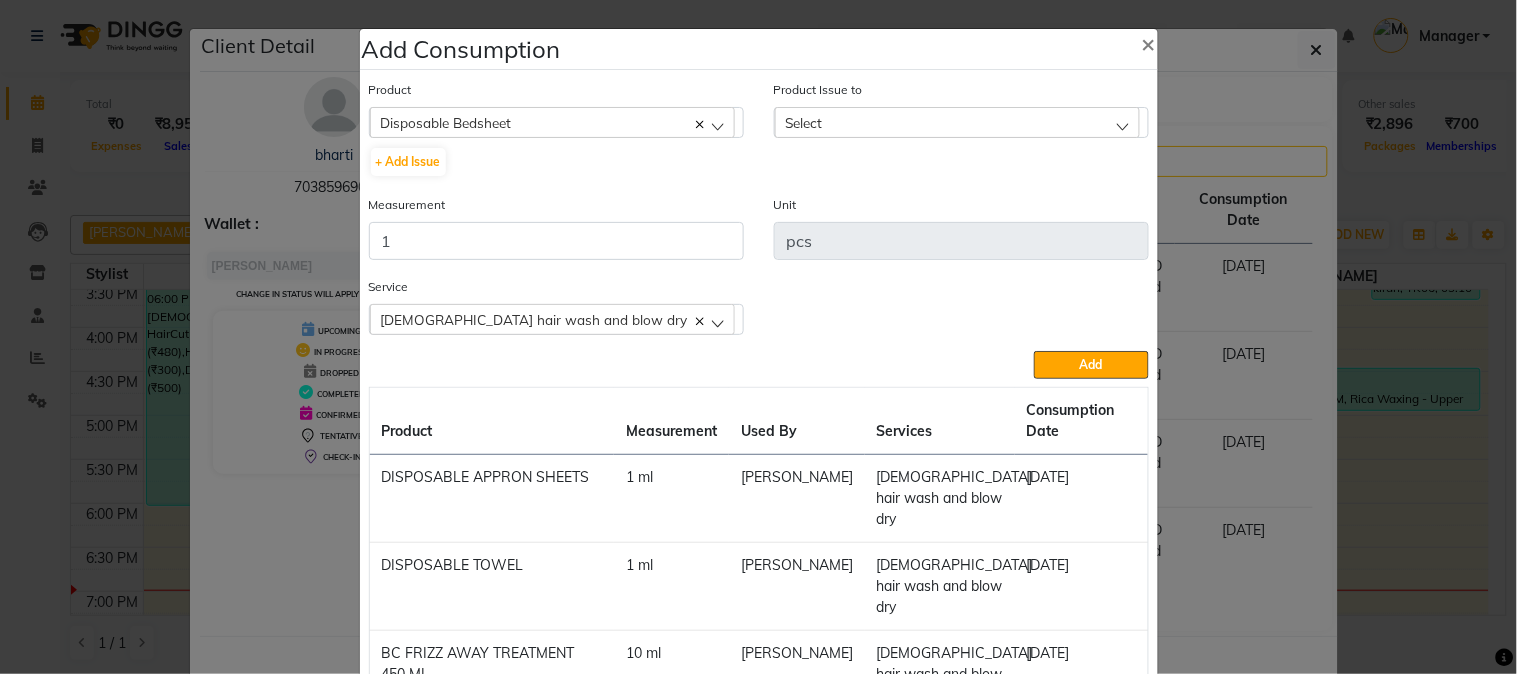 click on "Select" 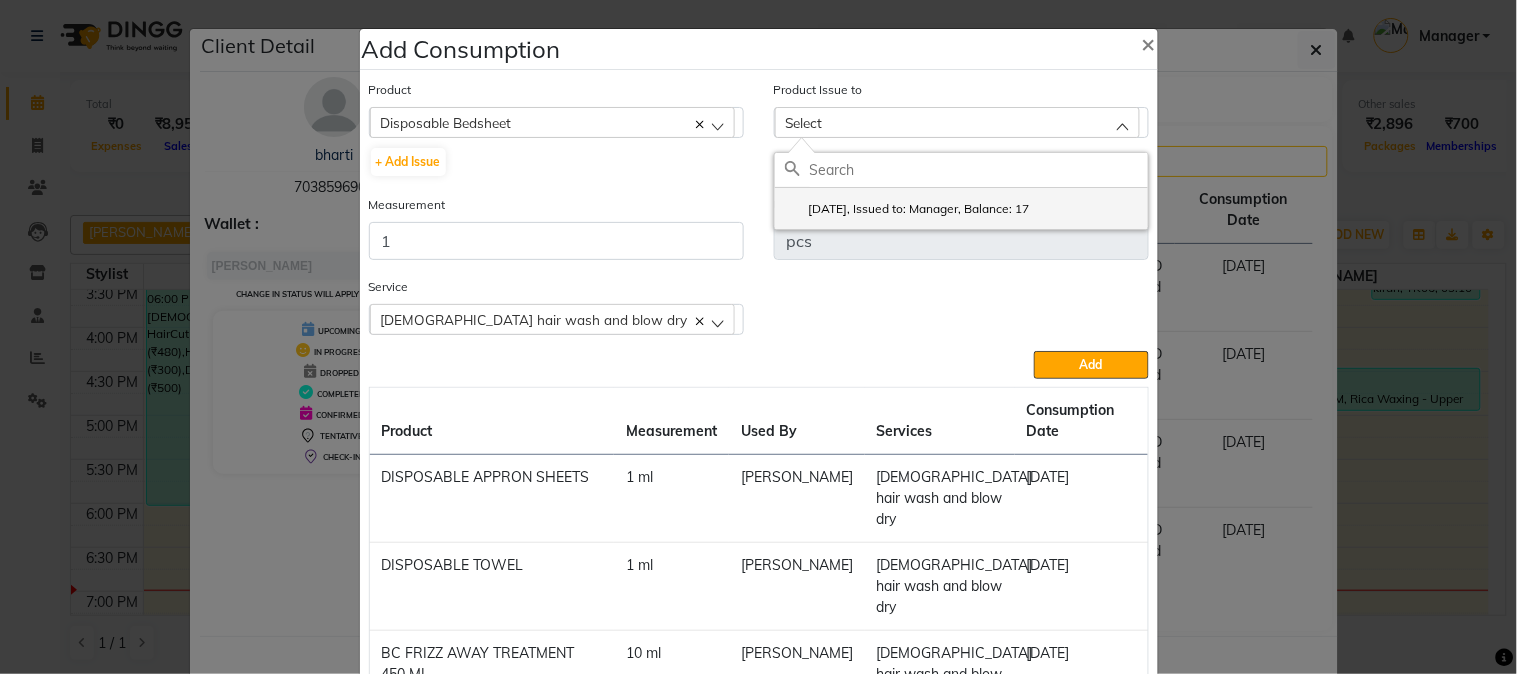 click on "[DATE], Issued to: Manager, Balance: 17" 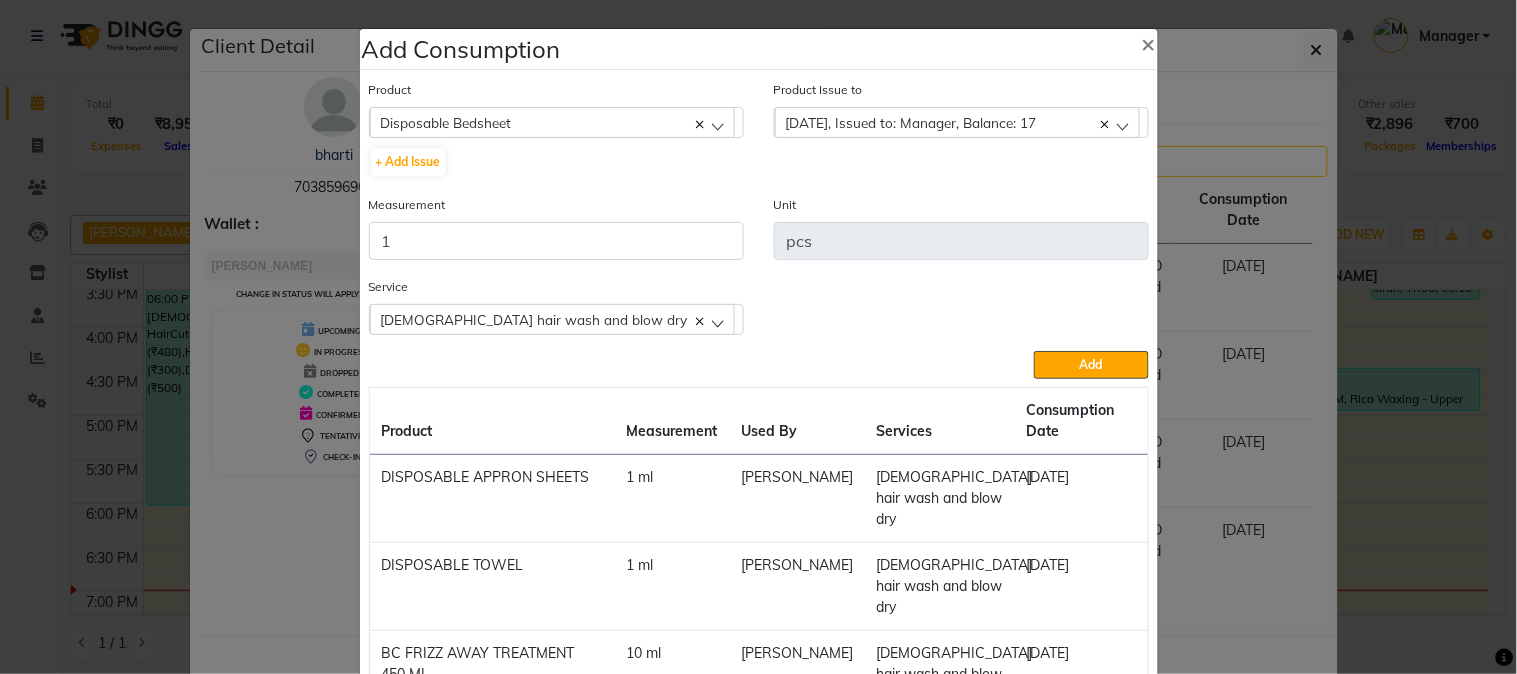 drag, startPoint x: 1045, startPoint y: 357, endPoint x: 786, endPoint y: 295, distance: 266.31747 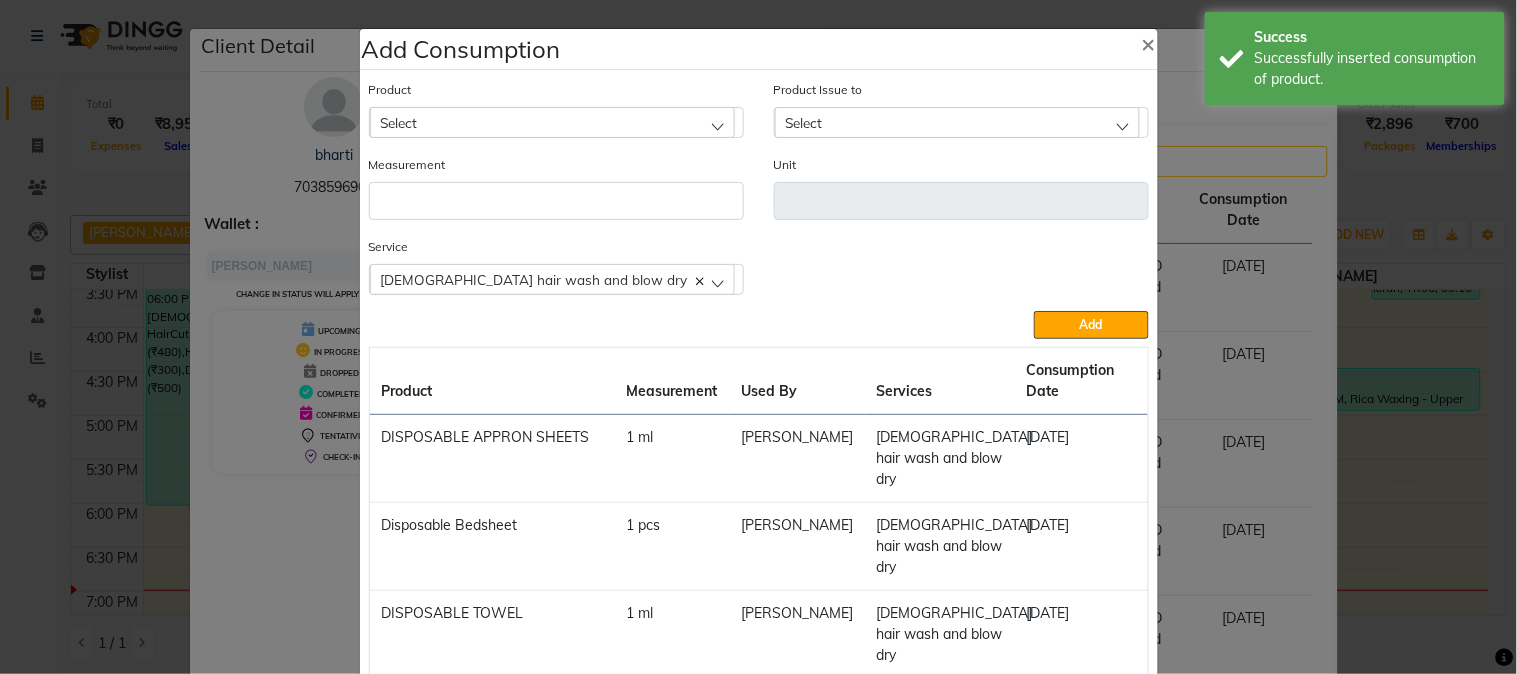 click on "Select" 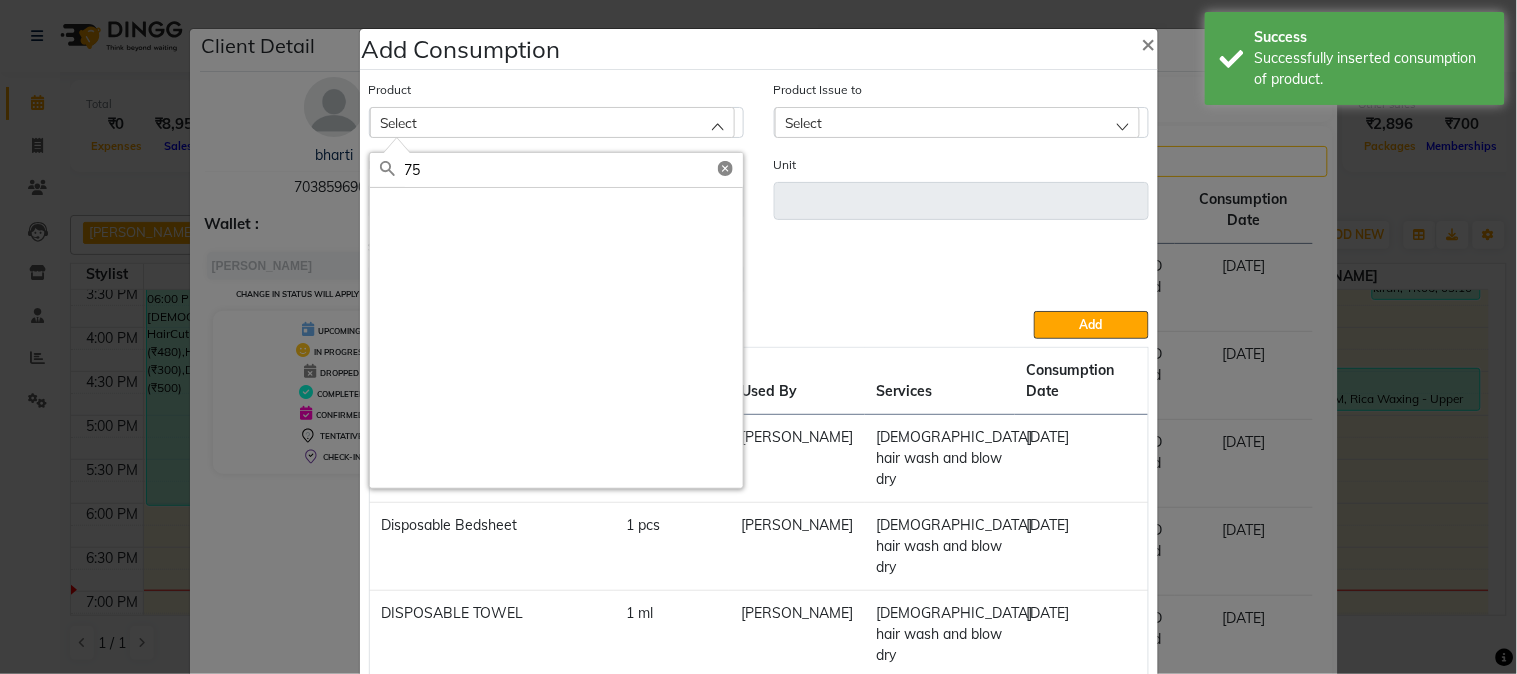 type on "7" 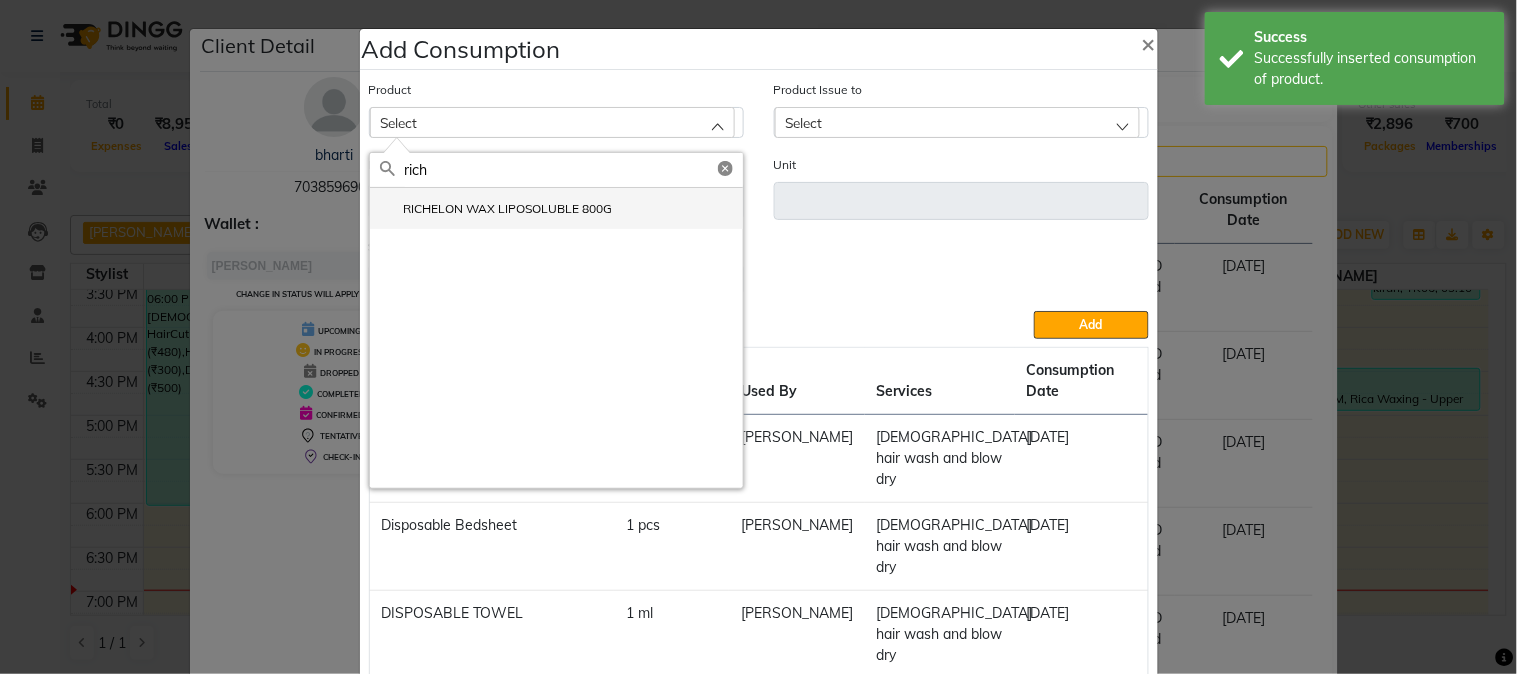 type on "rich" 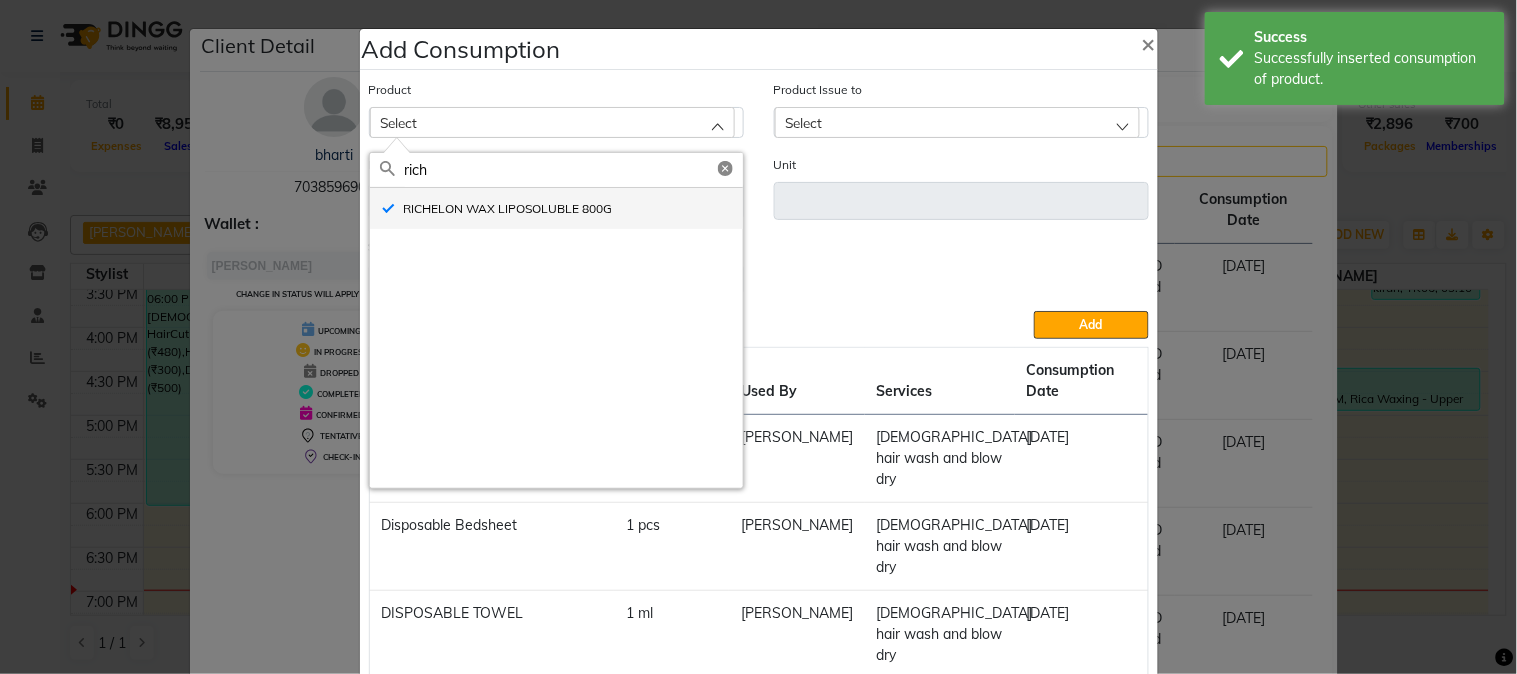 type on "ml" 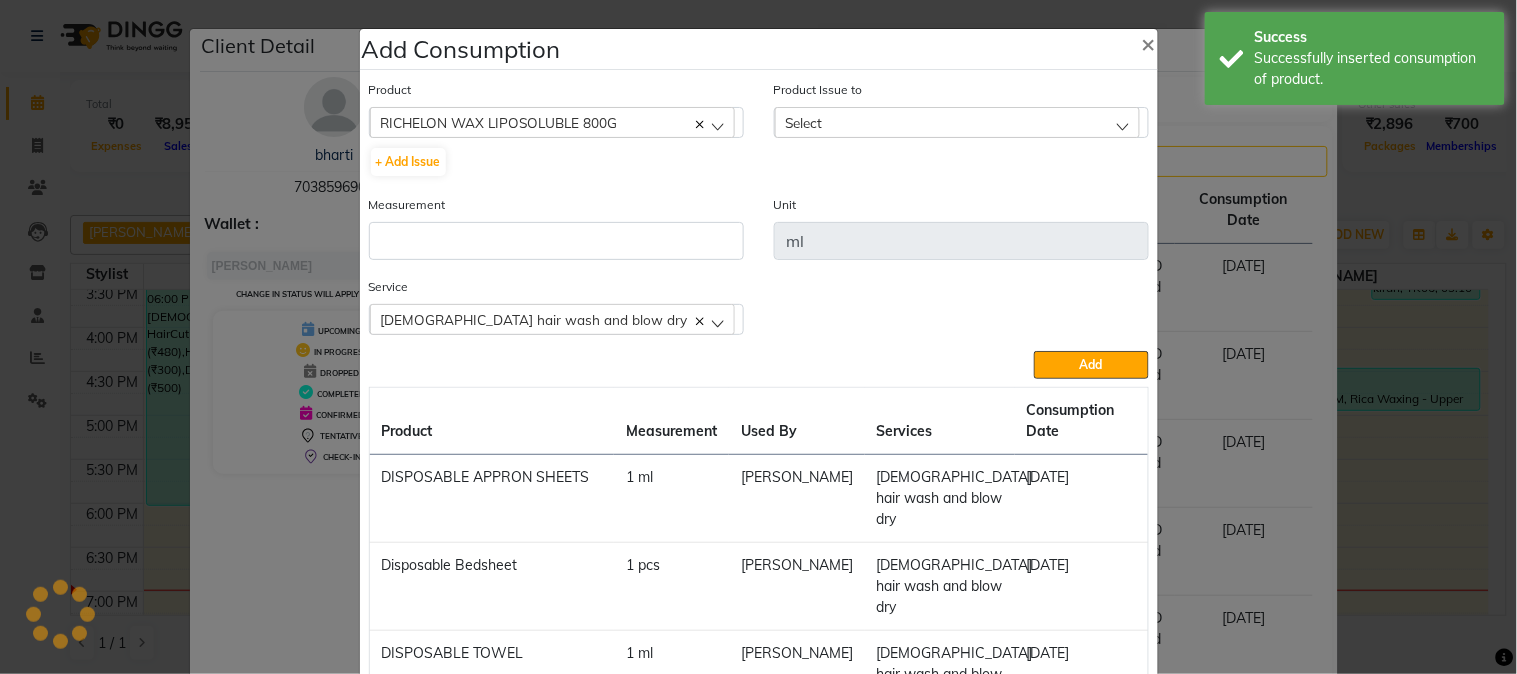 click on "Measurement" 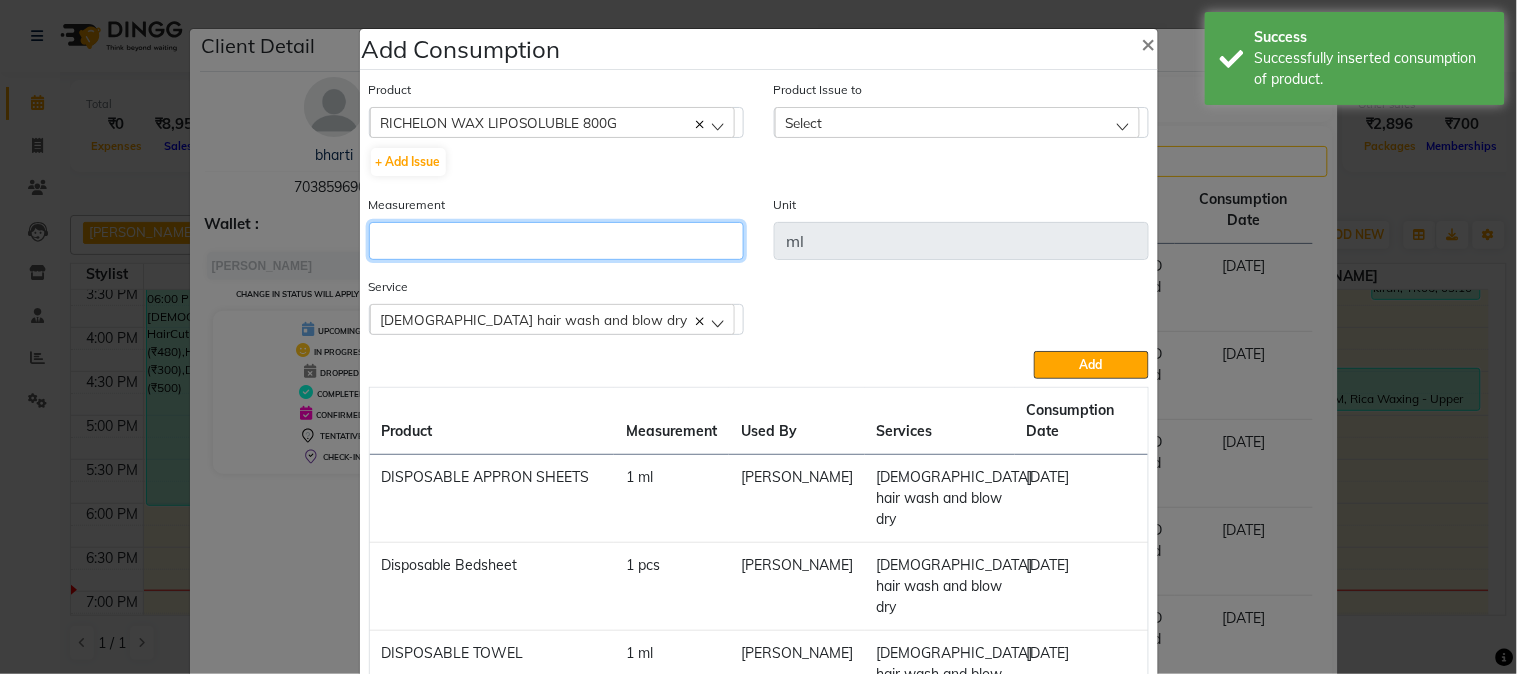 click 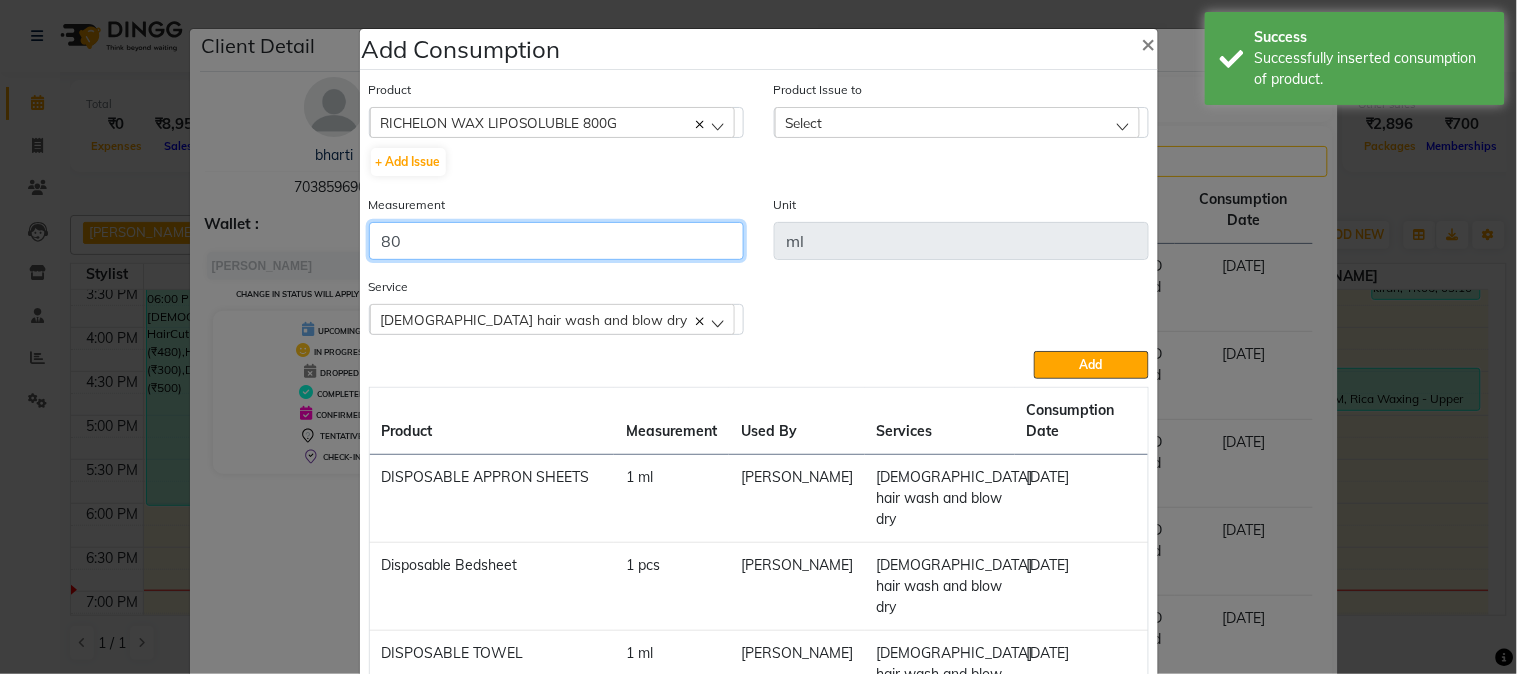 type on "80" 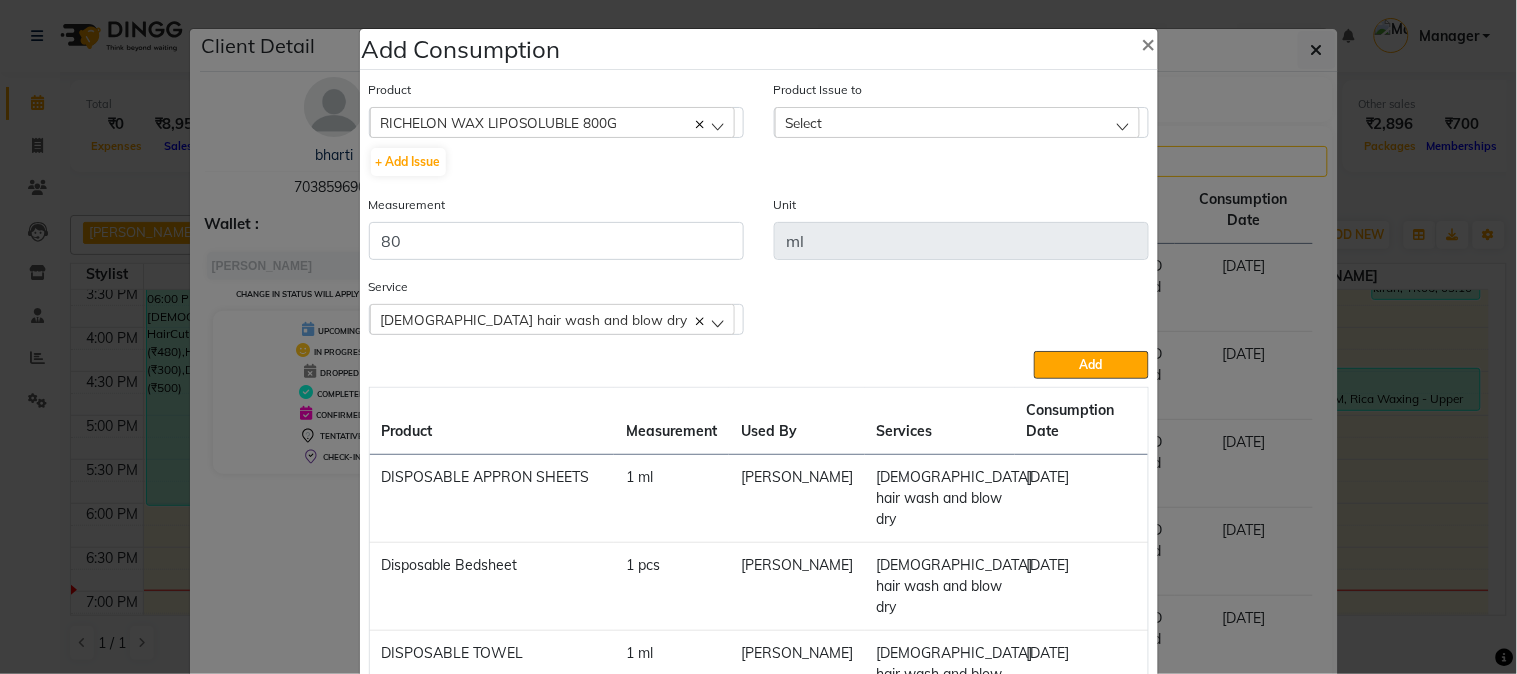 click on "Select" 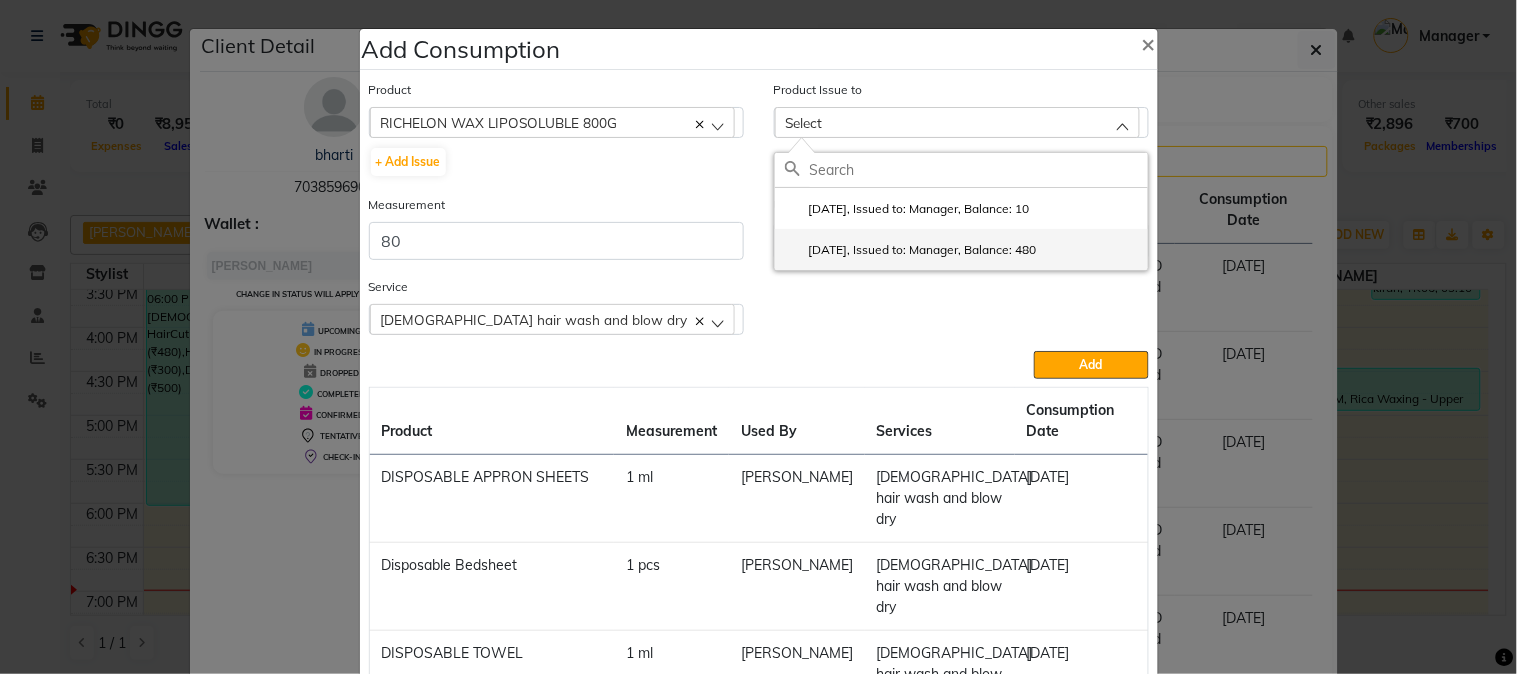 click on "[DATE], Issued to: Manager, Balance: 480" 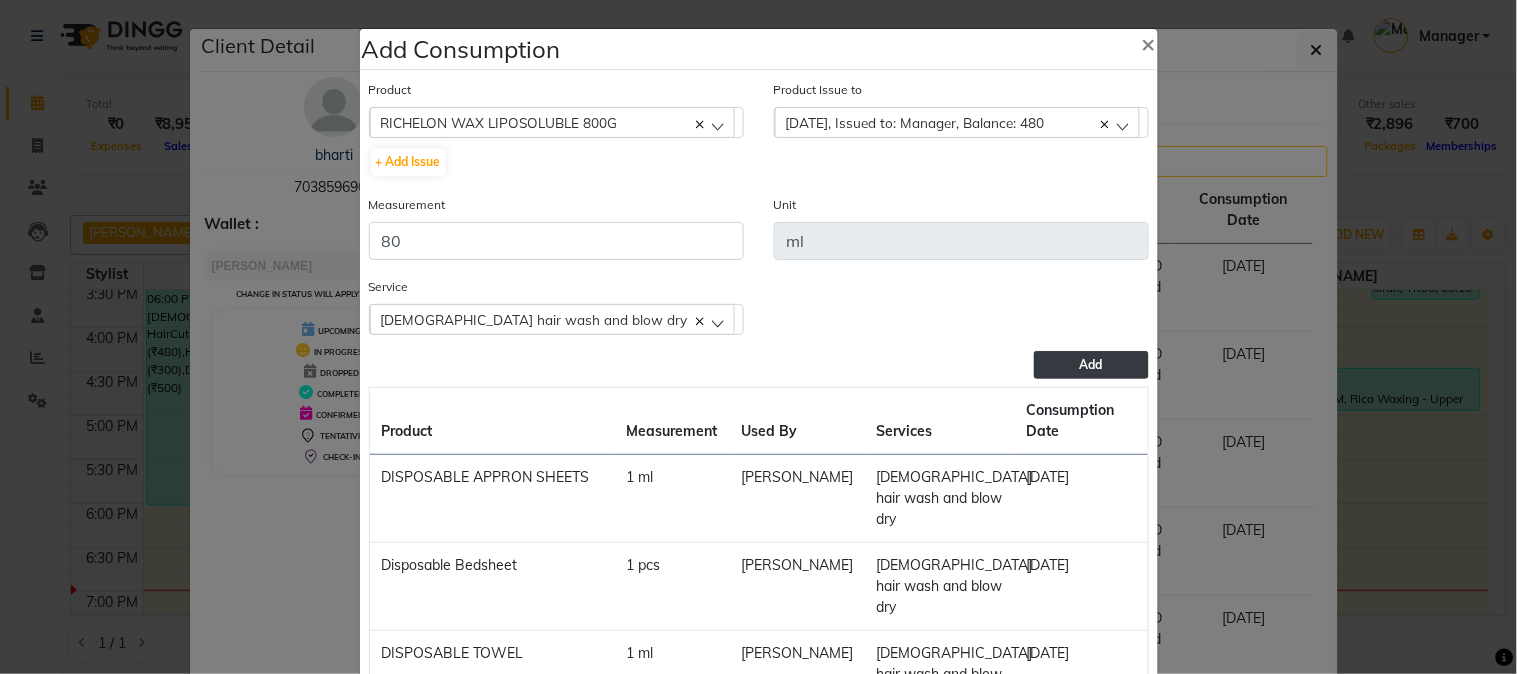 click on "Add" 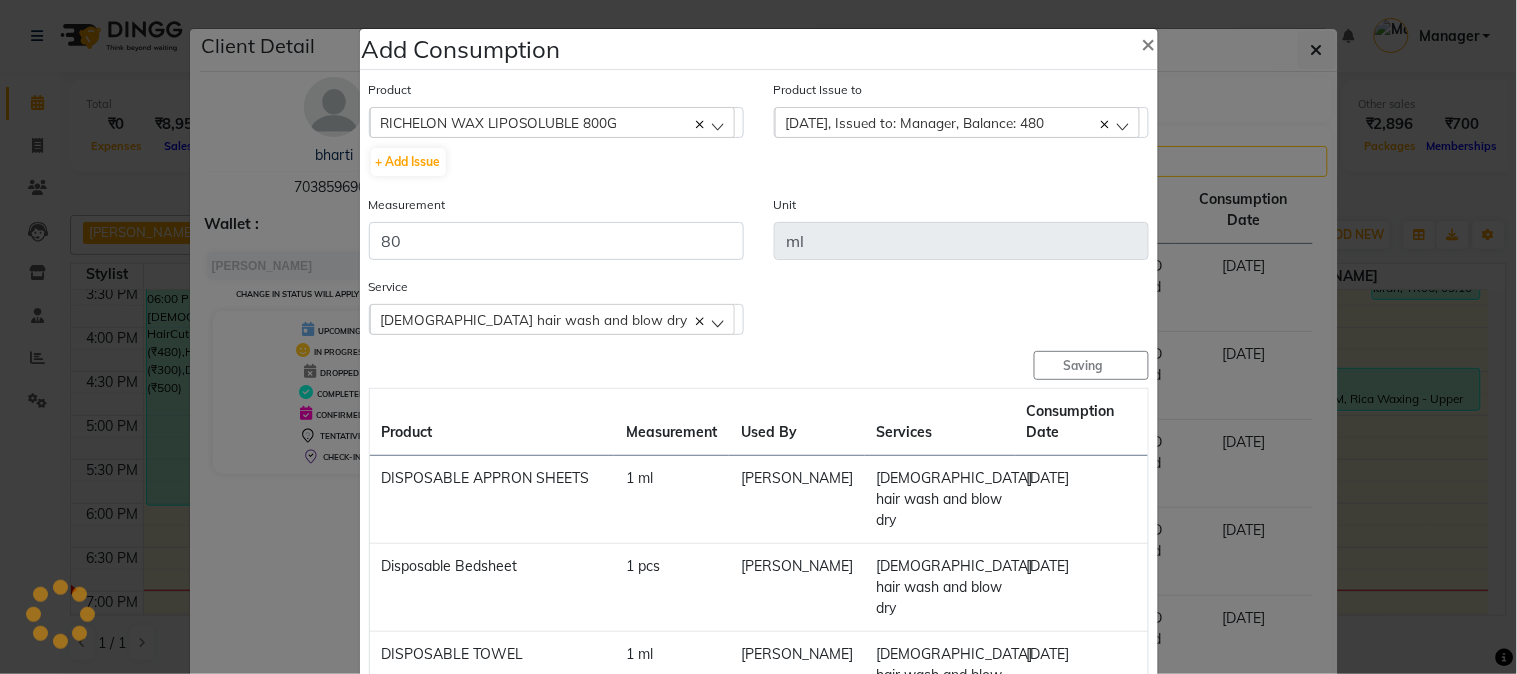 type 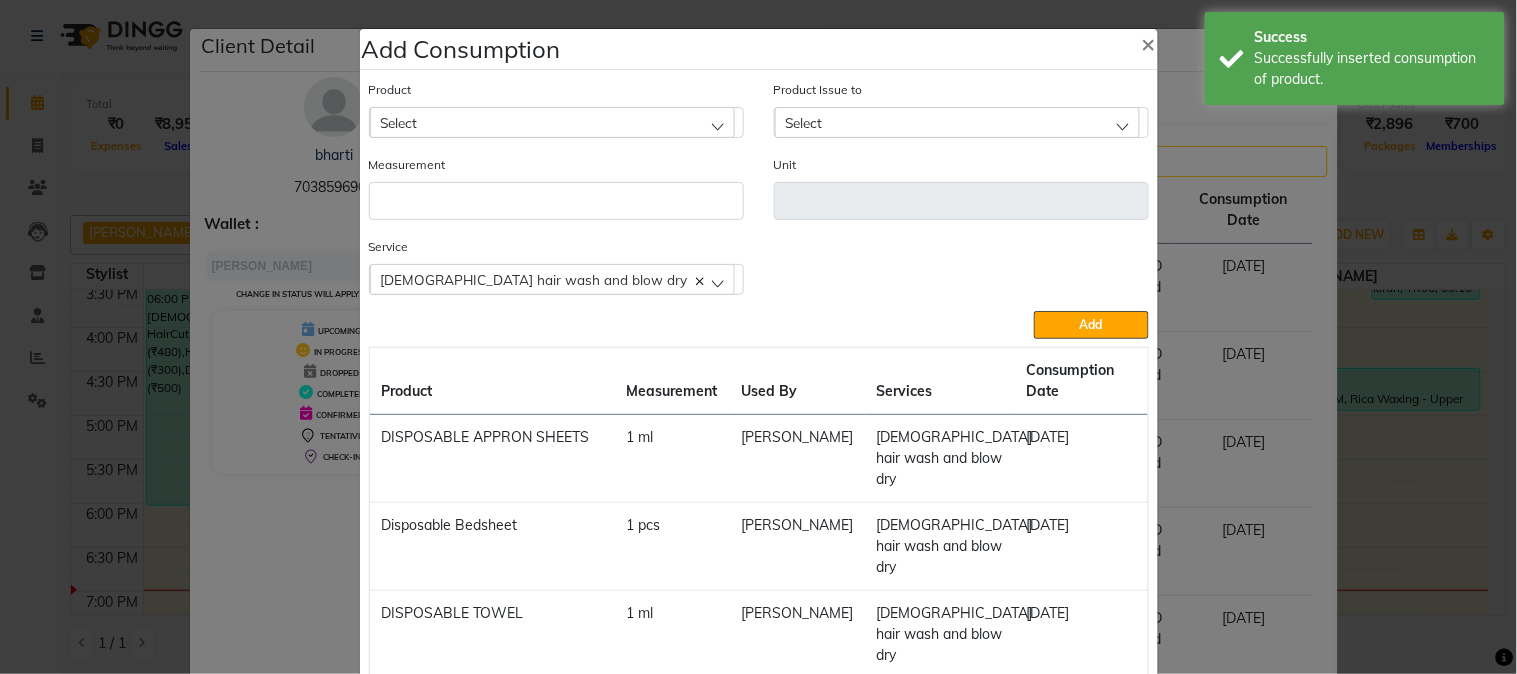 click on "Select" 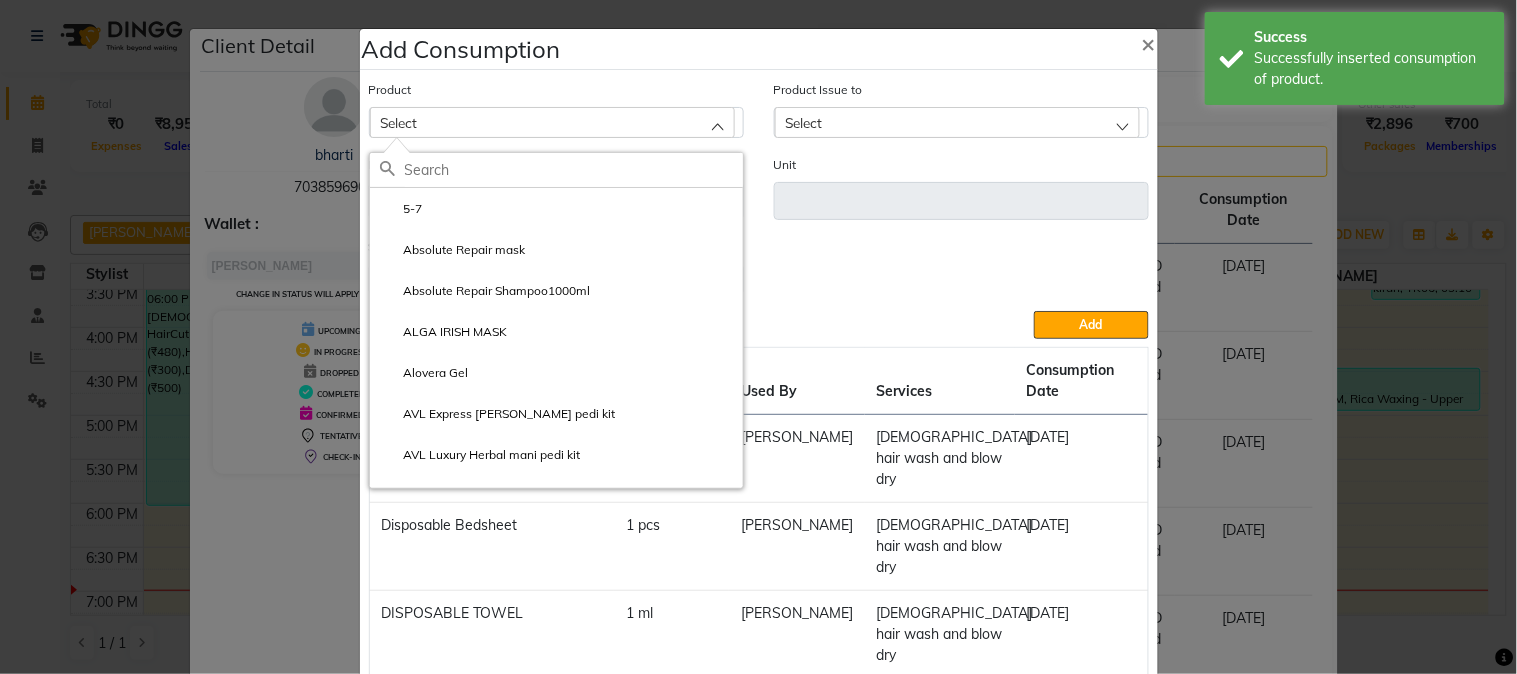 click on "Add Consumption × Product Select 5-7 Absolute Repair mask Absolute Repair Shampoo1000ml ALGA IRISH MASK Alovera Gel AVL Express [PERSON_NAME] pedi kit AVL Luxury Herbal mani pedi kit avl luxury pedicure Product Issue to Select [DATE], Issued to: Manager, Balance: 10 [DATE], Issued to: Manager, Balance: 480 Measurement Unit Service   [DEMOGRAPHIC_DATA] hair wash and blow dry  Body Basics Threadinge - Eyebrows  Body Basics Threadinge - Upper Lip  [DEMOGRAPHIC_DATA] hair wash and blow dry  Rica Waxing - Rica/O3+ Half Legs  Rica Waxing - Rica/O3+ Full Arms  O3+ Facials - Tan Clean Up  Add  Product Measurement Used By Services Consumption Date  DISPOSABLE APPRON SHEETS   1 [PERSON_NAME]    [DEMOGRAPHIC_DATA] hair wash and blow dry   [DATE]   Disposable Bedsheet   1 pcs   [PERSON_NAME]    [DEMOGRAPHIC_DATA] hair wash and blow dry   [DATE]   DISPOSABLE TOWEL   1 [PERSON_NAME]    [DEMOGRAPHIC_DATA] hair wash and blow dry   [DATE] FRIZZ  AWAY TREATMENT 450 ML    10 [PERSON_NAME]    [DEMOGRAPHIC_DATA] hair wash and blow dry   [DATE]   Disposable [DEMOGRAPHIC_DATA] Gown   1 ml" 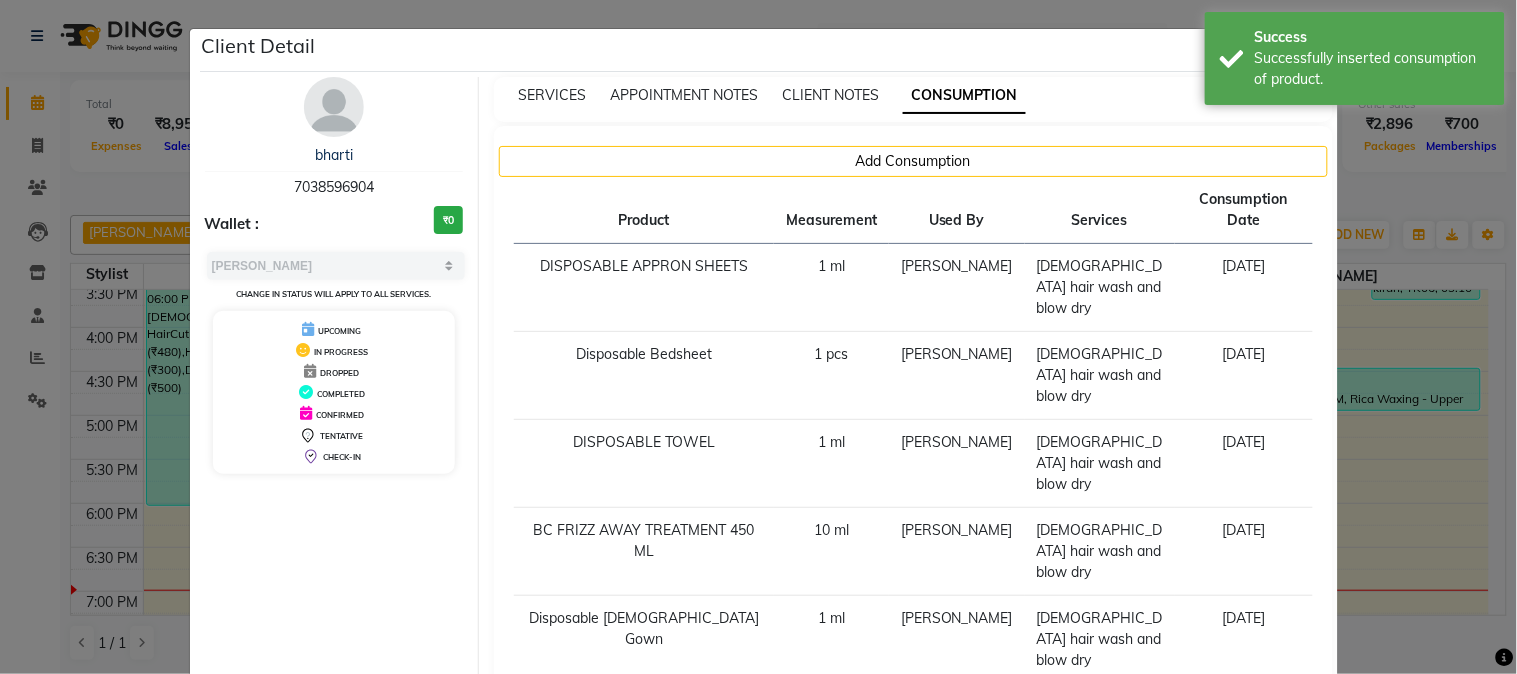 click on "Client Detail  bharti    7038596904 Wallet : ₹0 Select MARK DONE UPCOMING Change in status will apply to all services. UPCOMING IN PROGRESS DROPPED COMPLETED CONFIRMED TENTATIVE CHECK-IN SERVICES APPOINTMENT NOTES CLIENT NOTES CONSUMPTION Add Consumption Product Measurement Used By Services Consumption Date  DISPOSABLE APPRON SHEETS   1 [PERSON_NAME]    [DEMOGRAPHIC_DATA] hair wash and blow dry   [DATE]   Disposable Bedsheet   1 pcs   [PERSON_NAME]    [DEMOGRAPHIC_DATA] hair wash and blow dry   [DATE]   DISPOSABLE TOWEL   1 [PERSON_NAME]    [DEMOGRAPHIC_DATA] hair wash and blow dry   [DATE] FRIZZ  AWAY TREATMENT 450 ML    10 [PERSON_NAME]    [DEMOGRAPHIC_DATA] hair wash and blow dry   [DATE]   Disposable [DEMOGRAPHIC_DATA] Gown   1 [PERSON_NAME]    [DEMOGRAPHIC_DATA] hair wash and blow dry   [DATE]   RICHELON WAX LIPOSOLUBLE 800G   80 [PERSON_NAME]    [DEMOGRAPHIC_DATA] hair wash and blow dry   [DATE]   View Invoice" 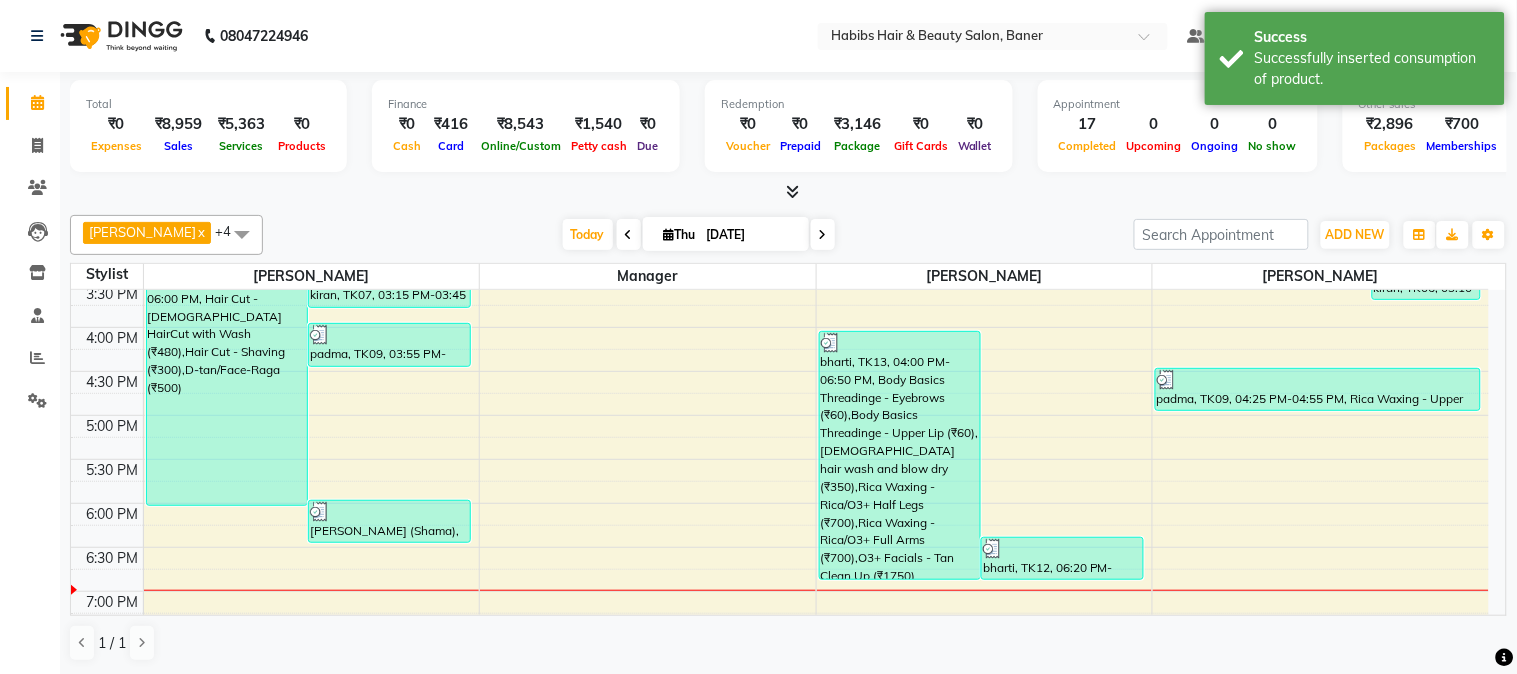 click at bounding box center (629, 234) 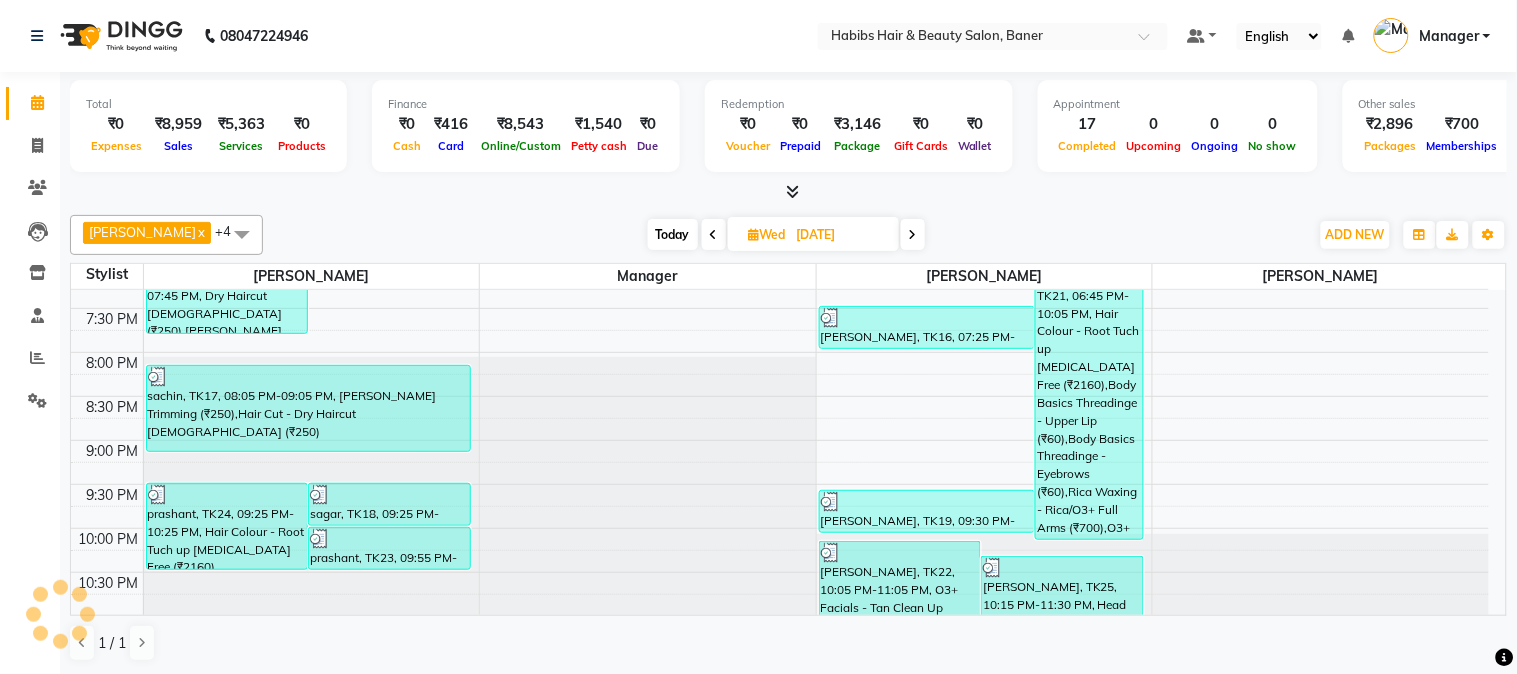 scroll, scrollTop: 1000, scrollLeft: 0, axis: vertical 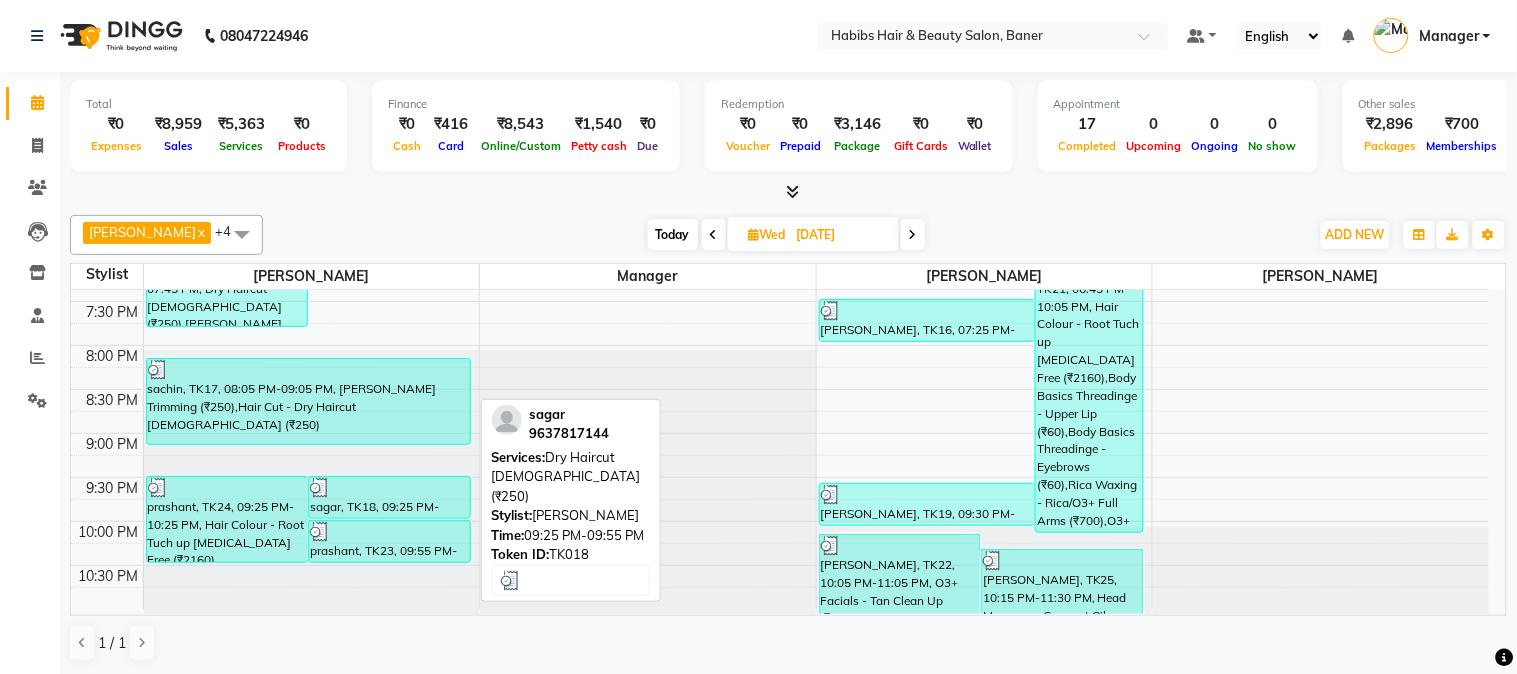 click at bounding box center (389, 488) 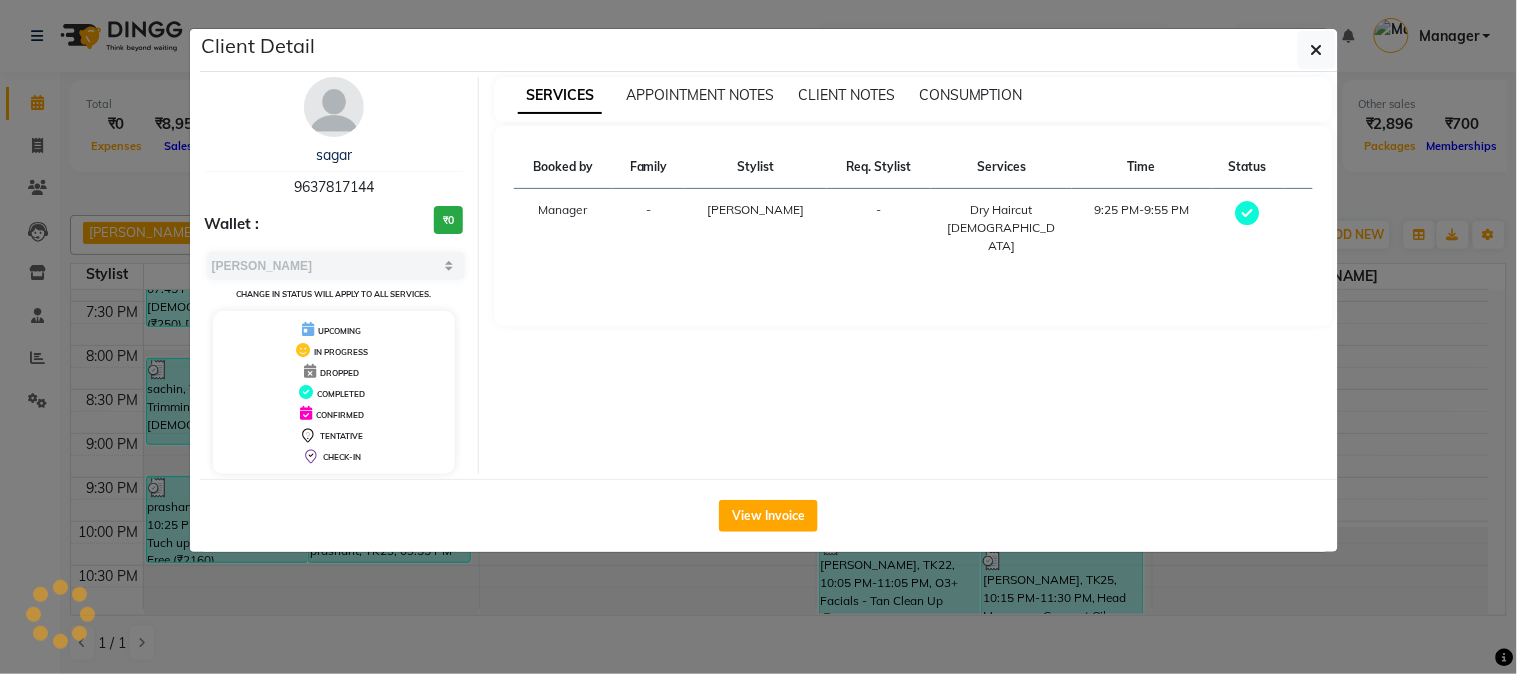 click on "Client Detail  sagar    9637817144 Wallet : ₹0 Select MARK DONE UPCOMING Change in status will apply to all services. UPCOMING IN PROGRESS DROPPED COMPLETED CONFIRMED TENTATIVE CHECK-IN SERVICES APPOINTMENT NOTES CLIENT NOTES CONSUMPTION Booked by Family Stylist Req. Stylist Services Time Status  Manager  - [PERSON_NAME]  -  Dry Haircut [DEMOGRAPHIC_DATA]   9:25 PM-9:55 PM   View Invoice" 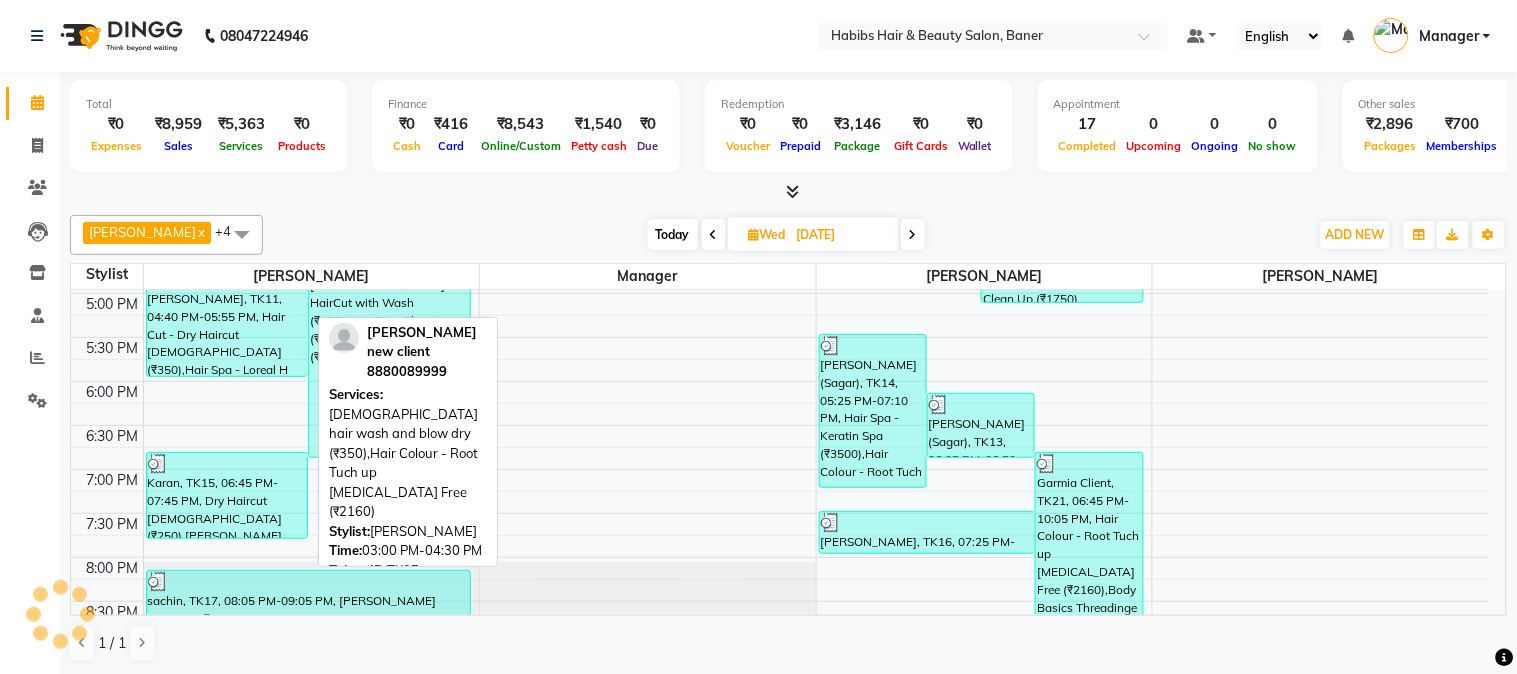 scroll, scrollTop: 333, scrollLeft: 0, axis: vertical 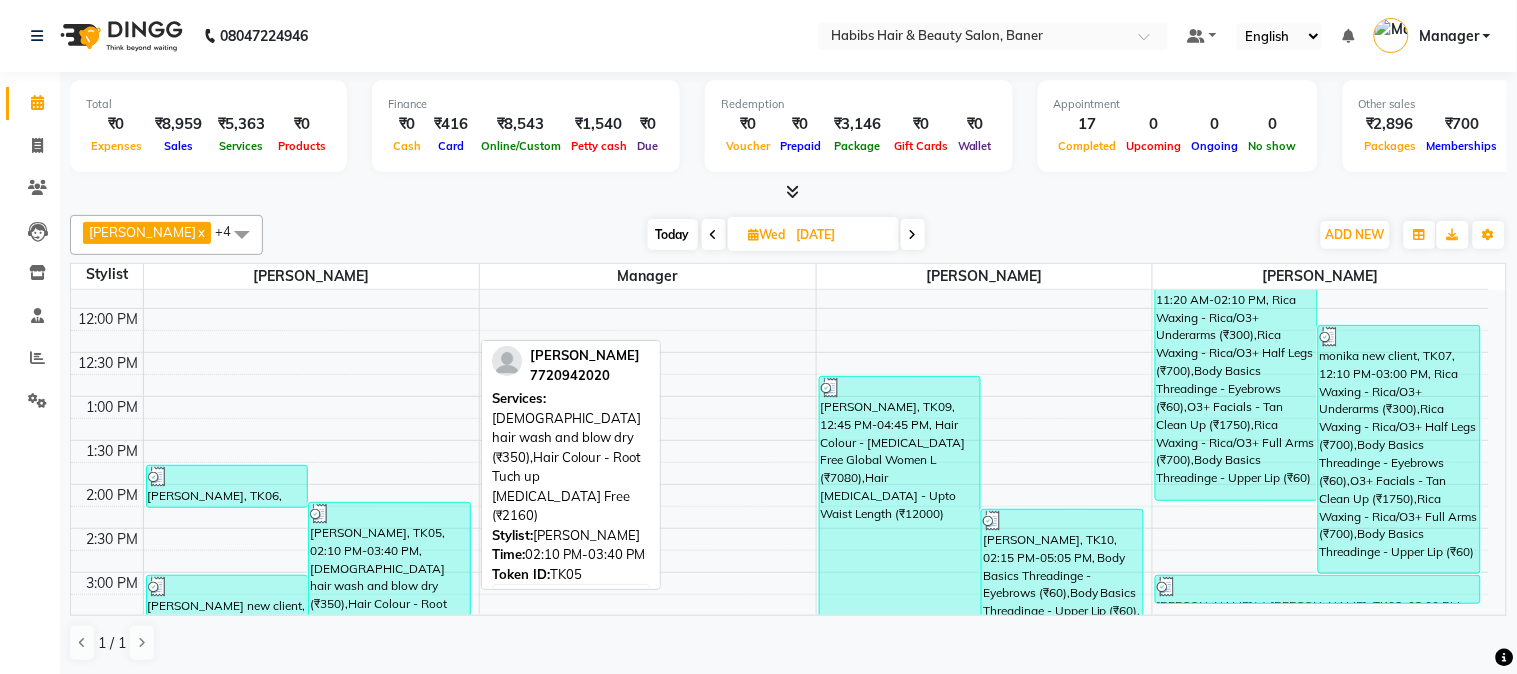 click on "[PERSON_NAME], TK05, 02:10 PM-03:40 PM, [DEMOGRAPHIC_DATA] hair wash and blow dry (₹350),Hair Colour - Root Tuch up [MEDICAL_DATA] Free (₹2160)" at bounding box center (389, 567) 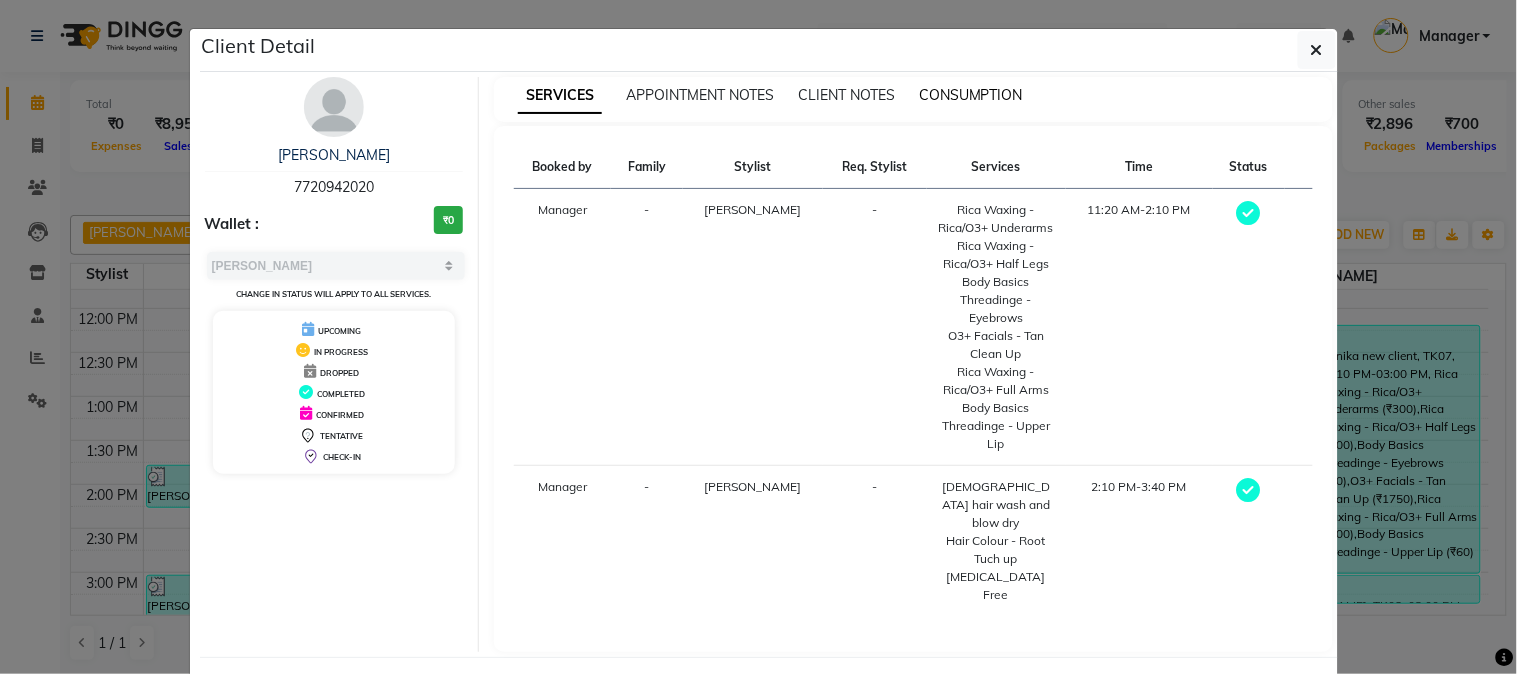click on "CONSUMPTION" at bounding box center [971, 95] 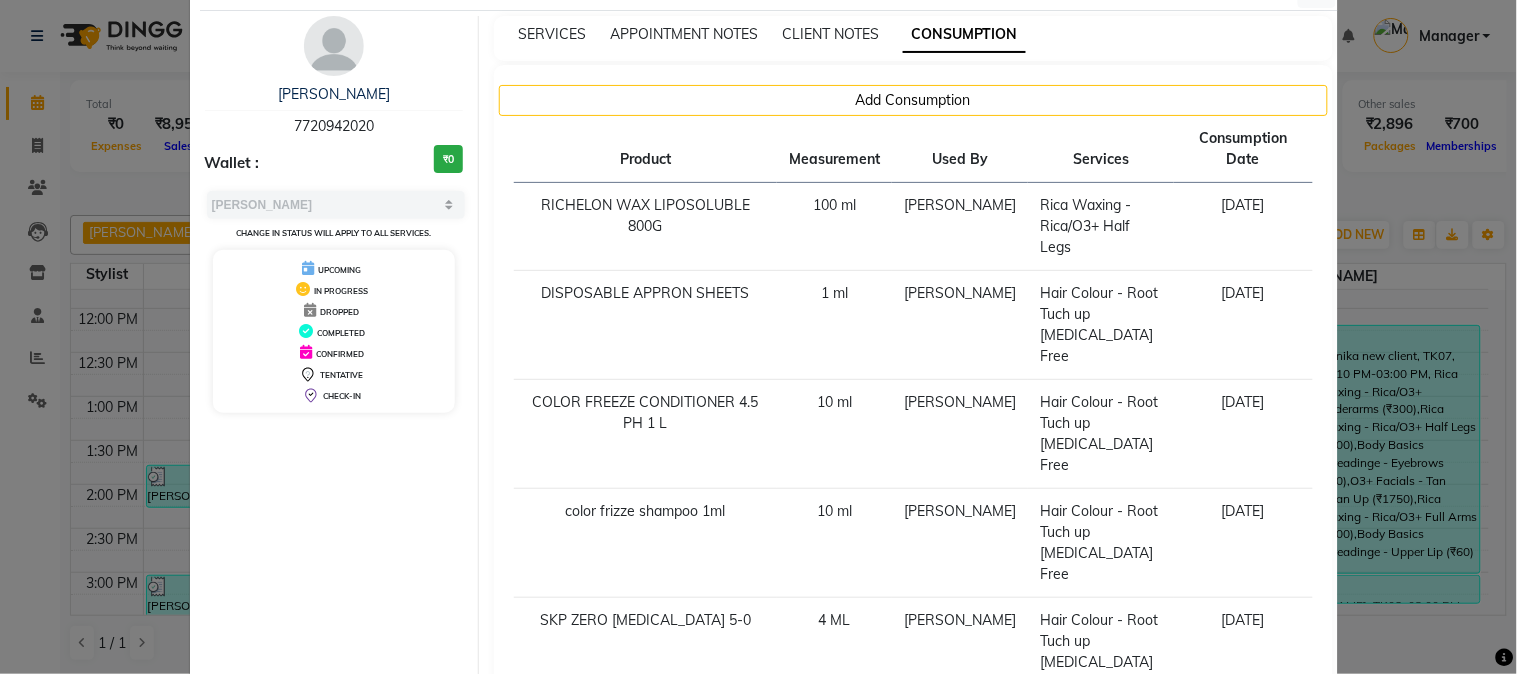 scroll, scrollTop: 111, scrollLeft: 0, axis: vertical 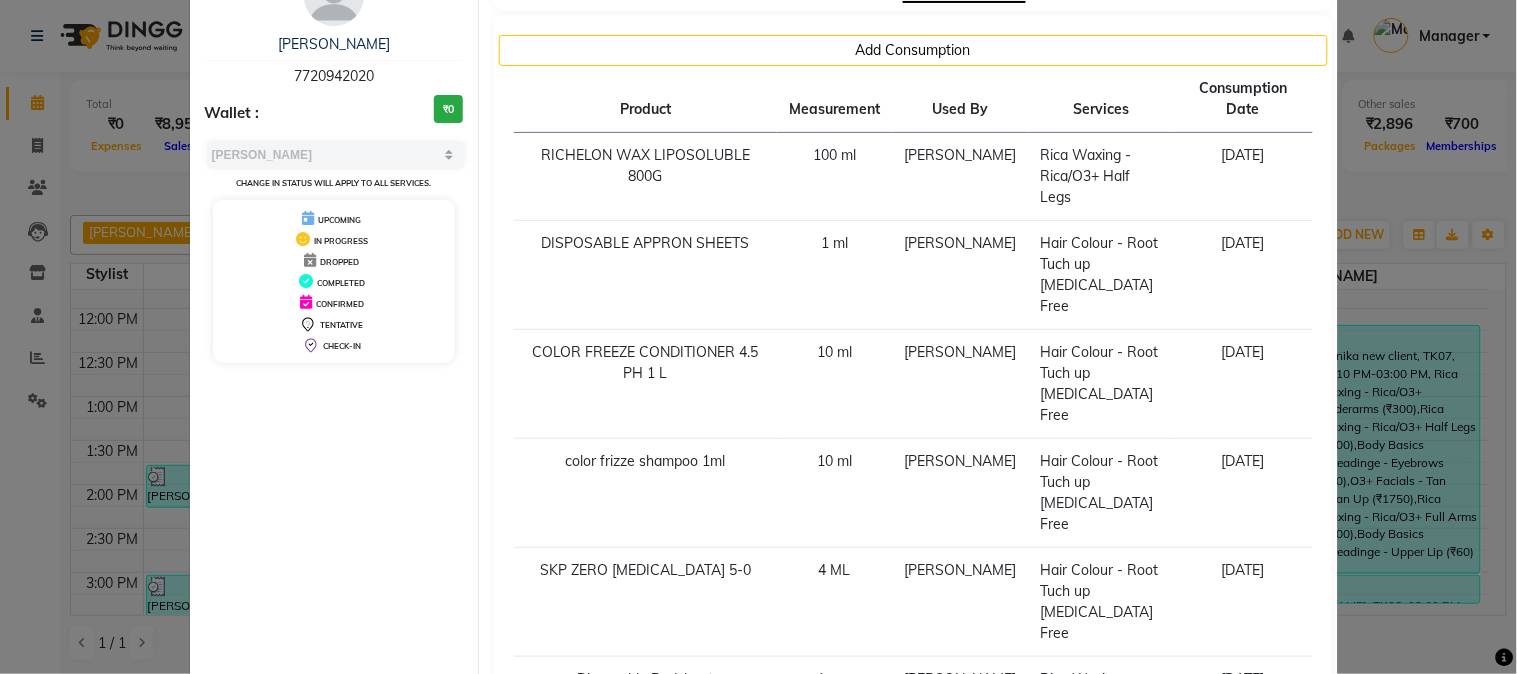 click on "[PERSON_NAME]   7720942020 Wallet : ₹0 Select MARK DONE UPCOMING Change in status will apply to all services. UPCOMING IN PROGRESS DROPPED COMPLETED CONFIRMED TENTATIVE CHECK-IN" at bounding box center (335, 580) 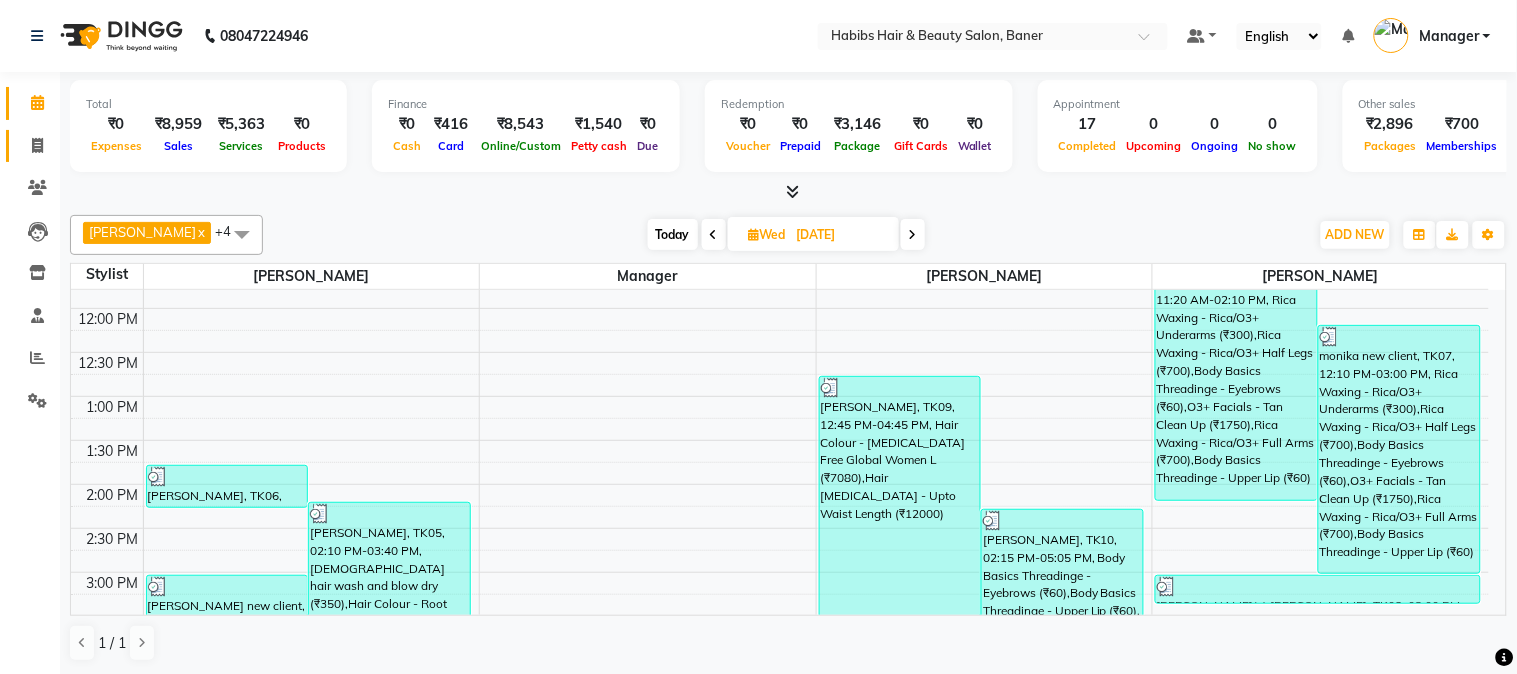 click 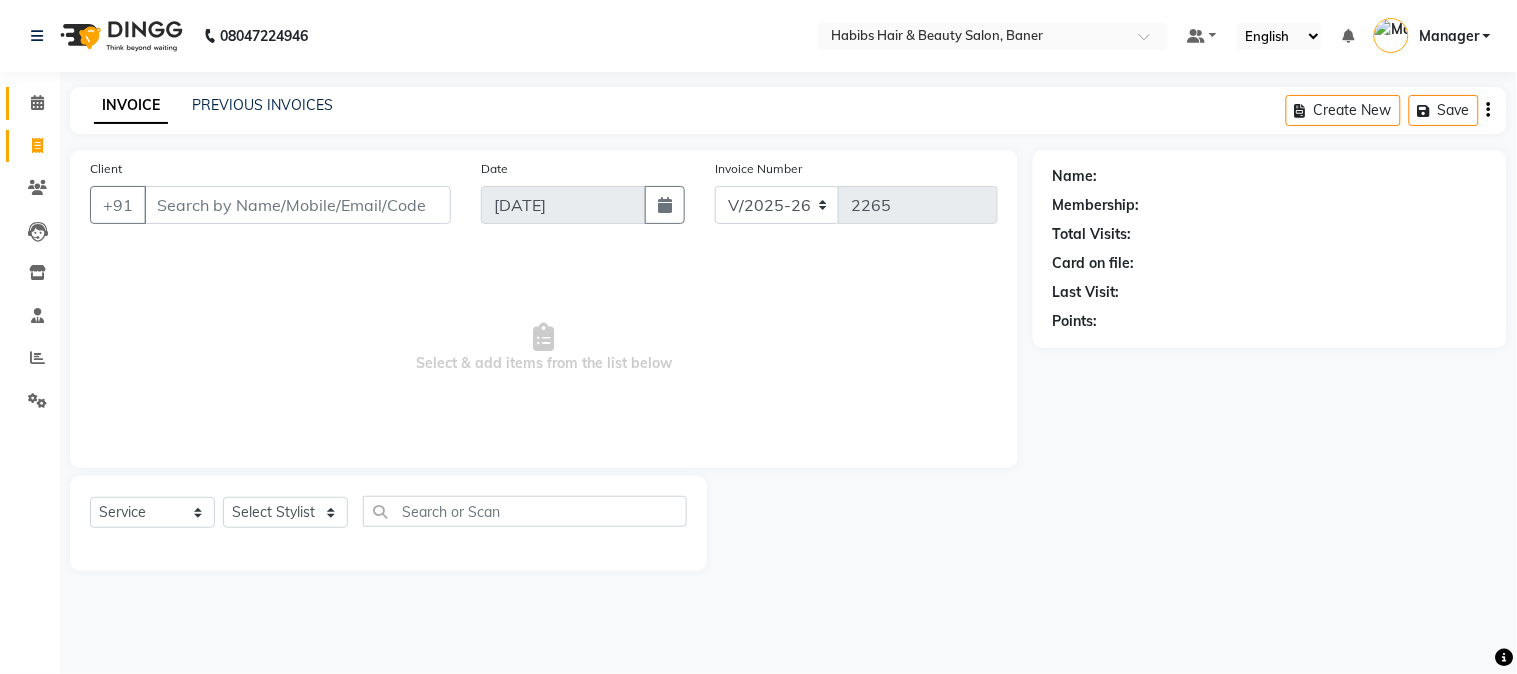 click on "Calendar" 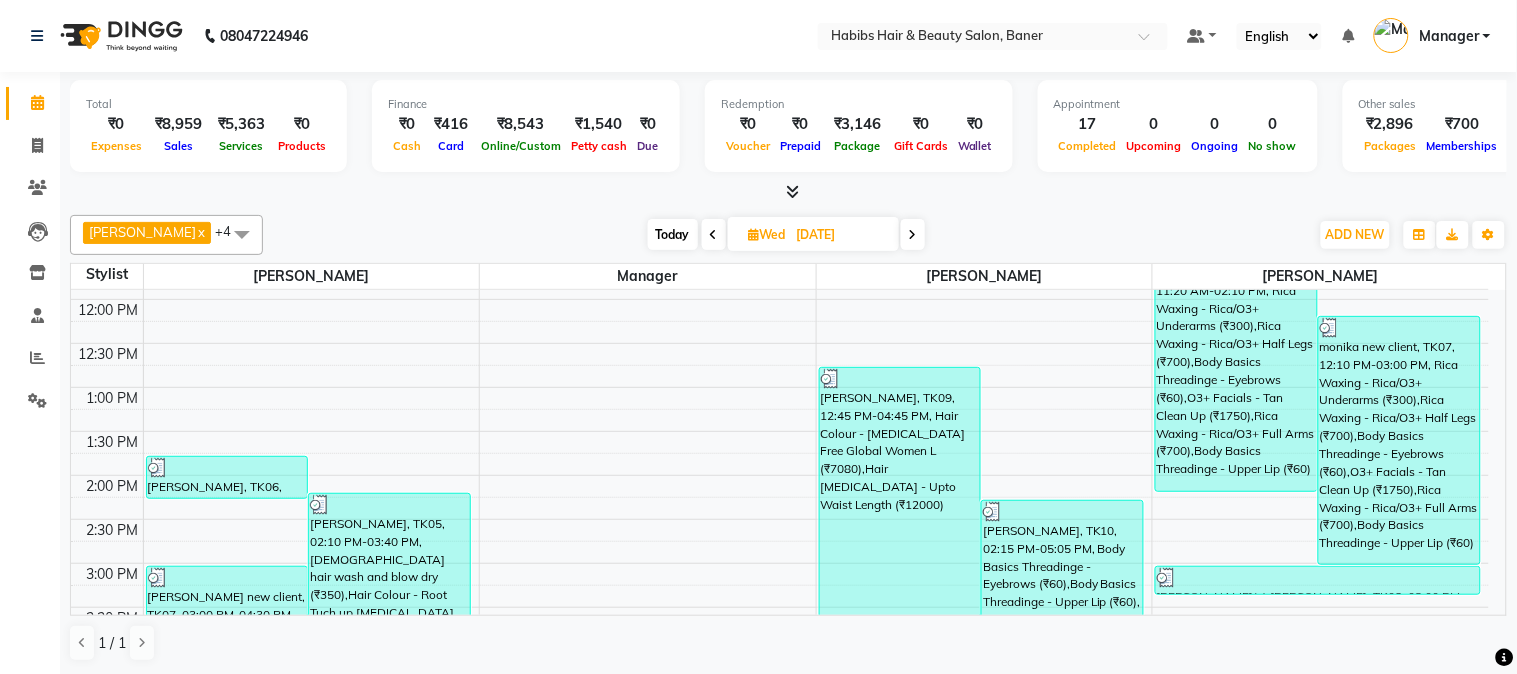 scroll, scrollTop: 333, scrollLeft: 0, axis: vertical 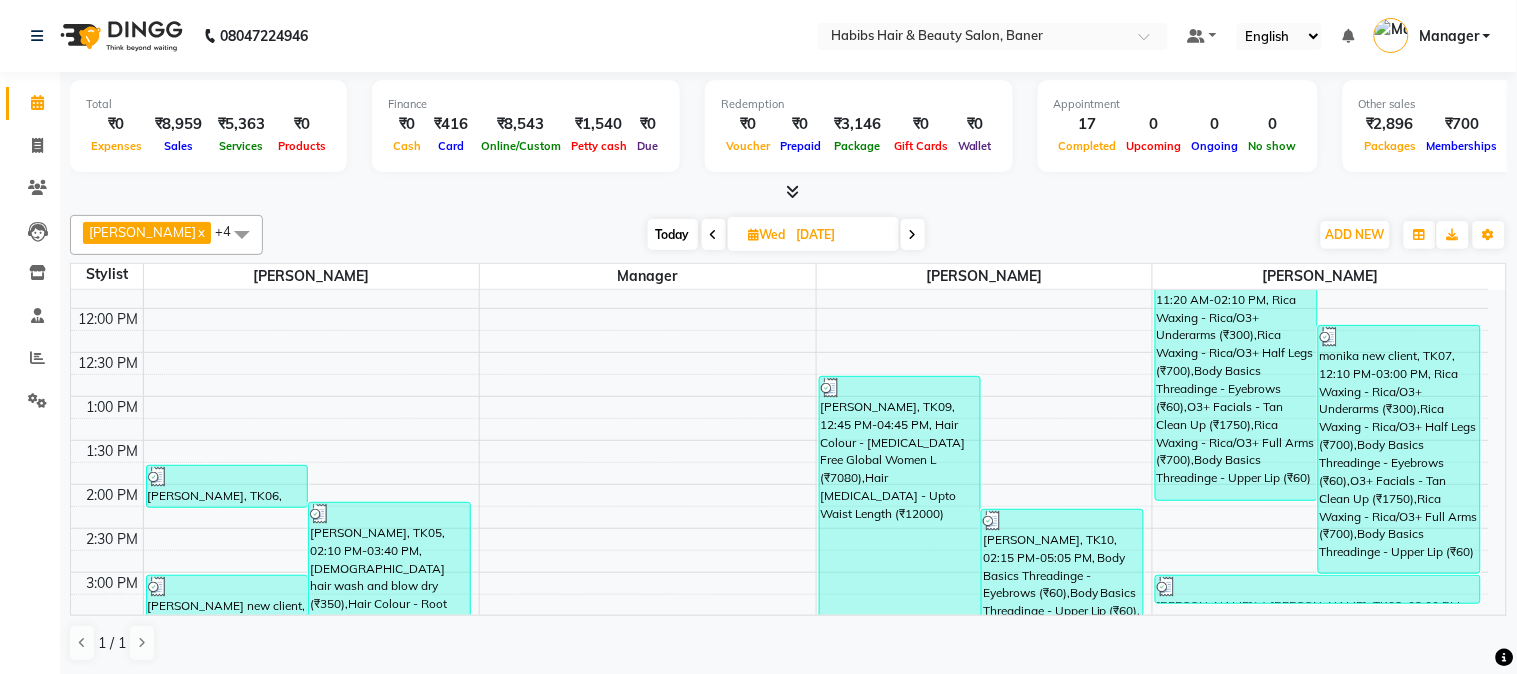 click at bounding box center [913, 235] 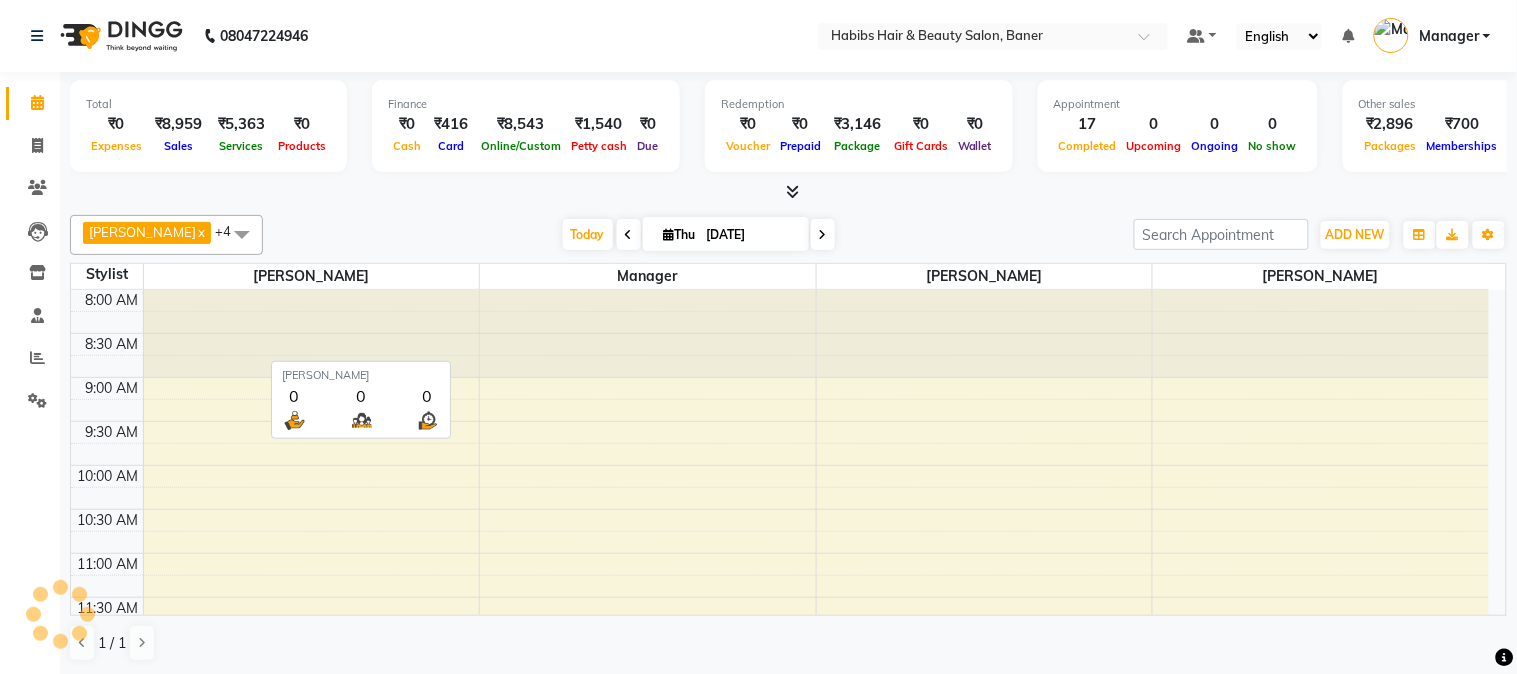 scroll, scrollTop: 885, scrollLeft: 0, axis: vertical 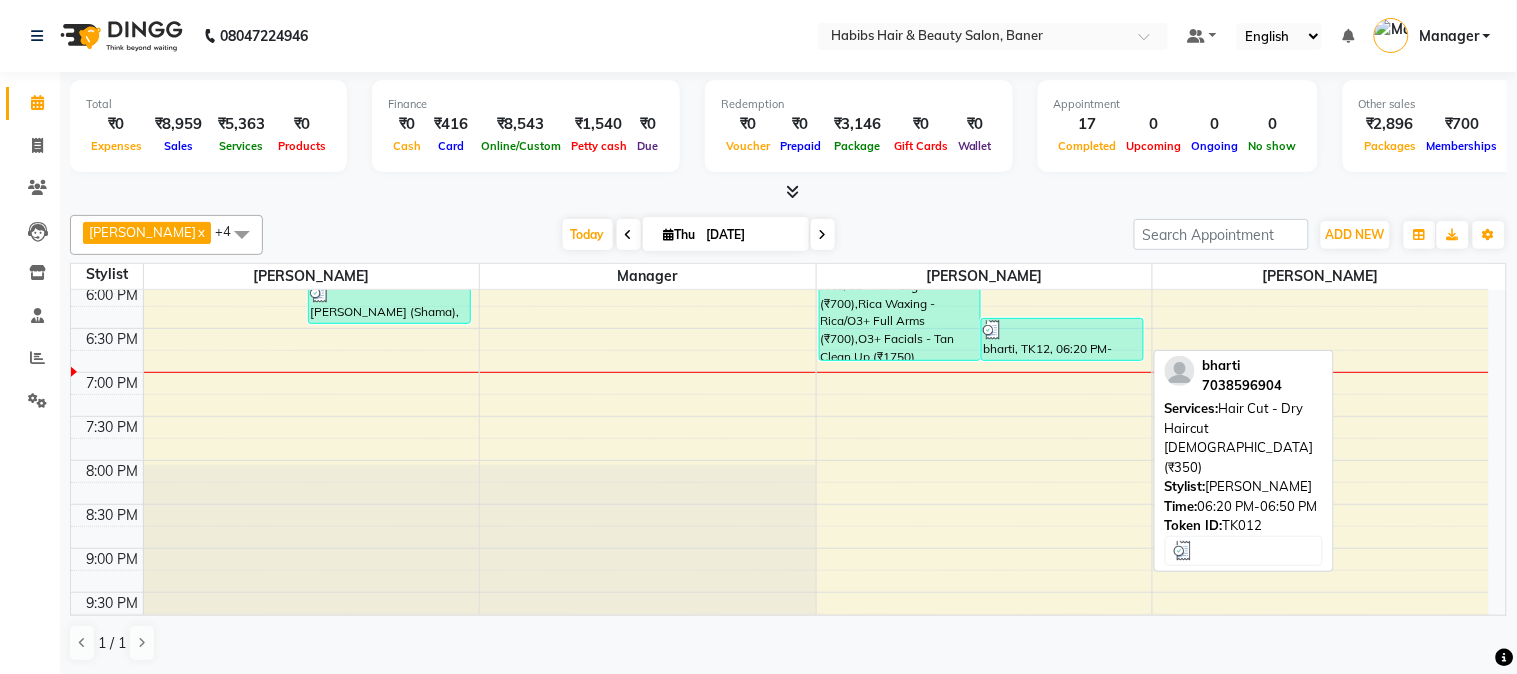 click at bounding box center (1062, 330) 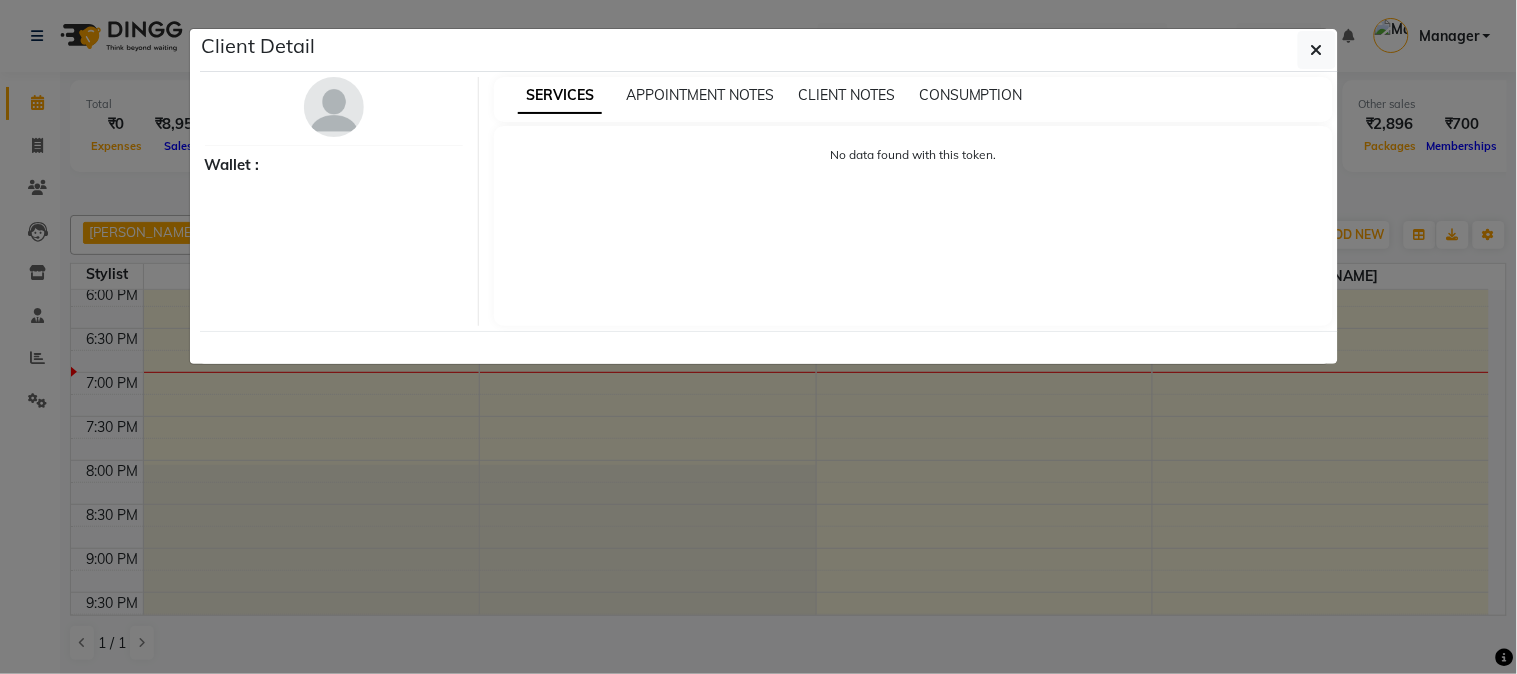 select on "3" 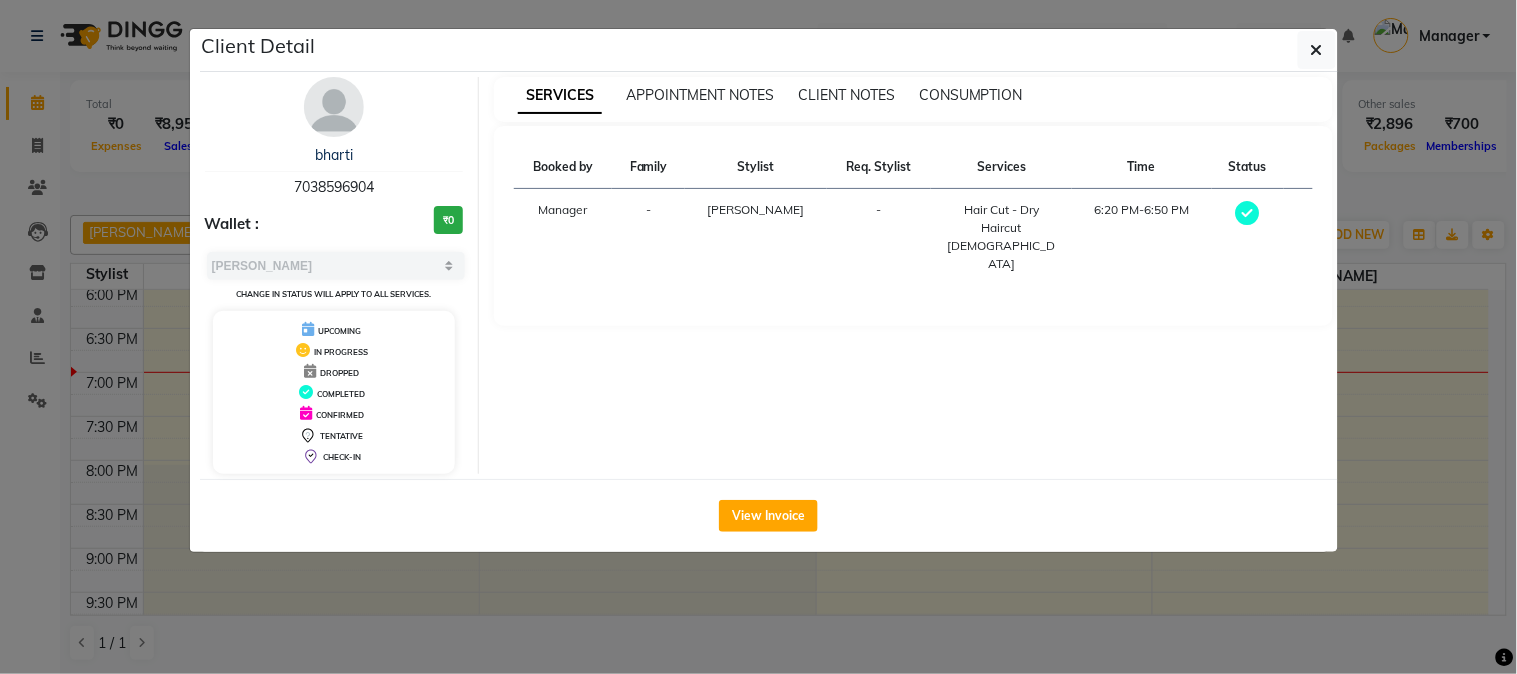 click on "Client Detail  bharti    7038596904 Wallet : ₹0 Select MARK DONE UPCOMING Change in status will apply to all services. UPCOMING IN PROGRESS DROPPED COMPLETED CONFIRMED TENTATIVE CHECK-IN SERVICES APPOINTMENT NOTES CLIENT NOTES CONSUMPTION Booked by Family Stylist Req. Stylist Services Time Status  Manager  - [PERSON_NAME] -  Hair Cut - Dry Haircut [DEMOGRAPHIC_DATA]   6:20 PM-6:50 PM   View Invoice" 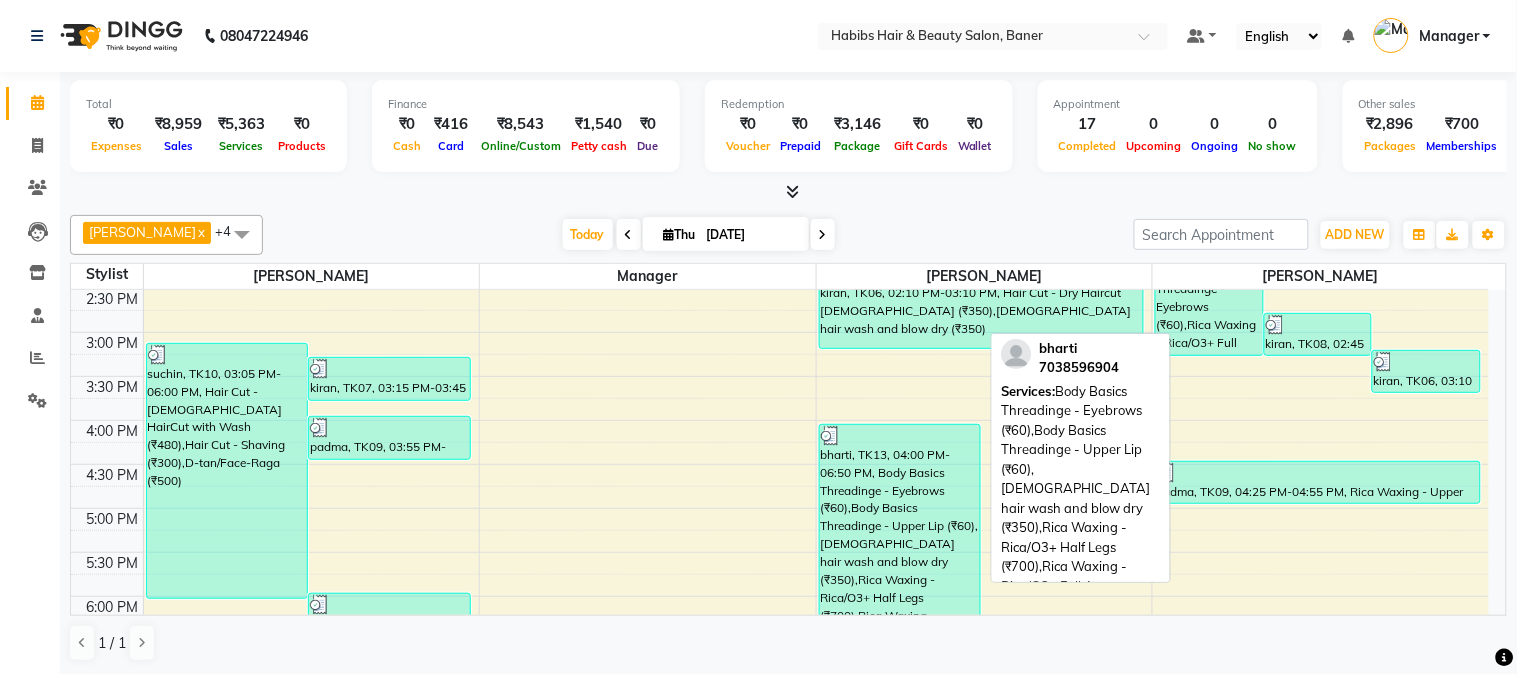 scroll, scrollTop: 552, scrollLeft: 0, axis: vertical 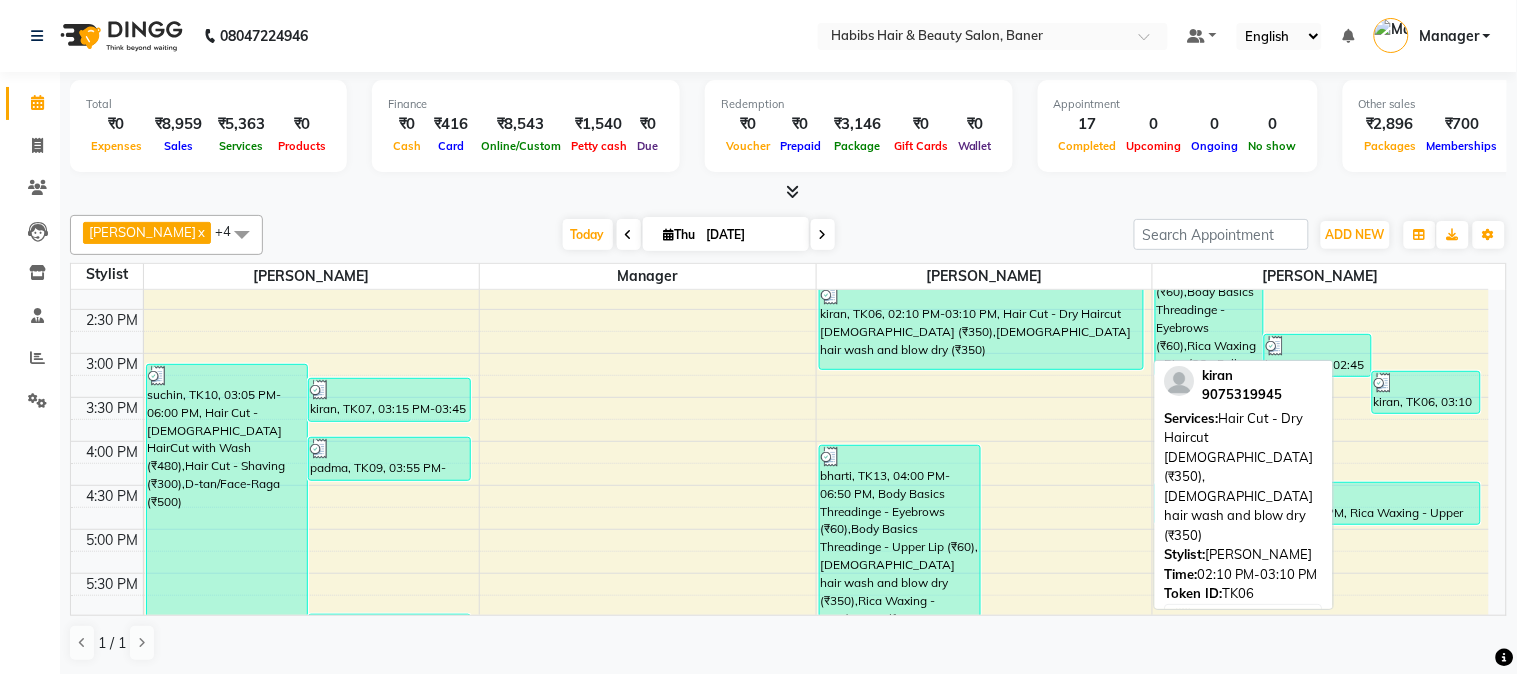 click on "kiran, TK06, 02:10 PM-03:10 PM, Hair Cut - Dry Haircut [DEMOGRAPHIC_DATA] (₹350),[DEMOGRAPHIC_DATA] hair wash and blow dry (₹350)" at bounding box center (981, 326) 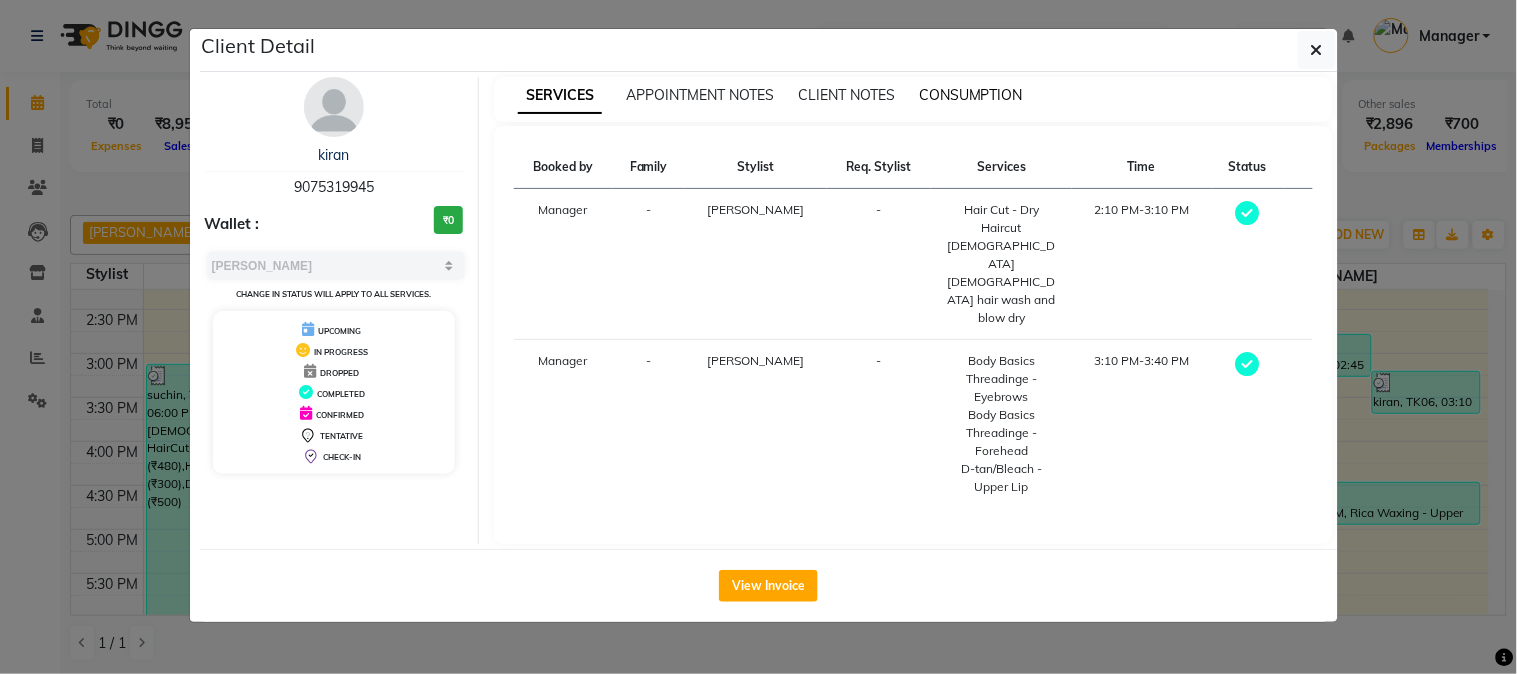 click on "CONSUMPTION" at bounding box center (971, 95) 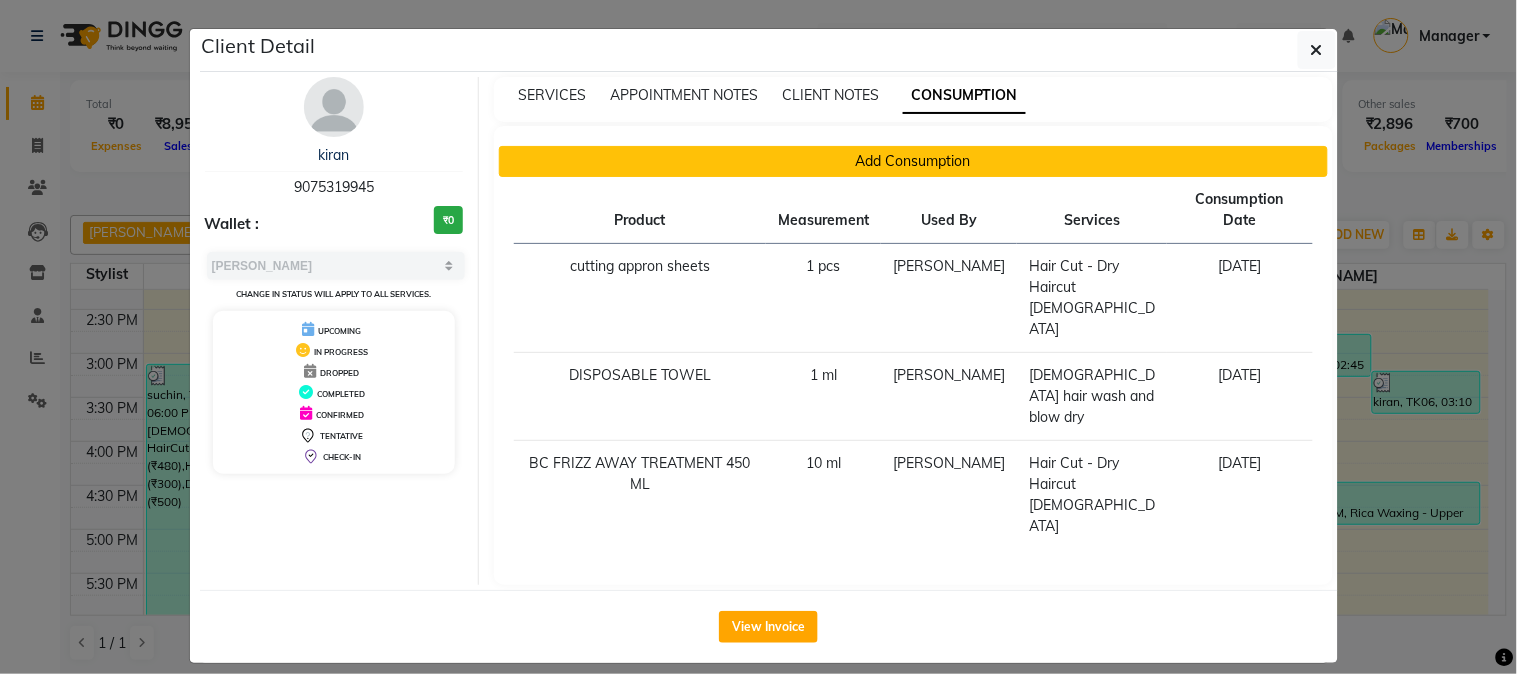 click on "Add Consumption" at bounding box center (913, 161) 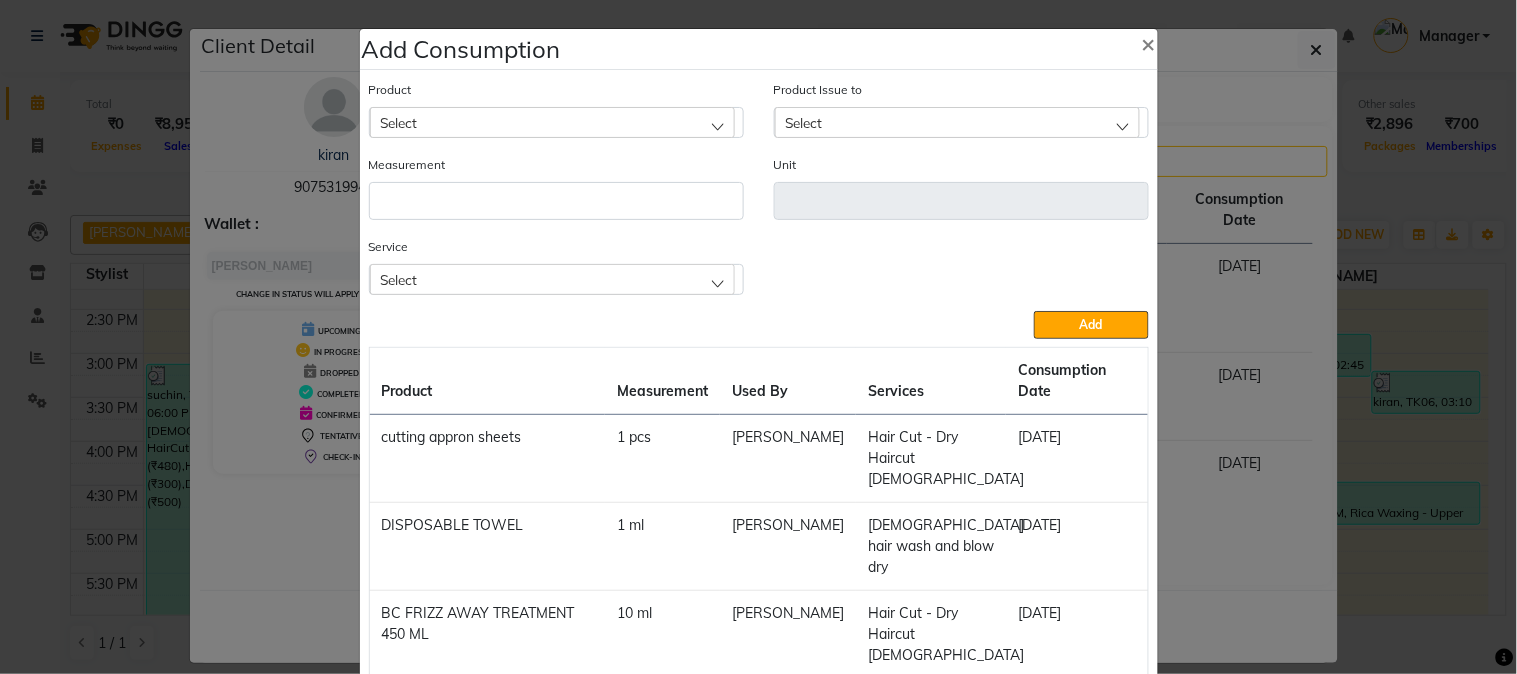 click on "Select" 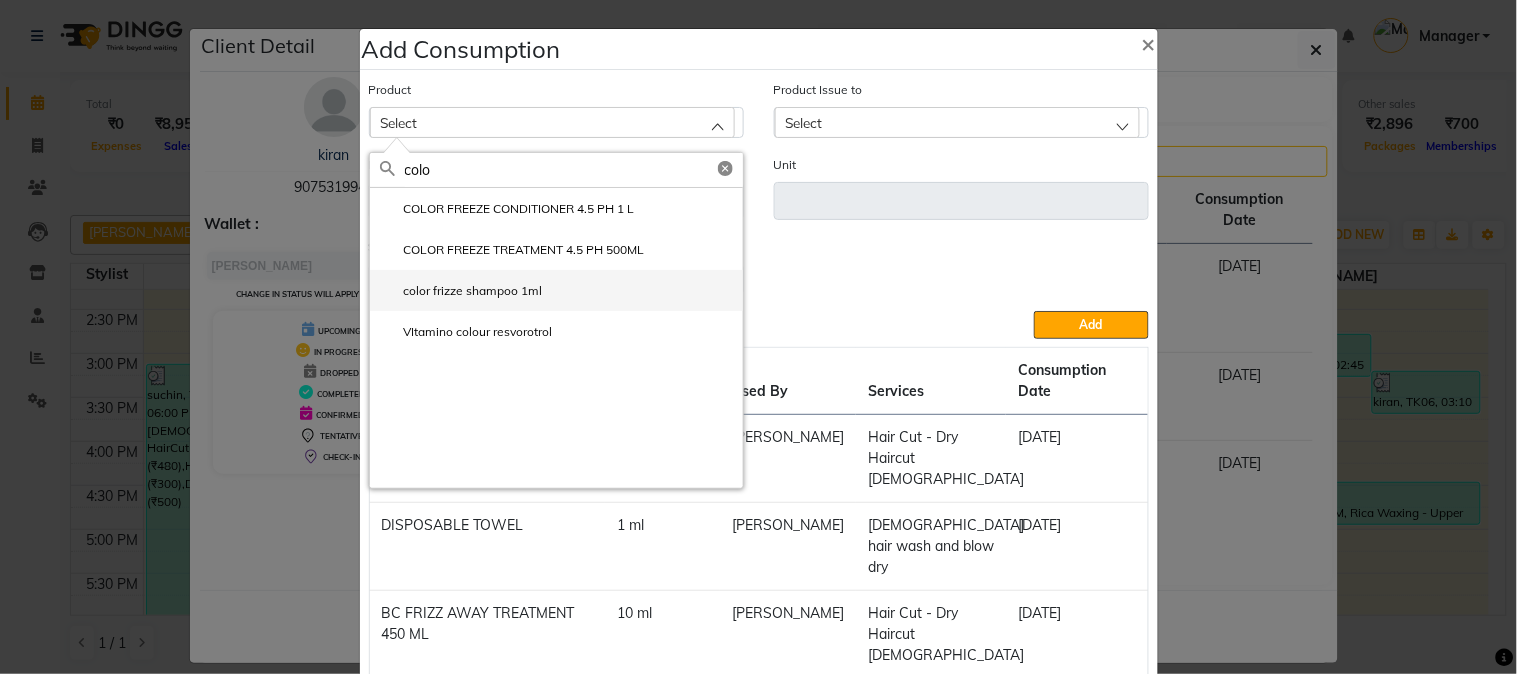 type on "colo" 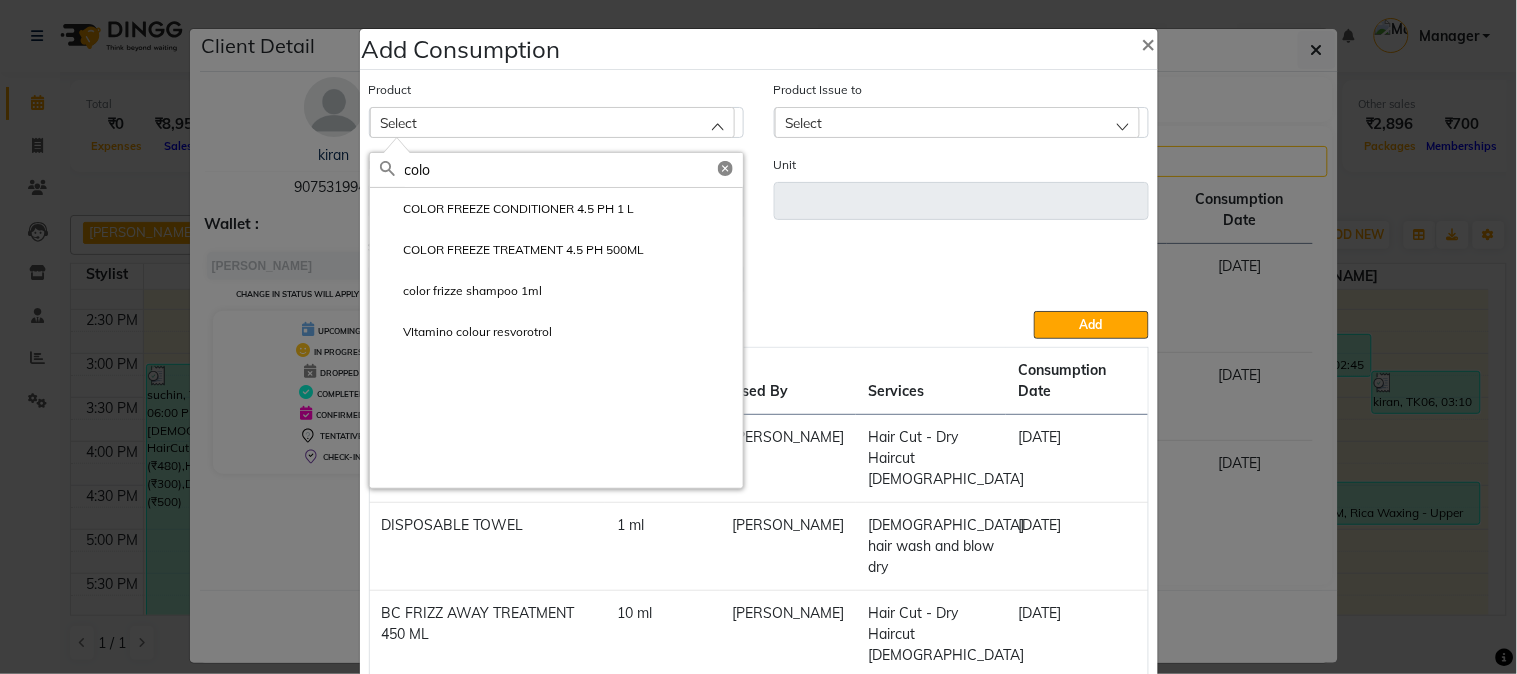 drag, startPoint x: 471, startPoint y: 287, endPoint x: 470, endPoint y: 245, distance: 42.0119 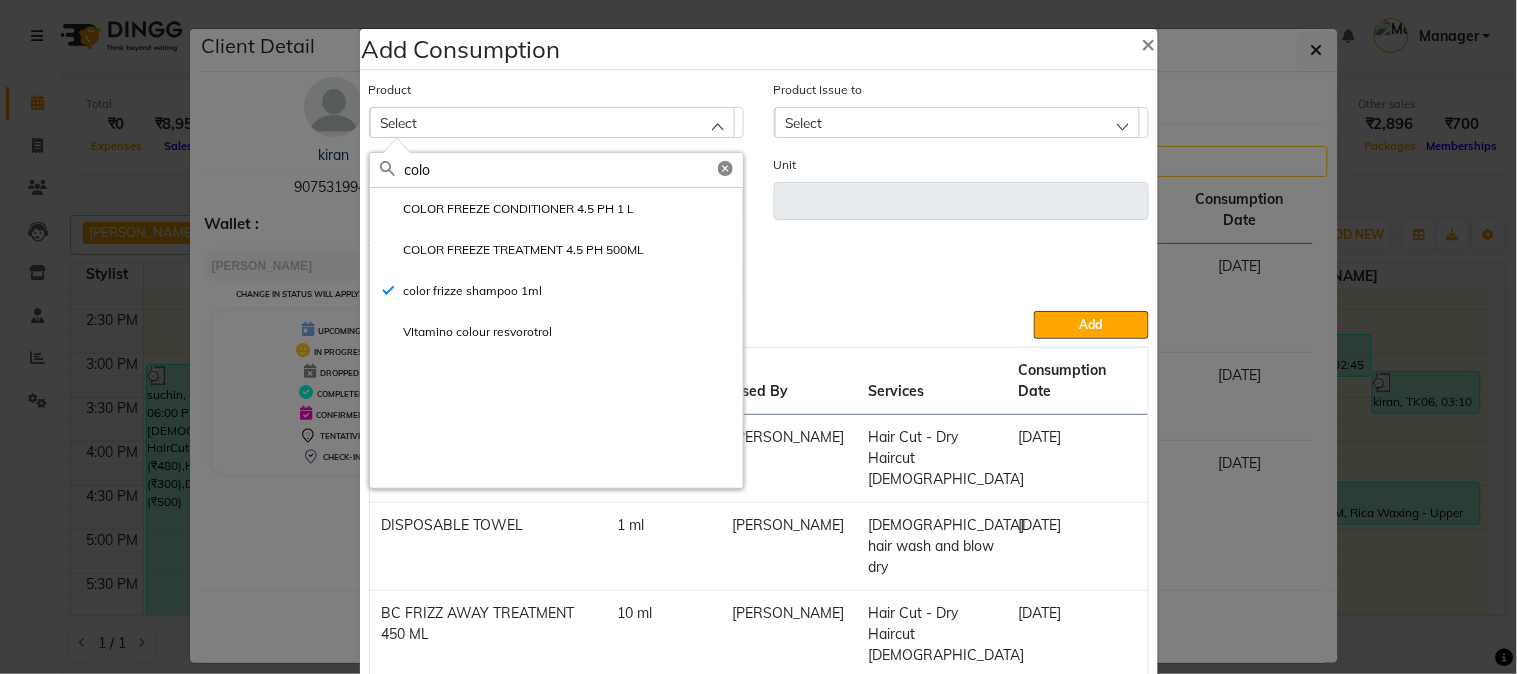 type on "ml" 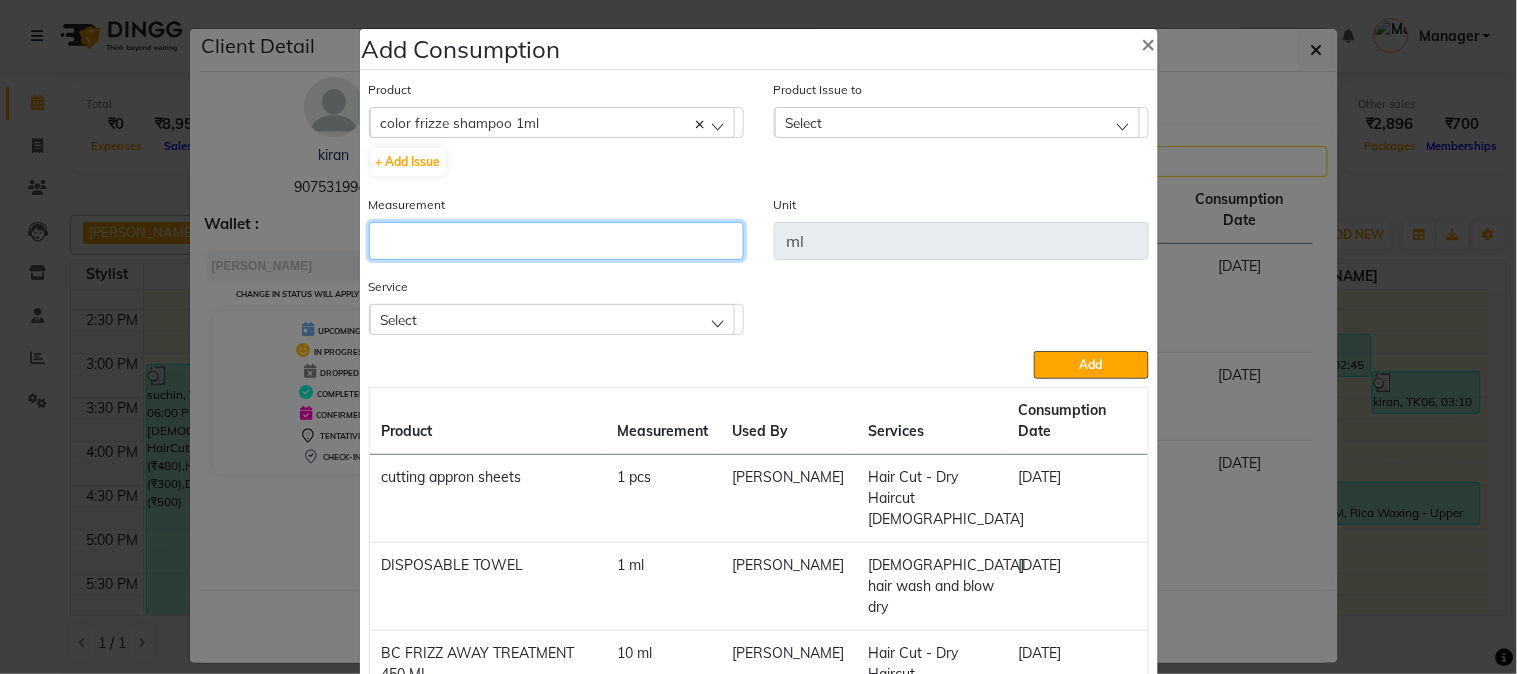 click 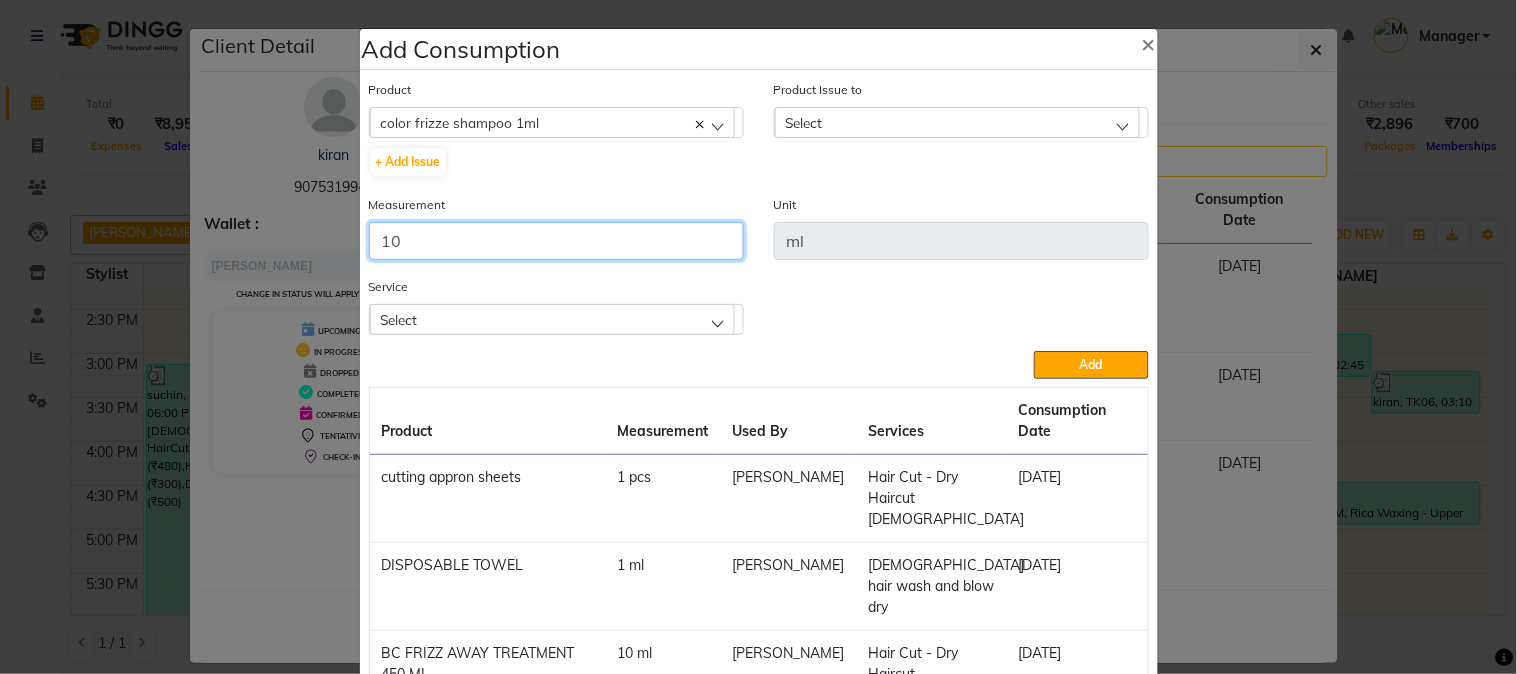 type on "10" 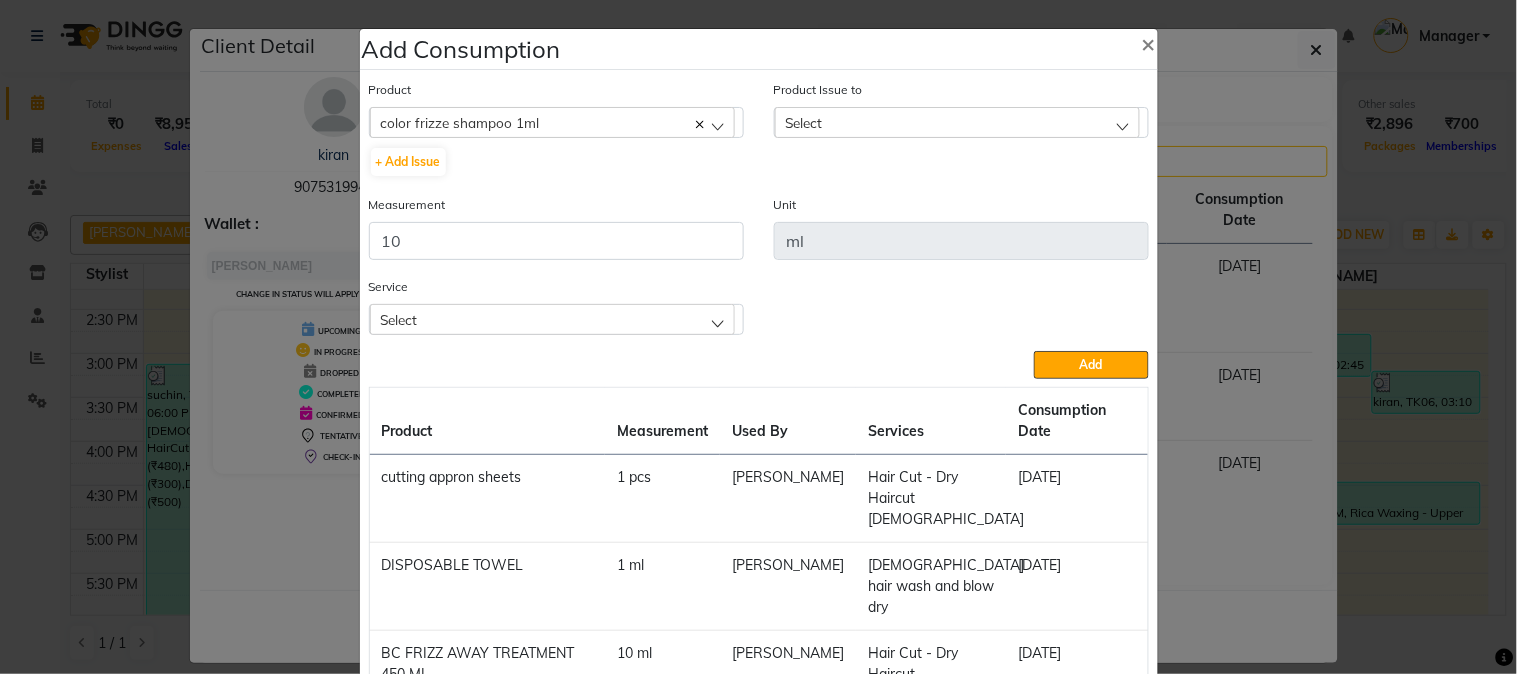 drag, startPoint x: 908, startPoint y: 122, endPoint x: 911, endPoint y: 183, distance: 61.073727 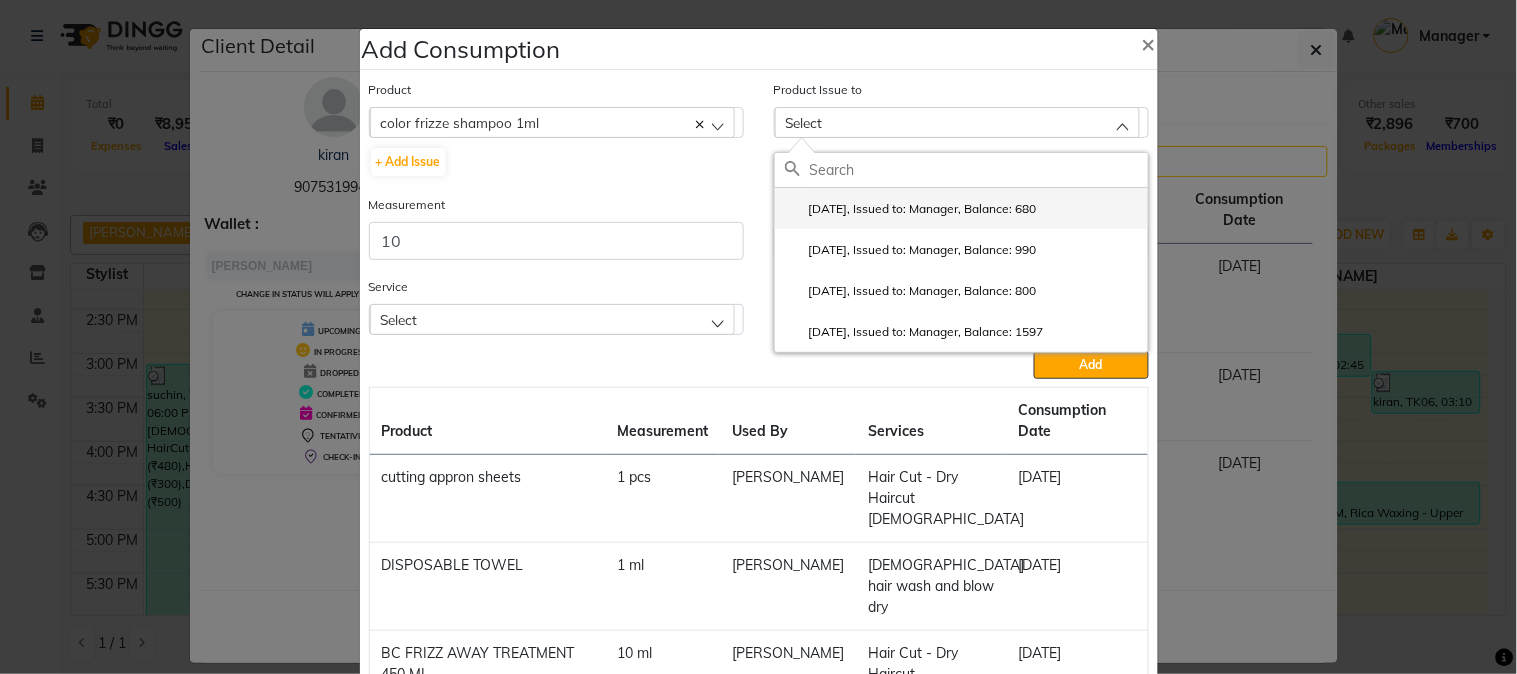 click on "[DATE], Issued to: Manager, Balance: 680" 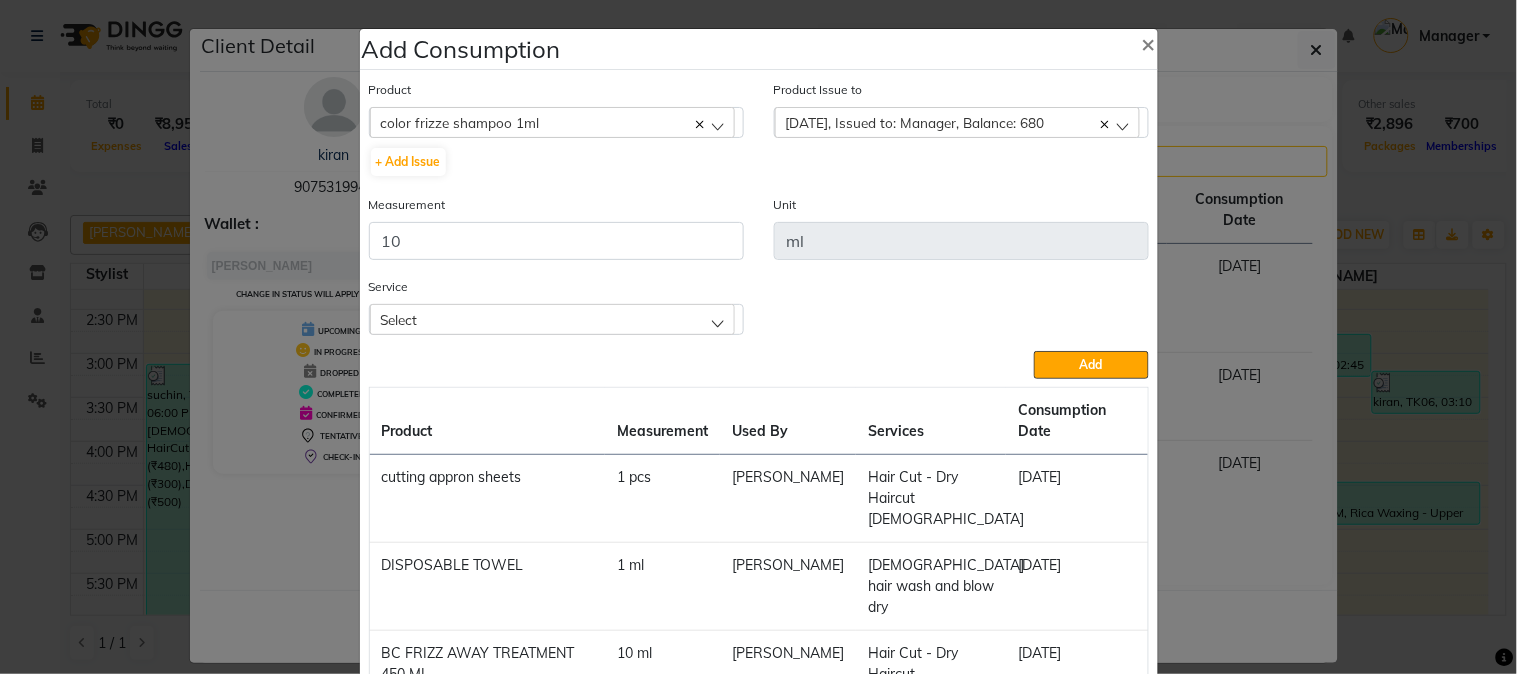 click on "Select" 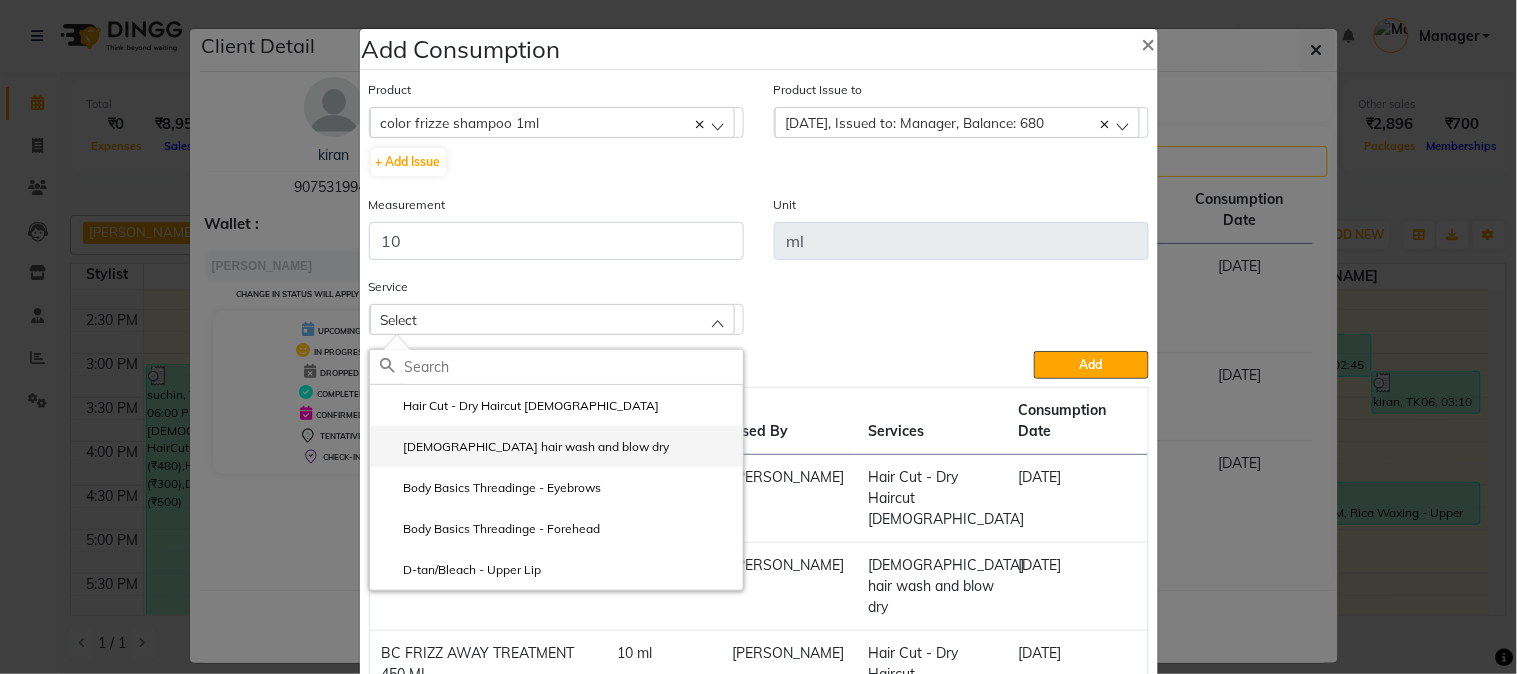 click on "[DEMOGRAPHIC_DATA] hair wash and blow dry" 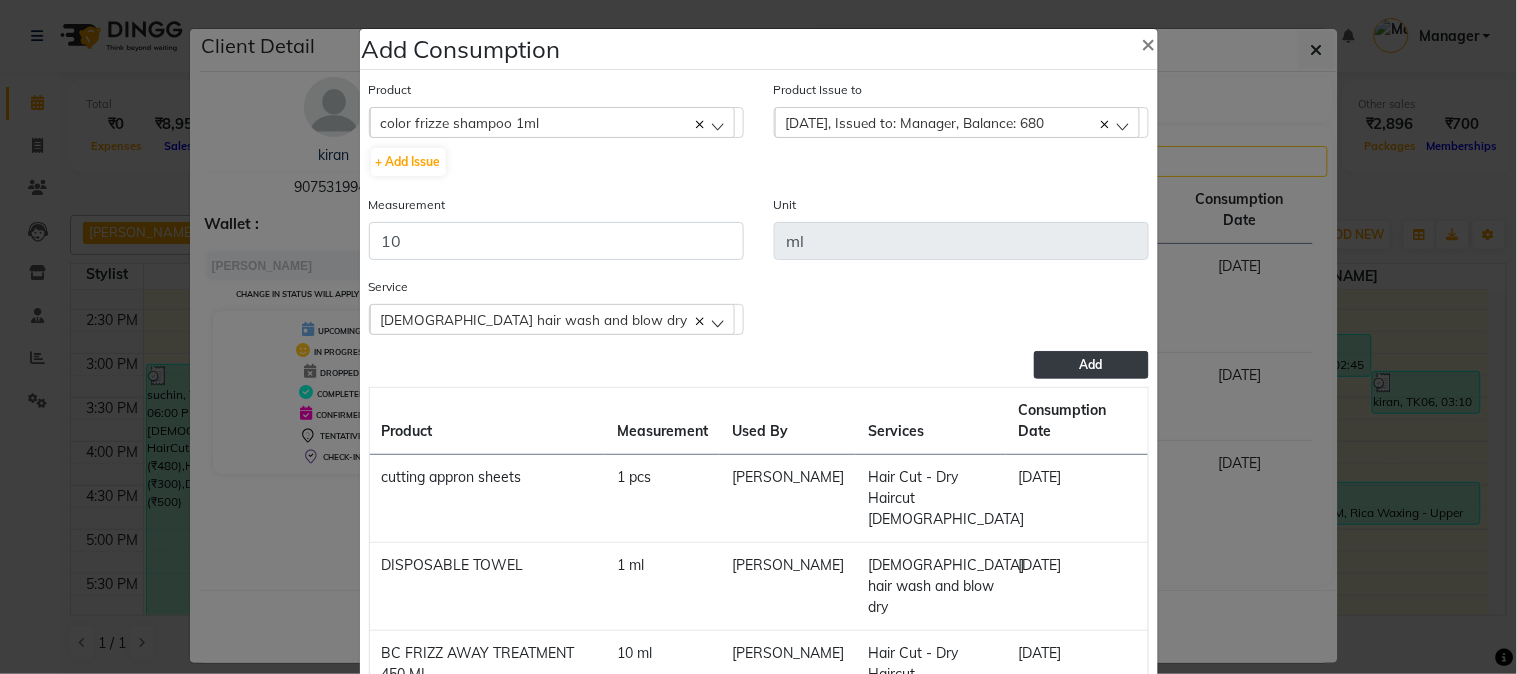 click on "Add" 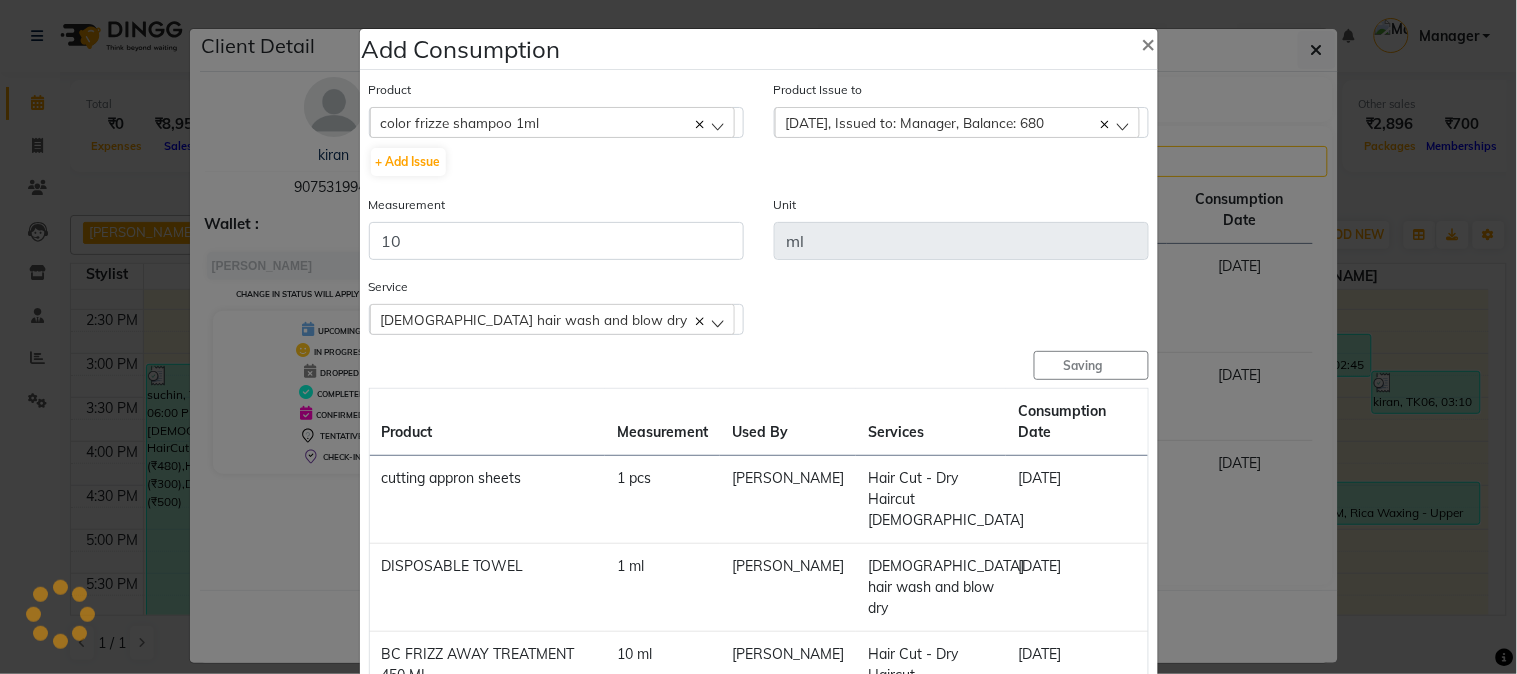 type 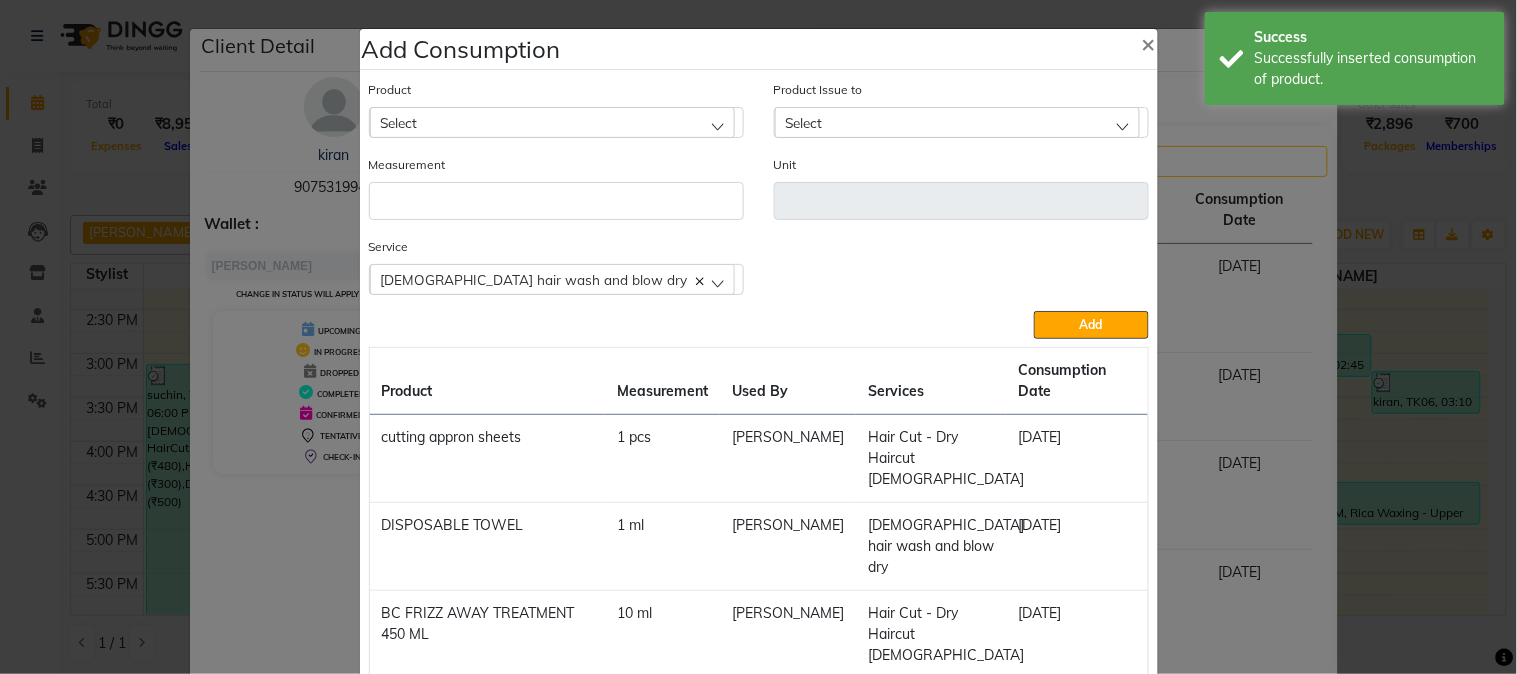 click on "Add Consumption × Product Select 5-7 Product Issue to Select [DATE], Issued to: Manager, Balance: 680 [DATE], Issued to: Manager, Balance: 990 [DATE], Issued to: Manager, Balance: 800 [DATE], Issued to: Manager, Balance: 1597 Measurement Unit Service   [DEMOGRAPHIC_DATA] hair wash and blow dry  Hair Cut - Dry Haircut [DEMOGRAPHIC_DATA]  [DEMOGRAPHIC_DATA] hair wash and blow dry  Body Basics Threadinge - Eyebrows  Body Basics Threadinge - Forehead  D-tan/Bleach - Upper Lip  Add  Product Measurement Used By Services Consumption Date  cutting appron sheets   1 pcs   [PERSON_NAME]   Hair Cut - Dry Haircut [DEMOGRAPHIC_DATA]   [DATE]   DISPOSABLE TOWEL   1 [PERSON_NAME]    [DEMOGRAPHIC_DATA] hair wash and blow dry   [DATE] FRIZZ  AWAY TREATMENT 450 ML    10 [PERSON_NAME]   Hair Cut - Dry Haircut [DEMOGRAPHIC_DATA]   [DATE]   color frizze shampoo 1ml   10 [PERSON_NAME]    [DEMOGRAPHIC_DATA] hair wash and blow dry   [DATE]   Close" 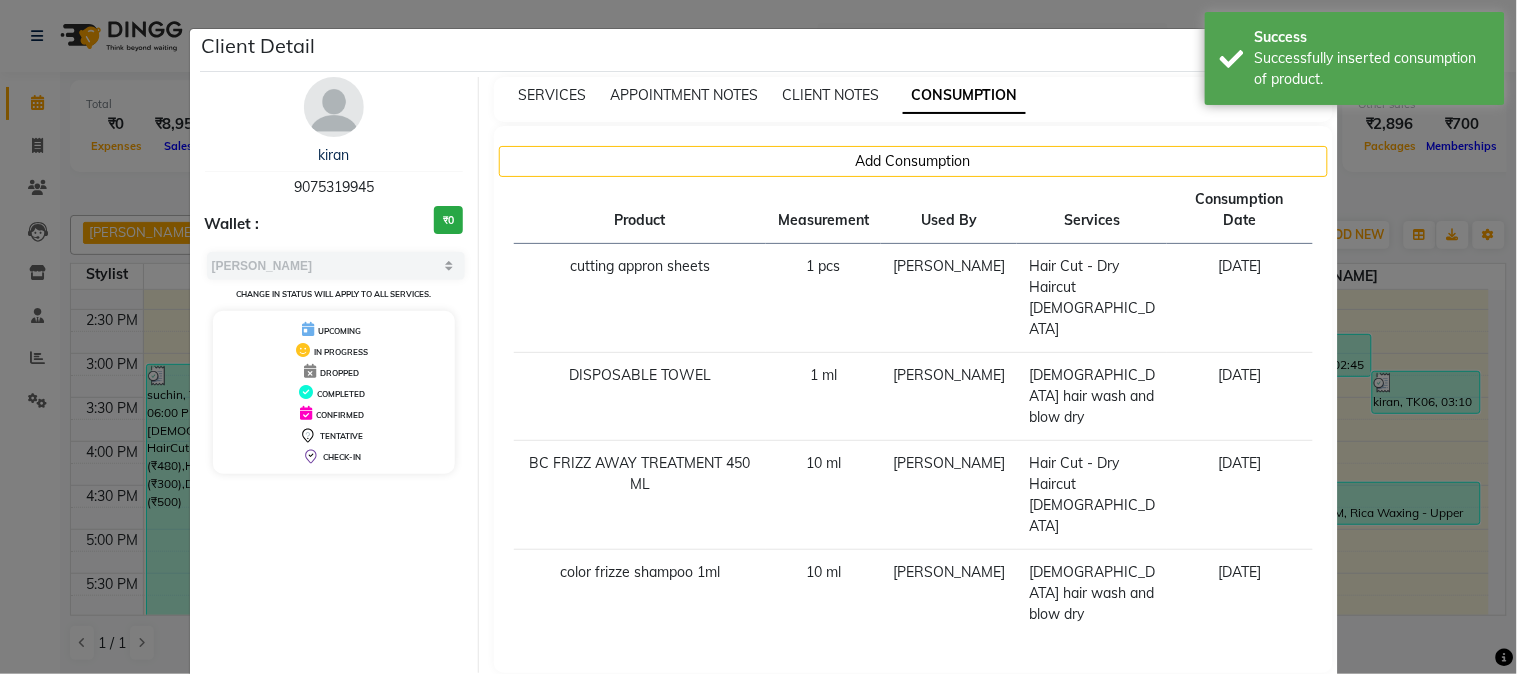 click on "Client Detail  kiran    9075319945 Wallet : ₹0 Select MARK DONE UPCOMING Change in status will apply to all services. UPCOMING IN PROGRESS DROPPED COMPLETED CONFIRMED TENTATIVE CHECK-IN SERVICES APPOINTMENT NOTES CLIENT NOTES CONSUMPTION Add Consumption Product Measurement Used By Services Consumption Date  cutting appron sheets   1 pcs   [PERSON_NAME]   Hair Cut - Dry Haircut [DEMOGRAPHIC_DATA]   [DATE]   DISPOSABLE TOWEL   1 [PERSON_NAME]    [DEMOGRAPHIC_DATA] hair wash and blow dry   [DATE] FRIZZ  AWAY TREATMENT 450 ML    10 [PERSON_NAME]   Hair Cut - Dry Haircut [DEMOGRAPHIC_DATA]   [DATE]   color frizze shampoo 1ml   10 [PERSON_NAME]    [DEMOGRAPHIC_DATA] hair wash and blow dry   [DATE]   View Invoice" 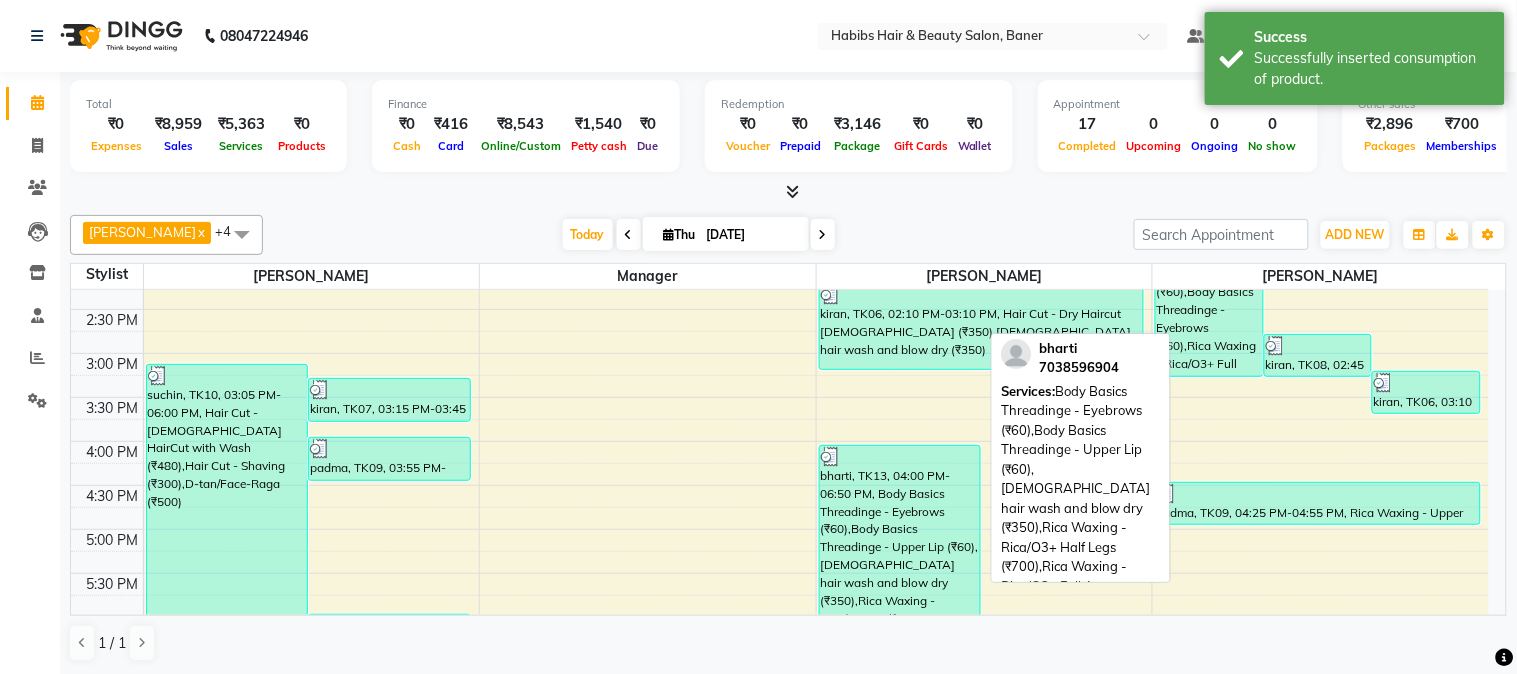 click on "bharti, TK13, 04:00 PM-06:50 PM, Body Basics Threadinge - Eyebrows (₹60),Body Basics Threadinge - Upper Lip (₹60),[DEMOGRAPHIC_DATA] hair wash and blow dry (₹350),Rica Waxing - Rica/O3+ Half Legs (₹700),Rica Waxing - Rica/O3+ Full Arms (₹700),O3+ Facials - Tan Clean Up (₹1750)" at bounding box center [900, 569] 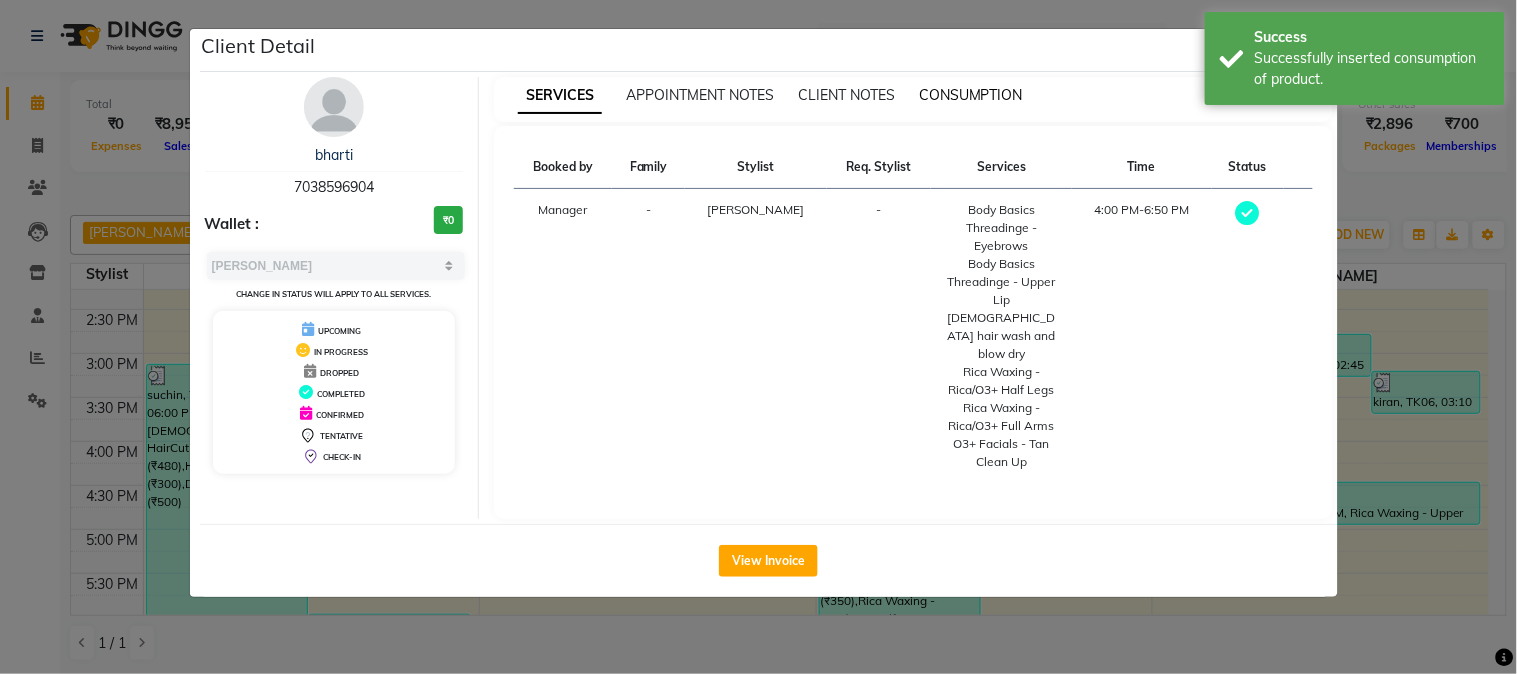 click on "CONSUMPTION" at bounding box center [971, 95] 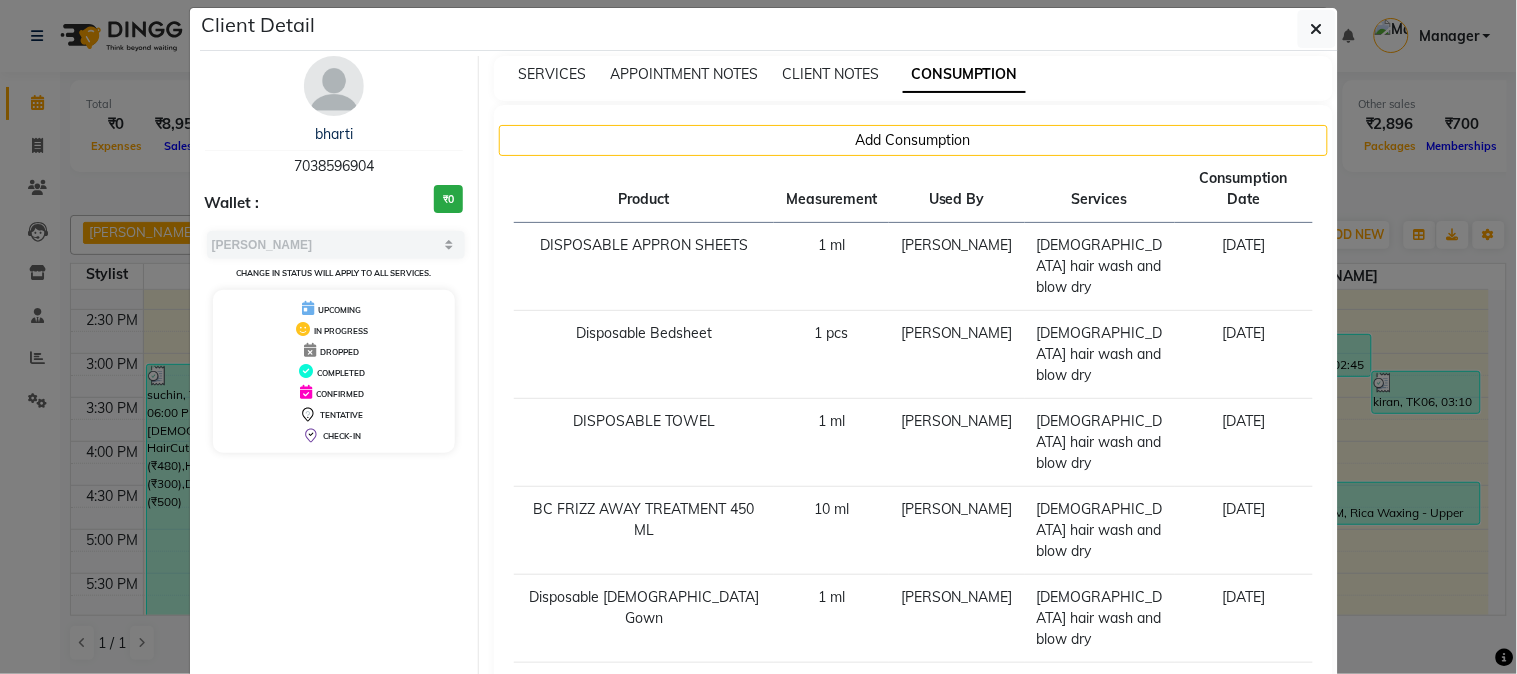 scroll, scrollTop: 0, scrollLeft: 0, axis: both 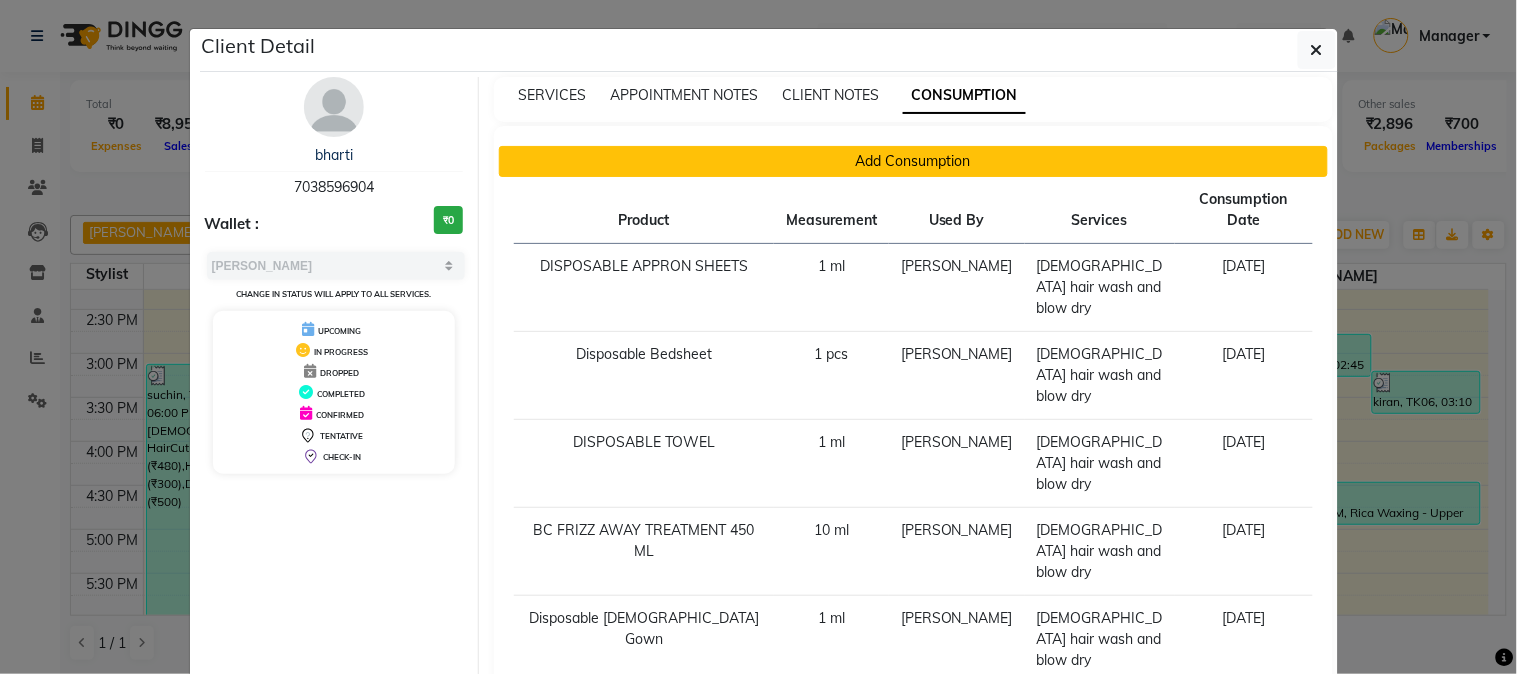click on "Add Consumption" at bounding box center (913, 161) 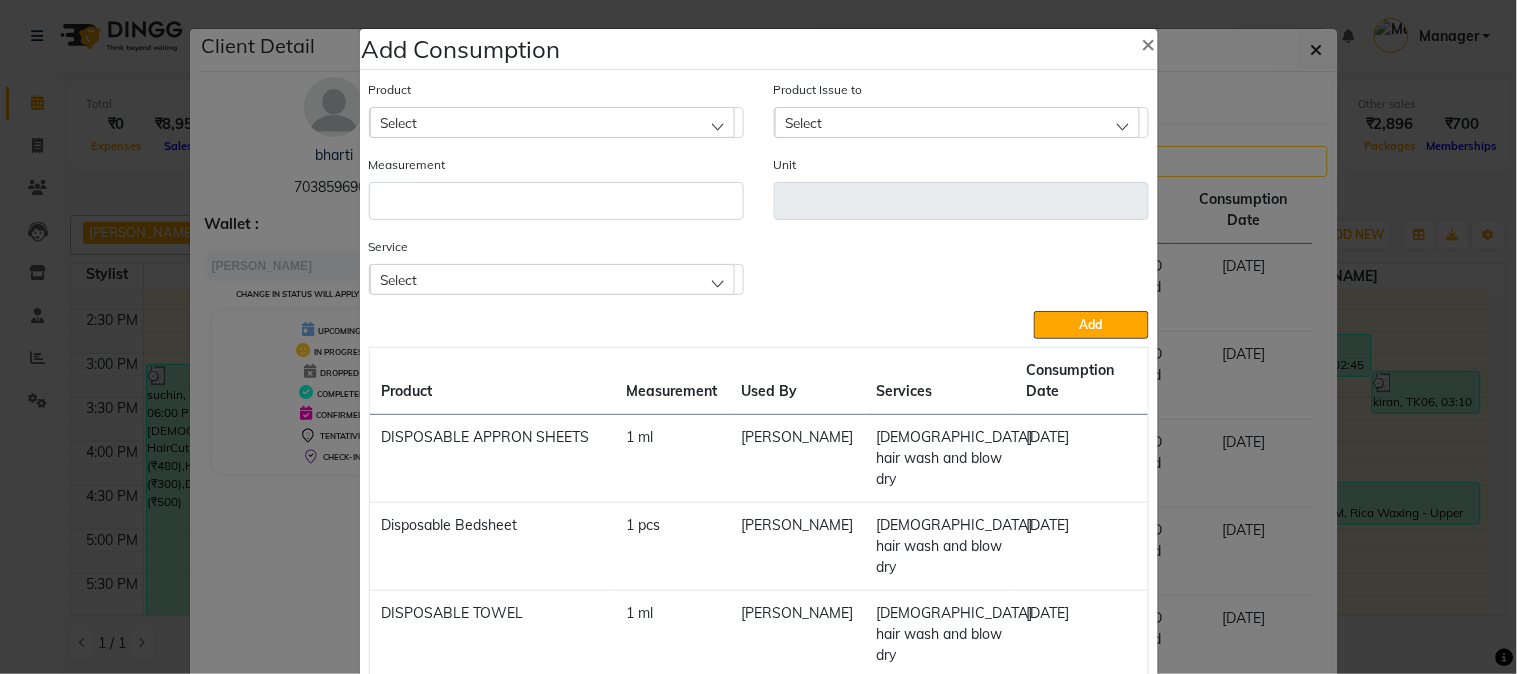 click on "Select" 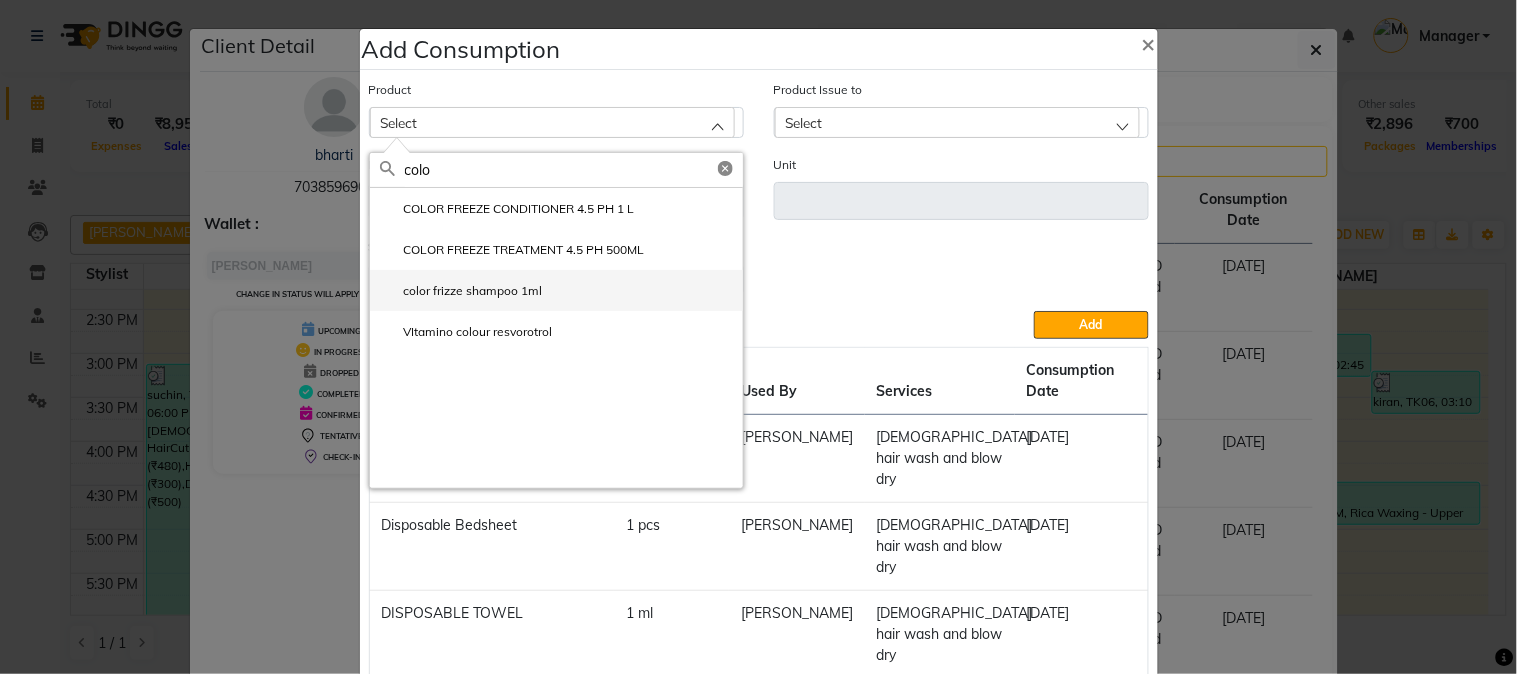 type on "colo" 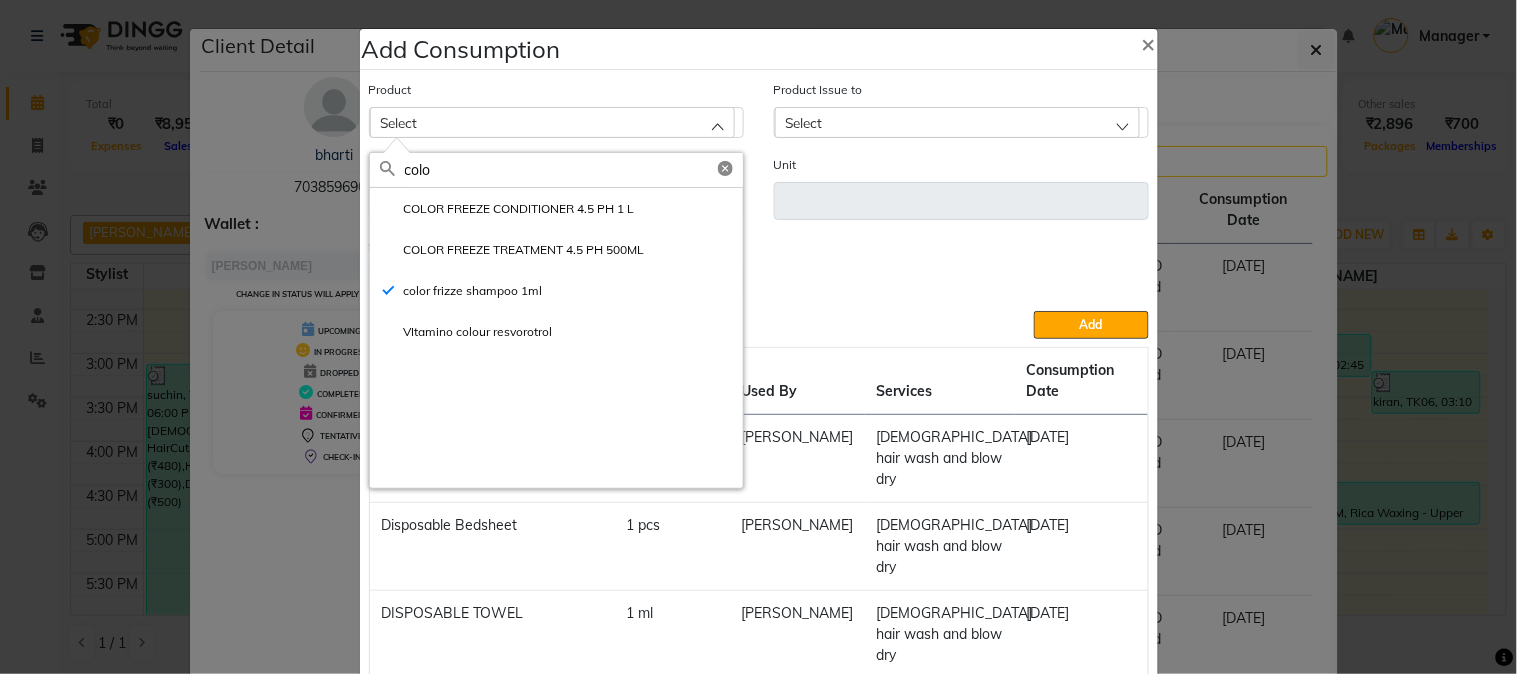 type on "ml" 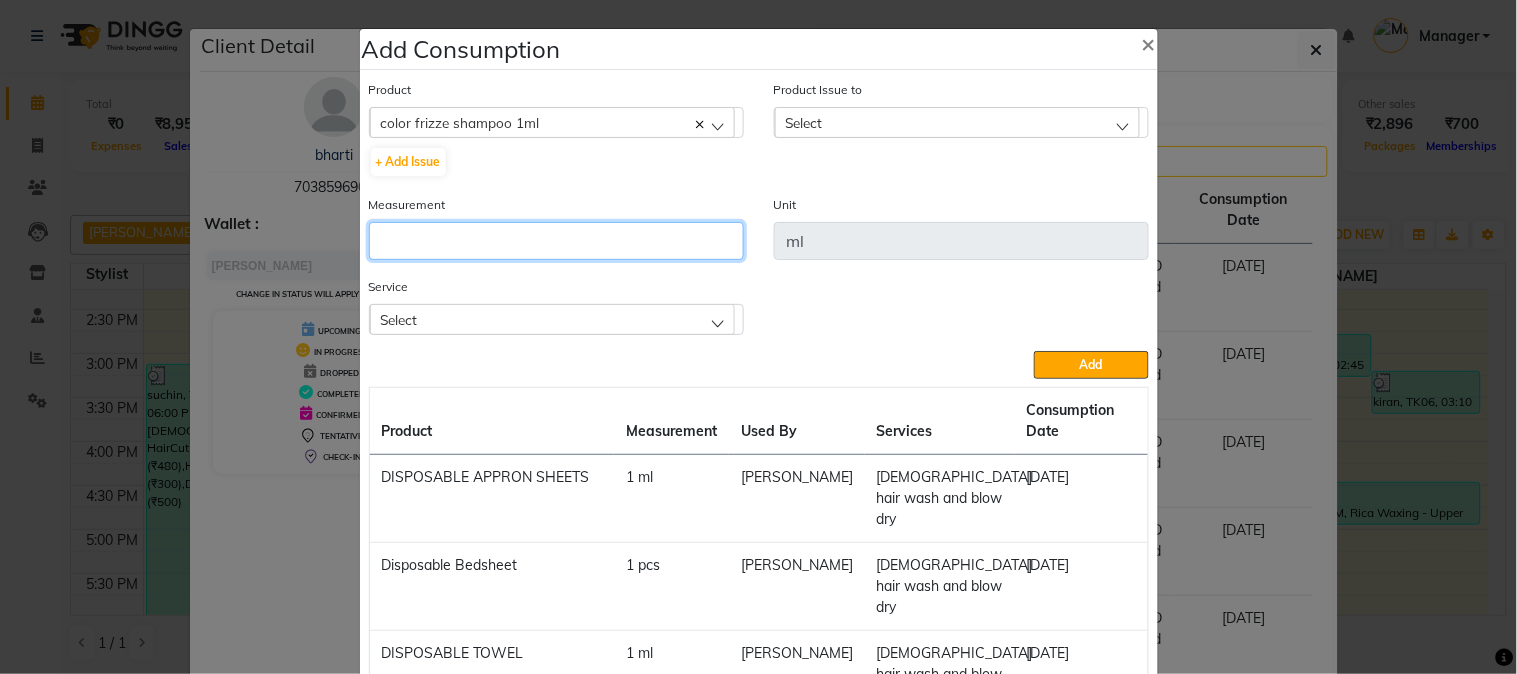 click 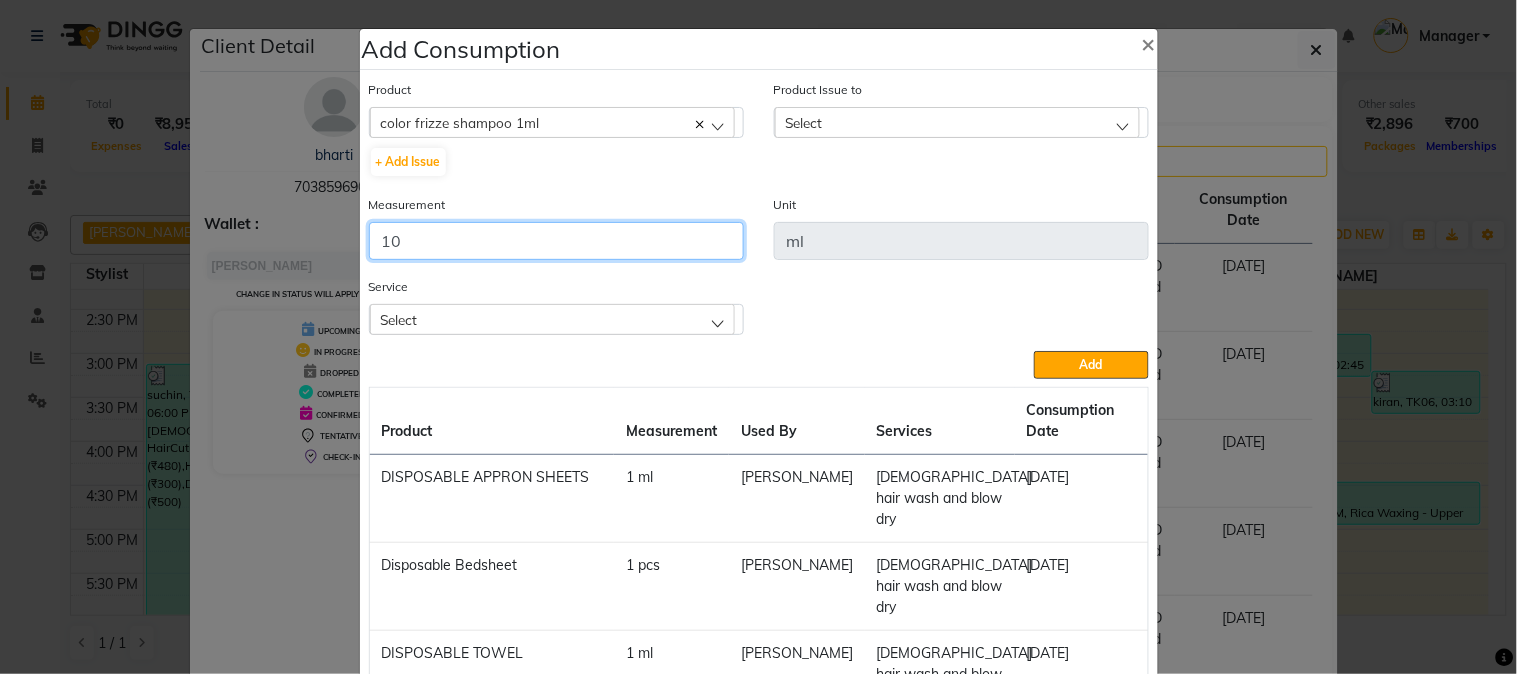 type on "10" 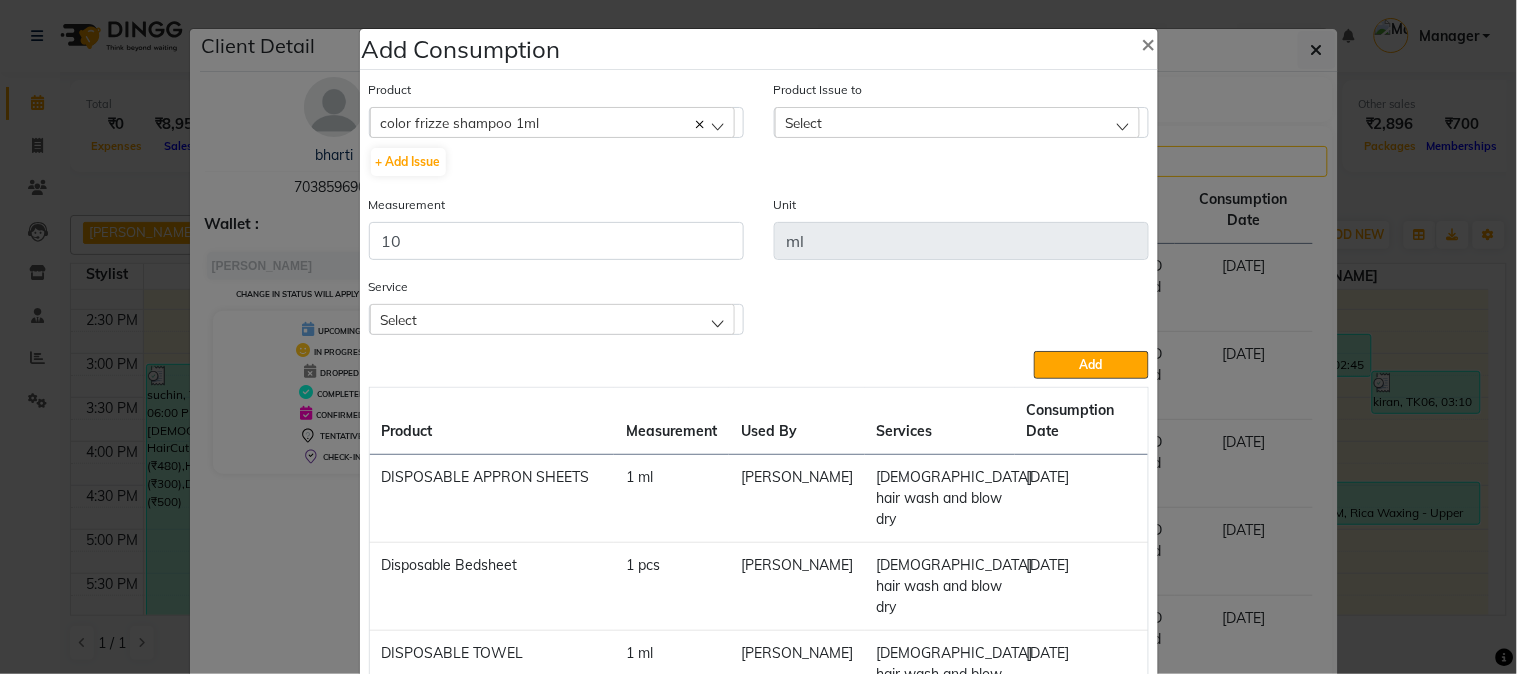 drag, startPoint x: 822, startPoint y: 121, endPoint x: 824, endPoint y: 131, distance: 10.198039 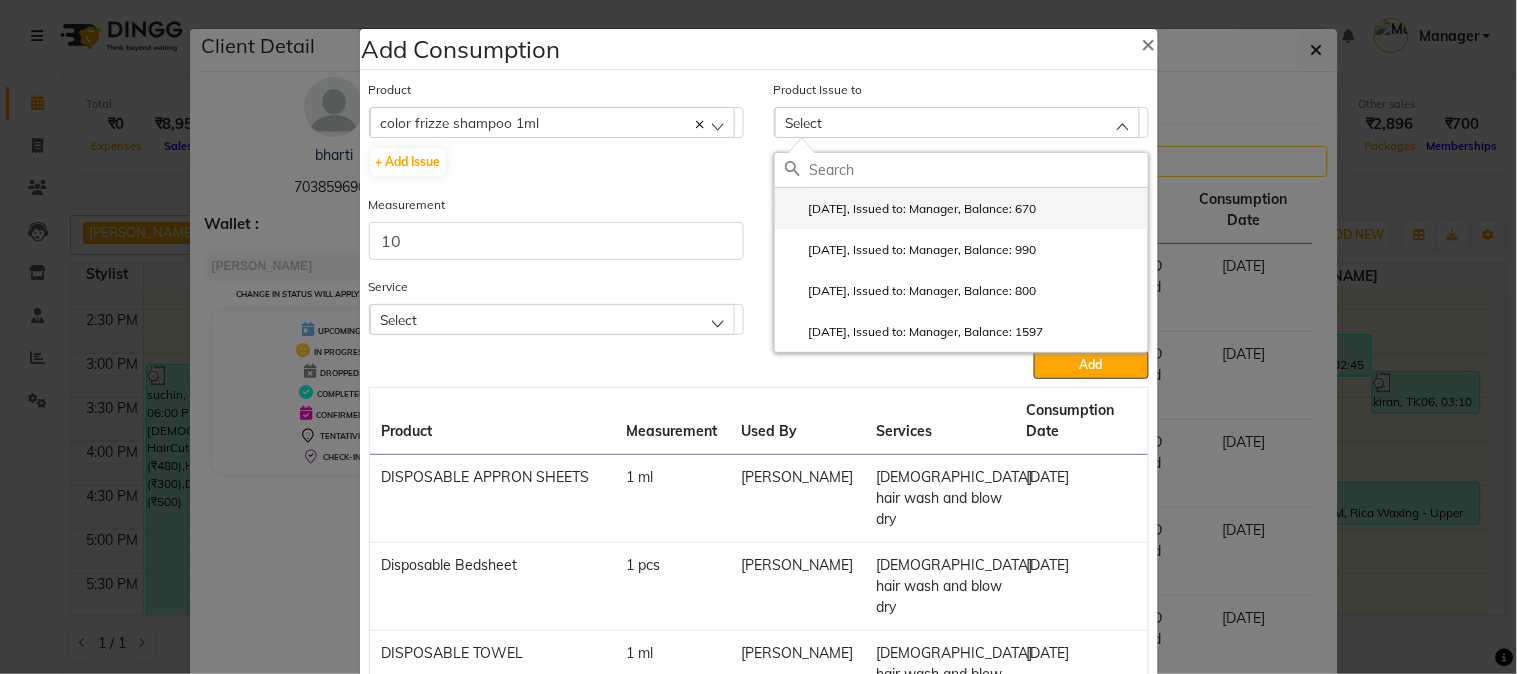 click on "[DATE], Issued to: Manager, Balance: 670" 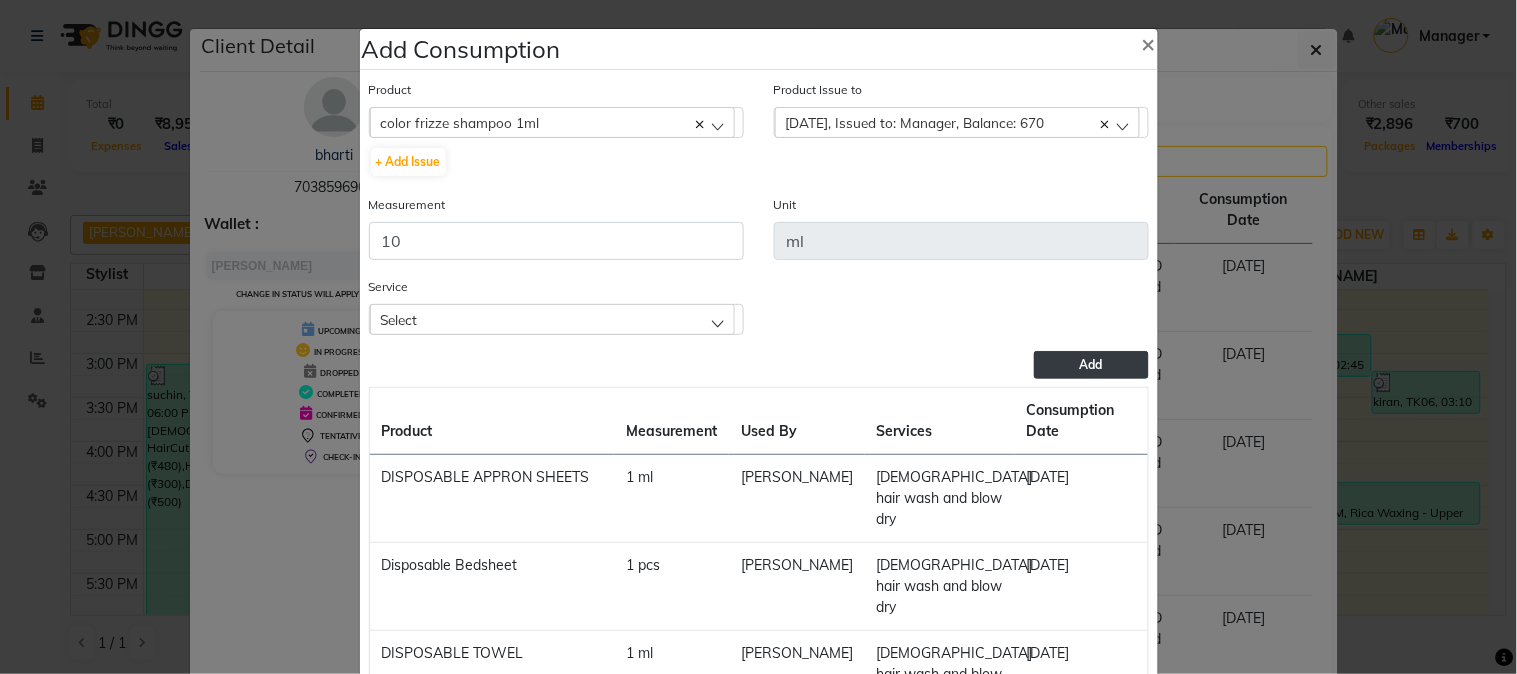 drag, startPoint x: 1044, startPoint y: 357, endPoint x: 1036, endPoint y: 348, distance: 12.0415945 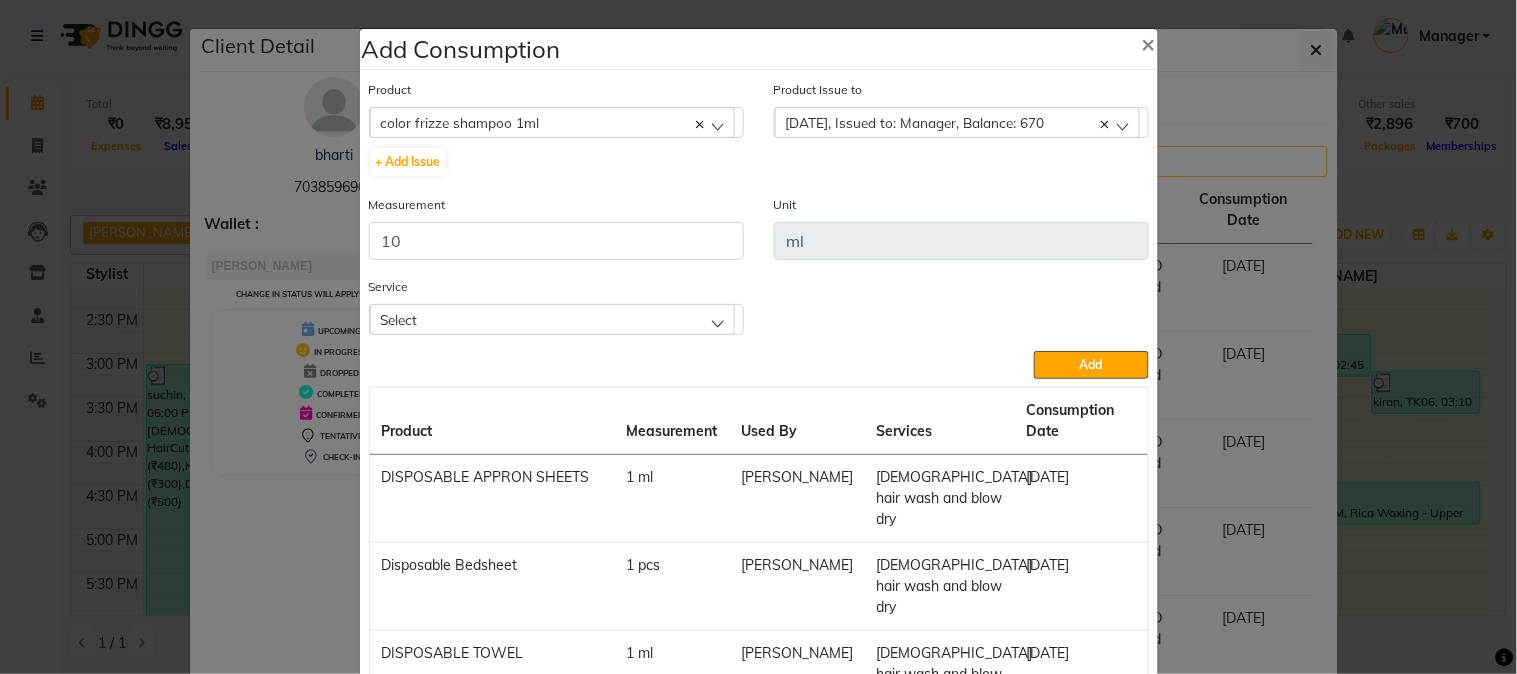 click on "Add" 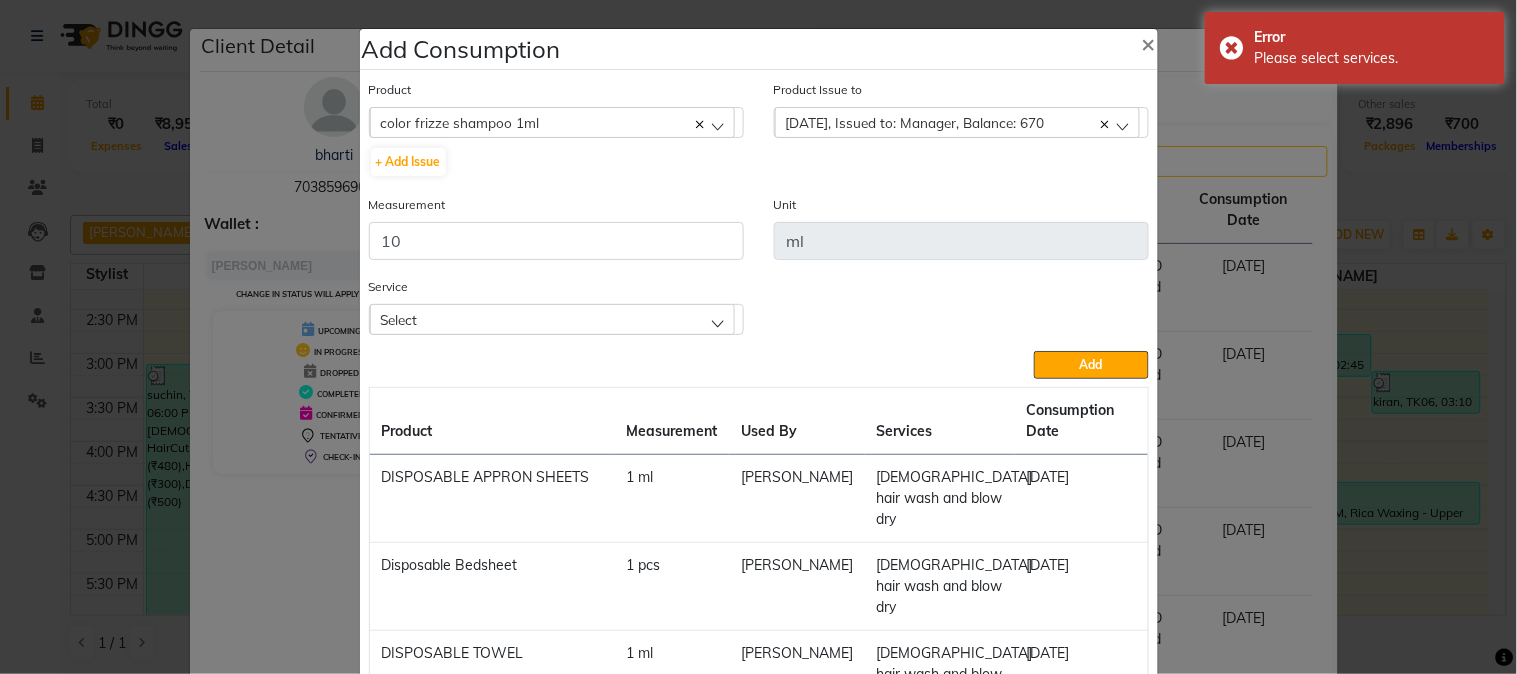 click on "Select" 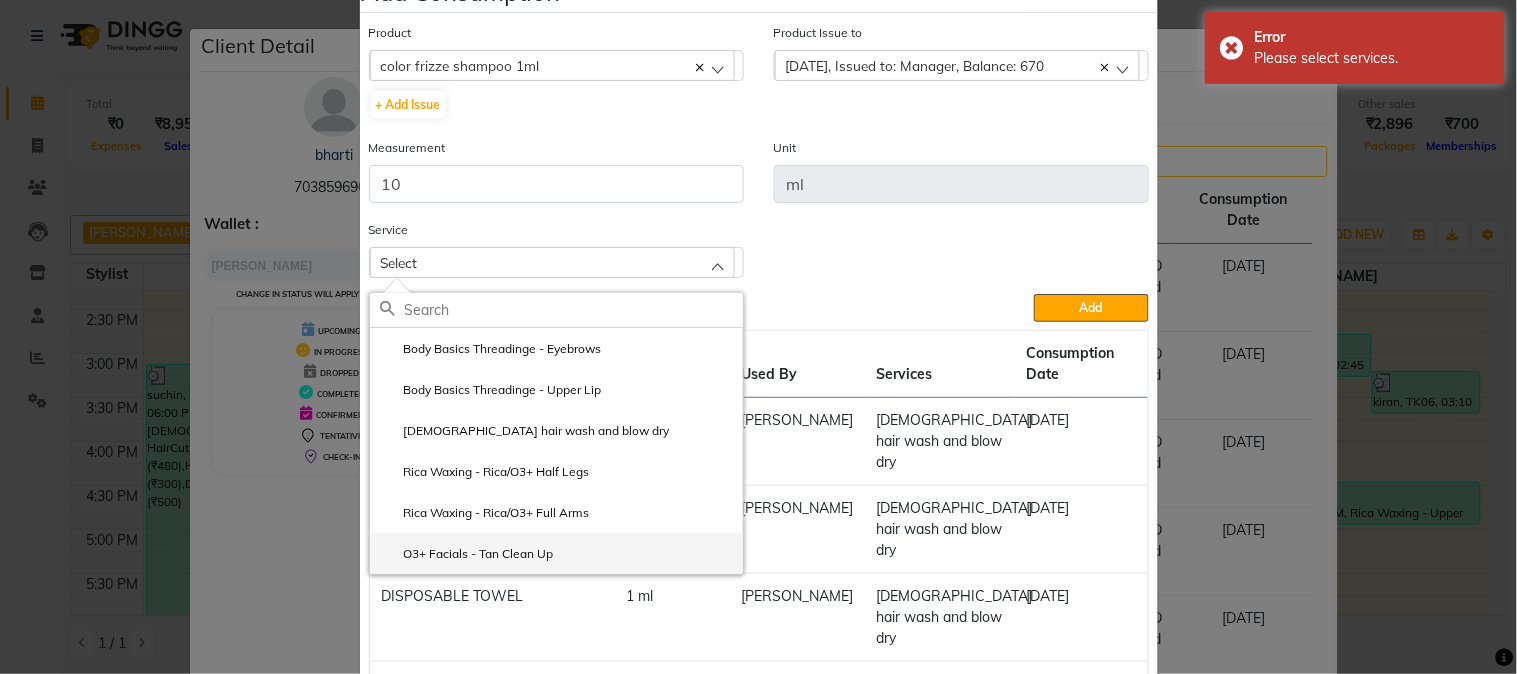 scroll, scrollTop: 111, scrollLeft: 0, axis: vertical 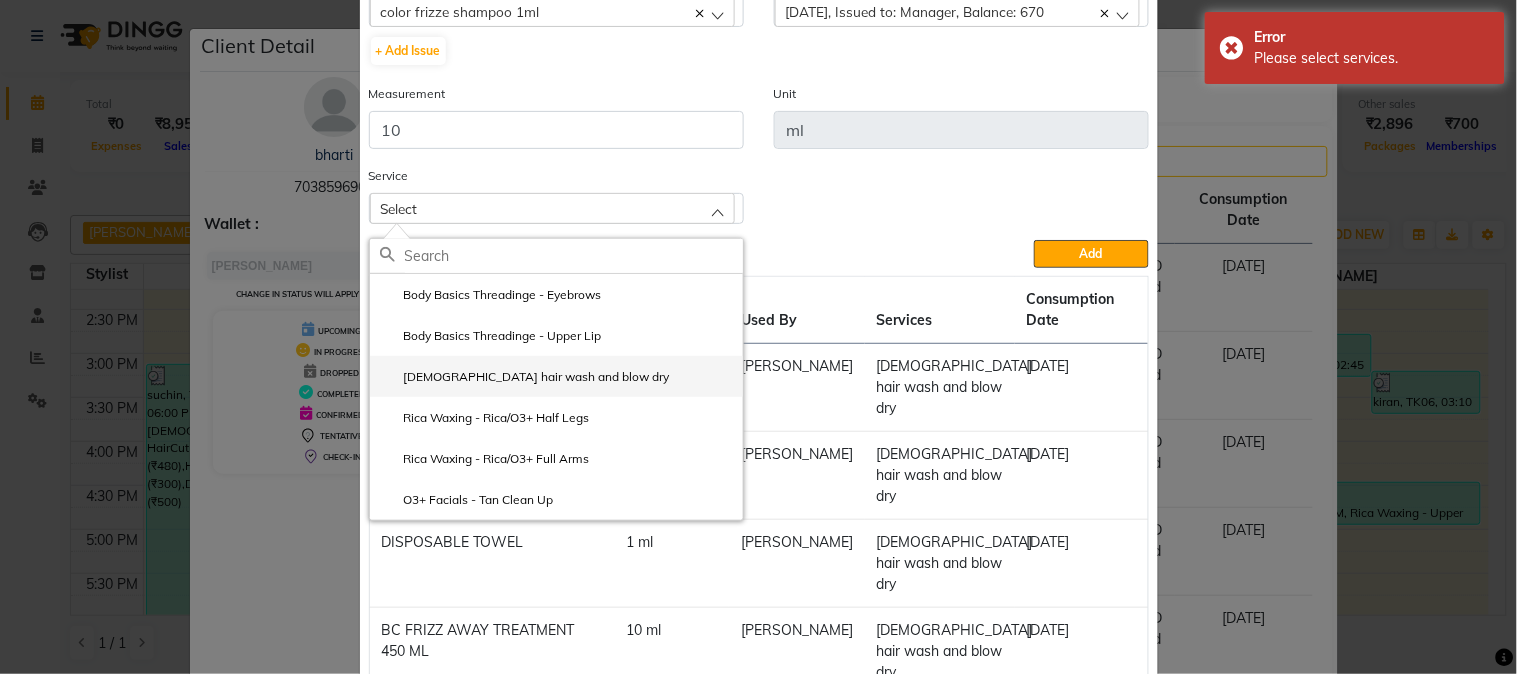 click on "[DEMOGRAPHIC_DATA] hair wash and blow dry" 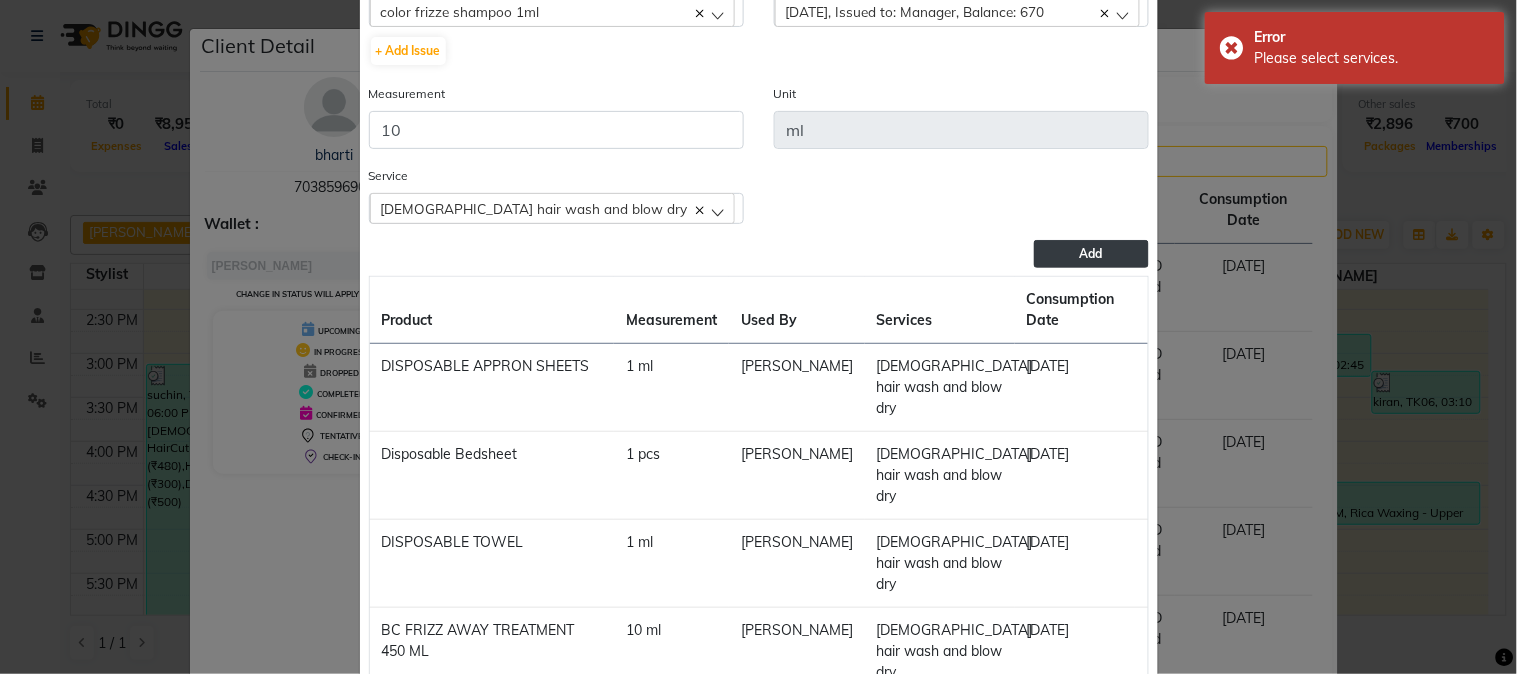 click on "Add" 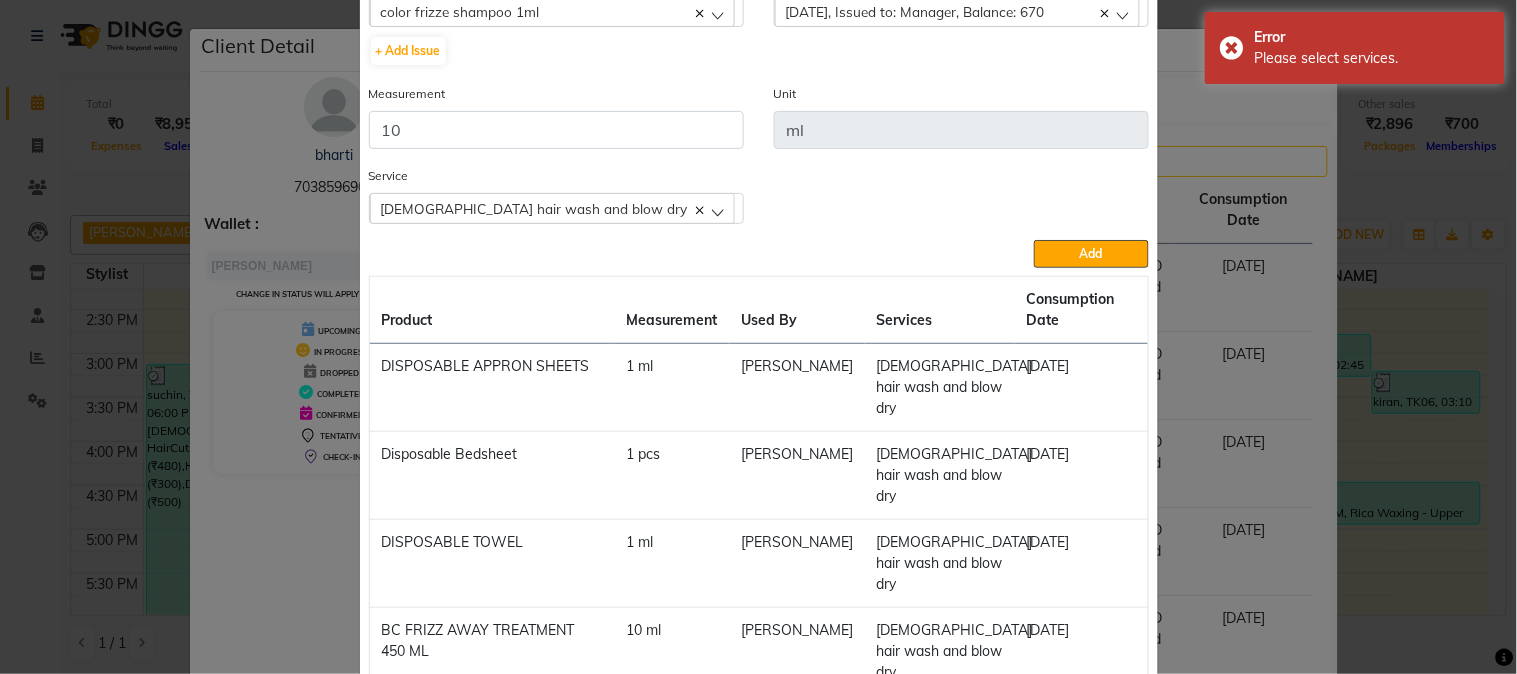 type 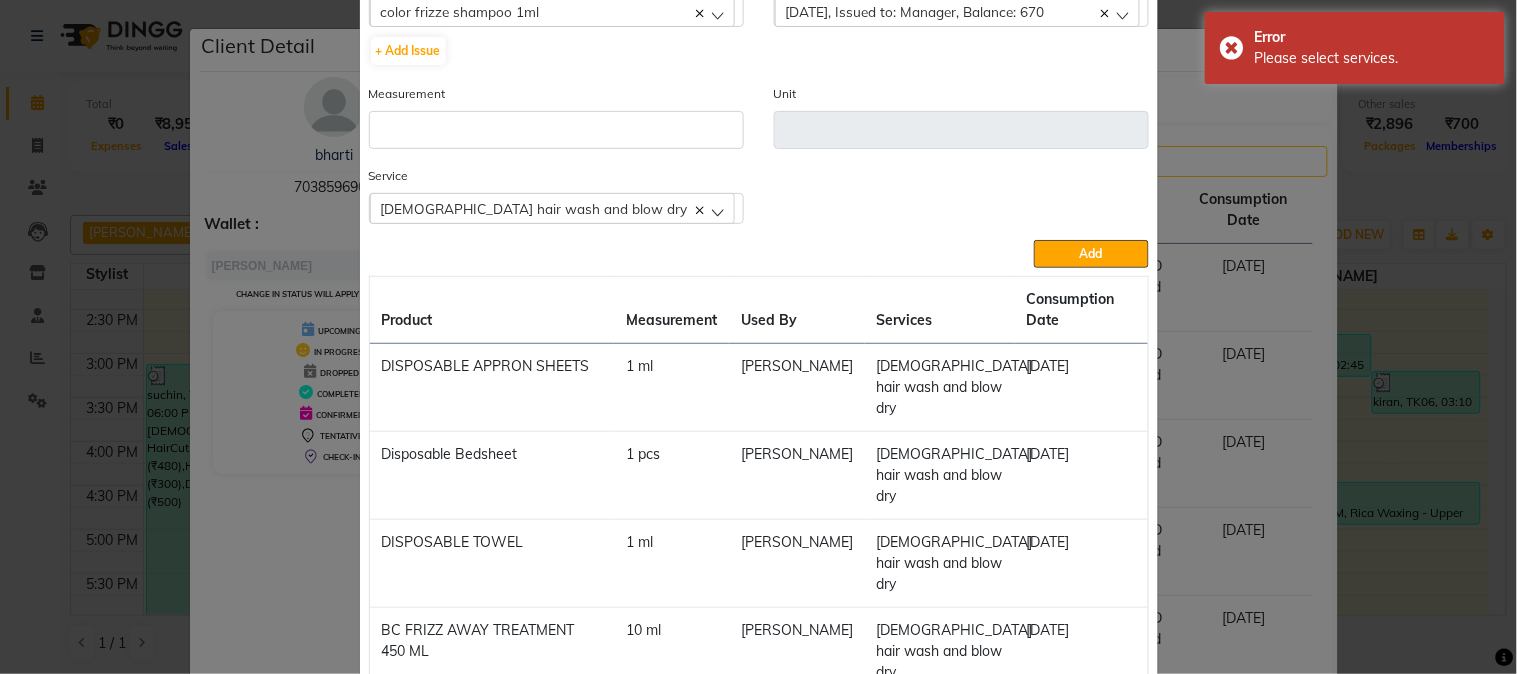 scroll, scrollTop: 120, scrollLeft: 0, axis: vertical 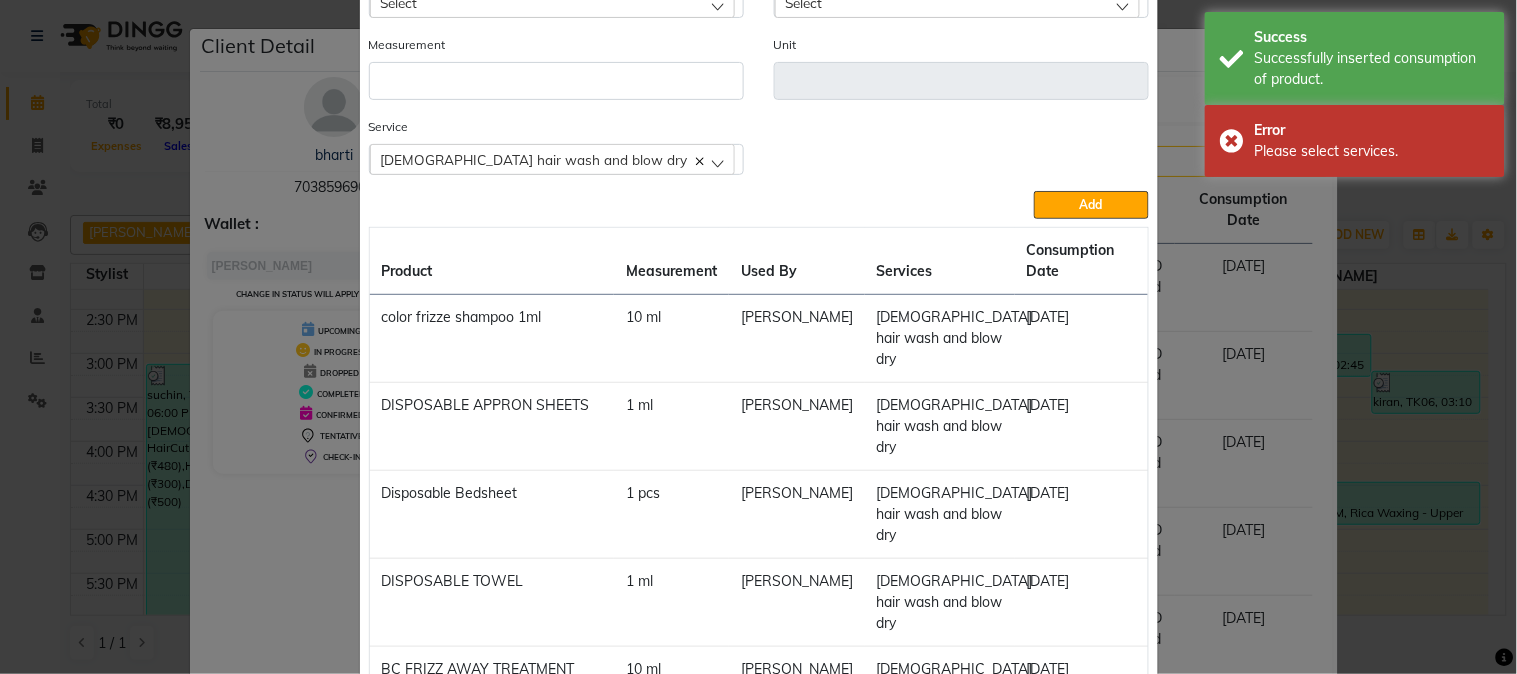 click on "Add Consumption × Product Select 5-7 Product Issue to Select [DATE], Issued to: Manager, Balance: 670 [DATE], Issued to: Manager, Balance: 990 [DATE], Issued to: Manager, Balance: 800 [DATE], Issued to: Manager, Balance: 1597 Measurement Unit Service   [DEMOGRAPHIC_DATA] hair wash and blow dry  Body Basics Threadinge - Eyebrows  Body Basics Threadinge - Upper Lip  [DEMOGRAPHIC_DATA] hair wash and blow dry  Rica Waxing - Rica/O3+ Half Legs  Rica Waxing - Rica/O3+ Full Arms  O3+ Facials - Tan Clean Up  Add  Product Measurement Used By Services Consumption Date  color frizze shampoo 1ml   10 [PERSON_NAME]    [DEMOGRAPHIC_DATA] hair wash and blow dry   [DATE]   DISPOSABLE APPRON SHEETS   1 [PERSON_NAME]    [DEMOGRAPHIC_DATA] hair wash and blow dry   [DATE]   Disposable Bedsheet   1 pcs   [PERSON_NAME]    [DEMOGRAPHIC_DATA] hair wash and blow dry   [DATE]   DISPOSABLE TOWEL   1 [PERSON_NAME]    [DEMOGRAPHIC_DATA] hair wash and blow dry   [DATE] FRIZZ  AWAY TREATMENT 450 ML    10 [PERSON_NAME]    [DEMOGRAPHIC_DATA] hair wash and blow dry   [DATE]   1 ml" 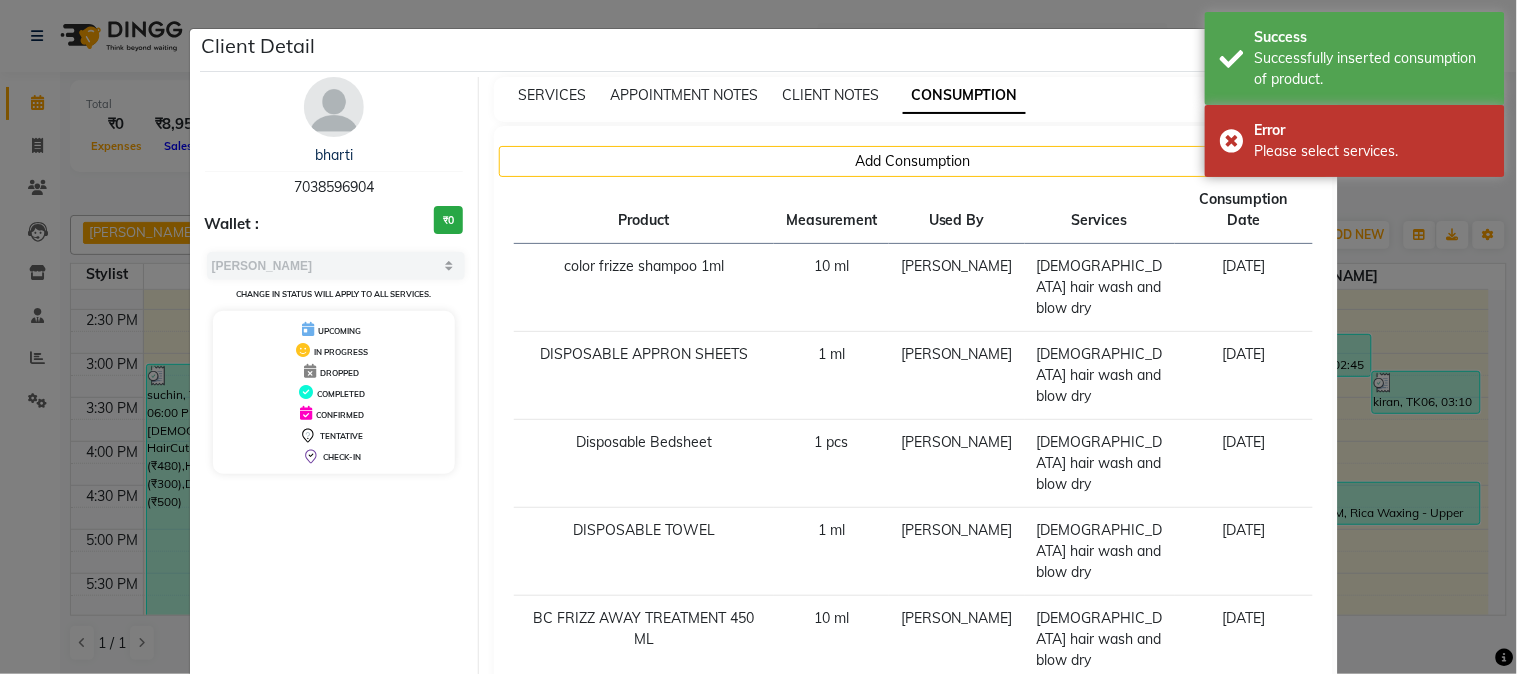 click on "Client Detail  bharti    7038596904 Wallet : ₹0 Select MARK DONE UPCOMING Change in status will apply to all services. UPCOMING IN PROGRESS DROPPED COMPLETED CONFIRMED TENTATIVE CHECK-IN SERVICES APPOINTMENT NOTES CLIENT NOTES CONSUMPTION Add Consumption Product Measurement Used By Services Consumption Date  color frizze shampoo 1ml   10 [PERSON_NAME]    [DEMOGRAPHIC_DATA] hair wash and blow dry   [DATE]   DISPOSABLE APPRON SHEETS   1 [PERSON_NAME]    [DEMOGRAPHIC_DATA] hair wash and blow dry   [DATE]   Disposable Bedsheet   1 pcs   [PERSON_NAME]    [DEMOGRAPHIC_DATA] hair wash and blow dry   [DATE]   DISPOSABLE TOWEL   1 [PERSON_NAME]    [DEMOGRAPHIC_DATA] hair wash and blow dry   [DATE] FRIZZ  AWAY TREATMENT 450 ML    10 [PERSON_NAME]    [DEMOGRAPHIC_DATA] hair wash and blow dry   [DATE]   Disposable [DEMOGRAPHIC_DATA] Gown   1 [PERSON_NAME]    [DEMOGRAPHIC_DATA] hair wash and blow dry   [DATE]   RICHELON WAX LIPOSOLUBLE 800G   80 [PERSON_NAME]    [DEMOGRAPHIC_DATA] hair wash and blow dry   [DATE]   View Invoice" 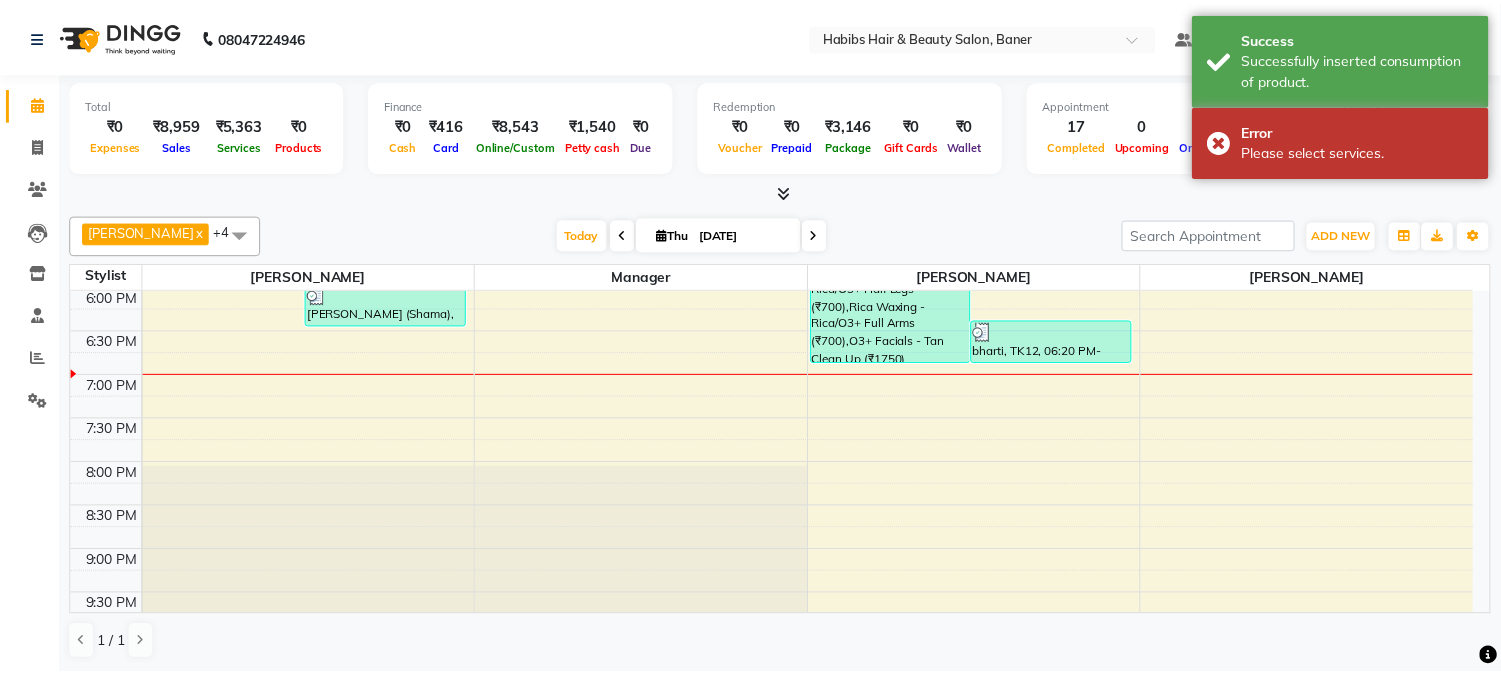 scroll, scrollTop: 885, scrollLeft: 0, axis: vertical 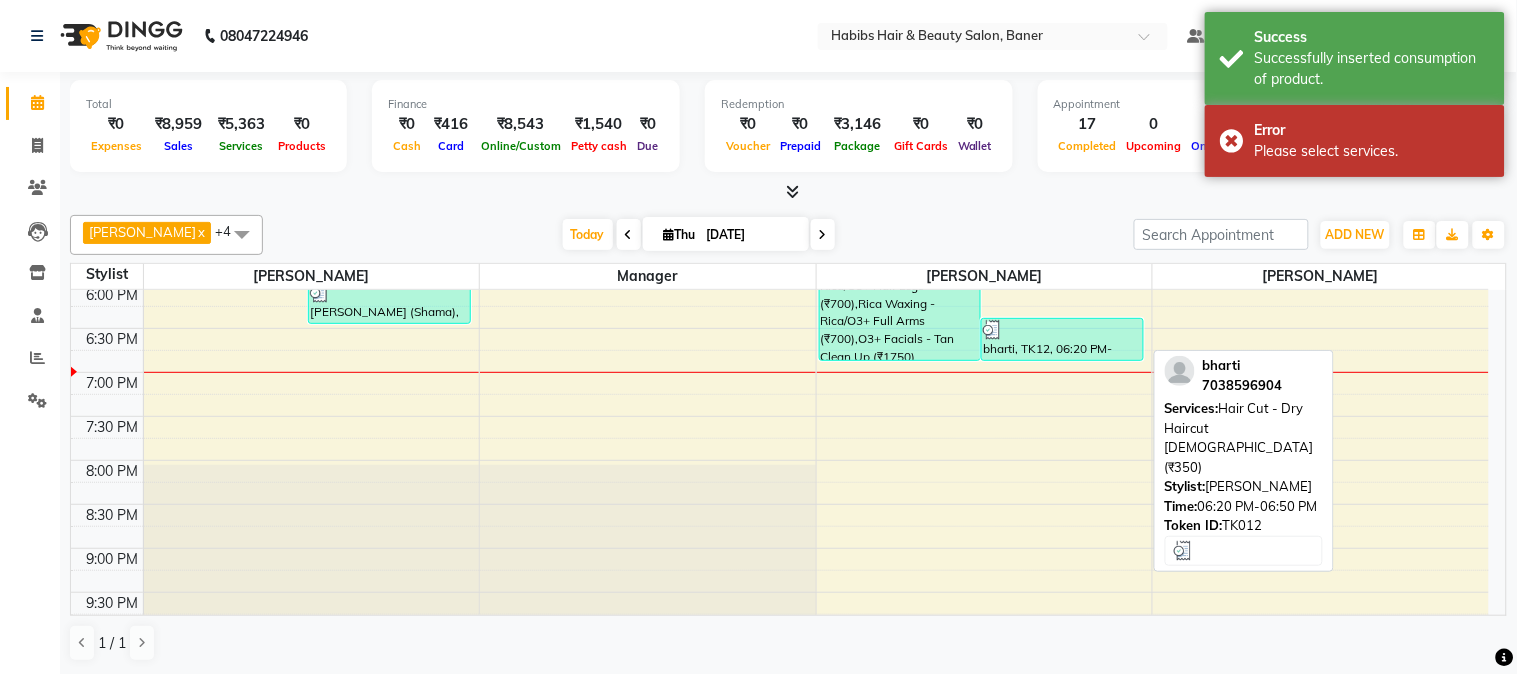click at bounding box center (1062, 330) 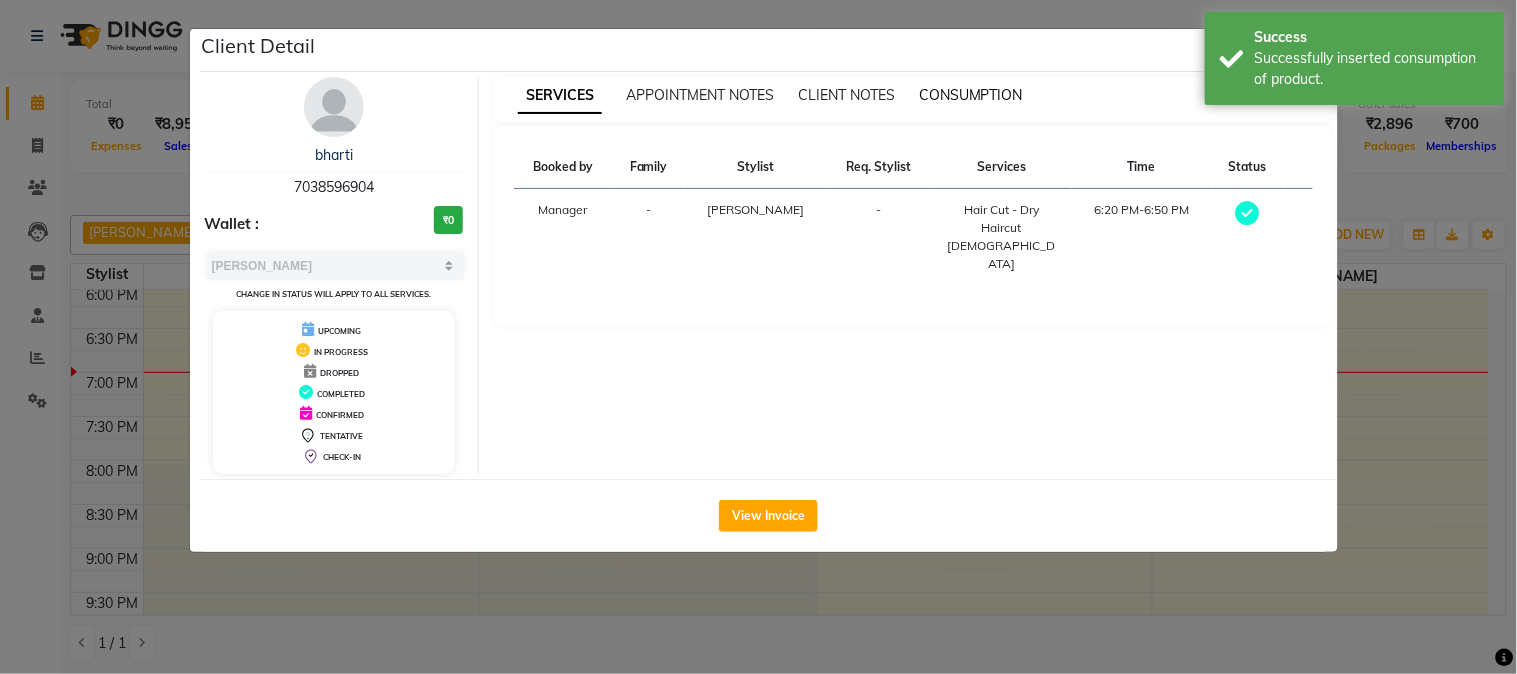 click on "CONSUMPTION" at bounding box center [971, 95] 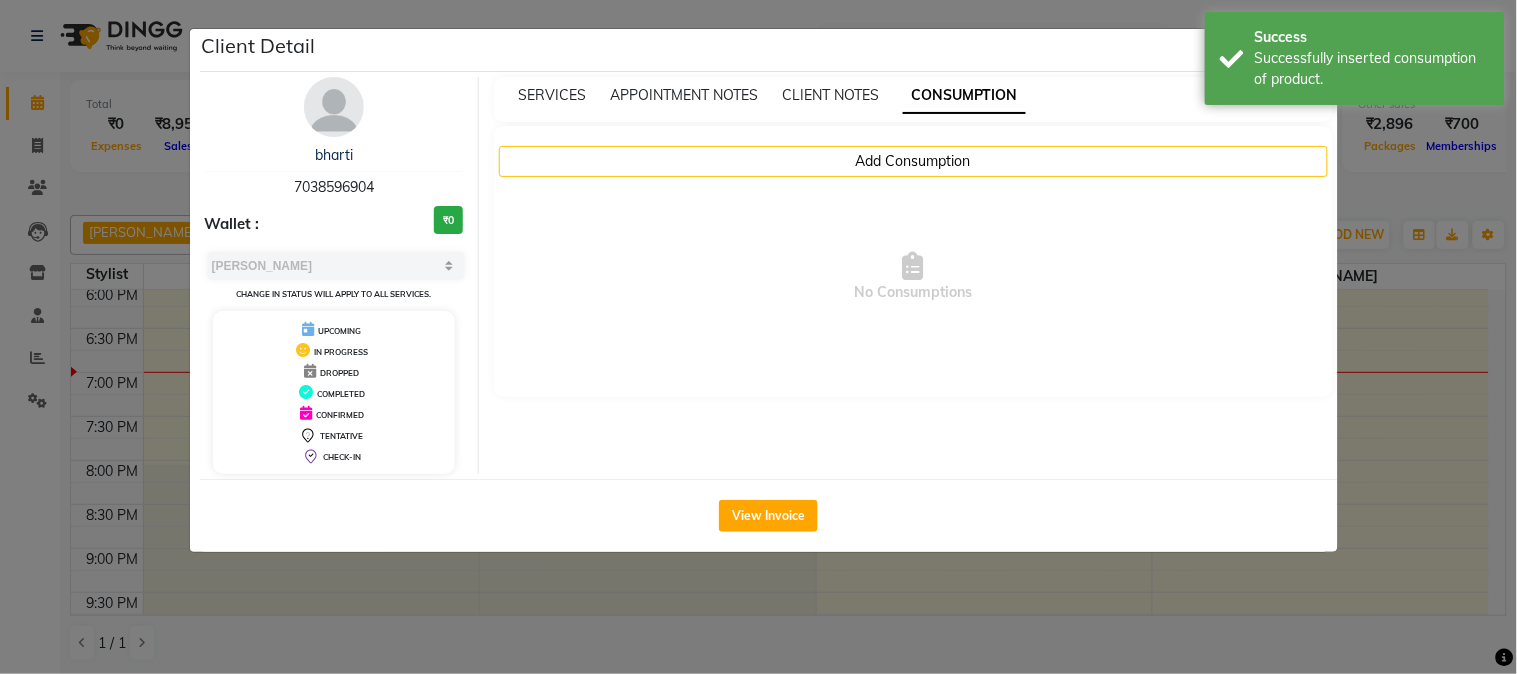click on "Client Detail  bharti    7038596904 Wallet : ₹0 Select MARK DONE UPCOMING Change in status will apply to all services. UPCOMING IN PROGRESS DROPPED COMPLETED CONFIRMED TENTATIVE CHECK-IN SERVICES APPOINTMENT NOTES CLIENT NOTES CONSUMPTION Add Consumption  No Consumptions   View Invoice" 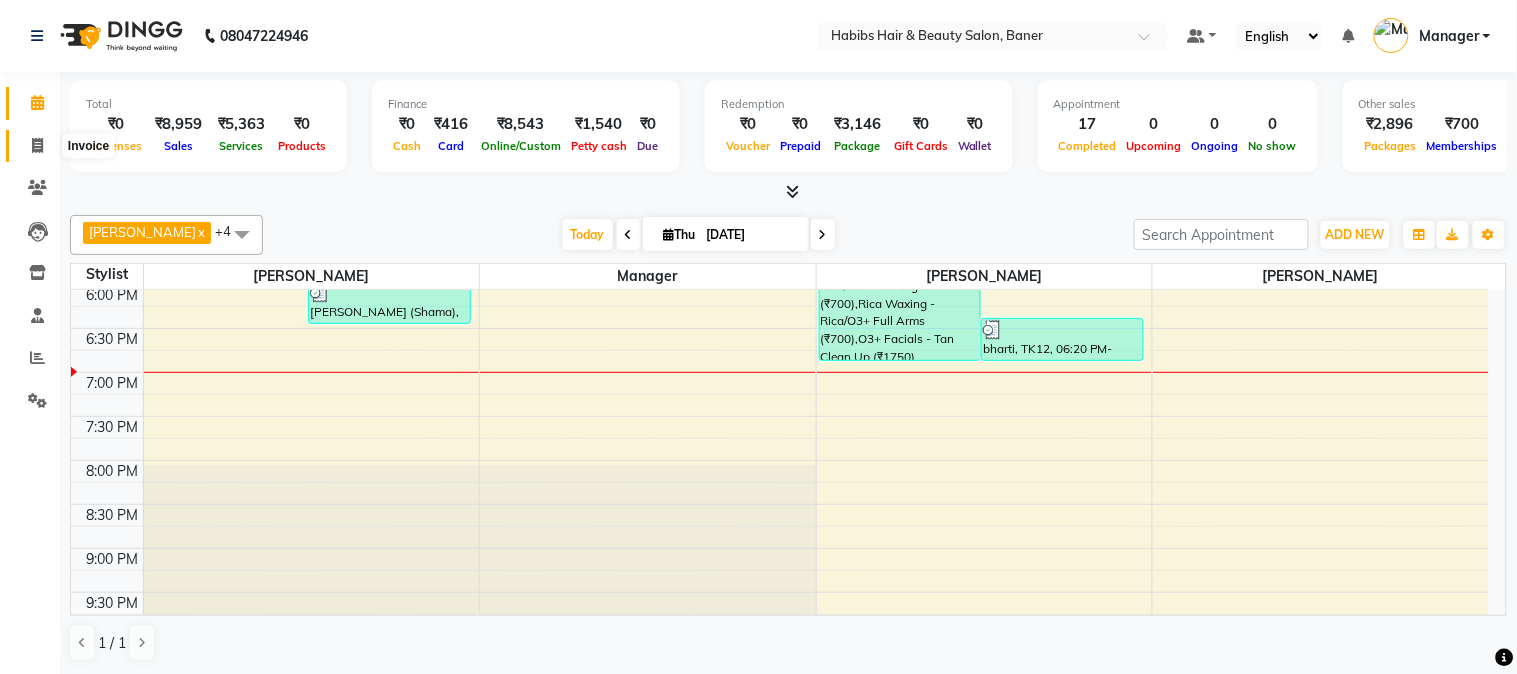 click 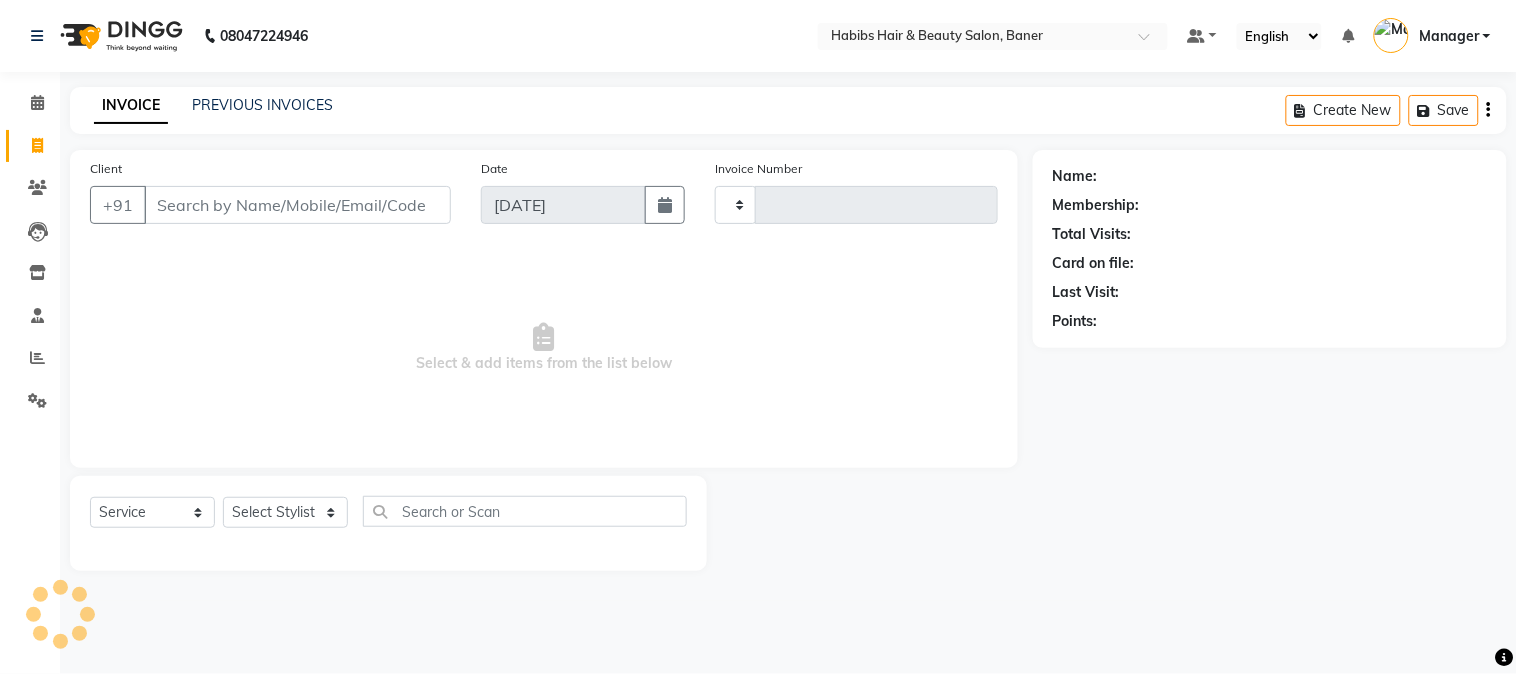 type on "2265" 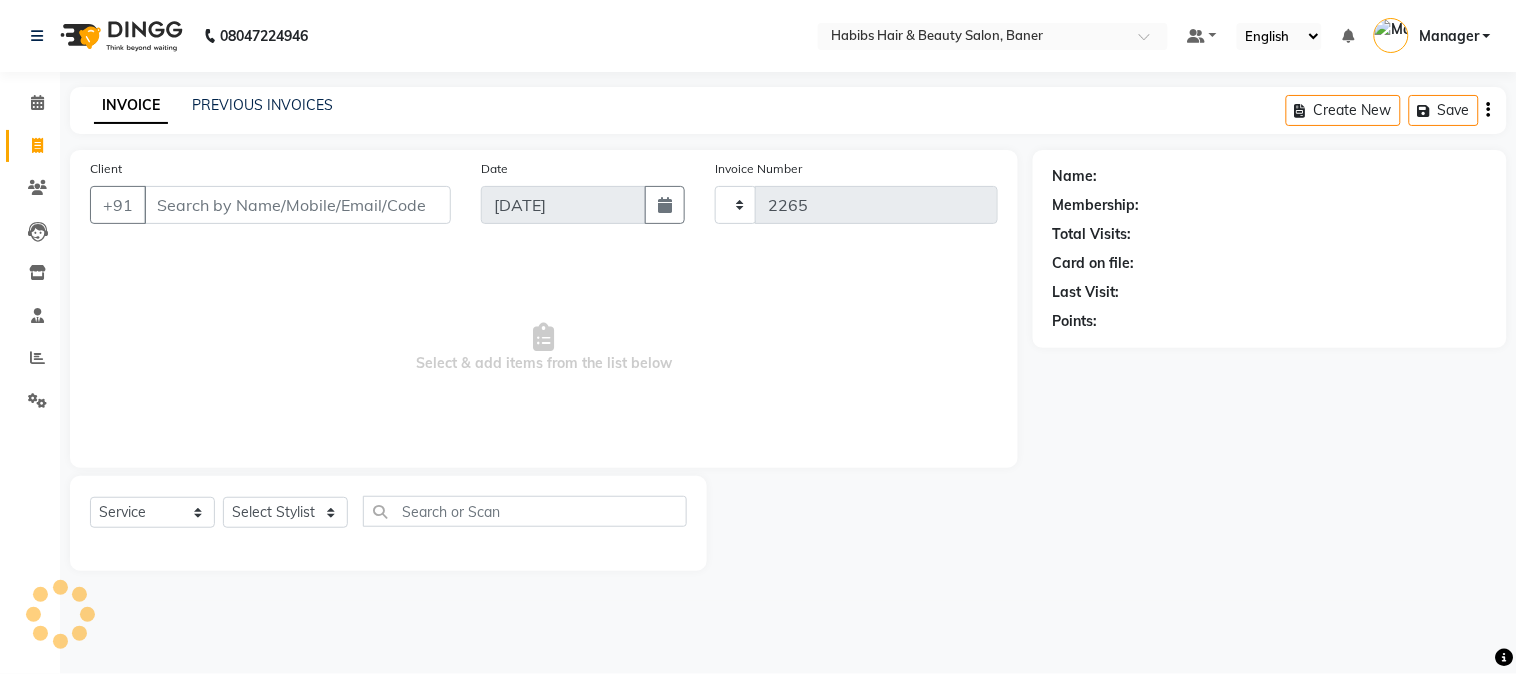 select on "5356" 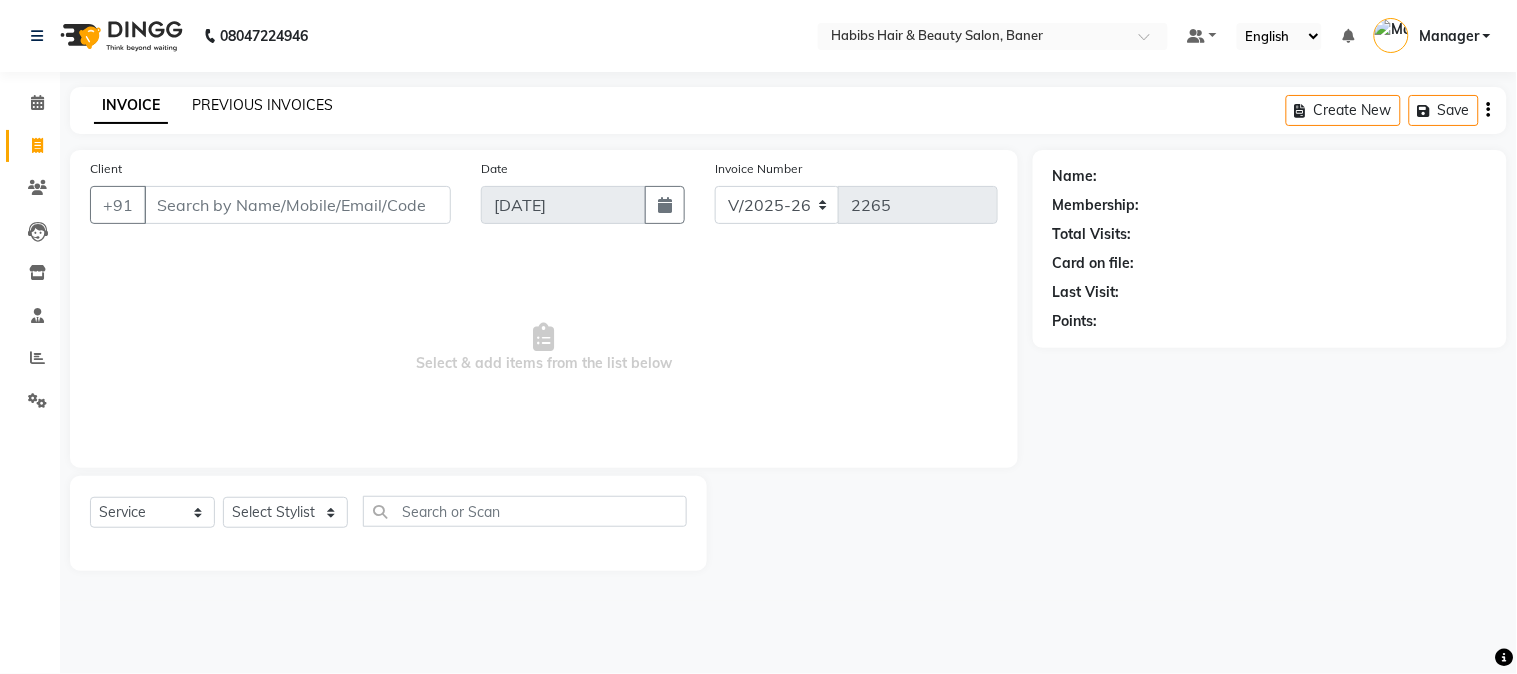 click on "PREVIOUS INVOICES" 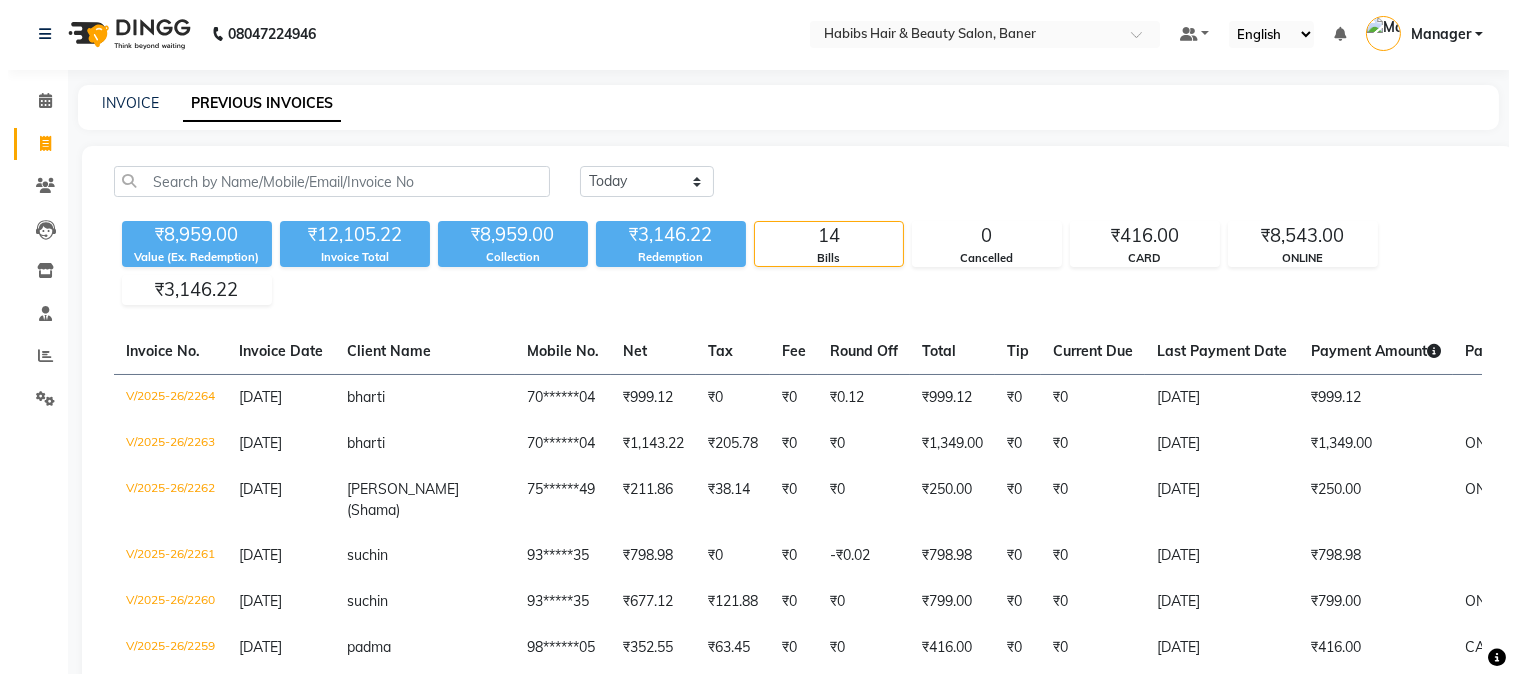 scroll, scrollTop: 0, scrollLeft: 0, axis: both 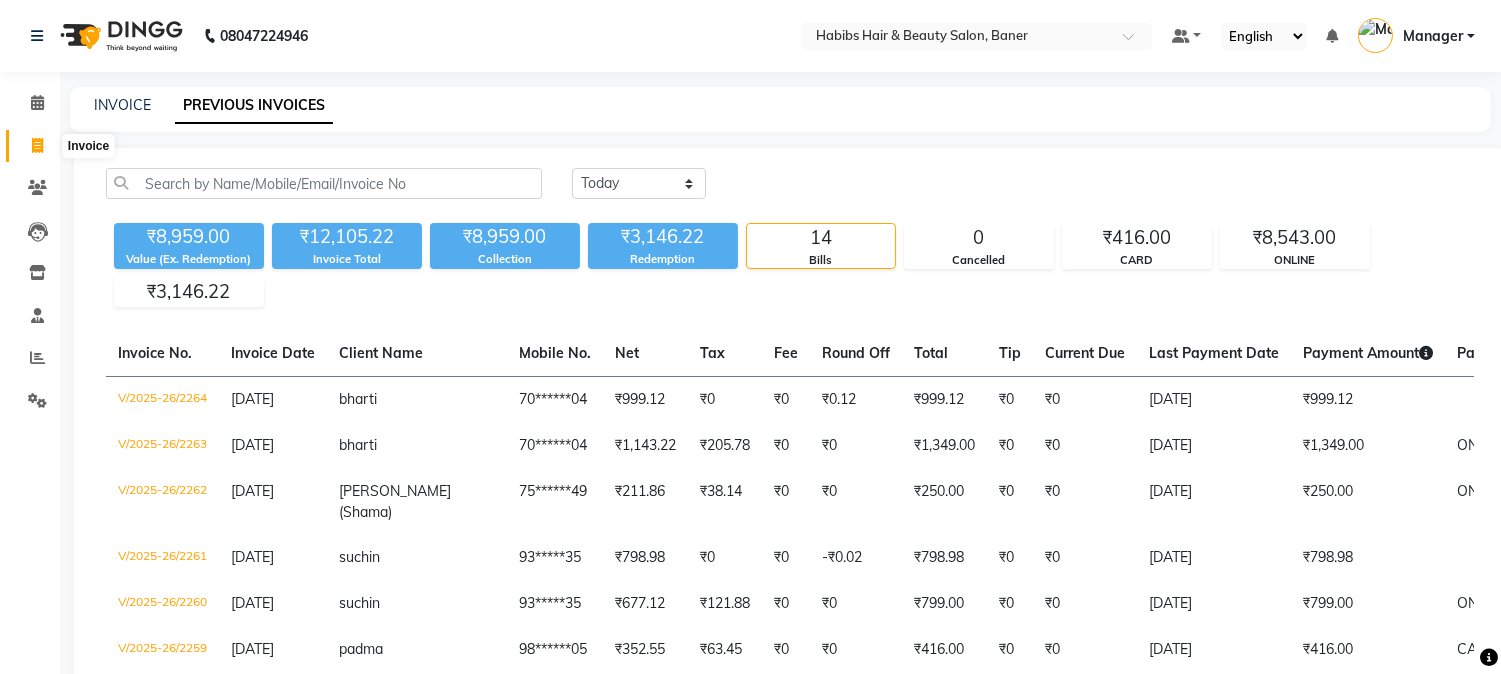 click 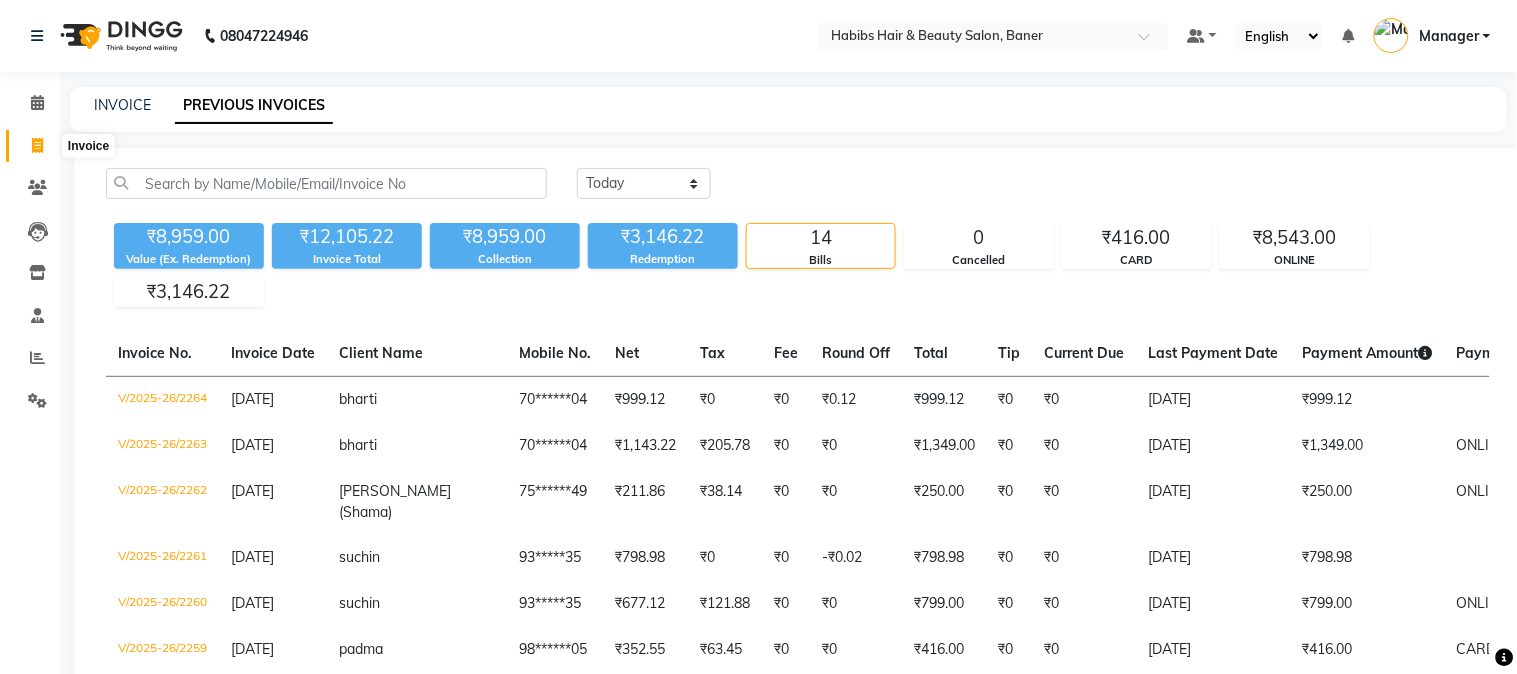 select on "5356" 